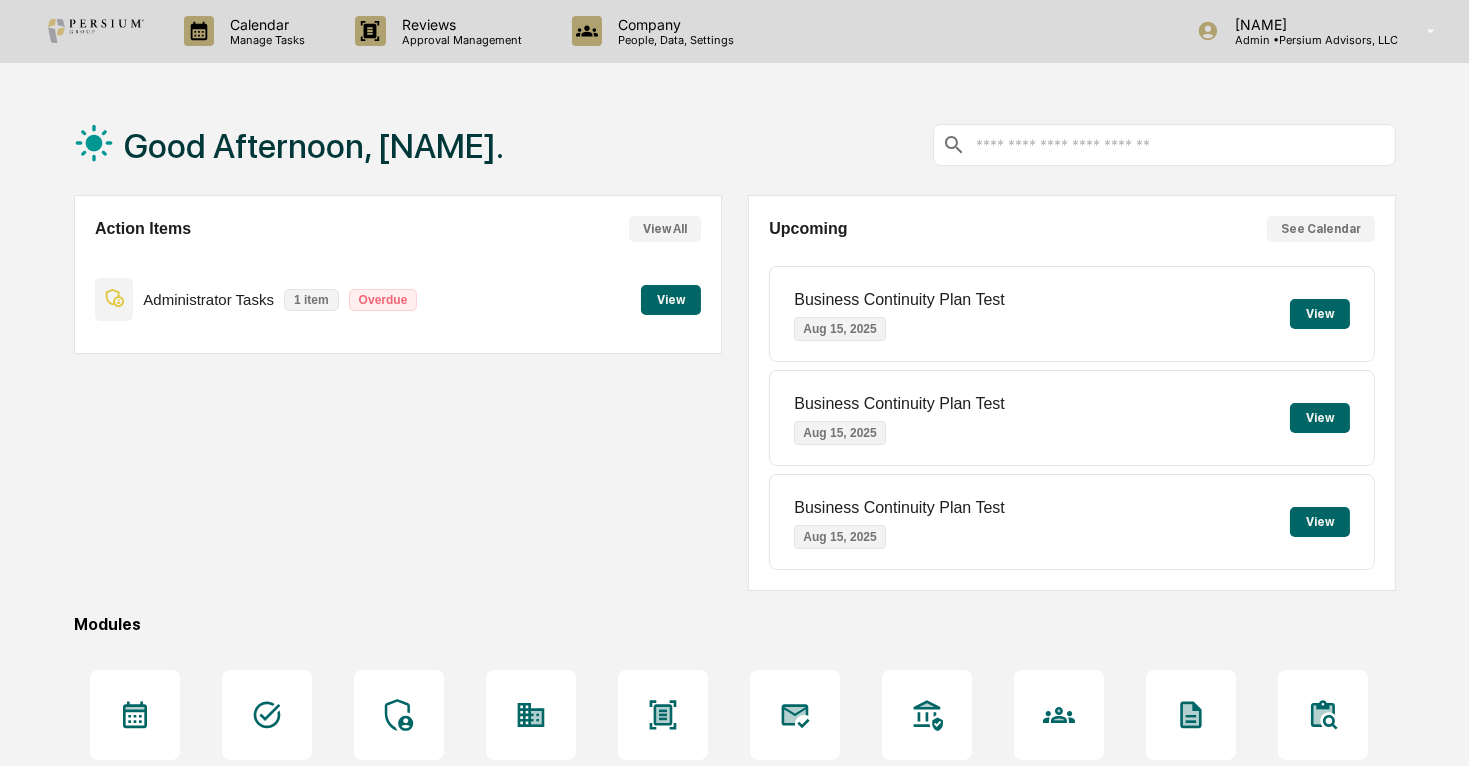 scroll, scrollTop: 0, scrollLeft: 0, axis: both 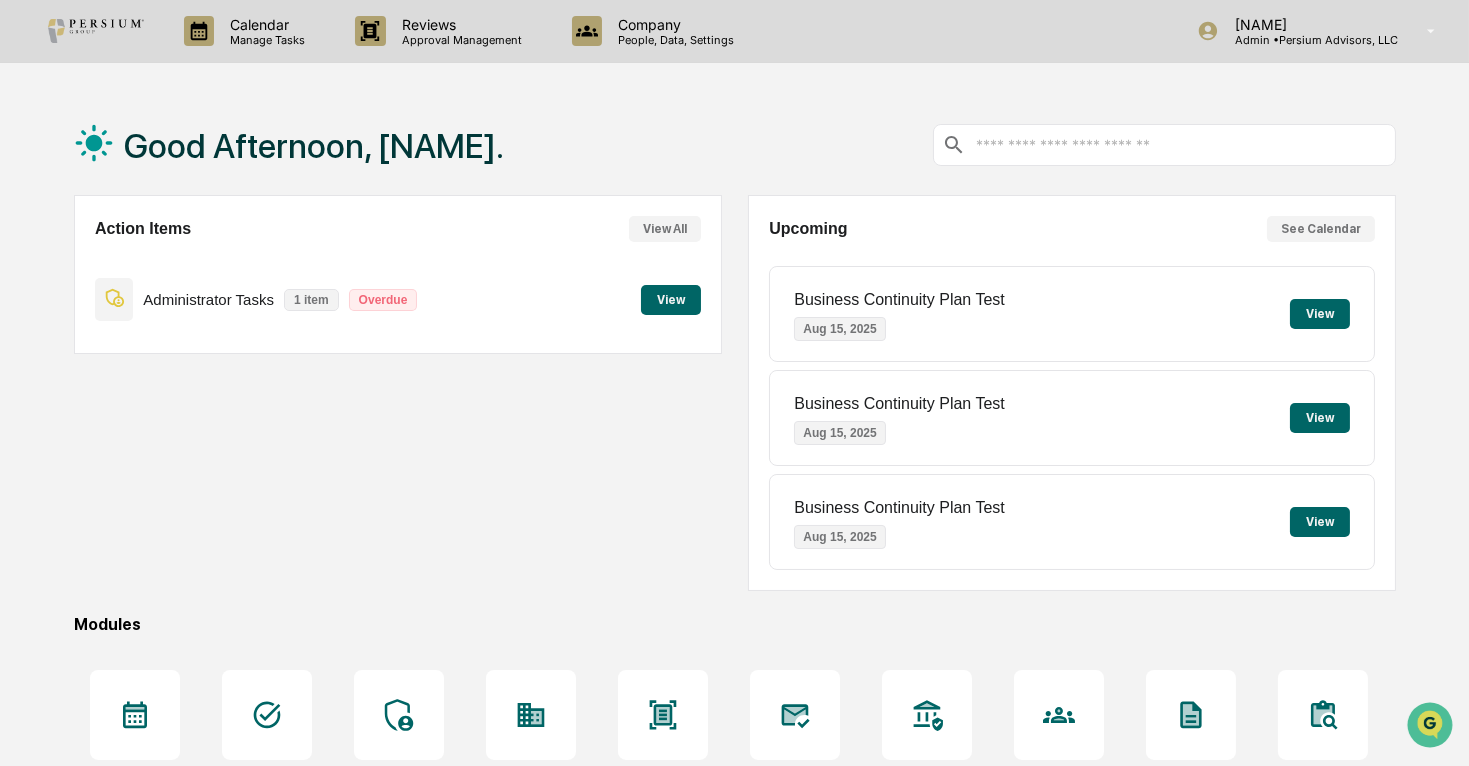 click on "View All" at bounding box center [665, 229] 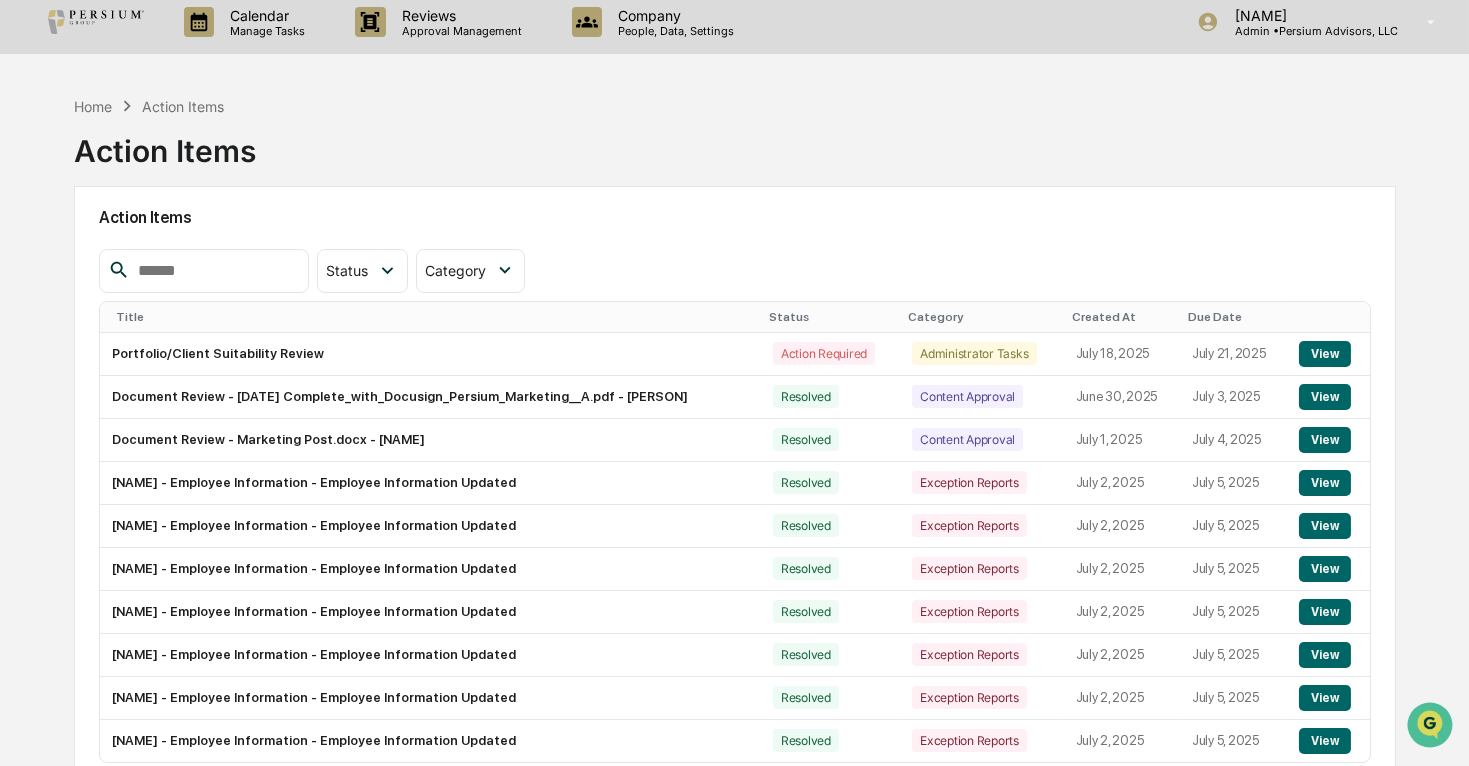scroll, scrollTop: 0, scrollLeft: 0, axis: both 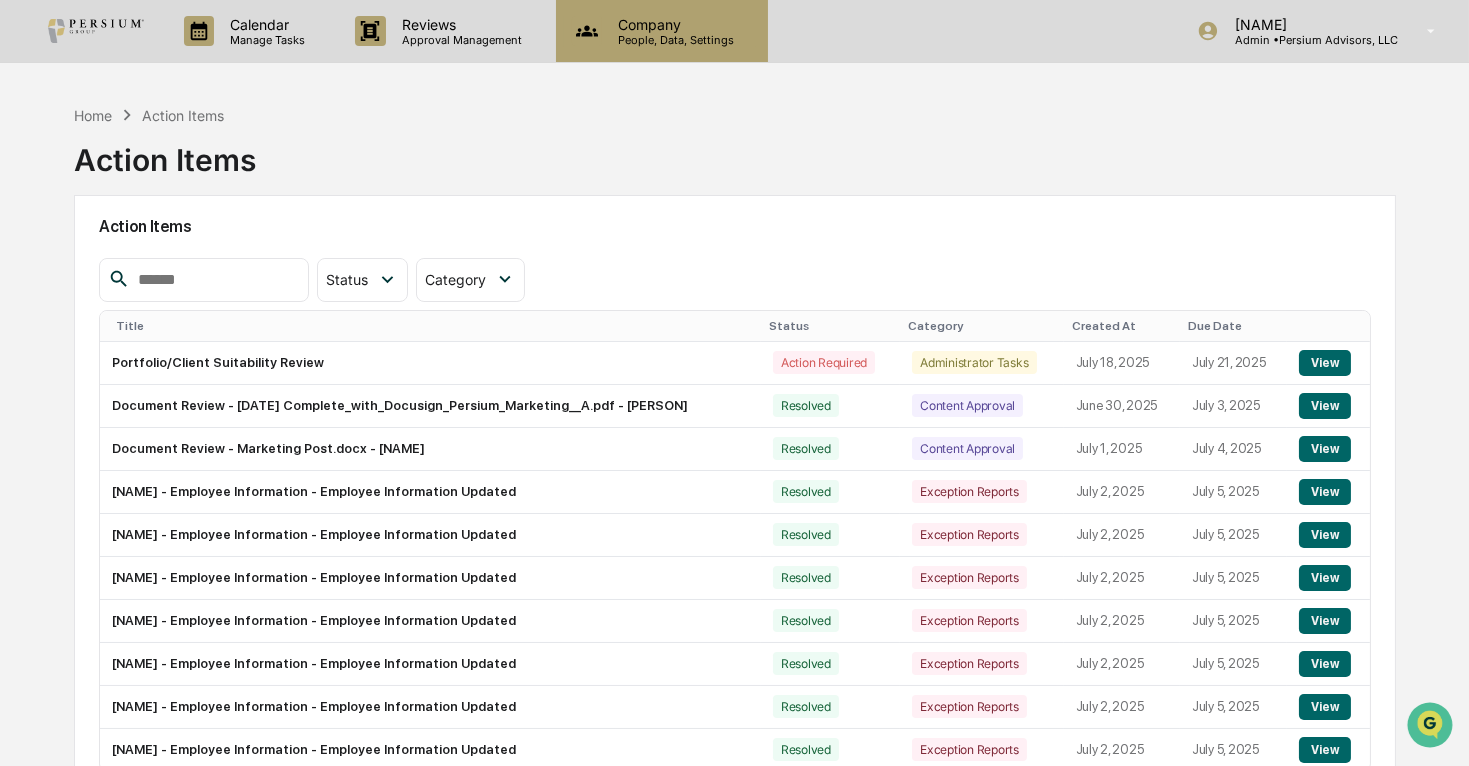 click on "Company" at bounding box center [673, 24] 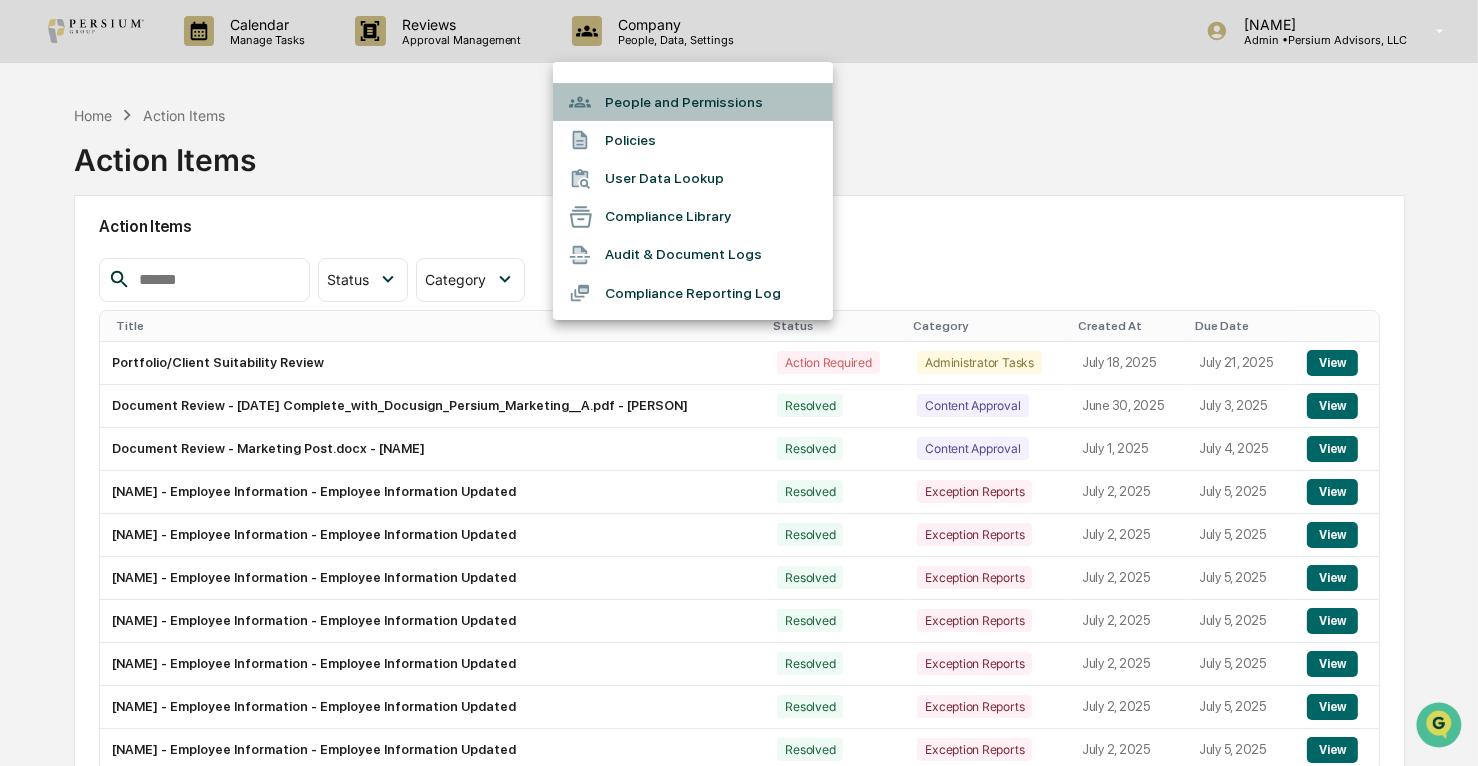 click on "People and Permissions" at bounding box center [693, 102] 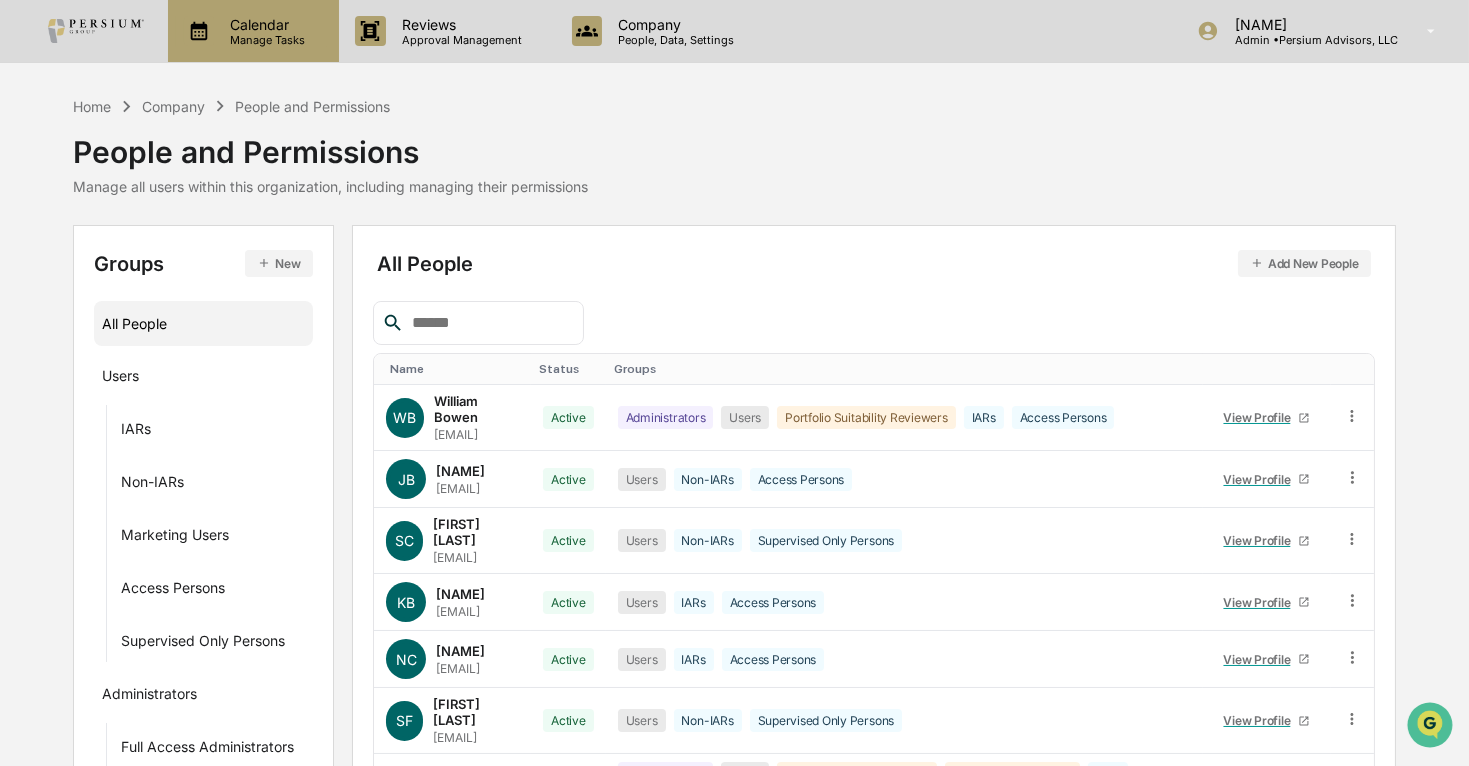 click on "Calendar" at bounding box center (264, 24) 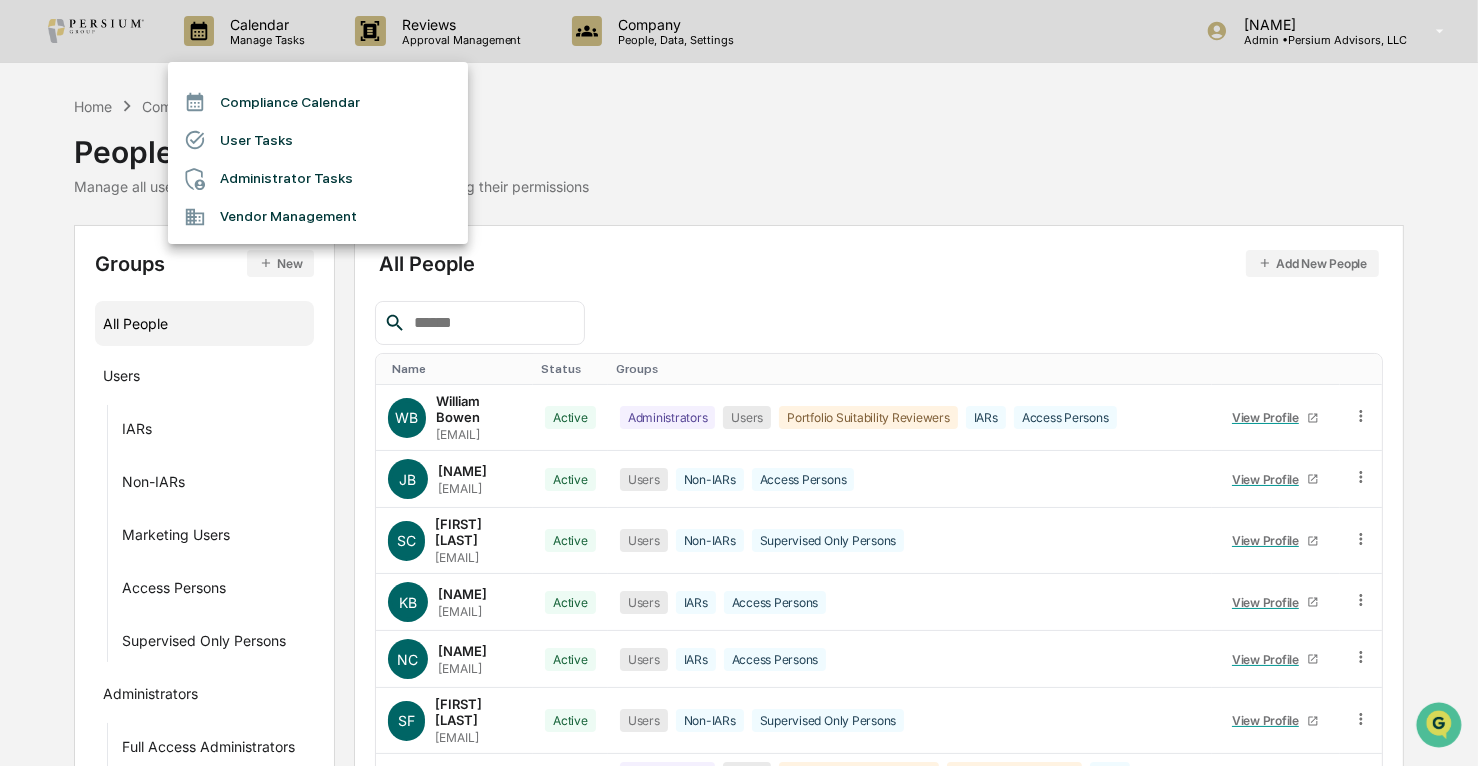 click on "User Tasks" at bounding box center (318, 140) 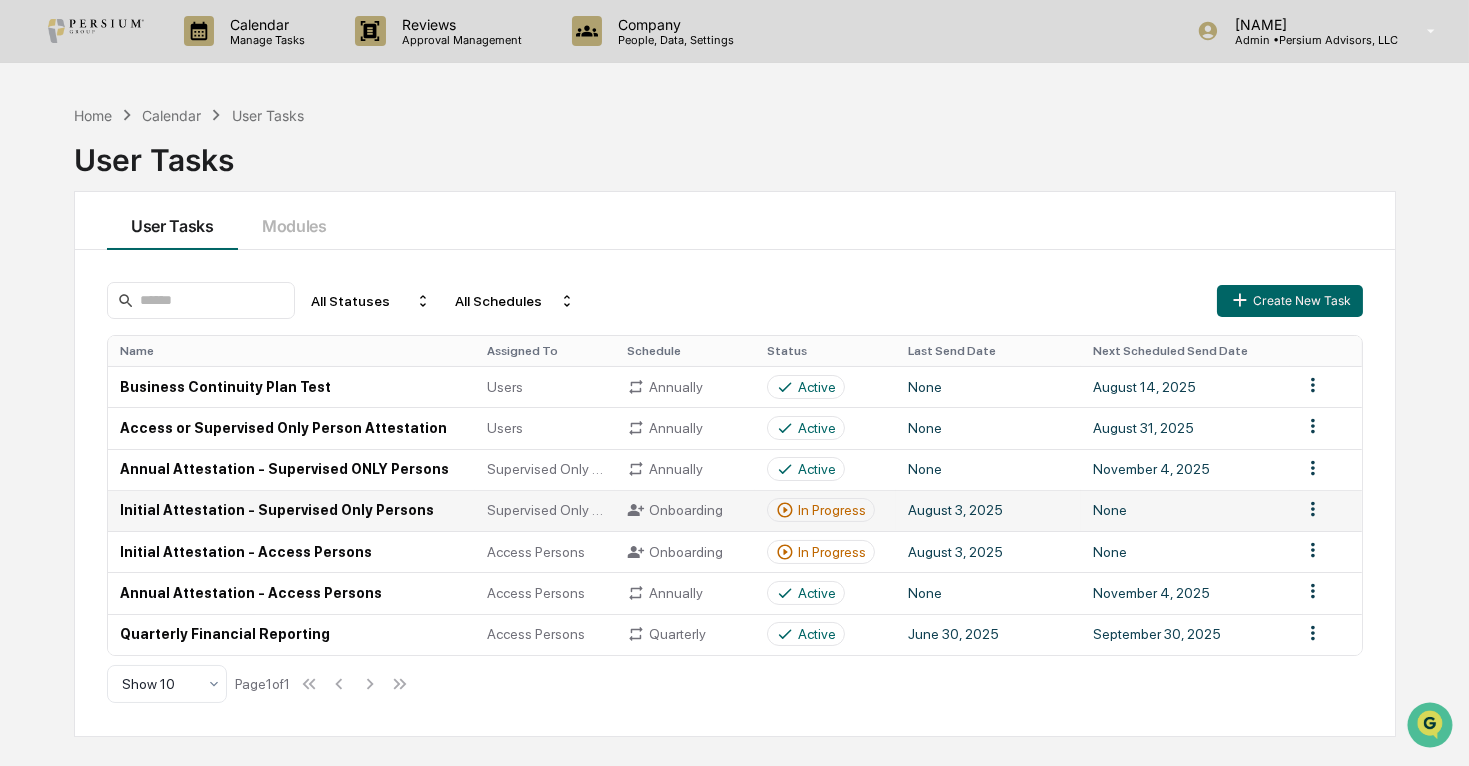 click on "In Progress" at bounding box center (832, 510) 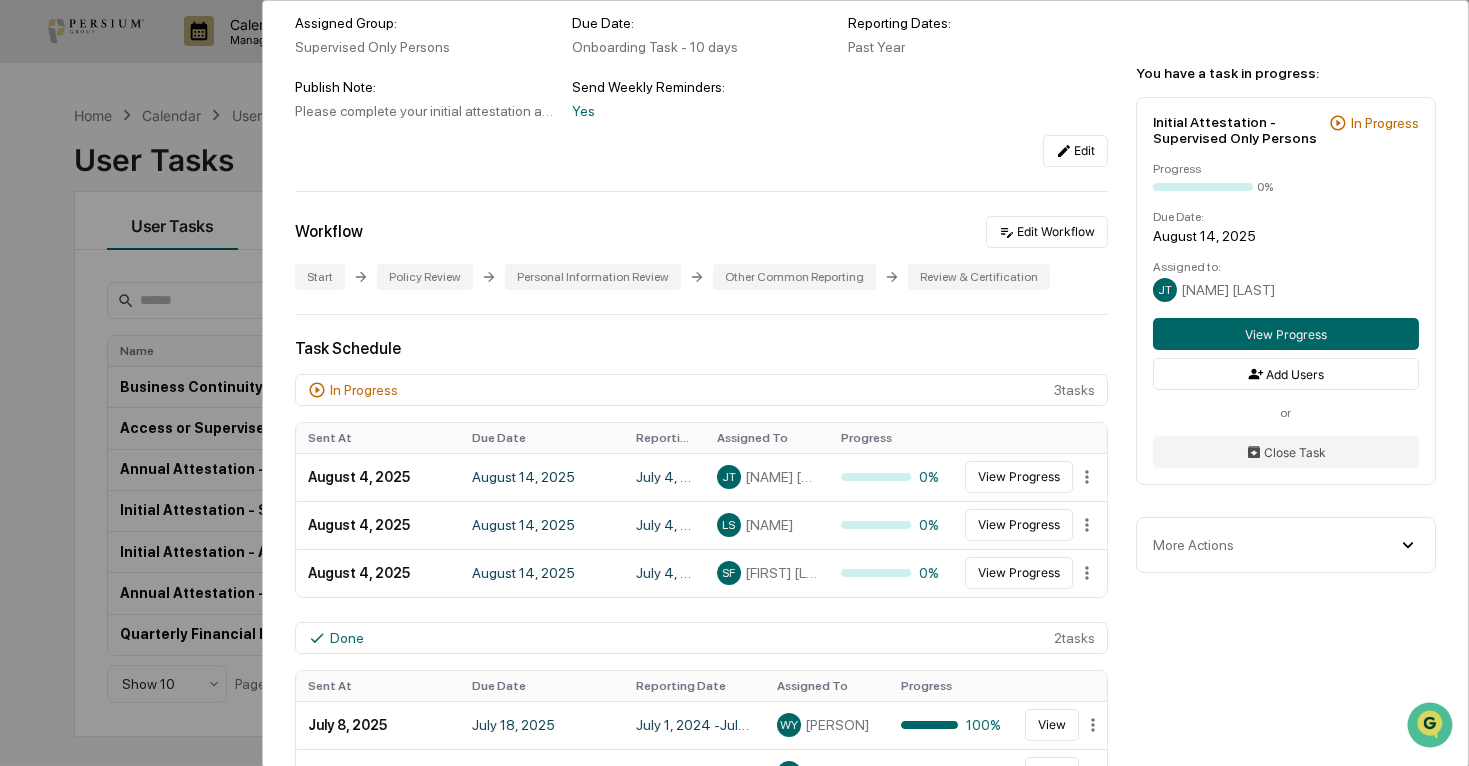 scroll, scrollTop: 181, scrollLeft: 0, axis: vertical 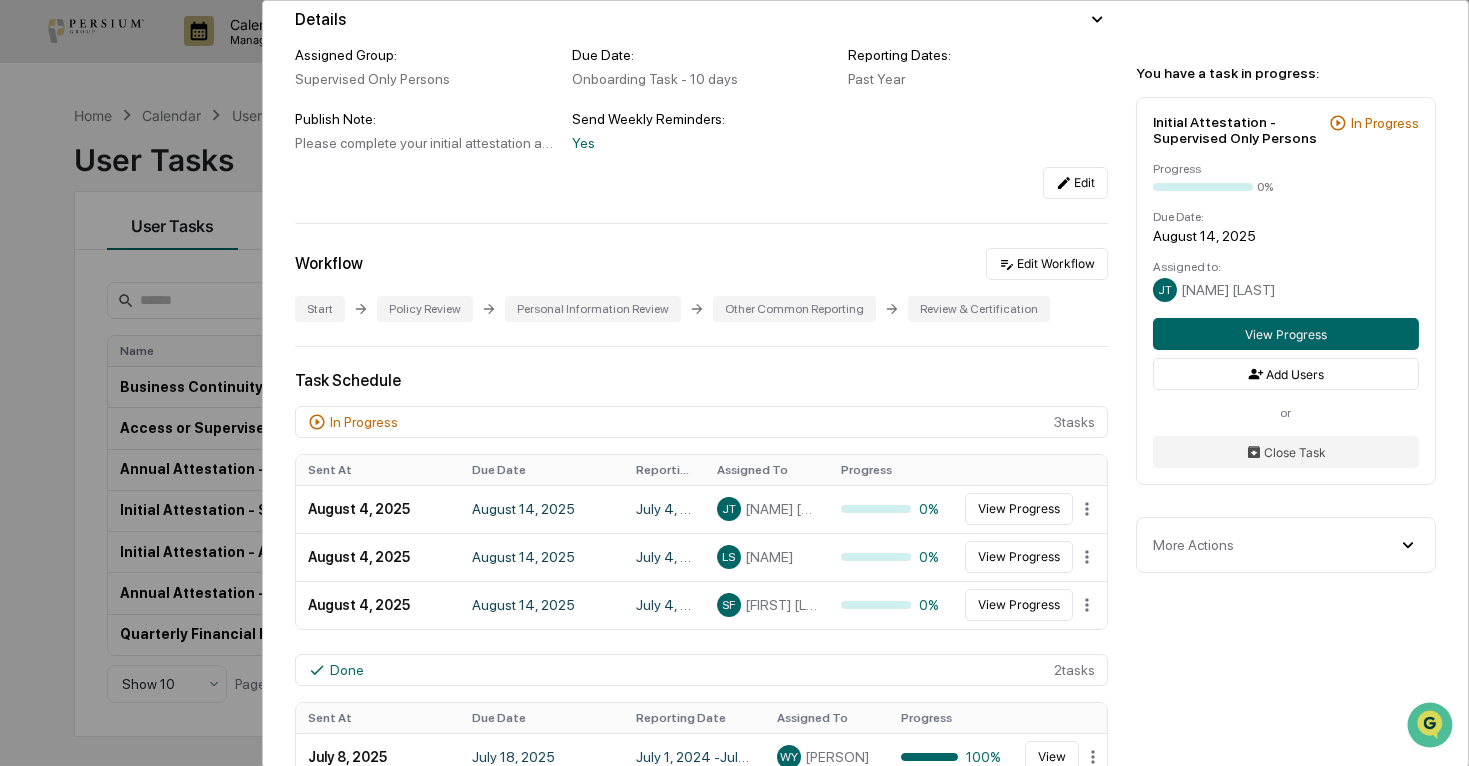 click on "User Tasks Initial Attestation - Supervised Only Persons Initial Attestation - Supervised Only Persons Active No description Details Assigned Group: Supervised Only Persons Due Date: Onboarding Task - 10 days Reporting Dates: Past Year Publish Note: Please complete your initial attestation and personal reporting. If you have any questions or concerns, please don't hesitate to reach out to the Chief Compliance Officer. Send Weekly Reminders: Yes Edit Workflow Edit Workflow Start Policy Review Personal Information Review Other Common Reporting Review & Certification Task Schedule In Progress 3 tasks Sent At Due Date Reporting Date Assigned To Progress August 4, 2025 August 14, 2025 July 4, 2025 - August 4, 2025 JT [FIRST] [LAST] 0% View Progress August 4, 2025 August 14, 2025 July 4, 2025 - August 4, 2025 LS [FIRST] [LAST] 0% View Progress August 4, 2025 August 14, 2025 July 4, 2025 - August 4, 2025 SF [LAST] [LAST] 0% View Progress Done 2 tasks Sent At Due Date Reporting Date Assigned To" at bounding box center (734, 383) 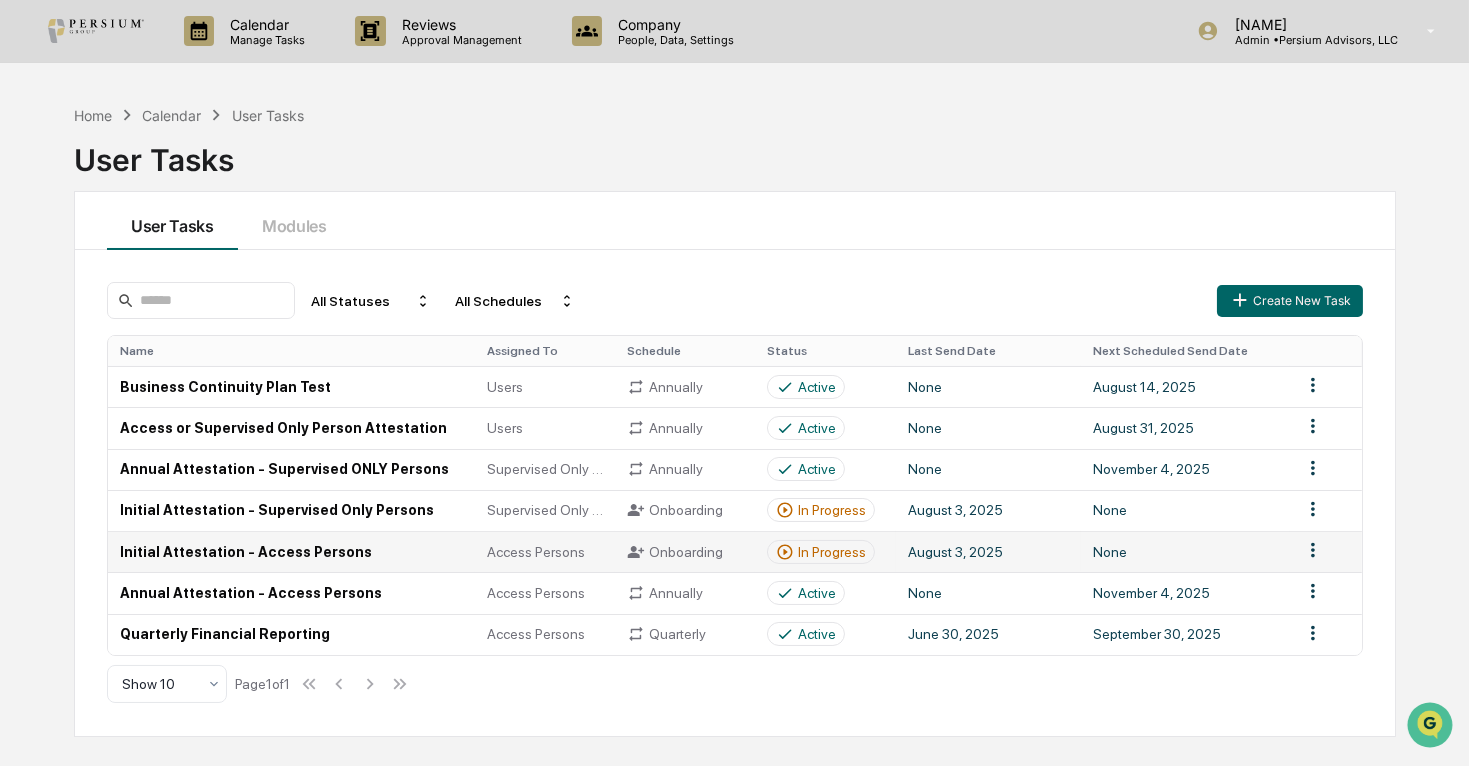 click on "In Progress" at bounding box center [832, 552] 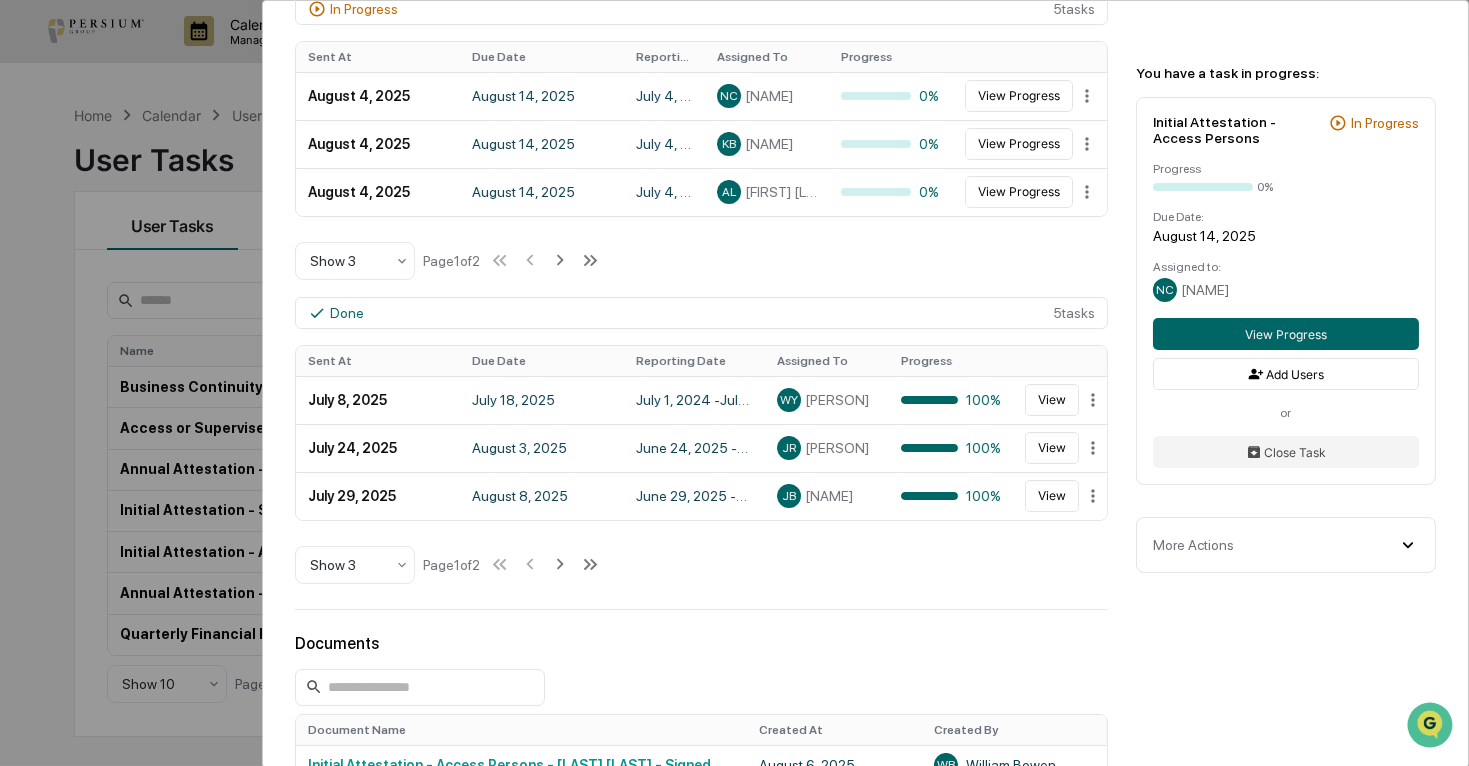 scroll, scrollTop: 636, scrollLeft: 0, axis: vertical 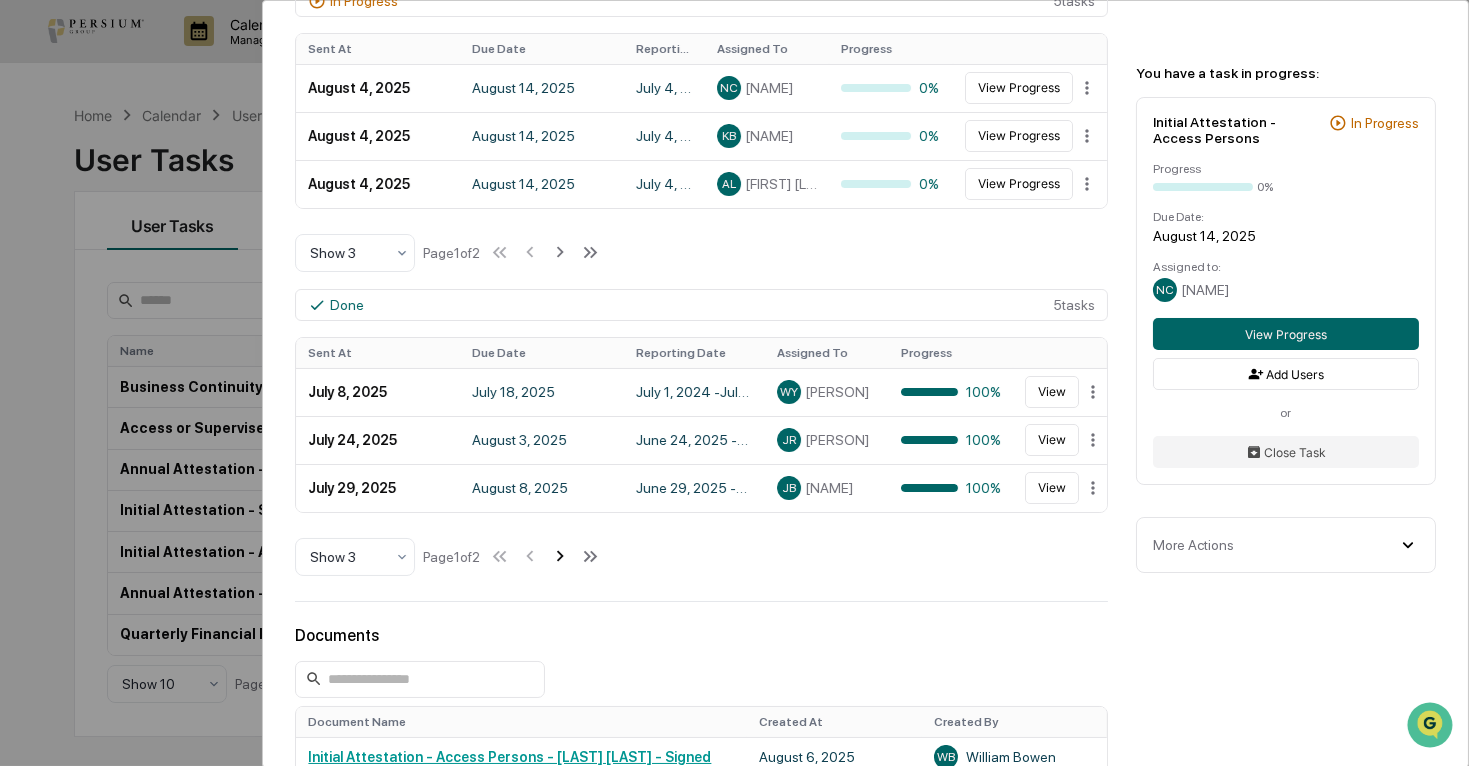 click 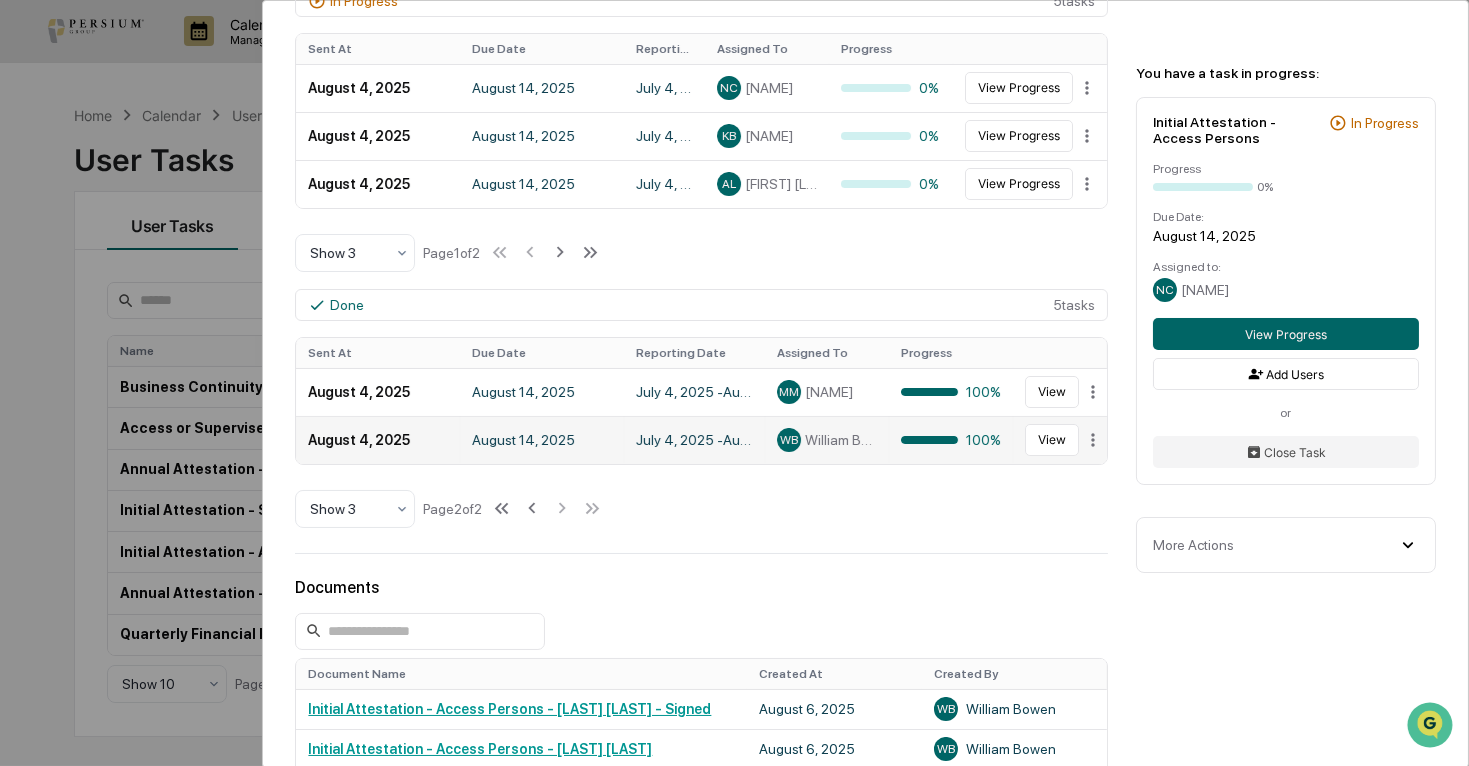 click on "William Bowen" at bounding box center [841, 440] 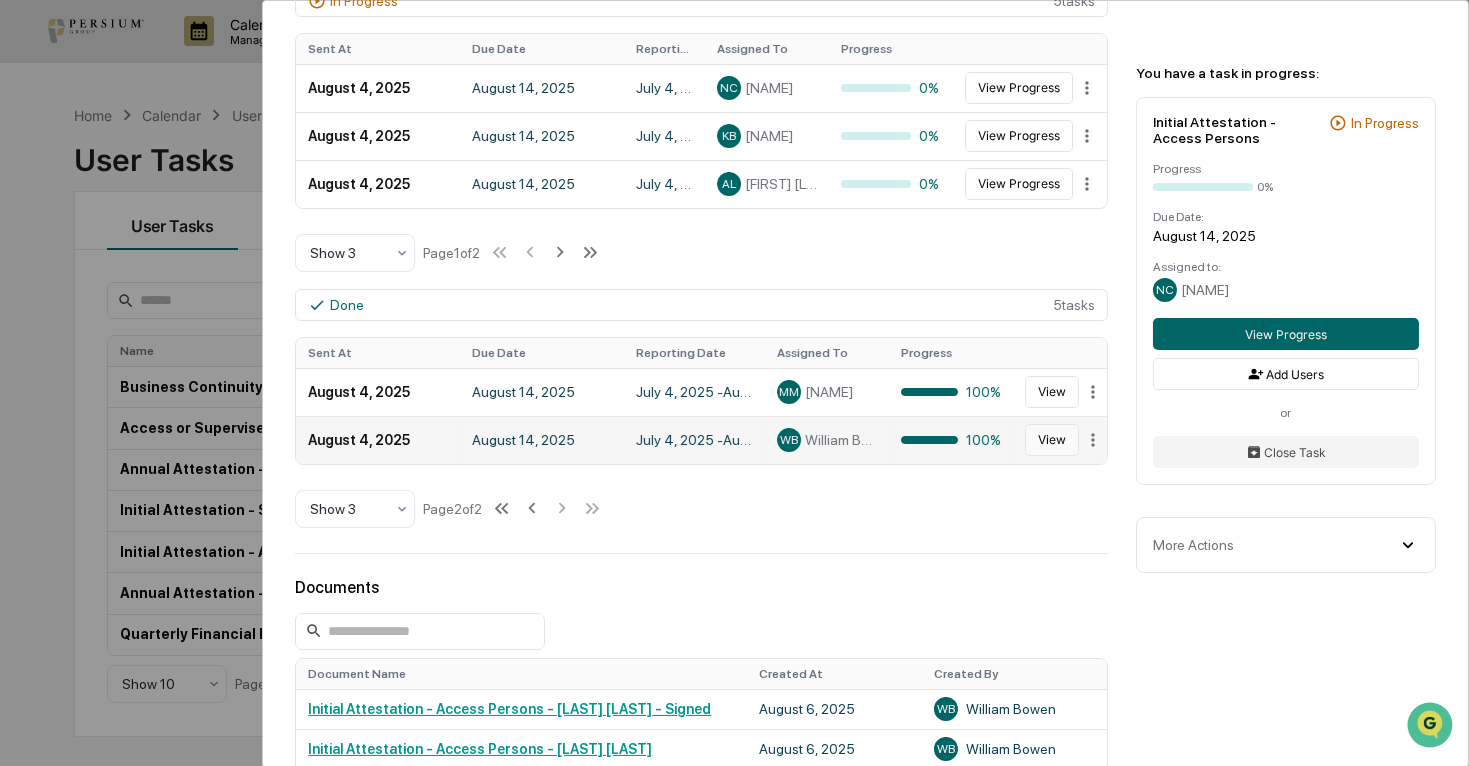 click on "View" at bounding box center [1052, 440] 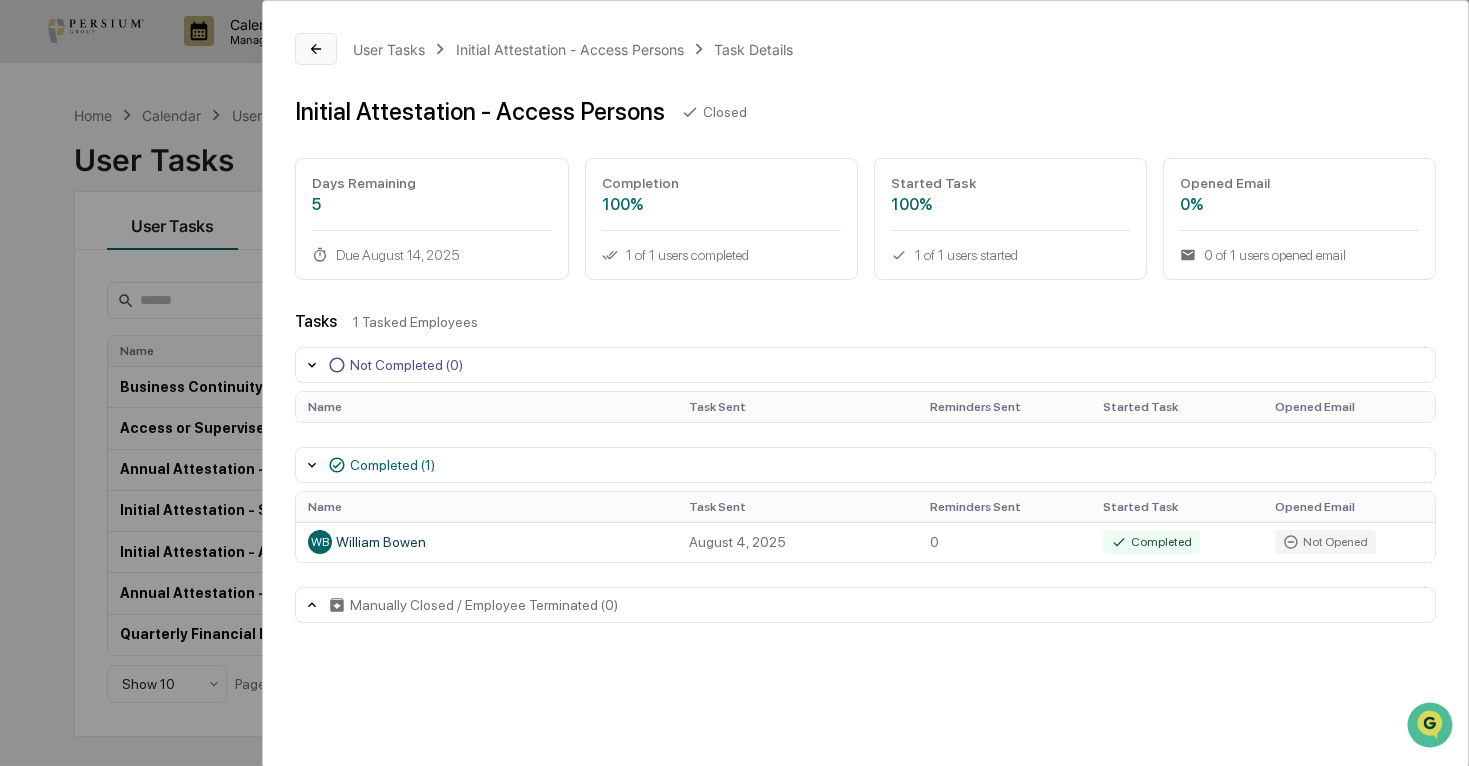 click 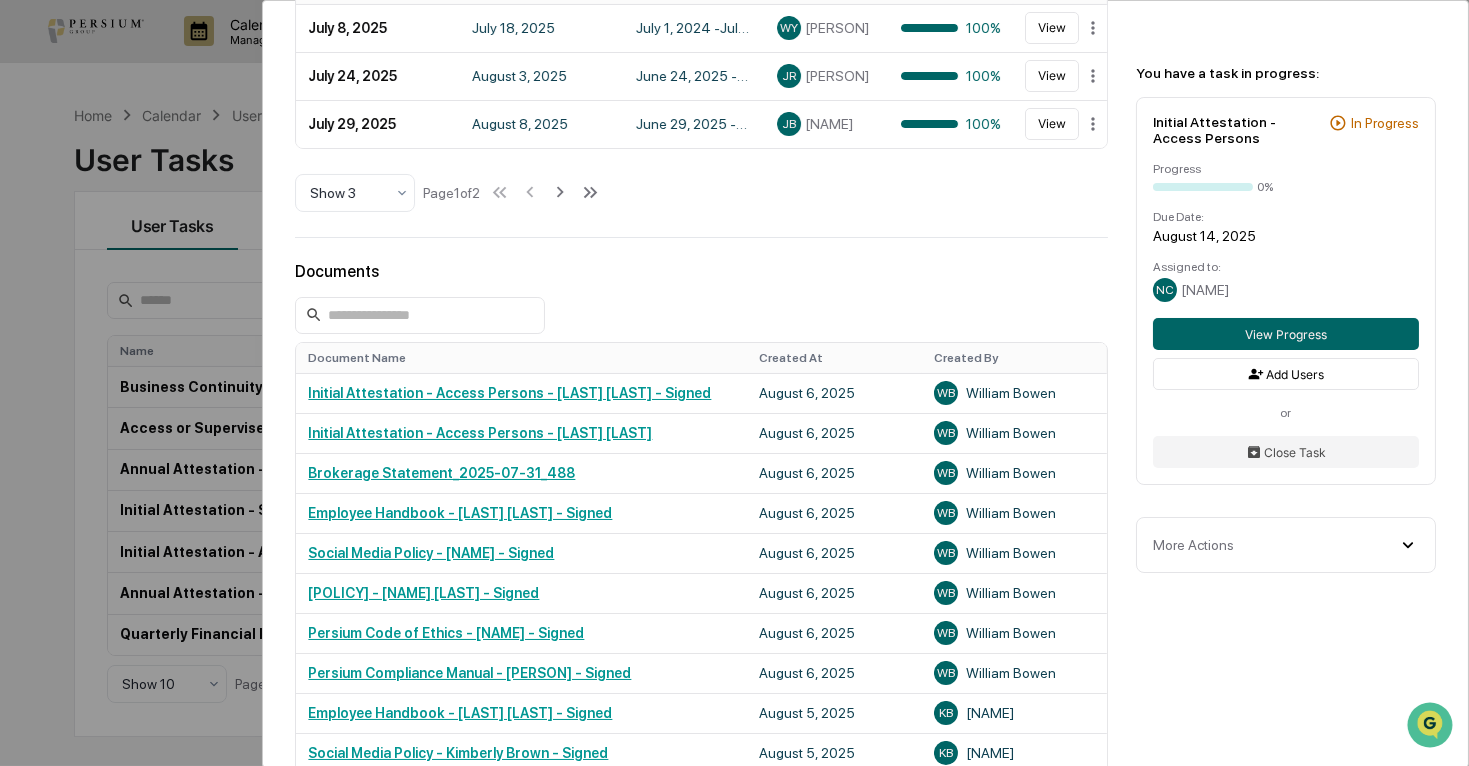 scroll, scrollTop: 909, scrollLeft: 0, axis: vertical 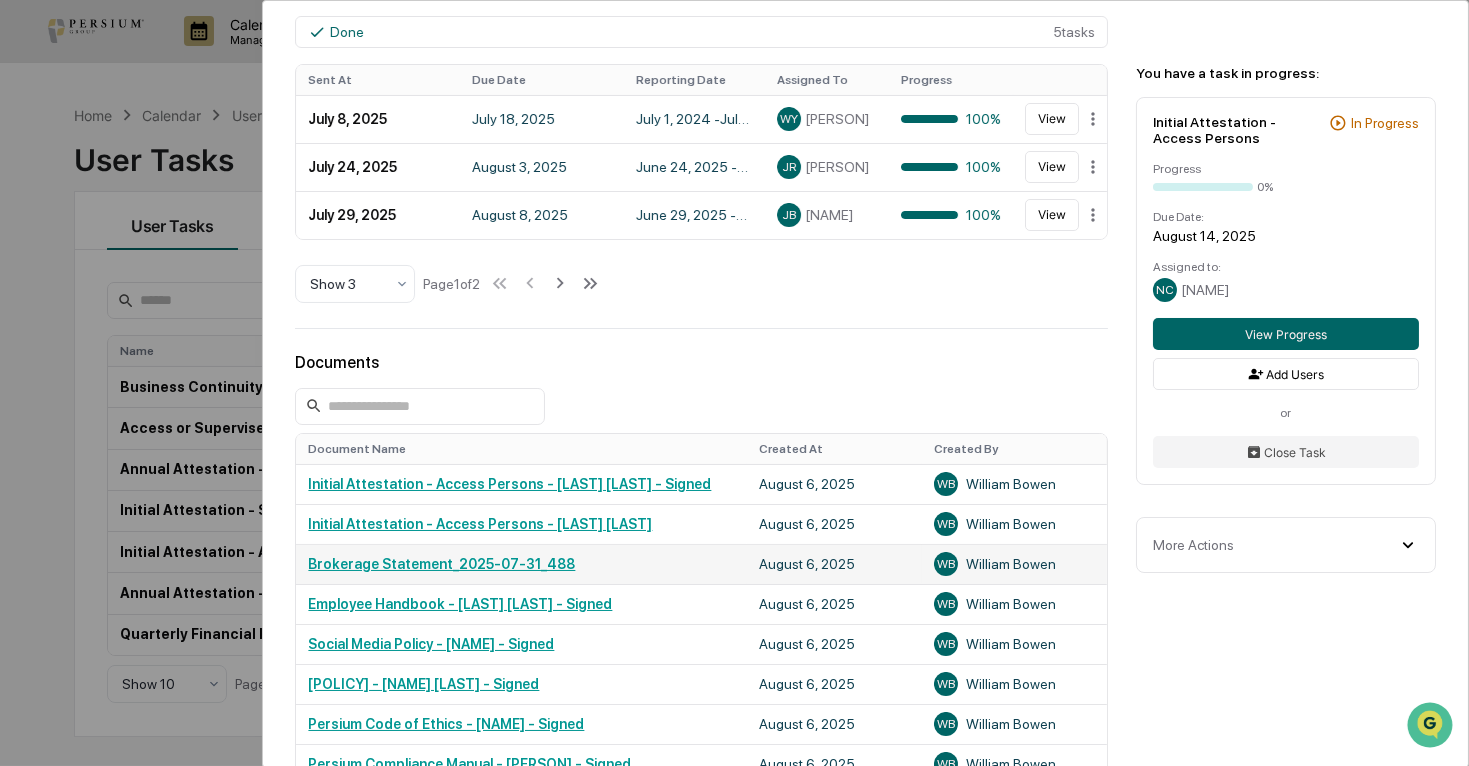 click on "Brokerage Statement_2025-07-31_488" at bounding box center [441, 564] 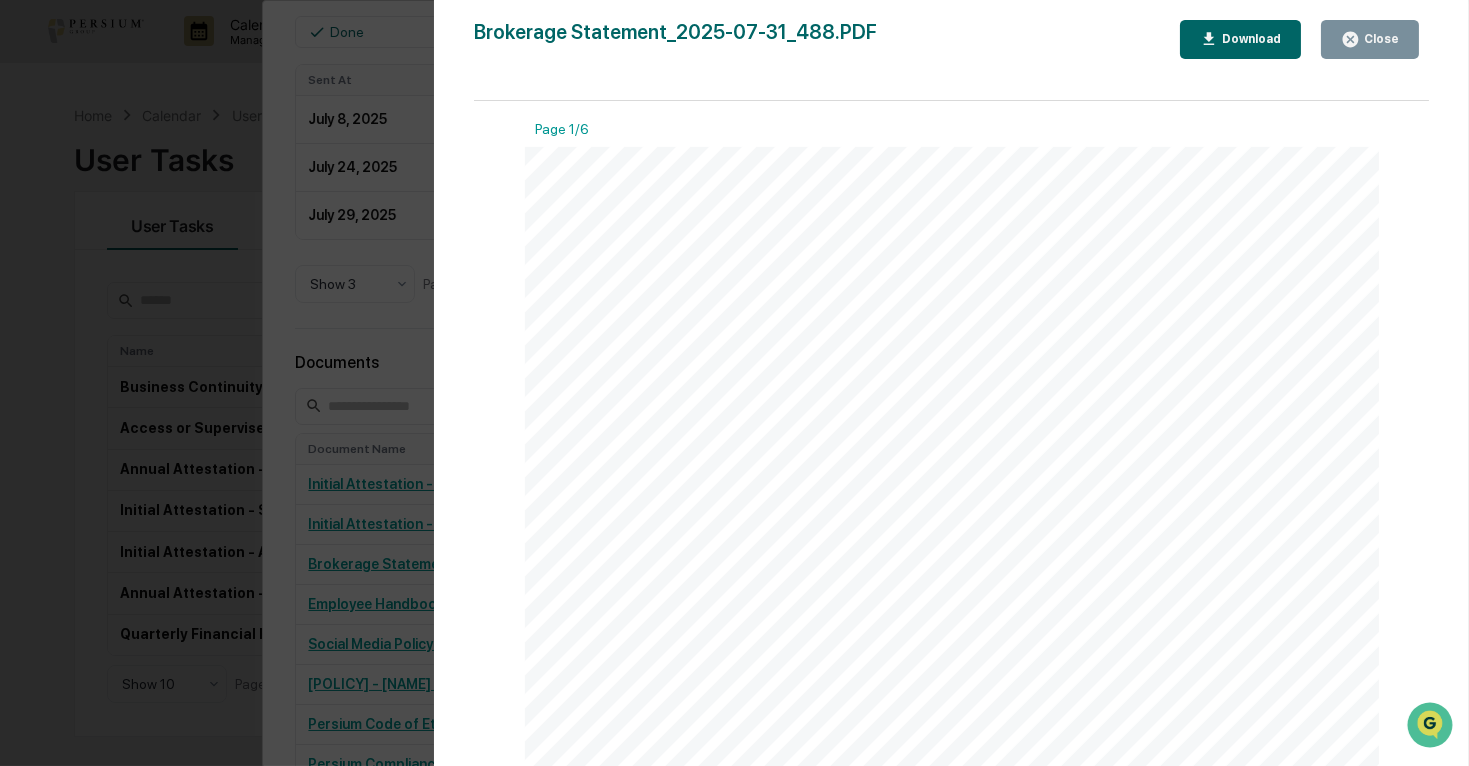 click on "Close" at bounding box center [1379, 39] 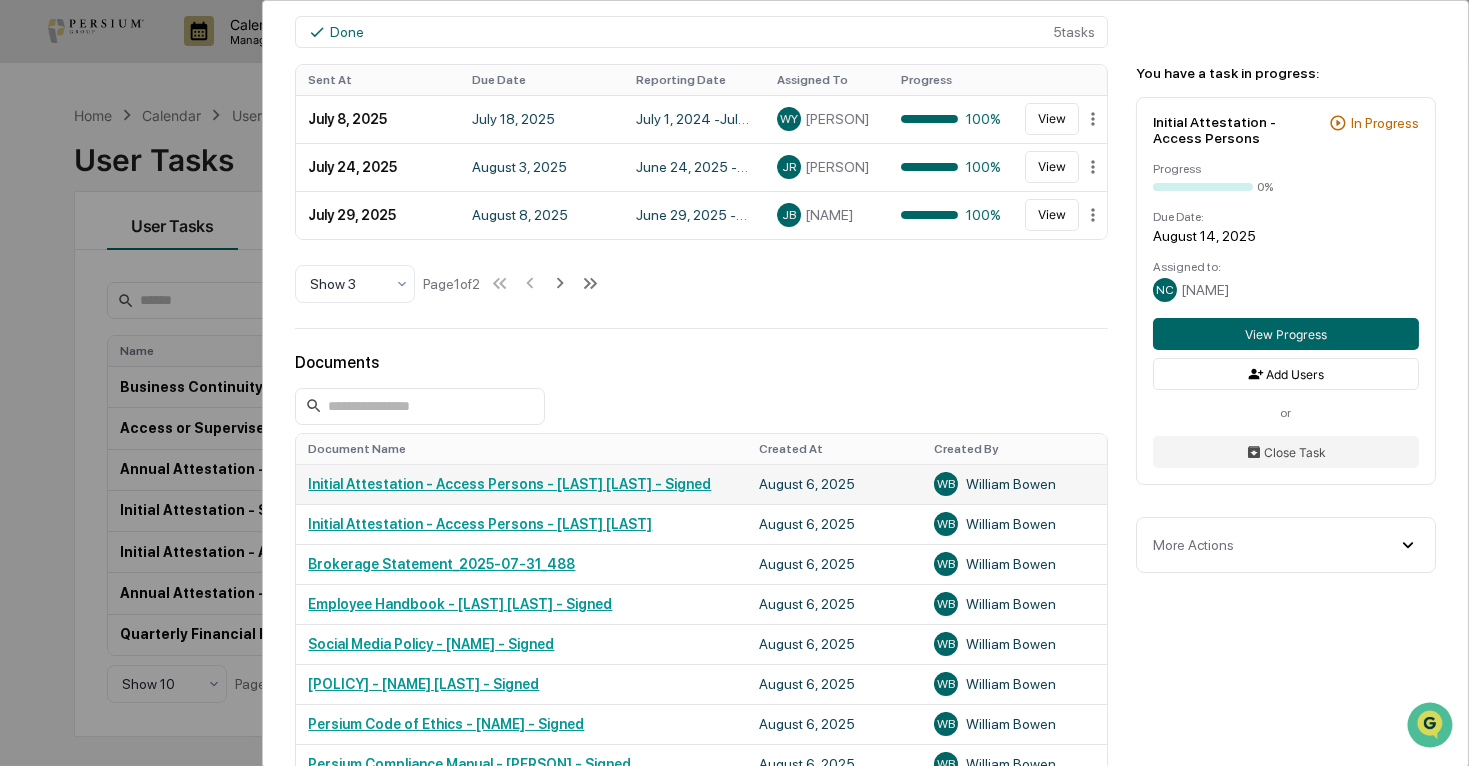 click on "Initial Attestation - Access Persons - [LAST] [LAST] - Signed" at bounding box center [509, 484] 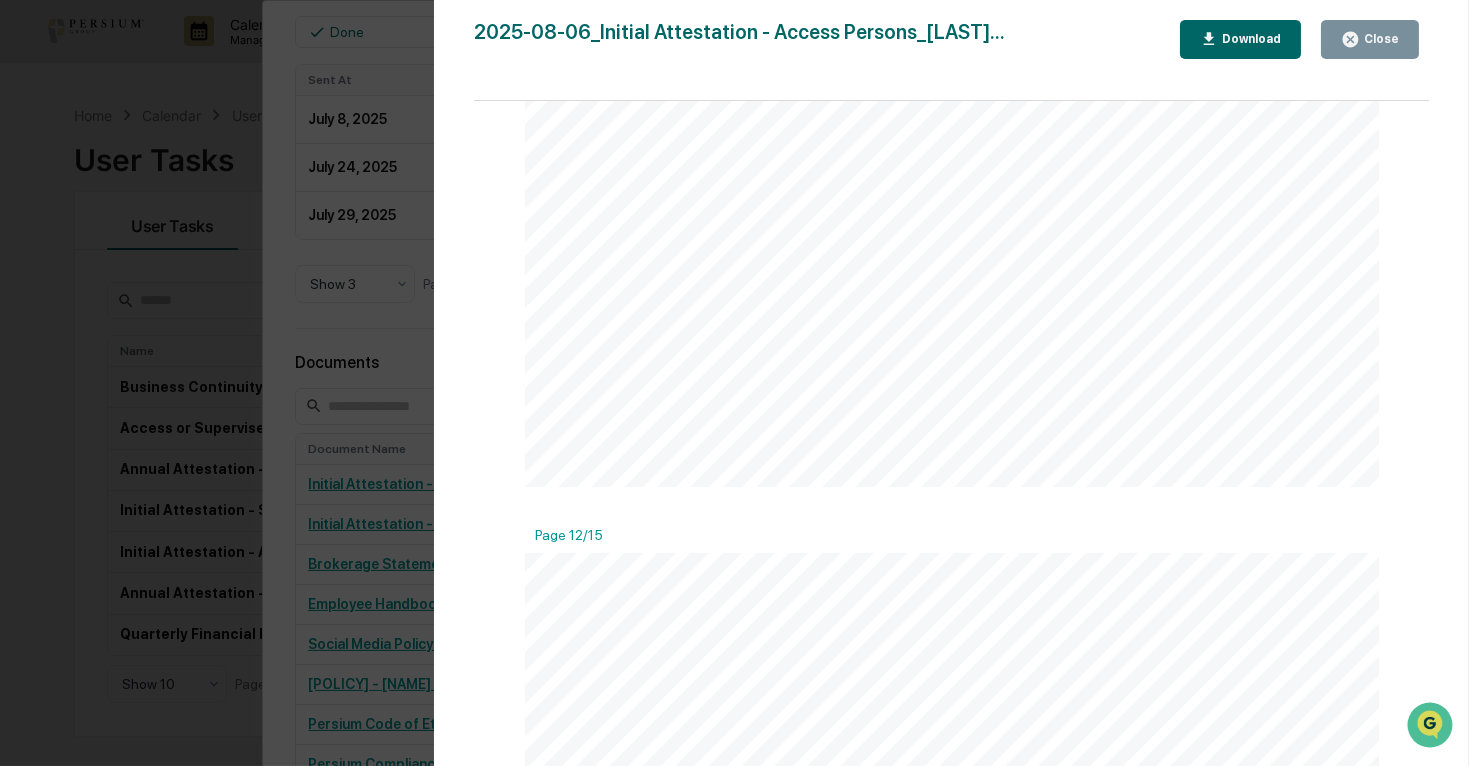 scroll, scrollTop: 12000, scrollLeft: 0, axis: vertical 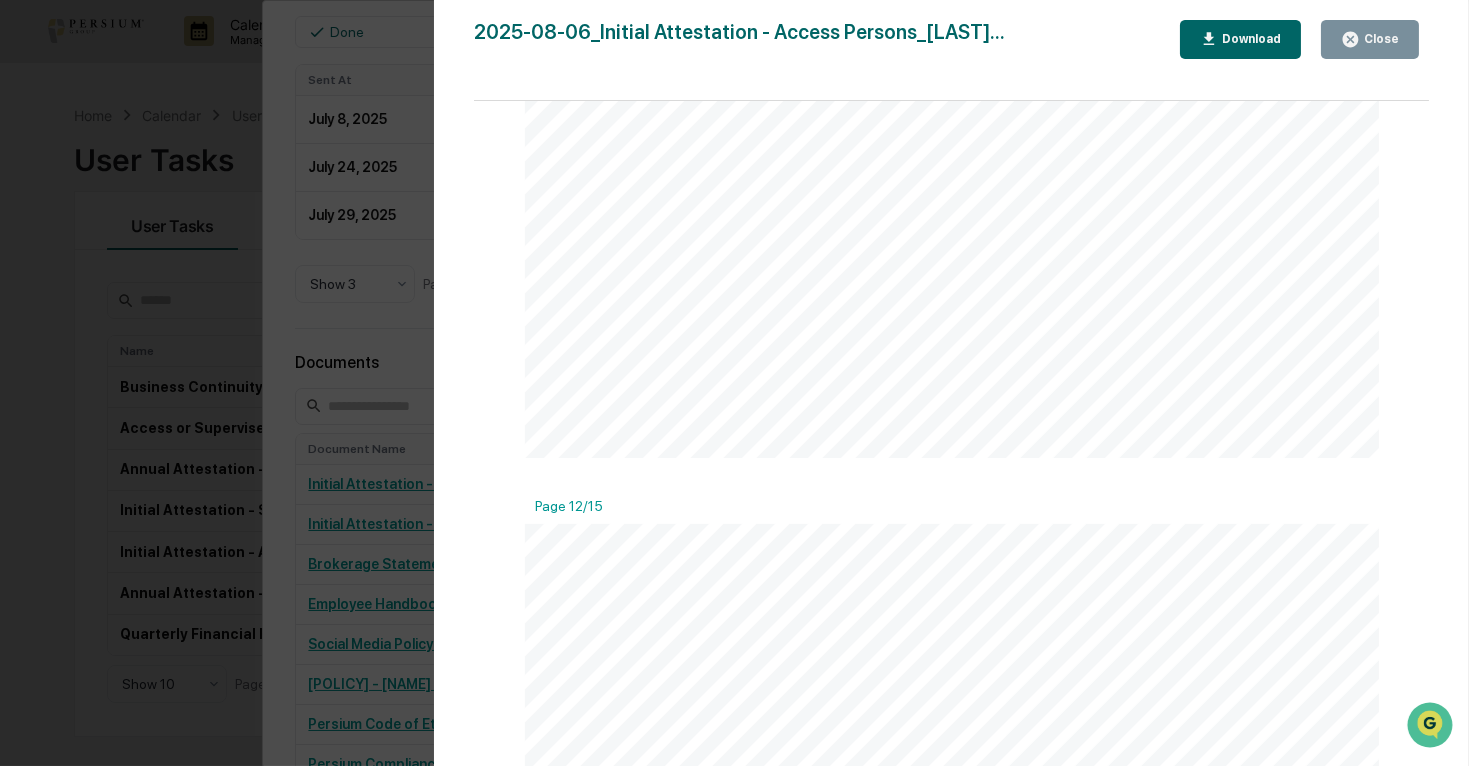 click on "Close" at bounding box center (1379, 39) 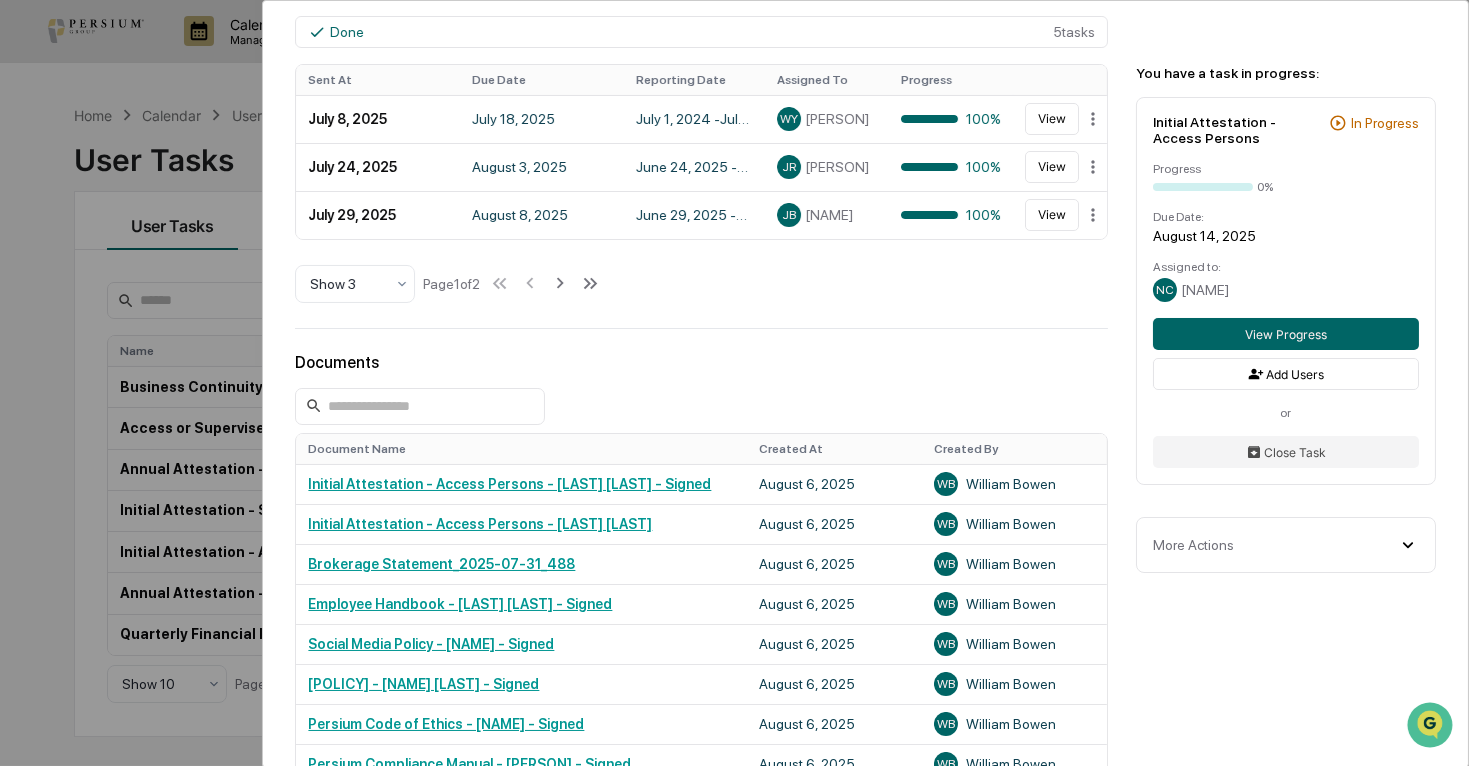 click on "User Tasks Initial Attestation - Access Persons Initial Attestation - Access Persons Active No description Details Assigned Group: Access Persons Due Date: Onboarding Task - 10 days Reporting Dates: Past Year Publish Note: Please complete your initial attestation and personal reporting. If you have any questions or concerns, please don't hesitate to reach out to the Chief Compliance Officer. Send Weekly Reminders: Yes Edit Workflow Edit Workflow Start Policy Review Personal Information Review Financial Reporting Legal Reporting Other Common Reporting Review & Certification Task Schedule In Progress 5 tasks Sent At Due Date Reporting Date Assigned To Progress August 4, 2025 August 14, 2025 July 4, 2025 - August 4, 2025 NC [PERSON] 0% View Progress August 4, 2025 August 14, 2025 July 4, 2025 - August 4, 2025 KB [PERSON] 0% View Progress August 4, 2025 August 14, 2025 July 4, 2025 - August 4, 2025 AL [PERSON] 0% View Progress Show 3 Page 1 of 2 Done 5 tasks Sent At -" at bounding box center [734, 383] 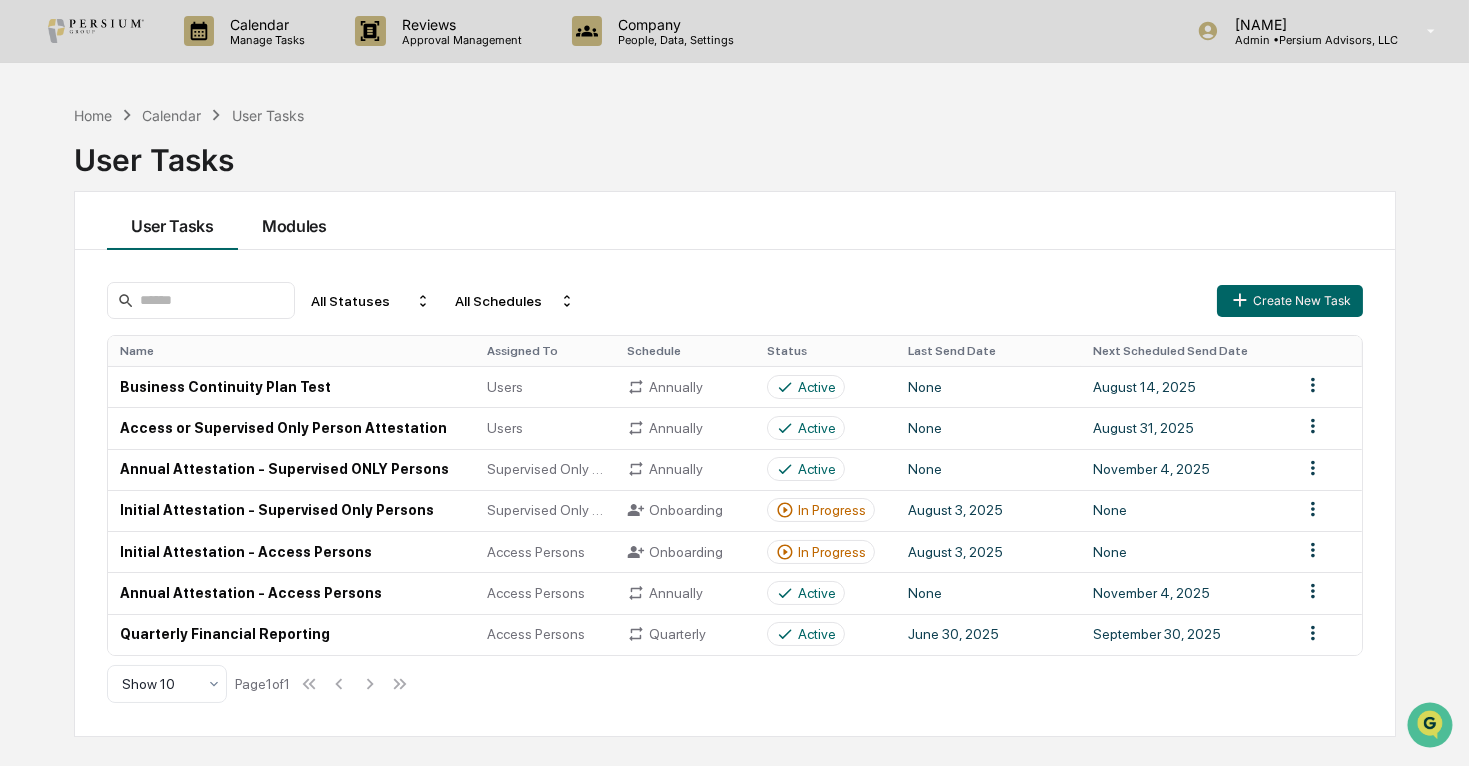 click on "Modules" at bounding box center [294, 221] 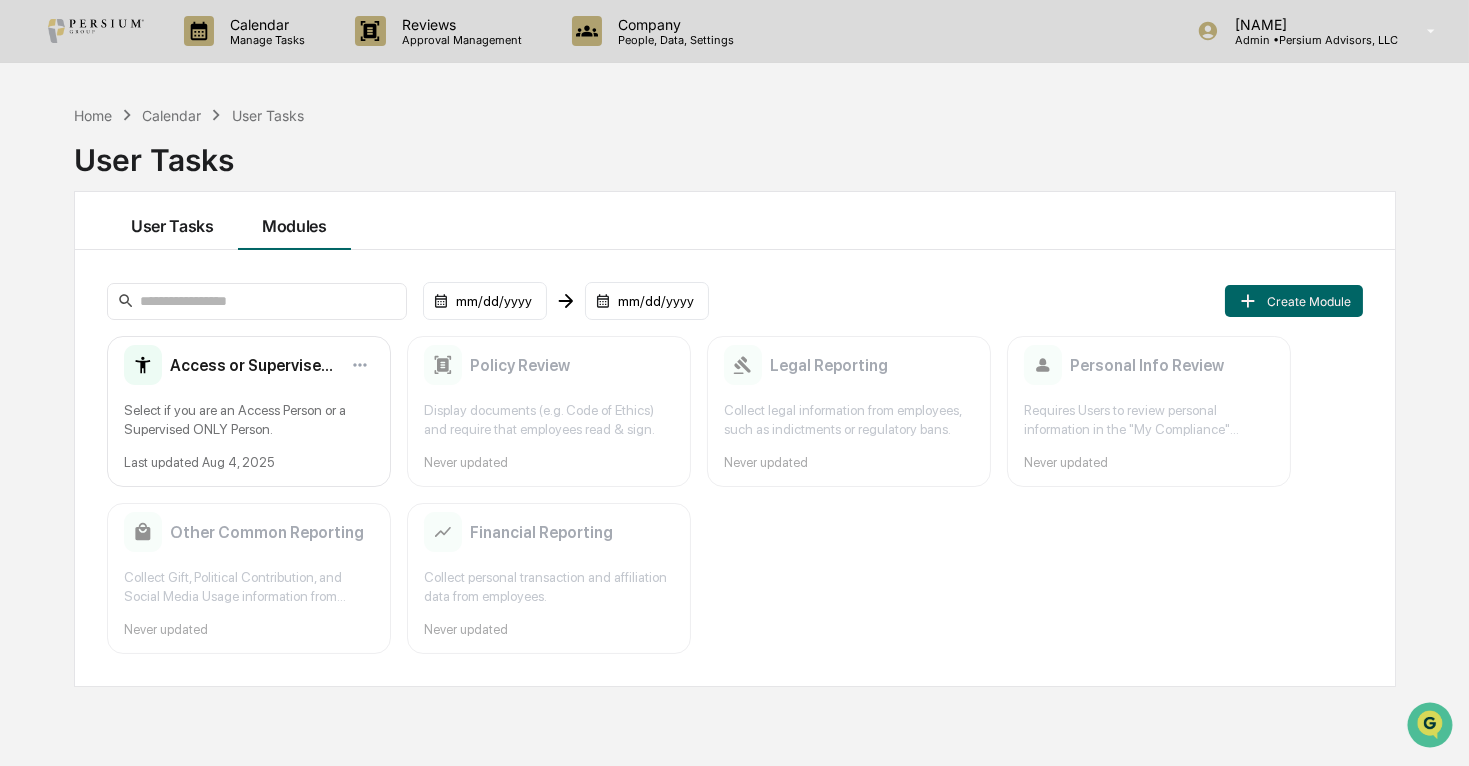 click on "User Tasks" at bounding box center [172, 221] 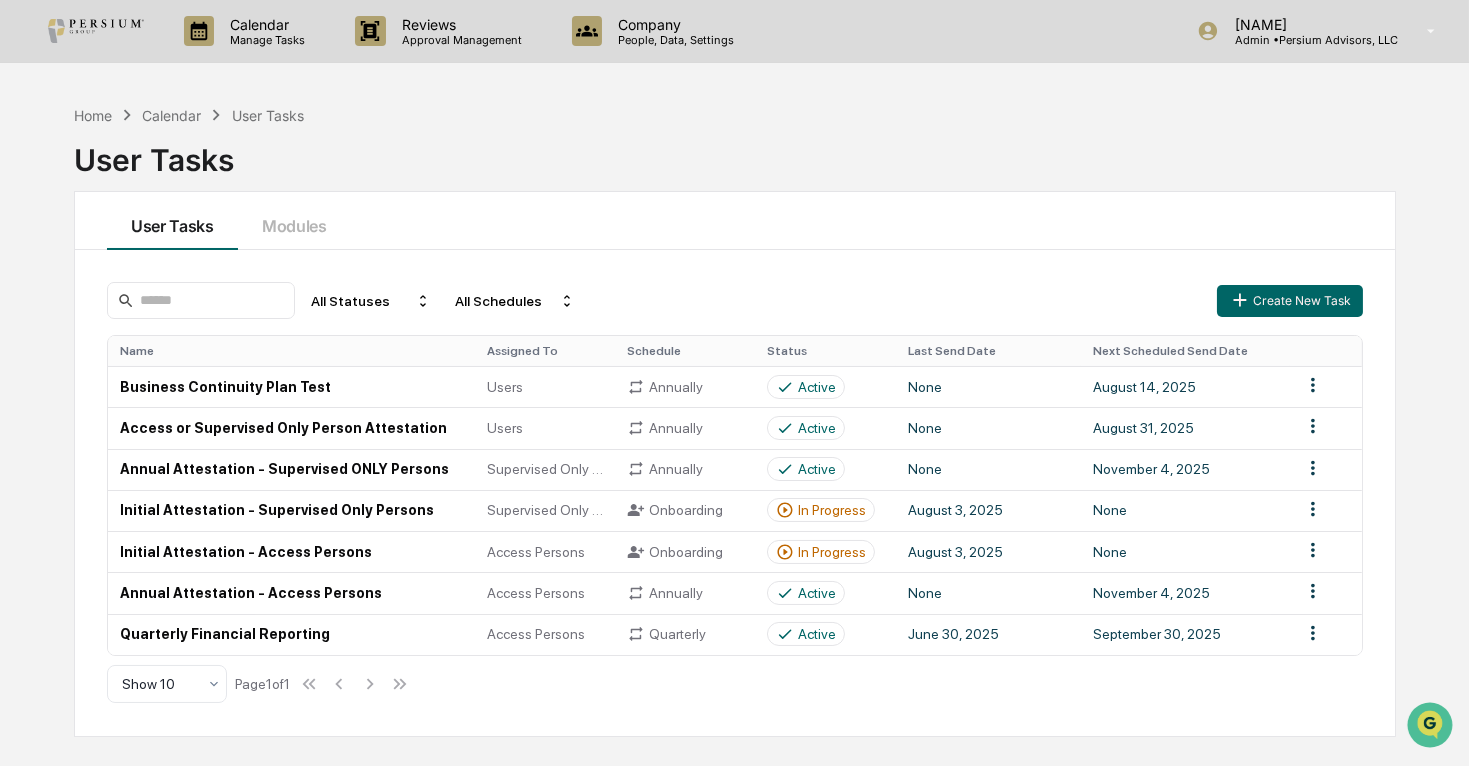 click on "Calendar" at bounding box center (171, 115) 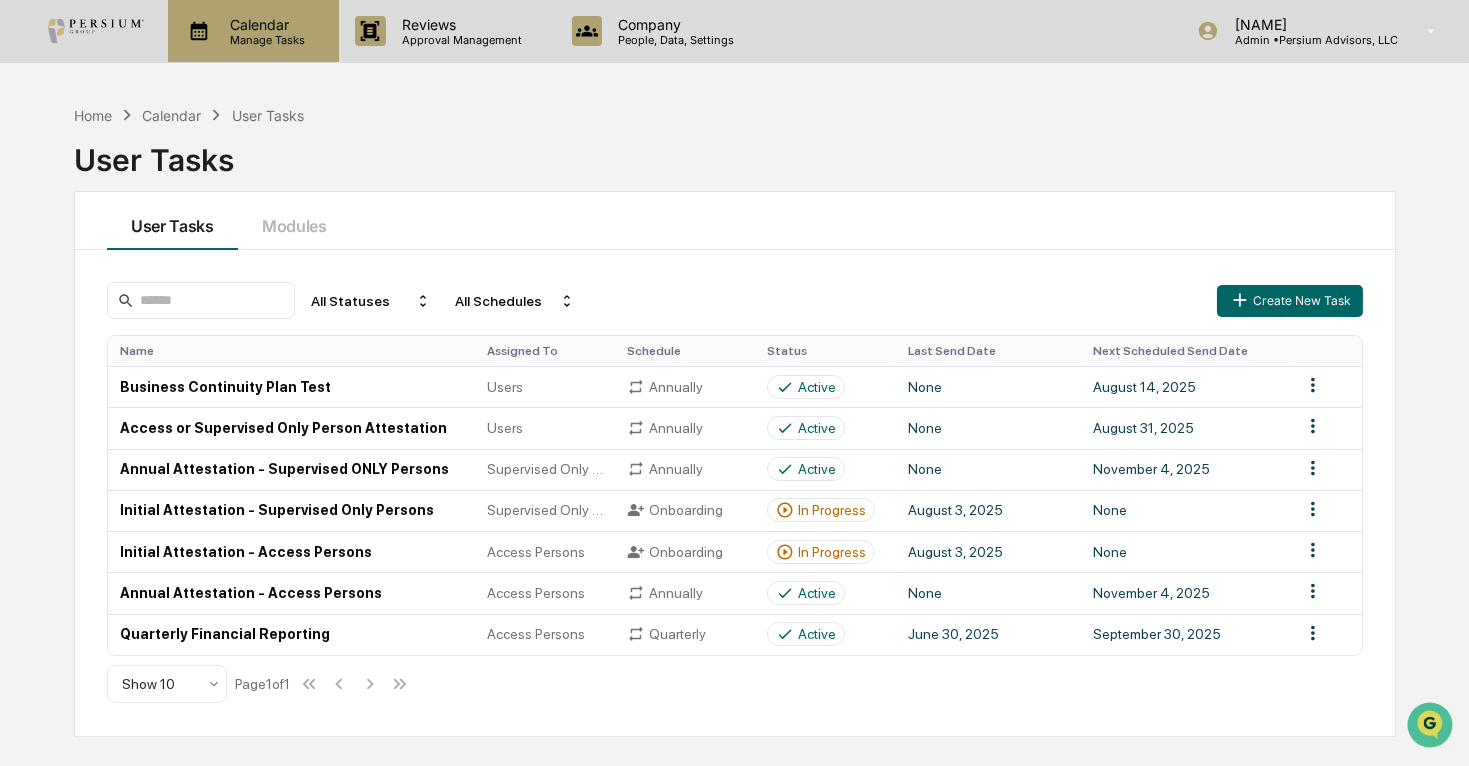 click on "Calendar Manage Tasks" at bounding box center [253, 31] 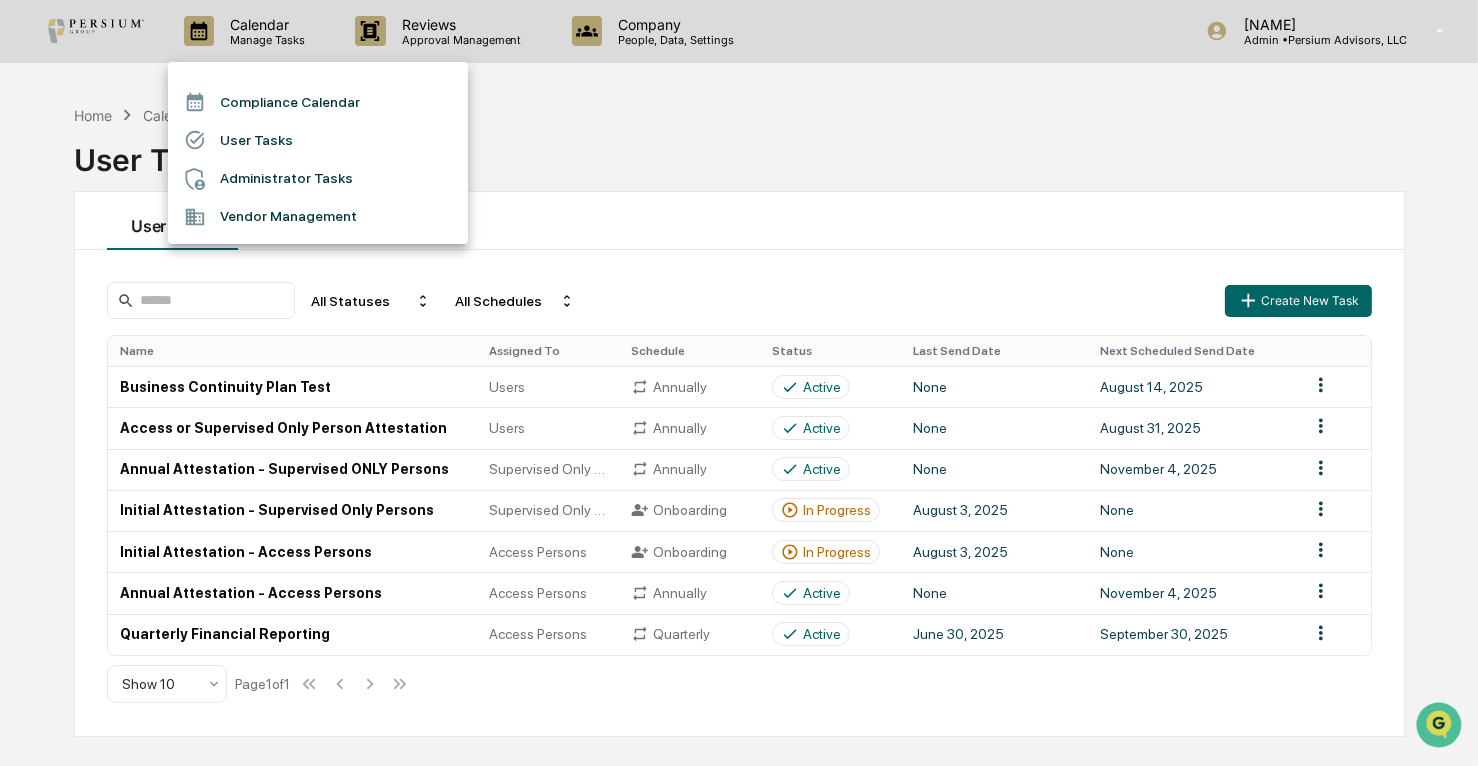 click on "Administrator Tasks" at bounding box center [318, 179] 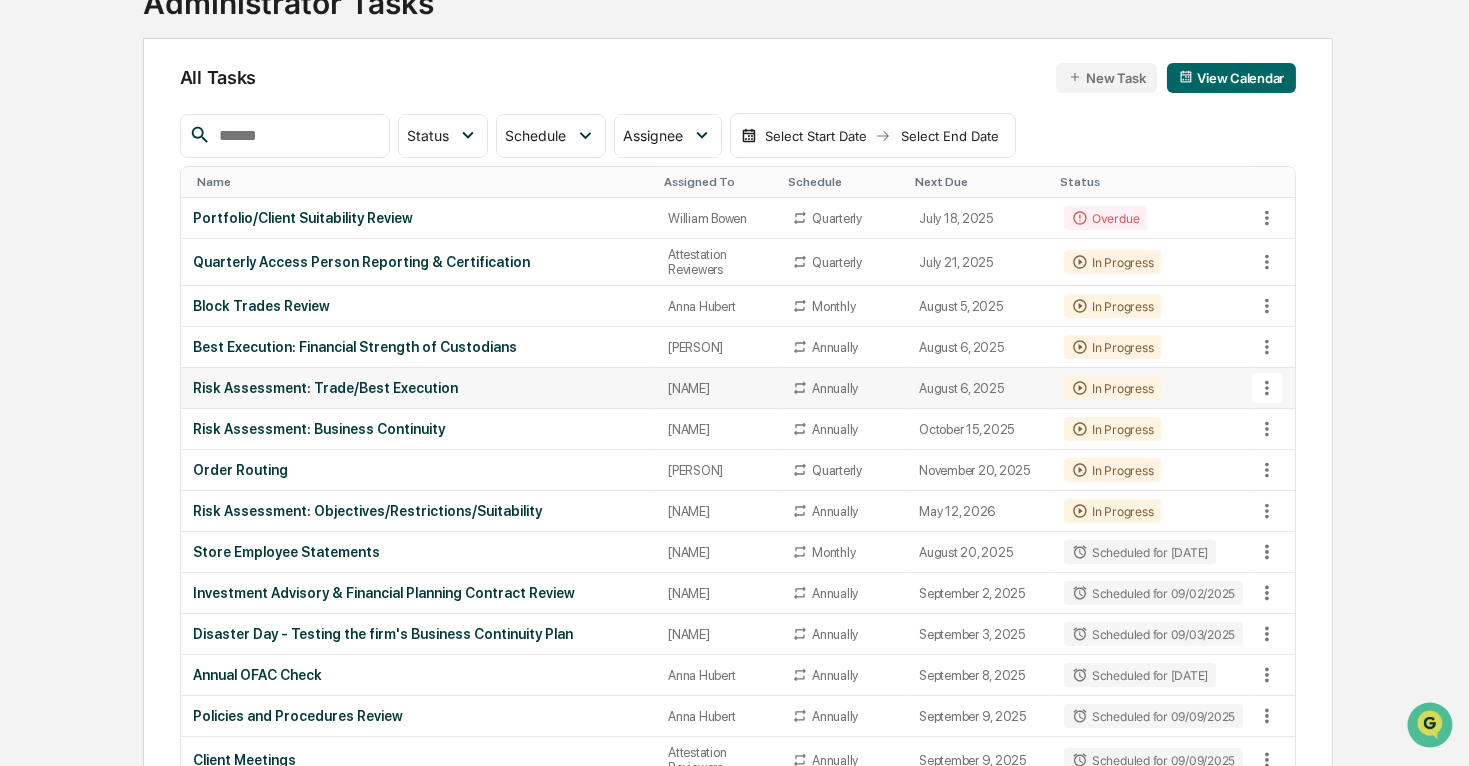 scroll, scrollTop: 181, scrollLeft: 0, axis: vertical 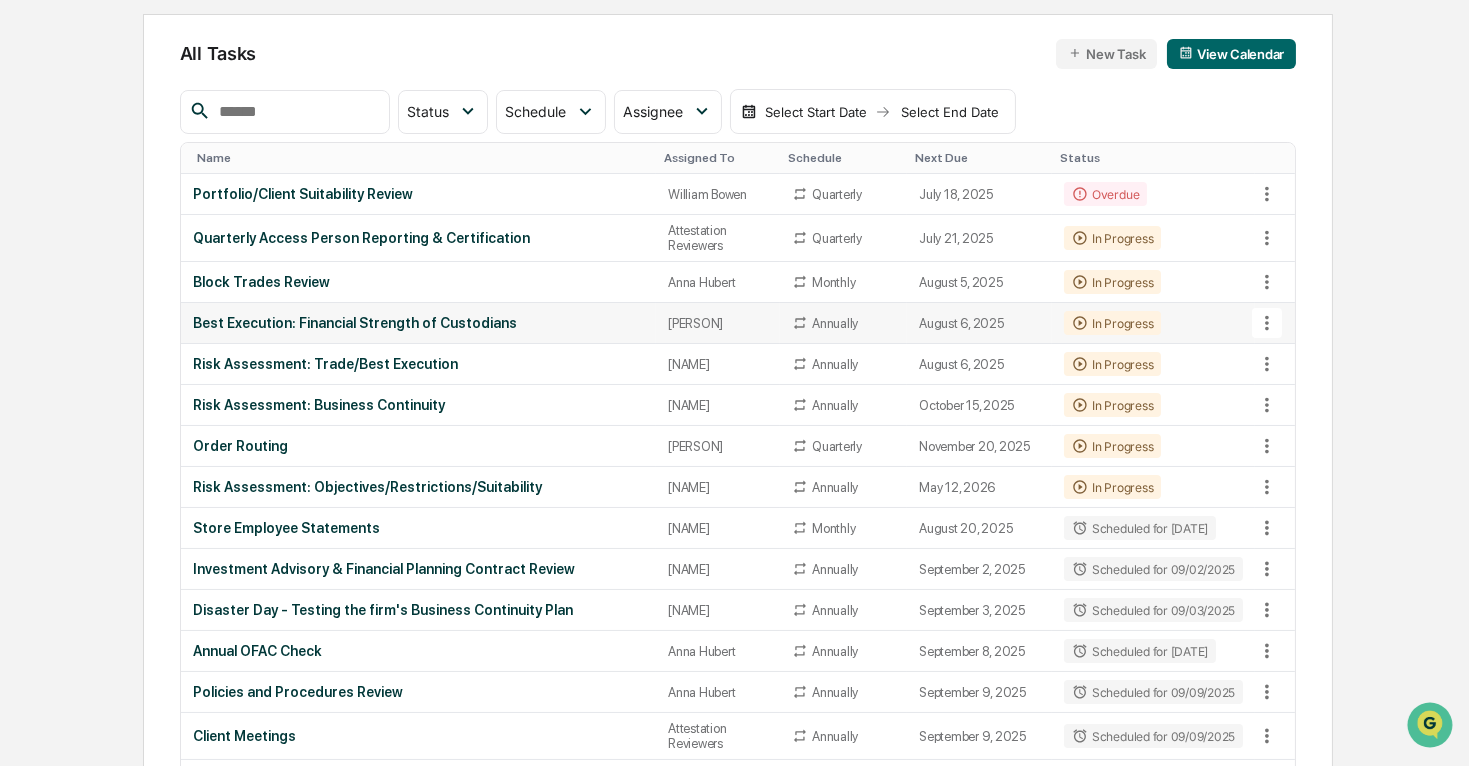click on "Best Execution: Financial Strength of Custodians" at bounding box center (418, 323) 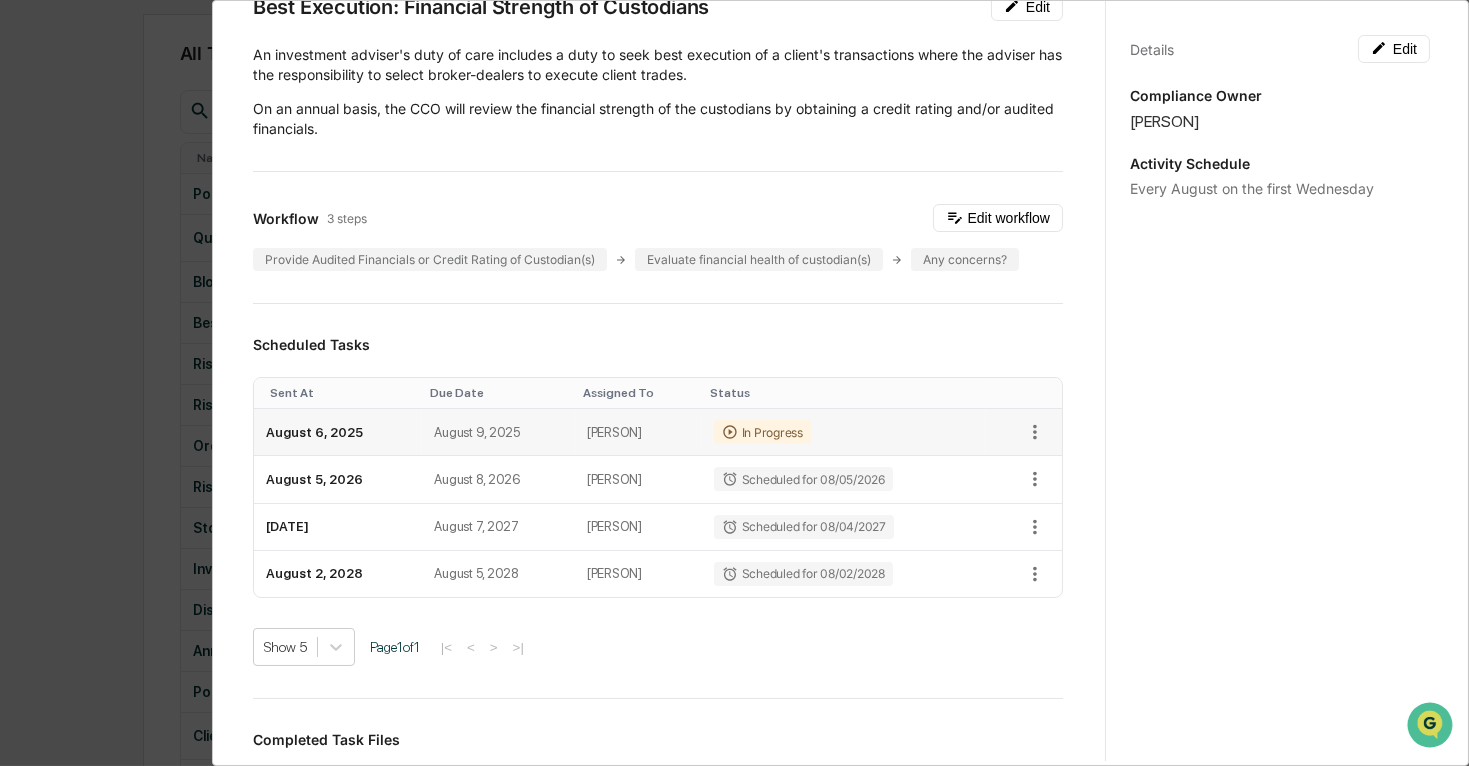 scroll, scrollTop: 0, scrollLeft: 0, axis: both 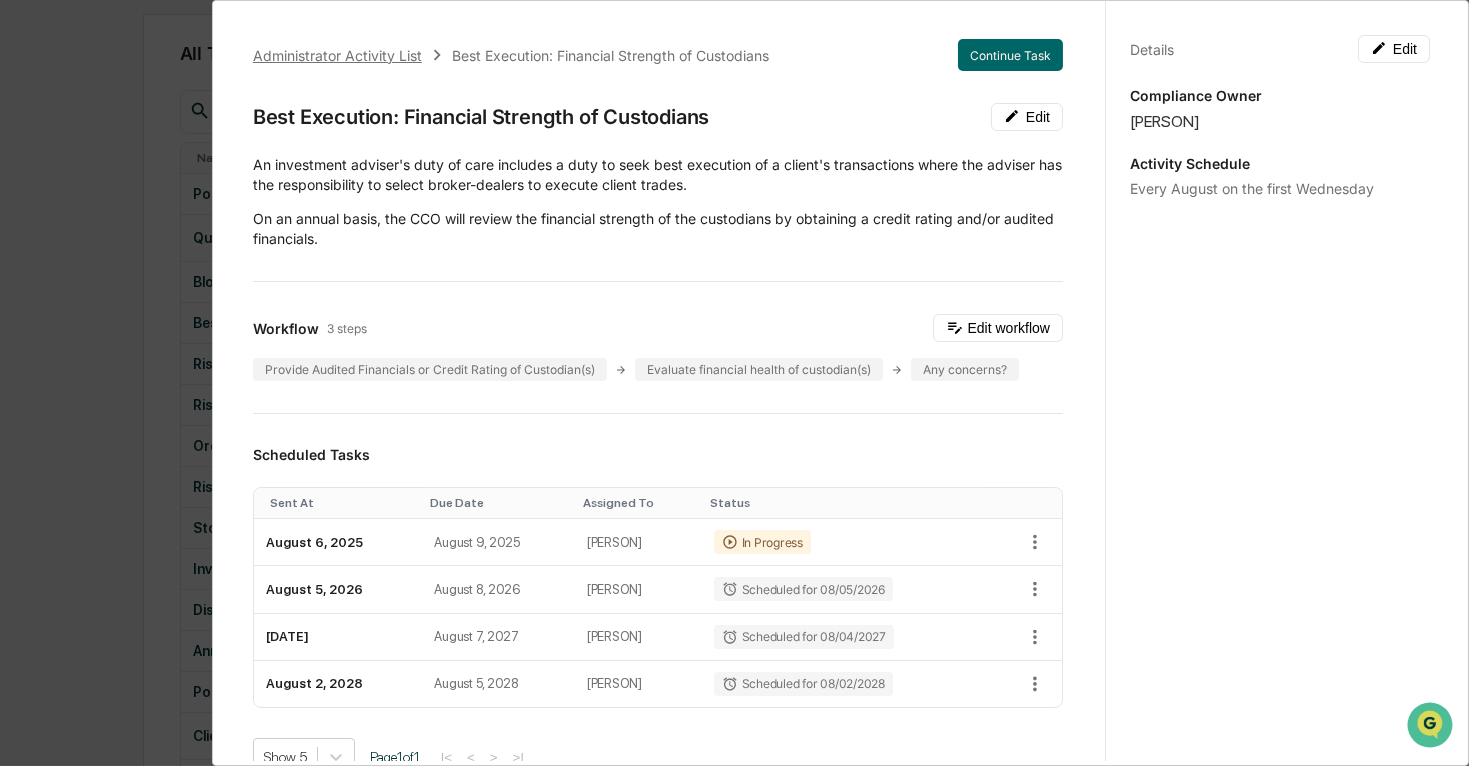 click on "Administrator Activity List" at bounding box center (337, 55) 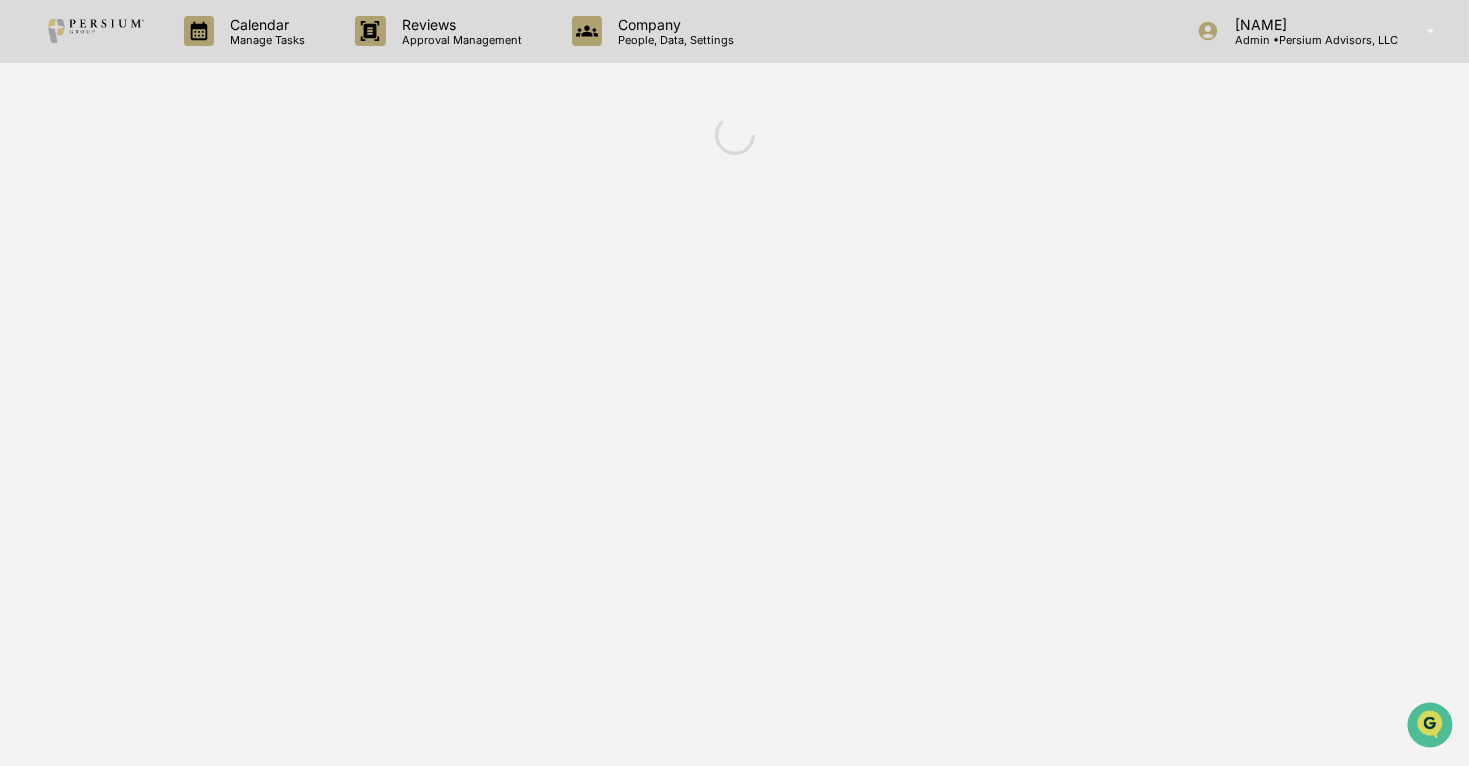 scroll, scrollTop: 0, scrollLeft: 0, axis: both 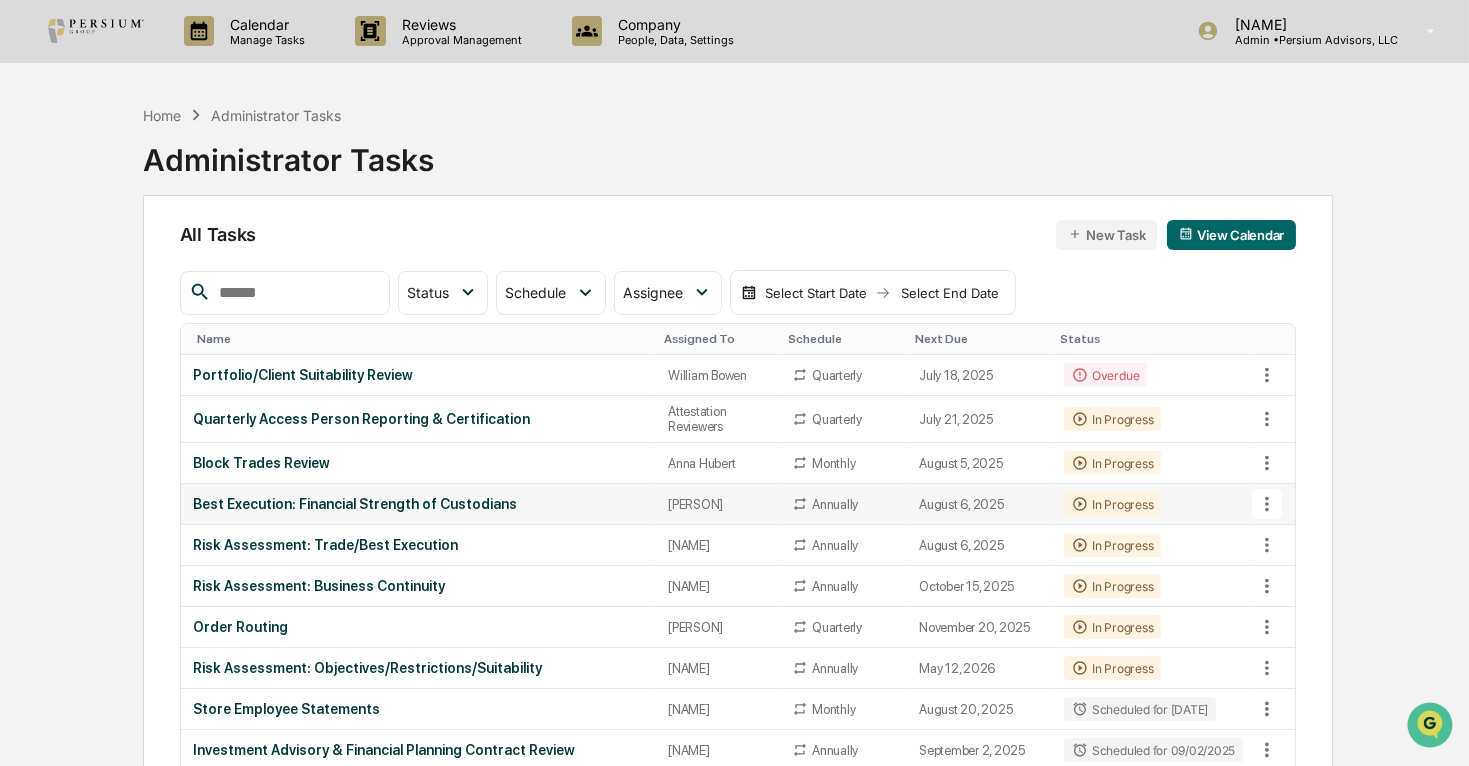 click on "Best Execution: Financial Strength of Custodians" at bounding box center [418, 504] 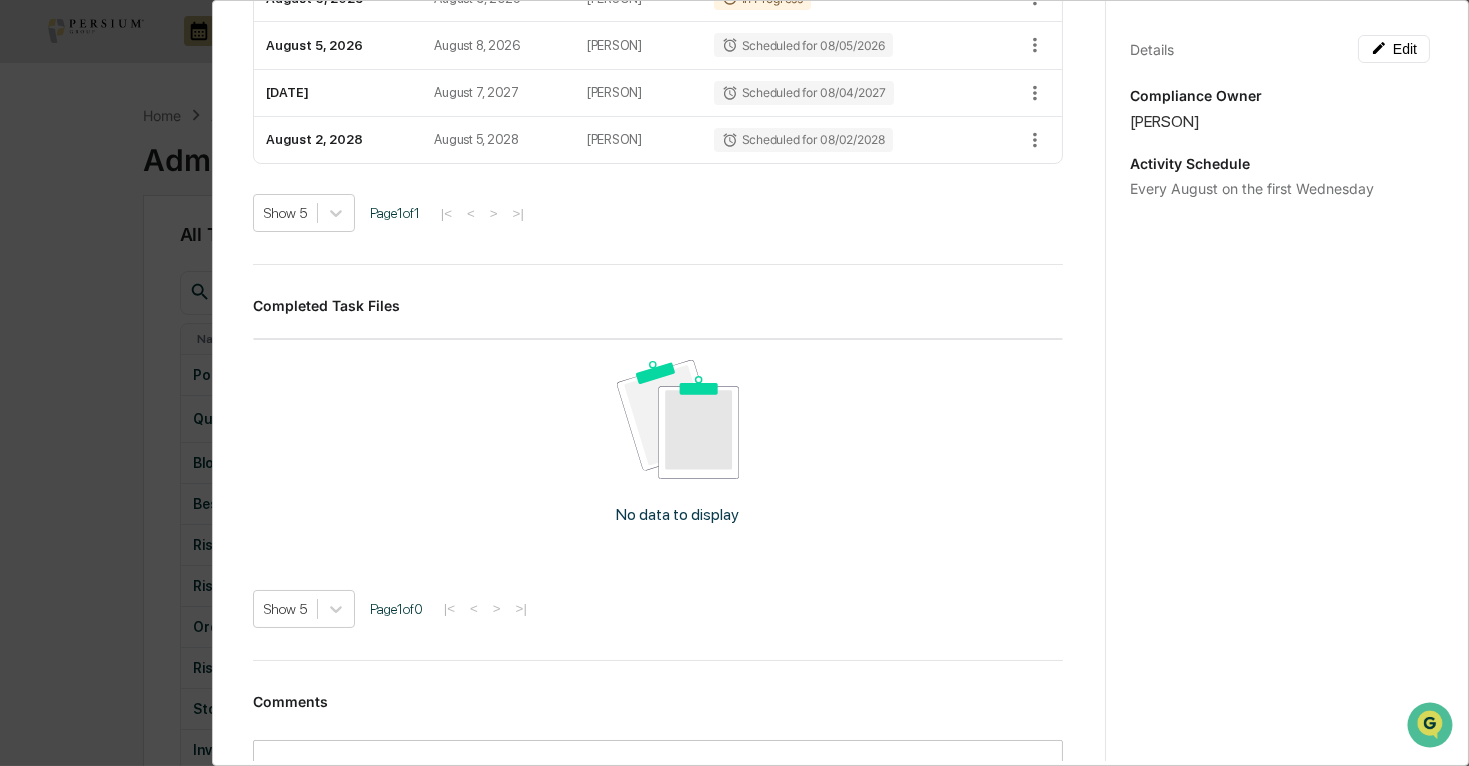 scroll, scrollTop: 542, scrollLeft: 0, axis: vertical 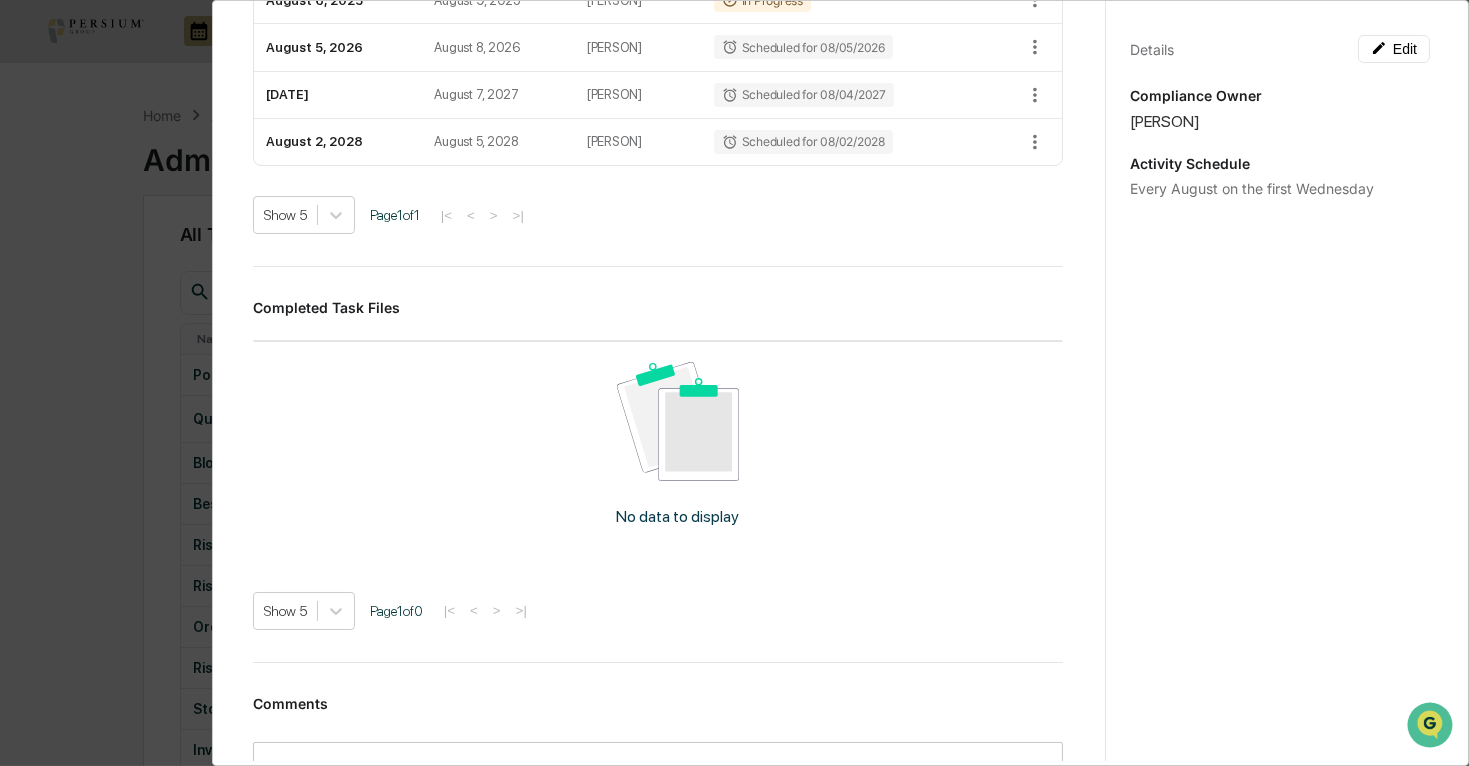 click on "Administrator Activity List Best Execution: Financial Strength of Custodians Continue Task Best Execution: Financial Strength of Custodians Edit An investment adviser's duty of care includes a duty to seek best execution of a client's transactions where the adviser has the responsibility to select broker-dealers to execute client trades. On an annual basis, the CCO will review the financial strength of the custodians by obtaining a credit rating and/or audited financials. Workflow 3 steps Edit workflow Provide Audited Financials or Credit Rating of Custodian(s) Evaluate financial health of custodian(s) Any concerns? Scheduled Tasks Sent At Due Date Assigned To Status August 6, 2025 August 9, 2025 [FIRST] [LAST] In Progress August 5, 2026 August 8, 2026 [FIRST] [LAST] Scheduled for 08/05/2026 August 4, 2027 August 7, 2027 [FIRST] [LAST] Scheduled for 08/04/2027 August 2, 2028 August 5, 2028 [FIRST] [LAST] Scheduled for 08/02/2028 Show 5 Page 1 of 1 |< < > >| Completed Task Files Show 5 Page 1" at bounding box center (734, 383) 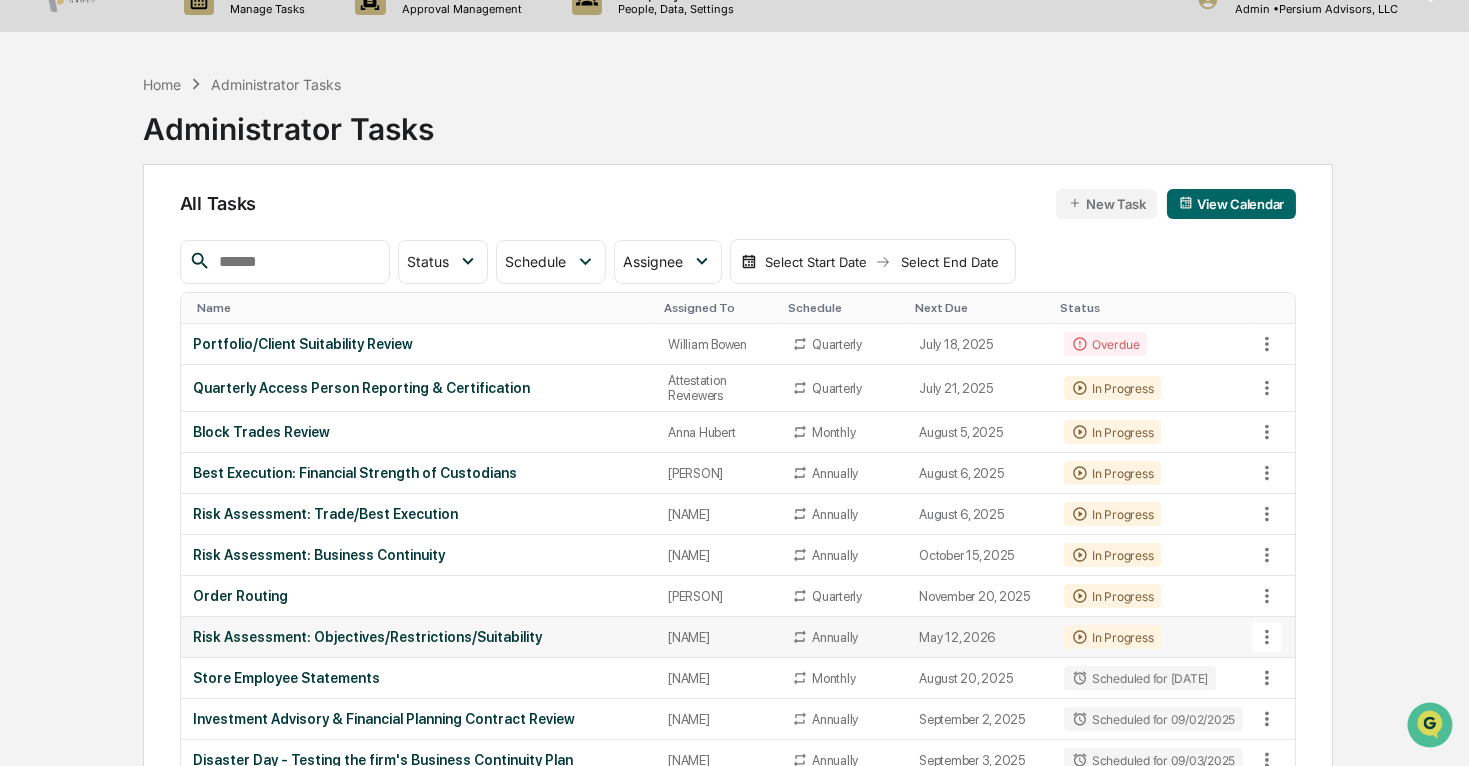 scroll, scrollTop: 0, scrollLeft: 0, axis: both 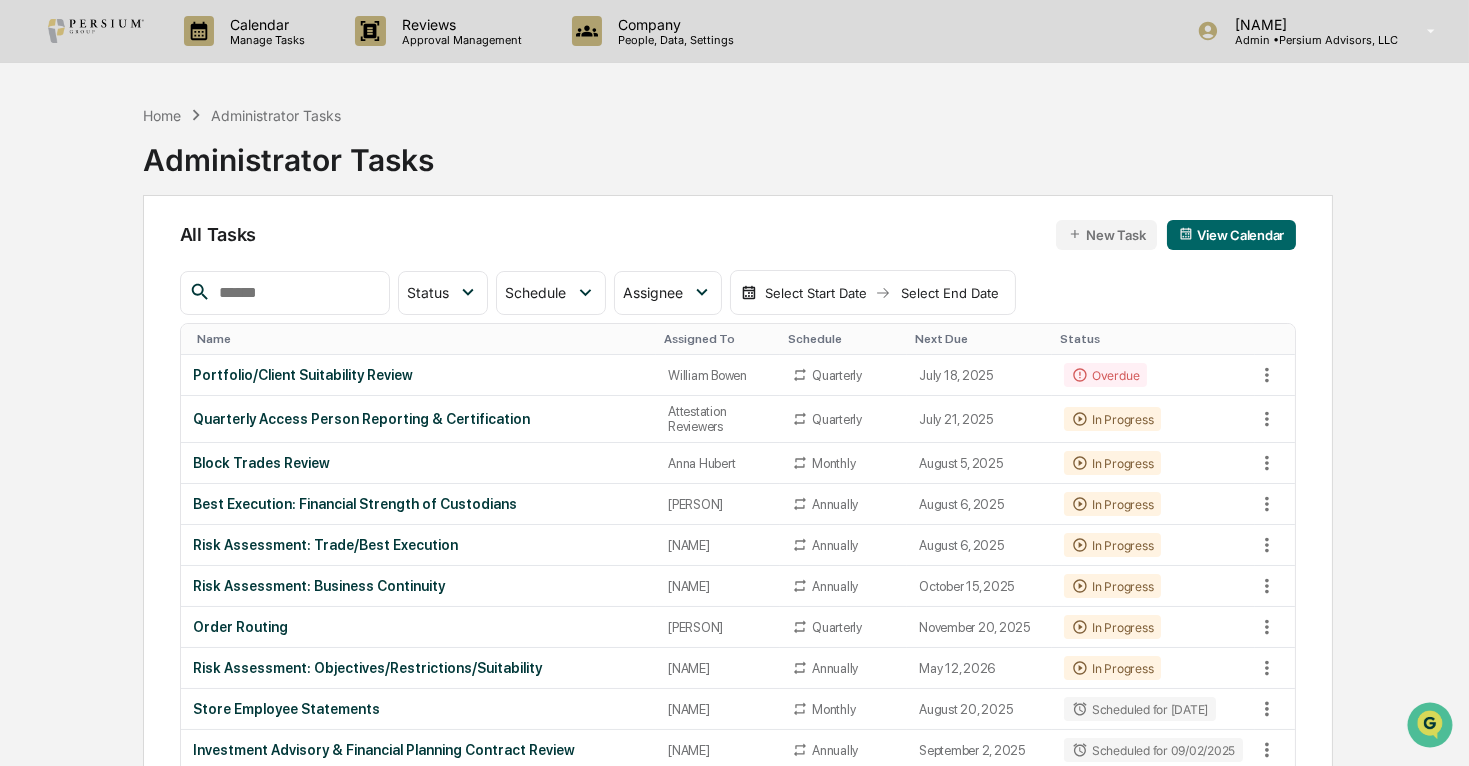 click on "Assigned To" at bounding box center (718, 339) 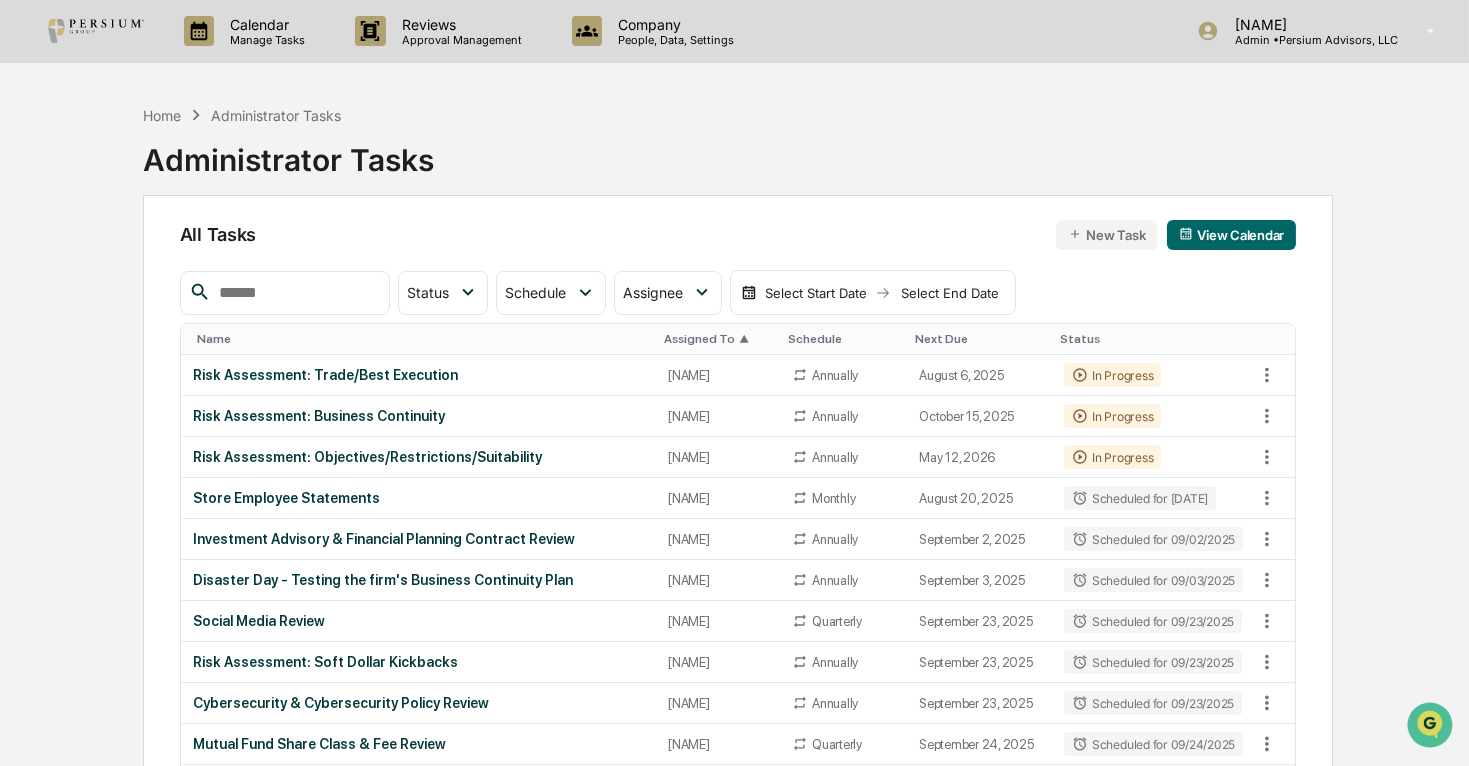 click on "Assigned To ▲" at bounding box center (718, 339) 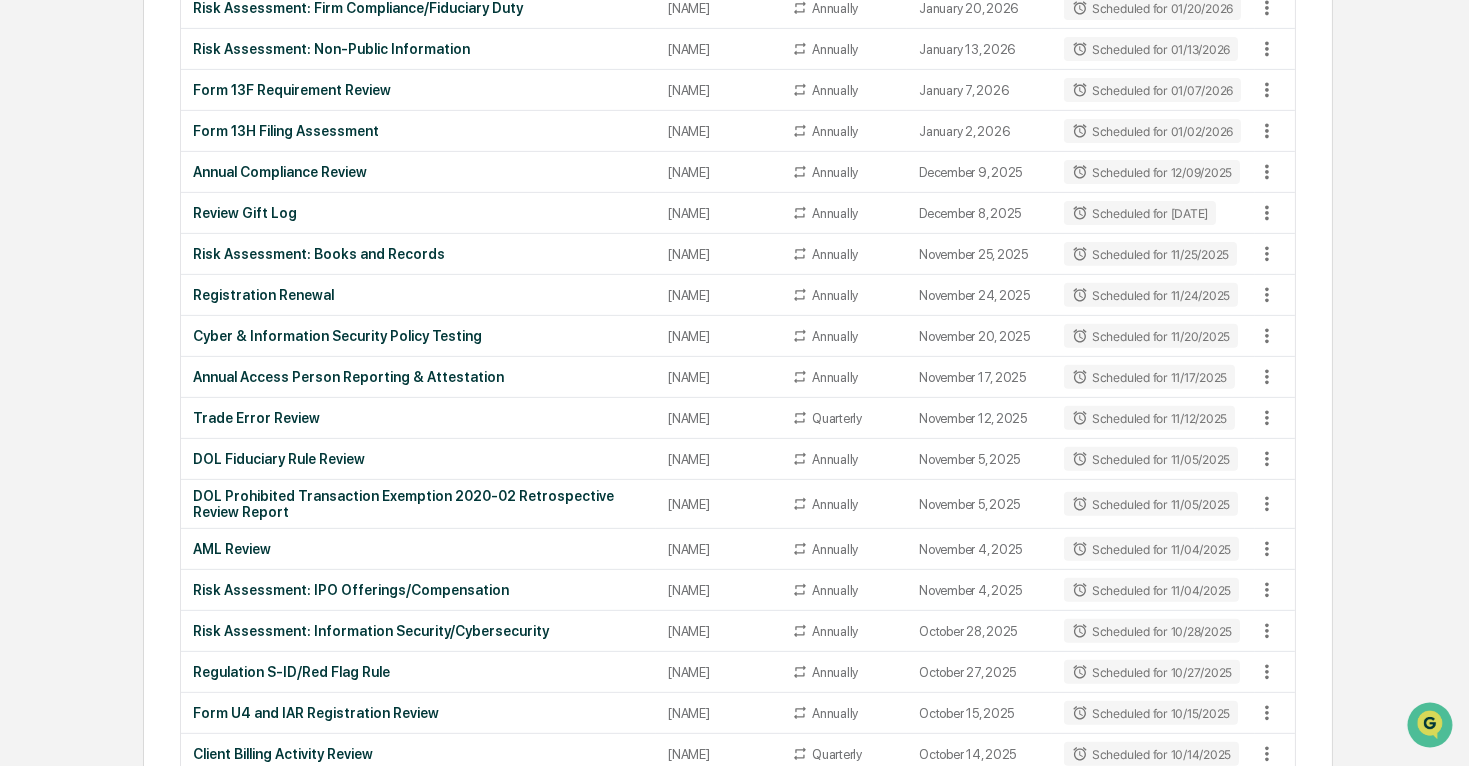 scroll, scrollTop: 2000, scrollLeft: 0, axis: vertical 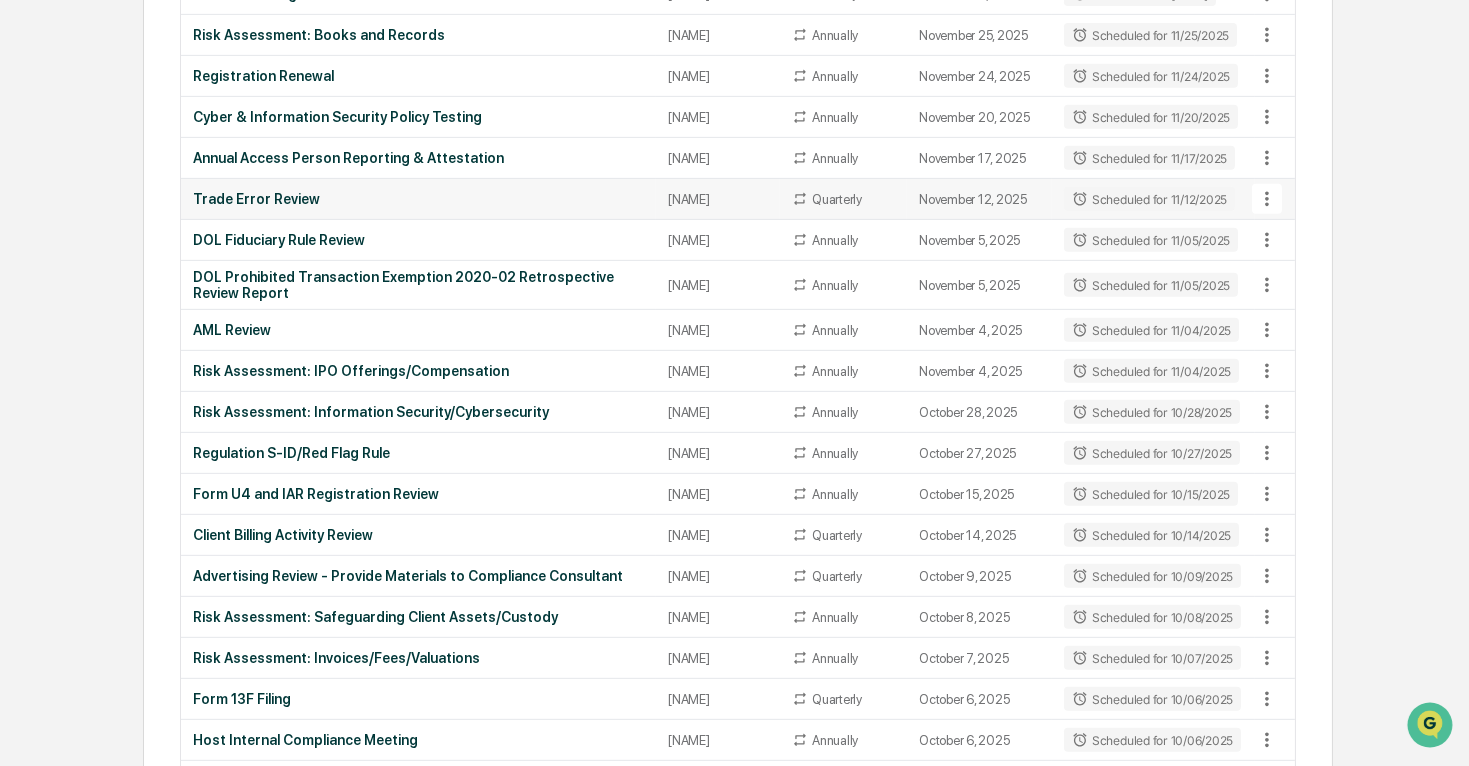 click on "[NAME]" at bounding box center (718, 199) 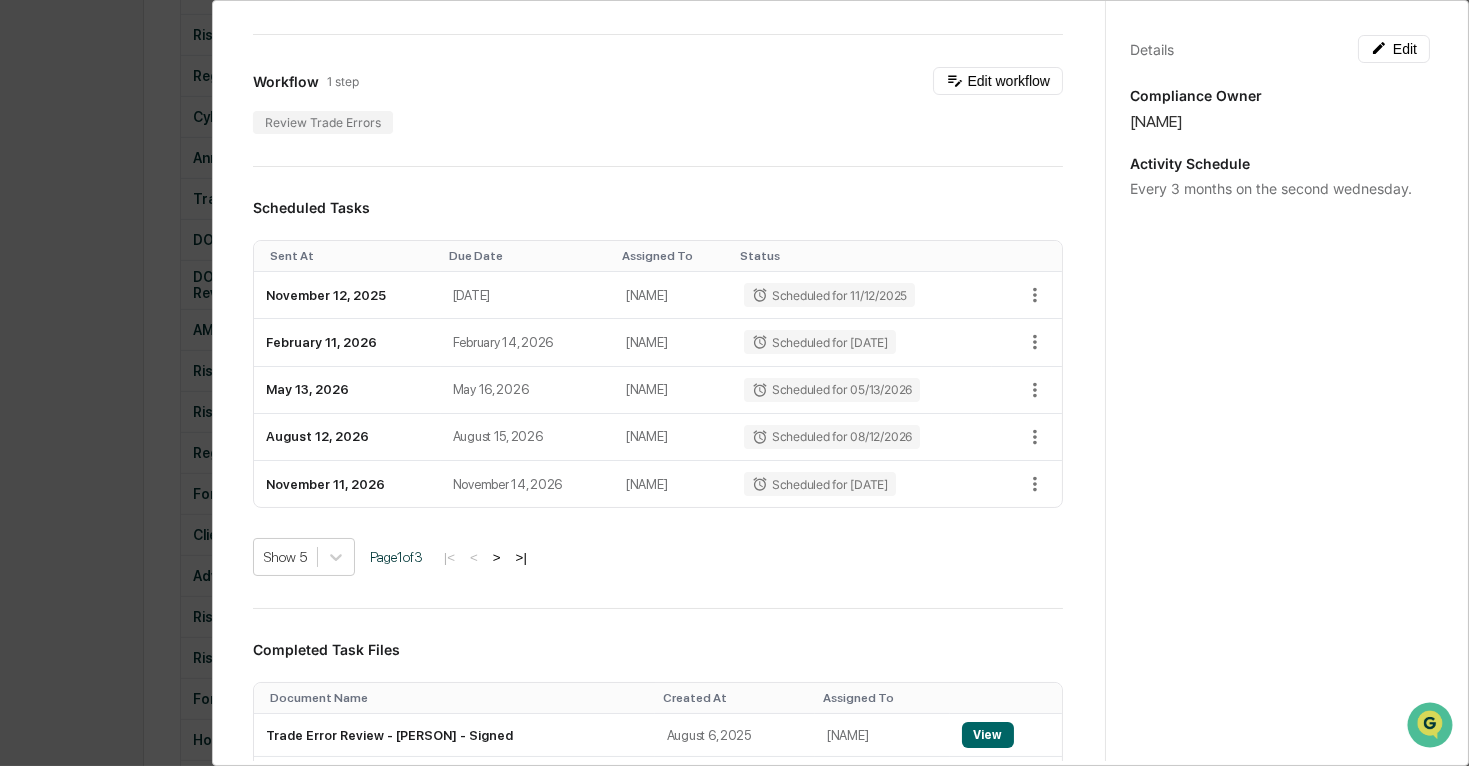 scroll, scrollTop: 289, scrollLeft: 0, axis: vertical 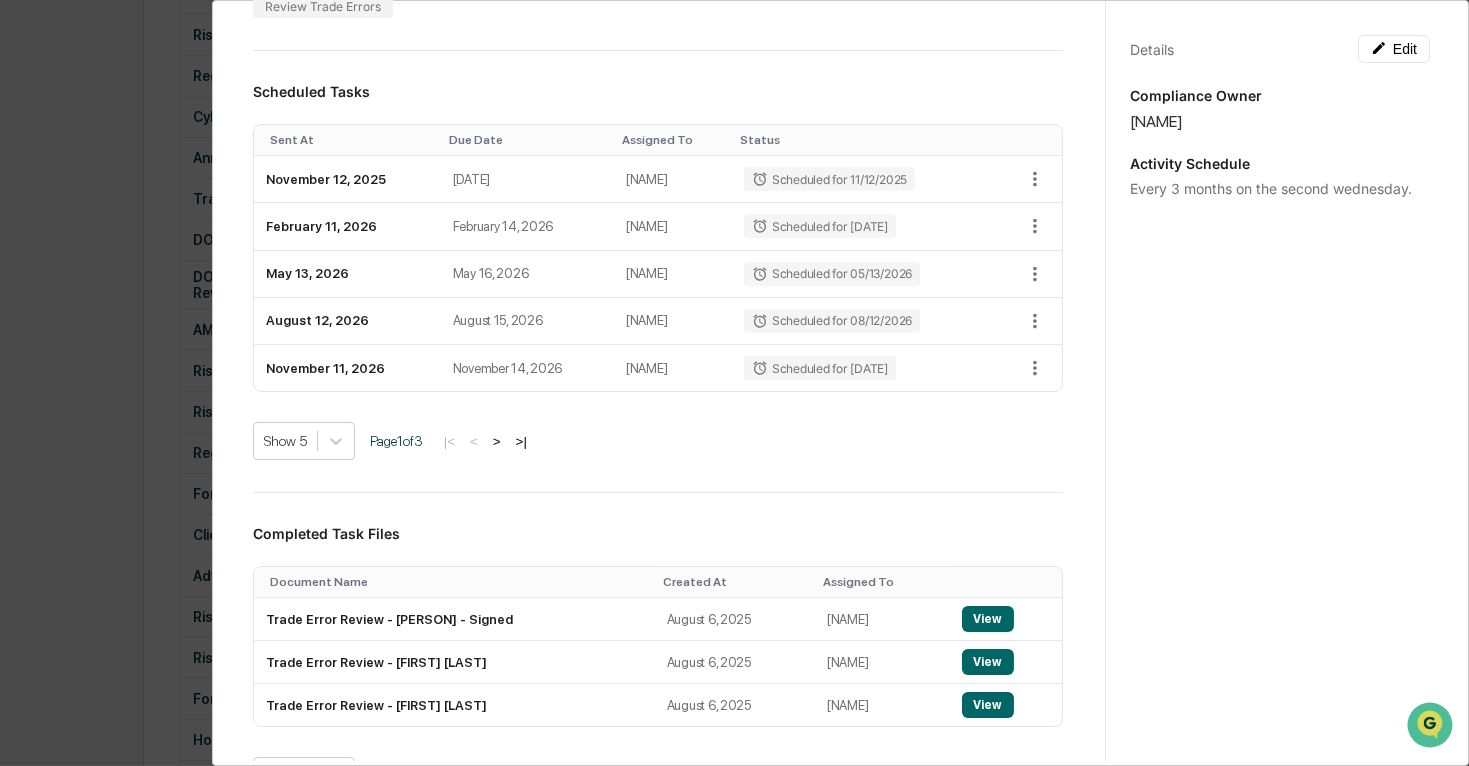 click on ">|" at bounding box center (521, 441) 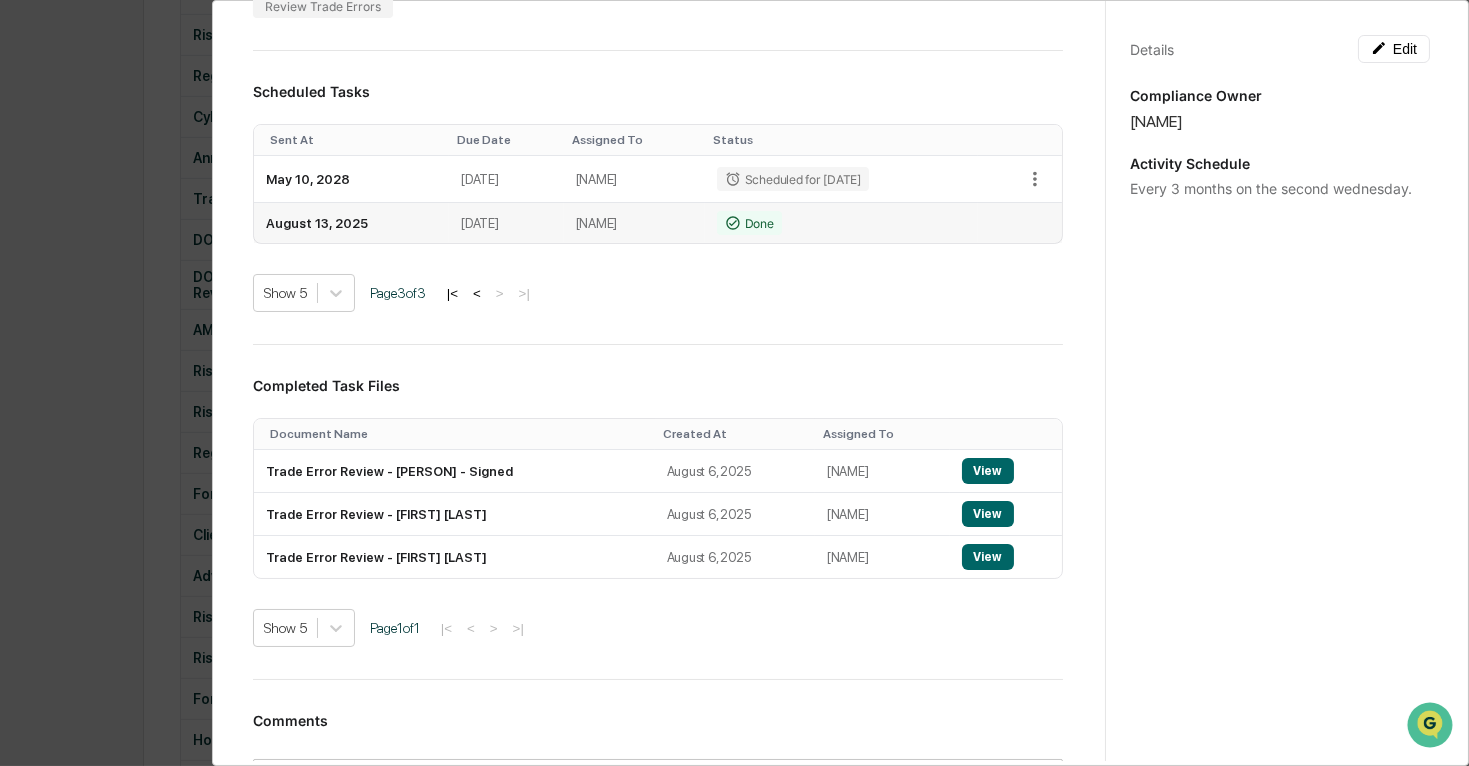 click on "Done" at bounding box center (749, 223) 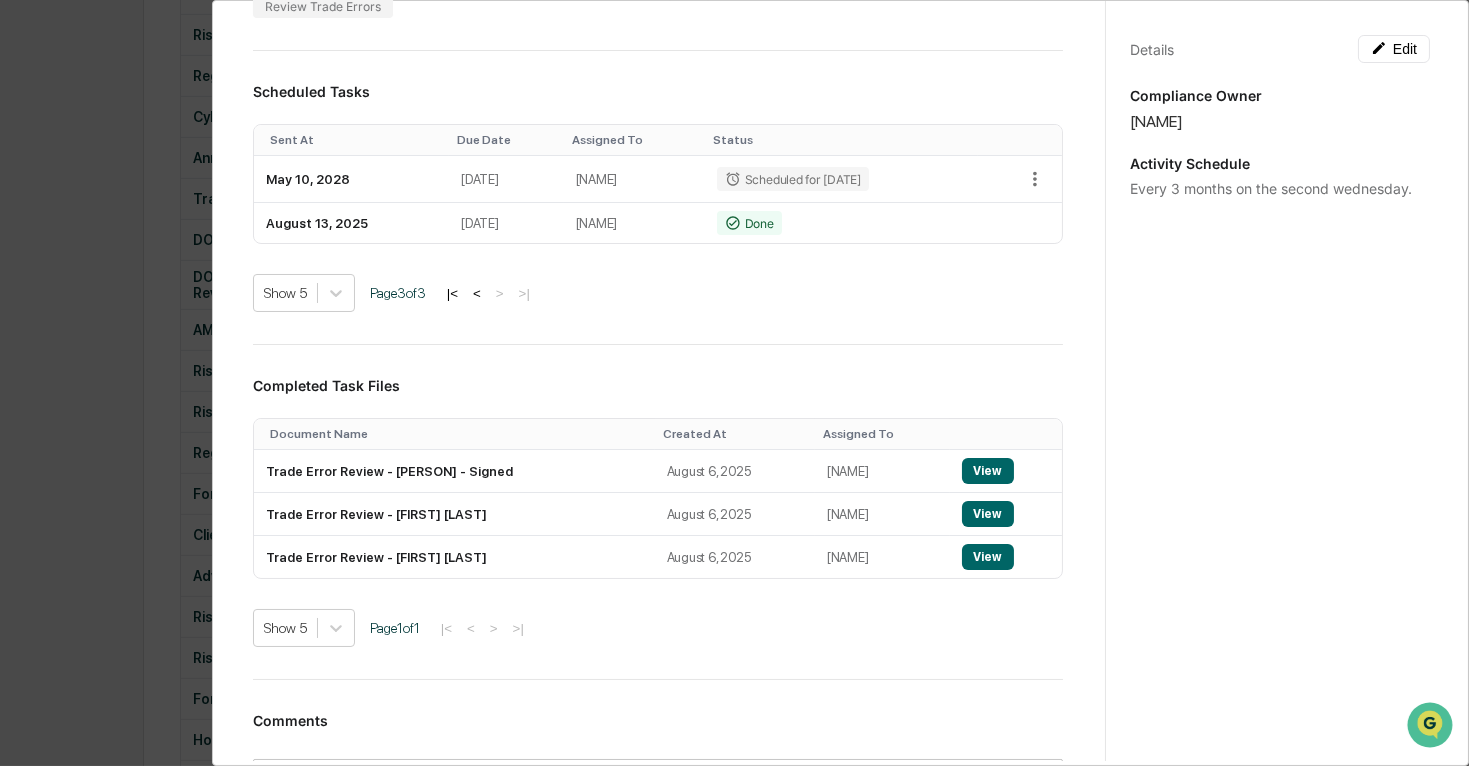 click on "<" at bounding box center [477, 293] 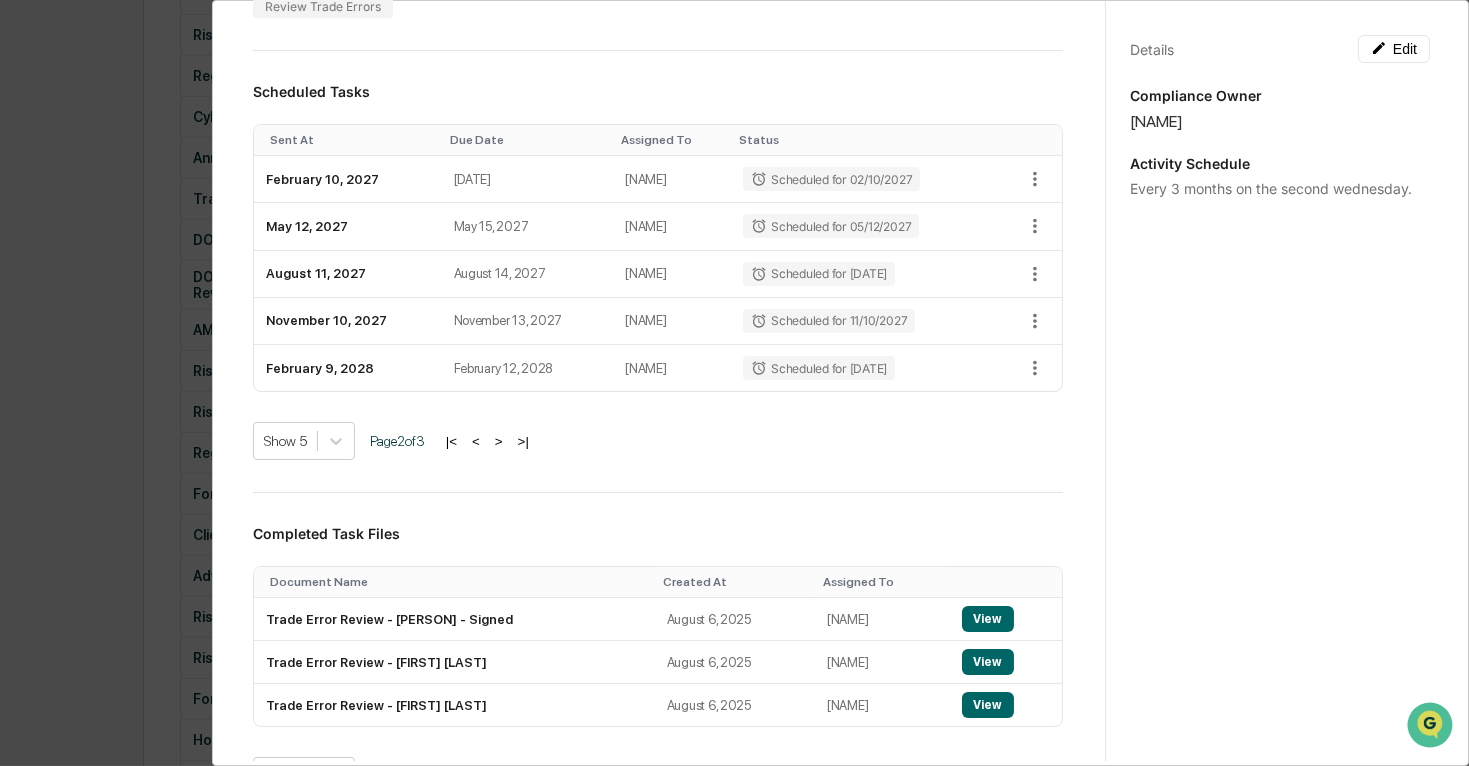 click on ">|" at bounding box center (523, 441) 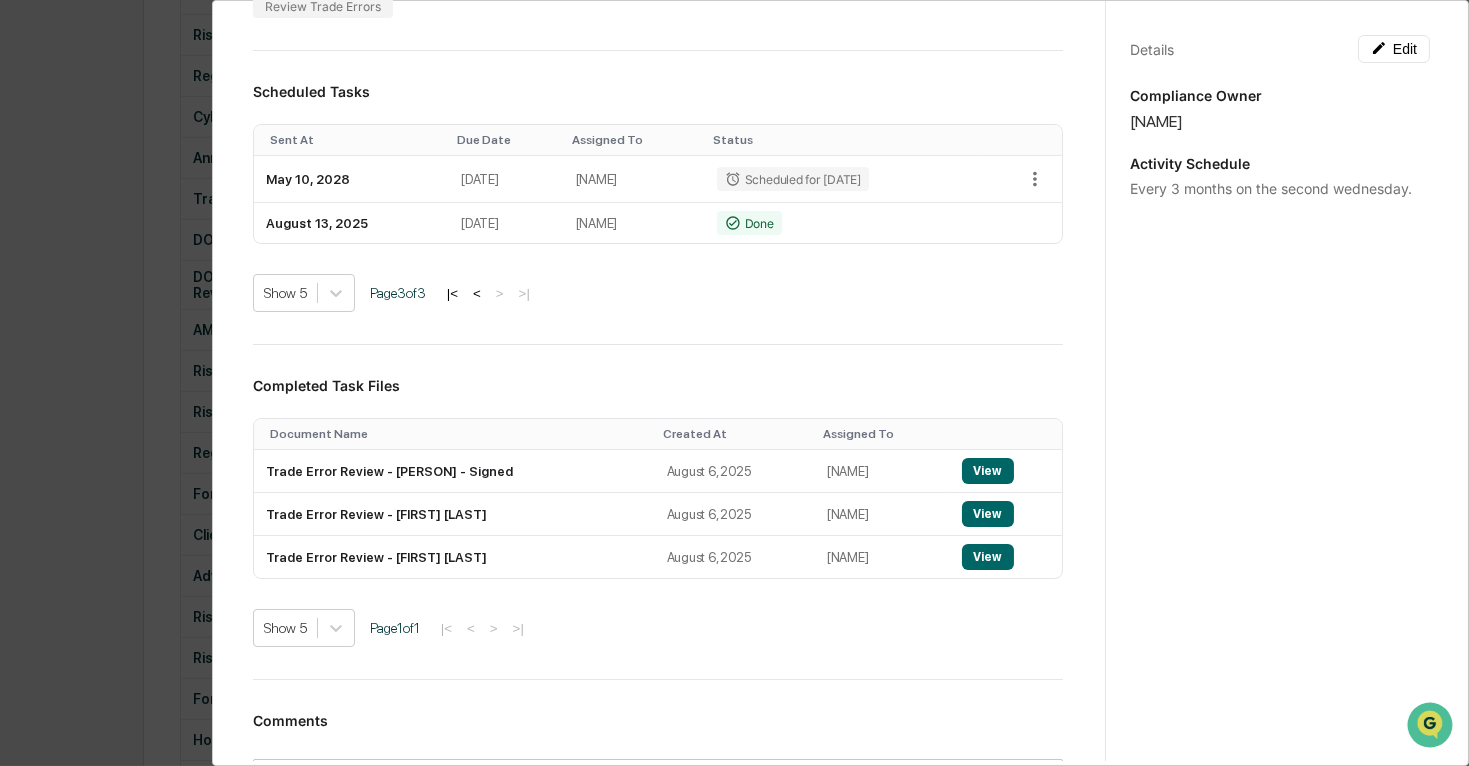 scroll, scrollTop: 0, scrollLeft: 0, axis: both 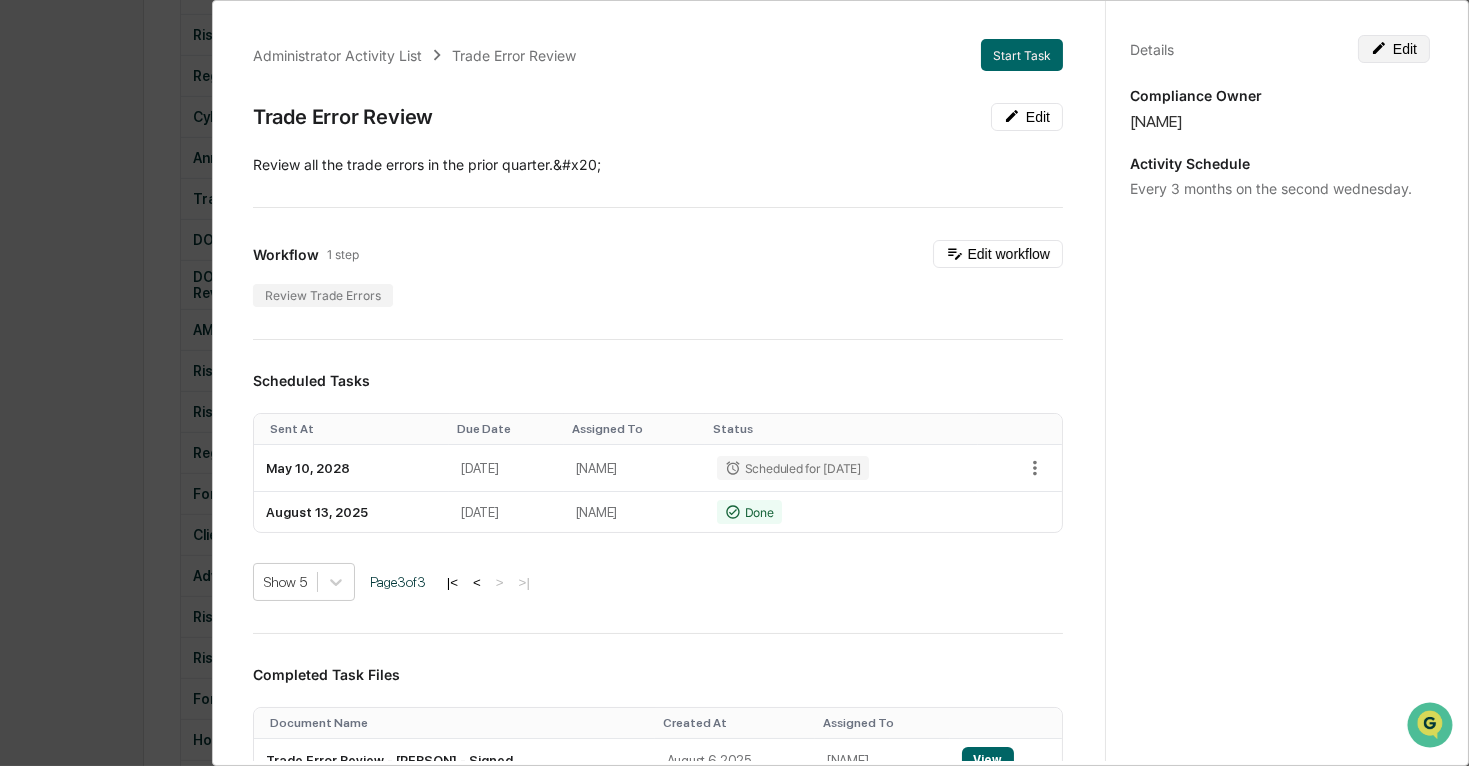click on "Edit" at bounding box center [1394, 49] 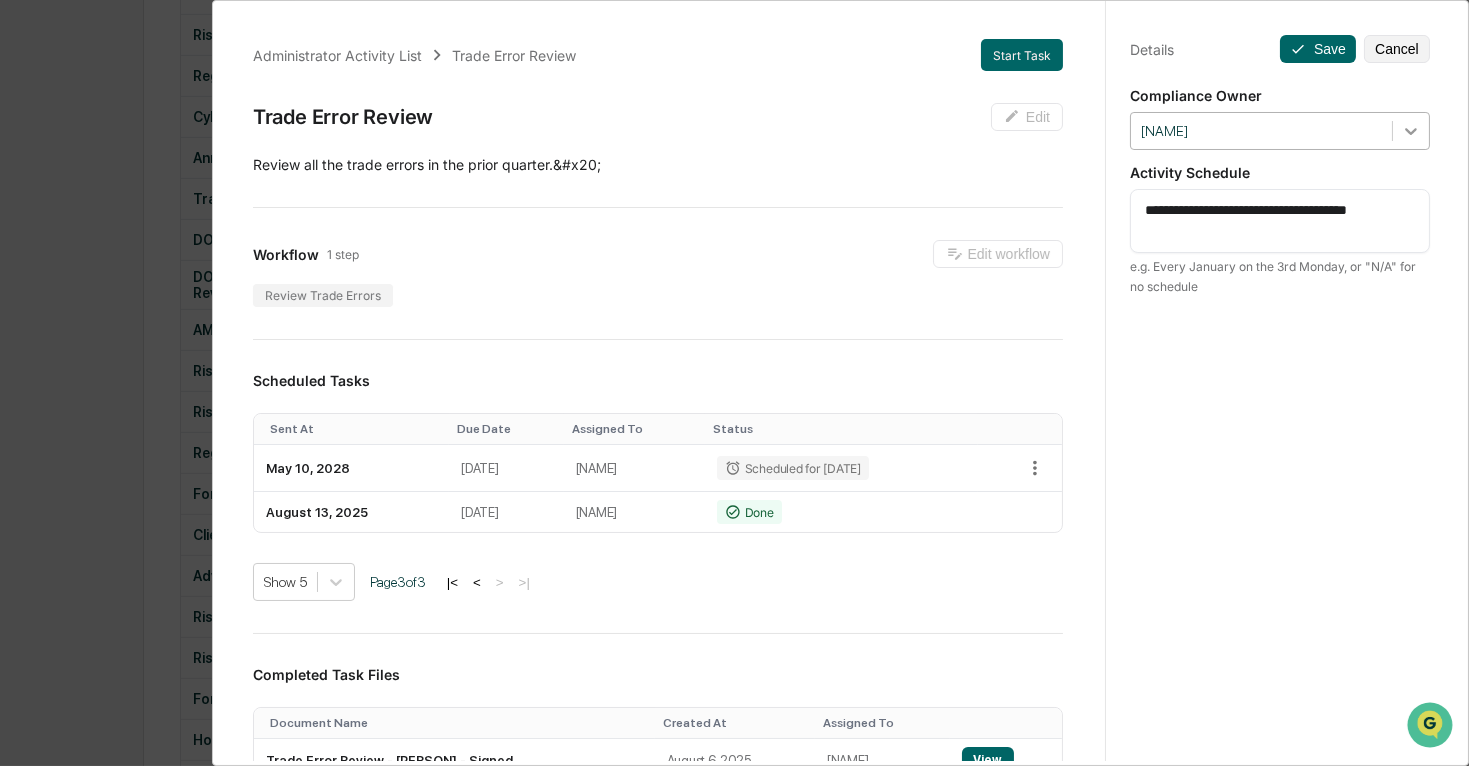 click at bounding box center (1411, 131) 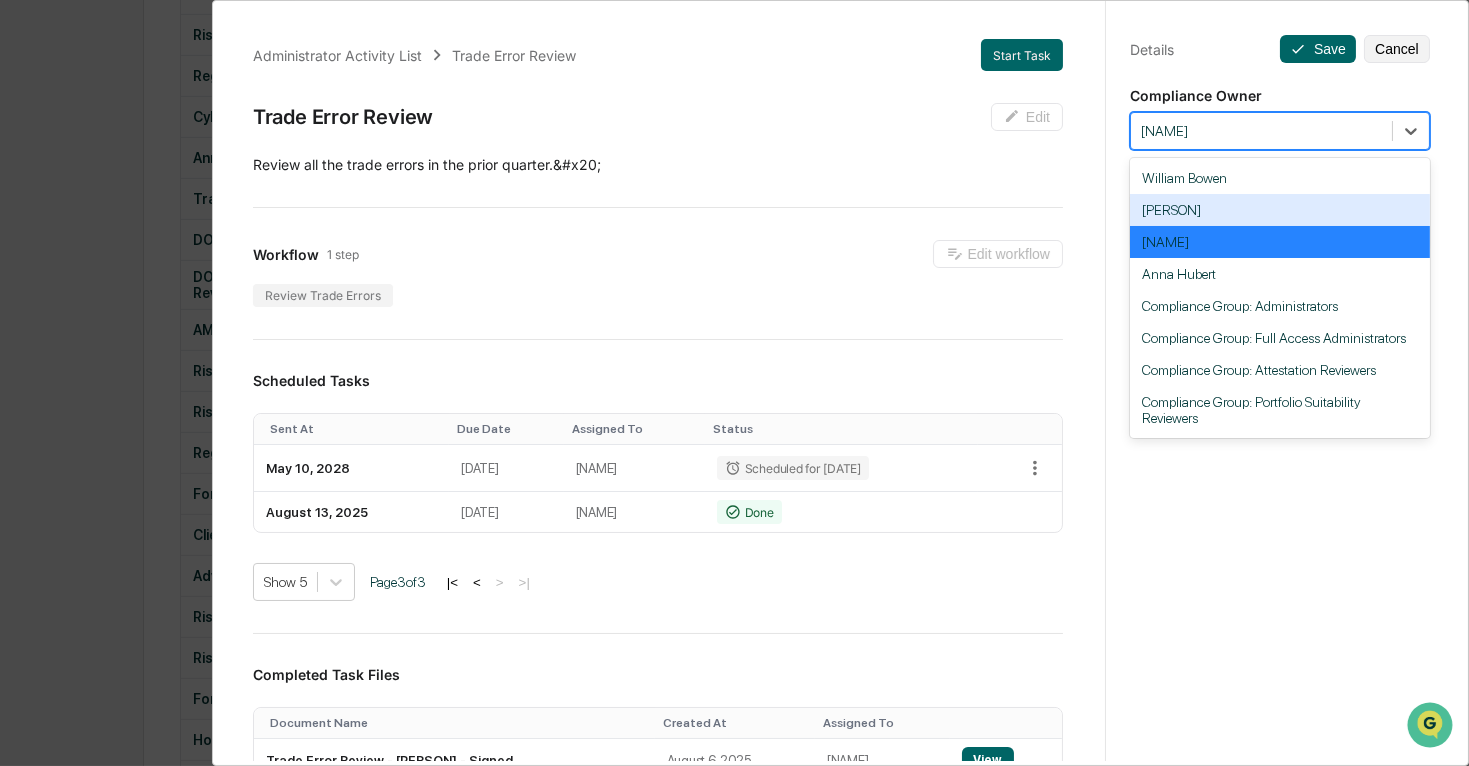 click on "Workflow 1 step Edit workflow" at bounding box center [658, 254] 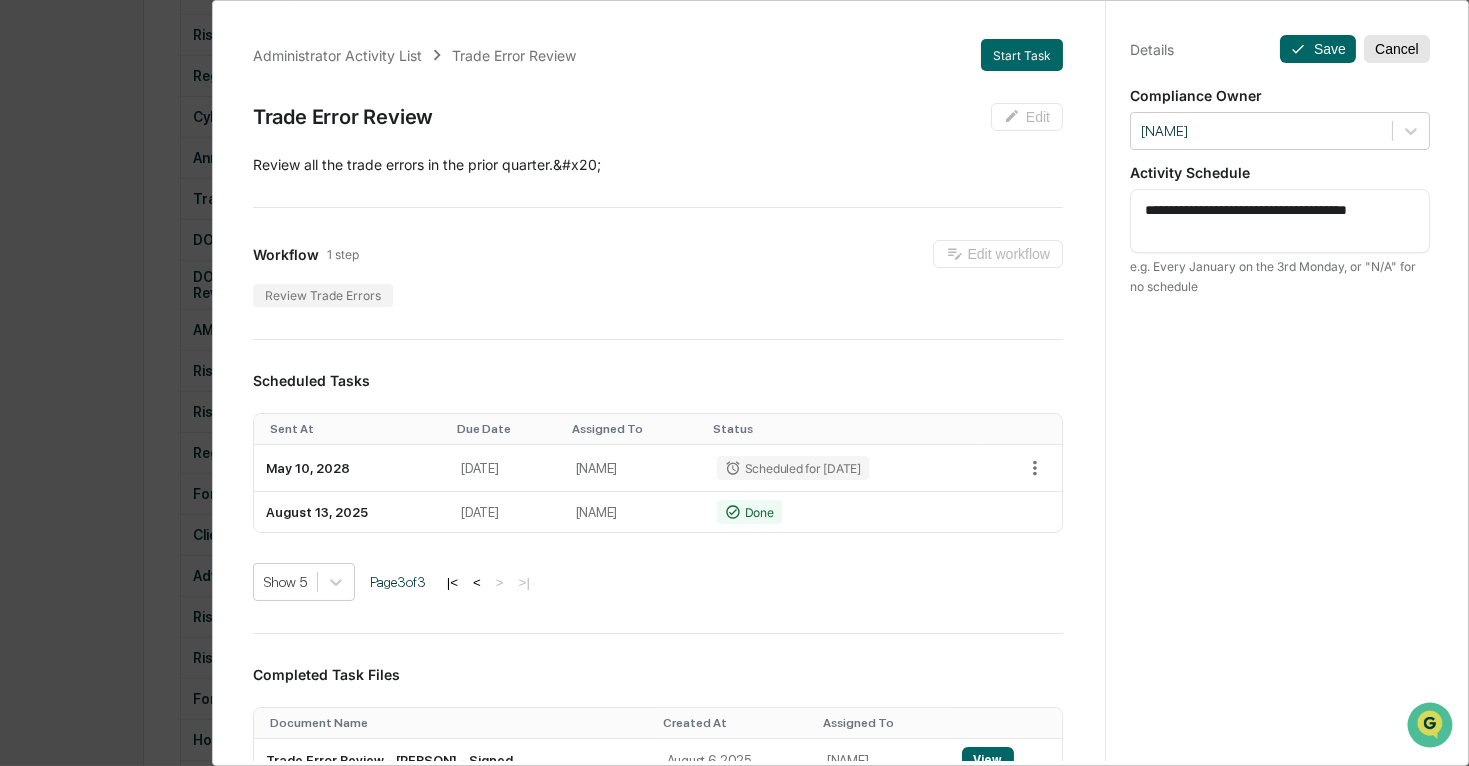 click on "Cancel" at bounding box center [1397, 49] 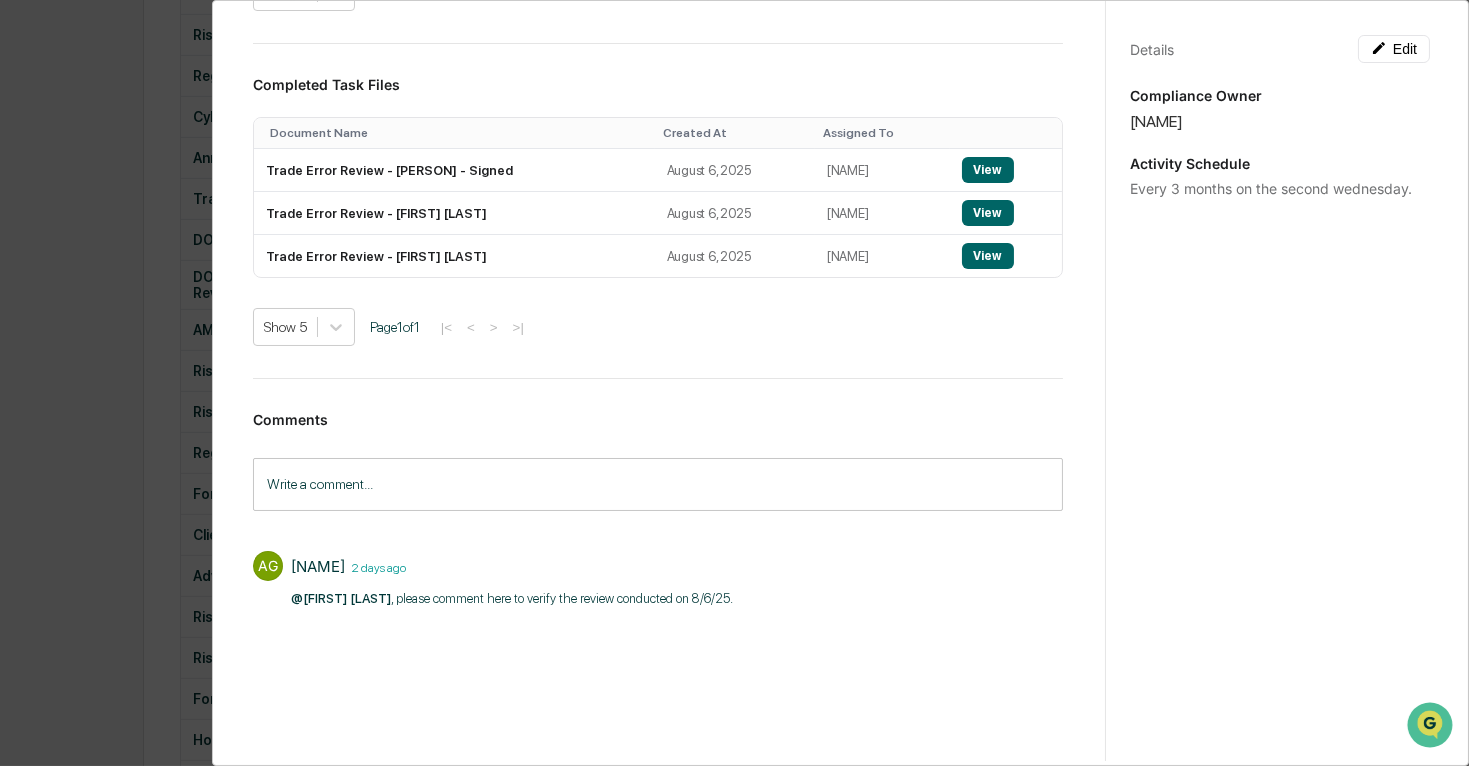 scroll, scrollTop: 596, scrollLeft: 0, axis: vertical 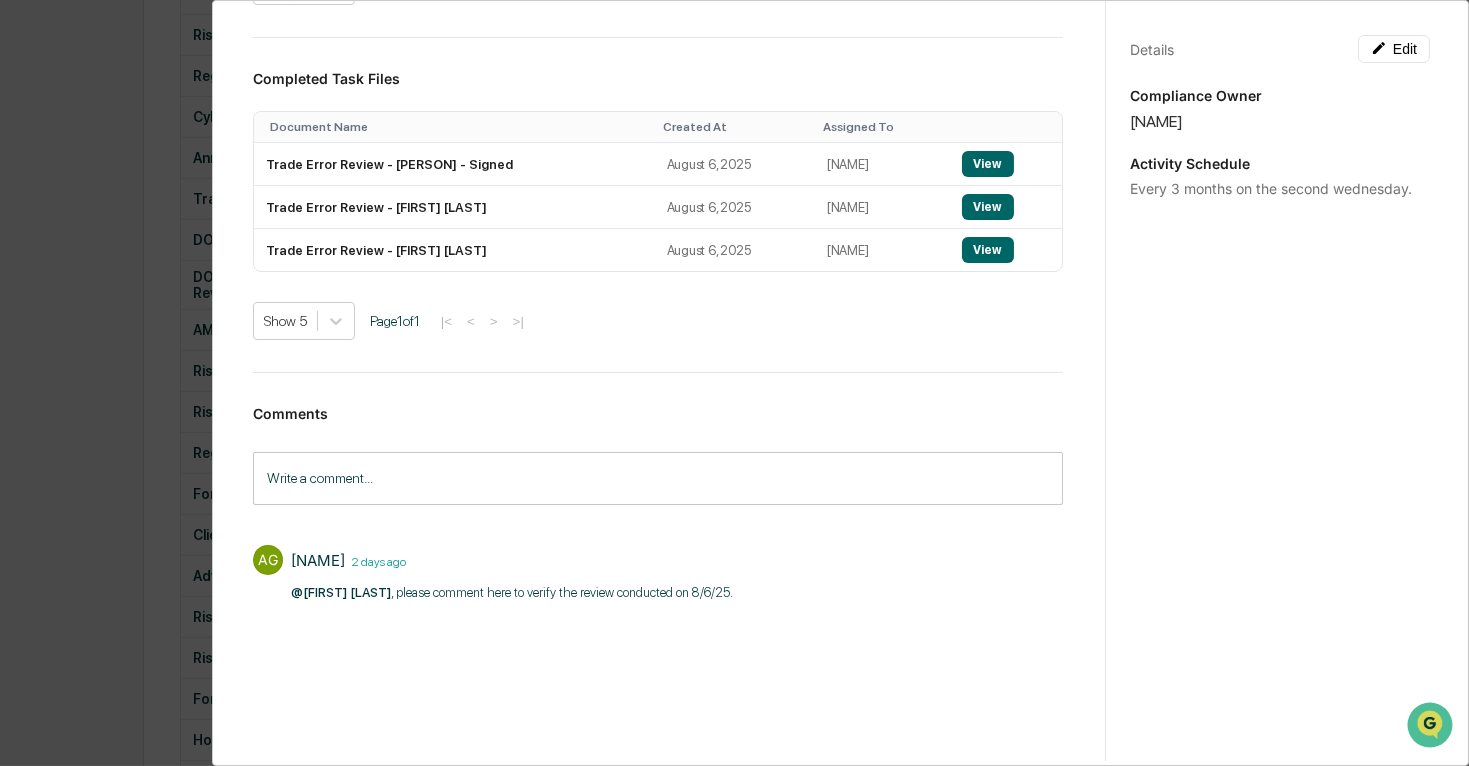 click on "Administrator Activity List Trade Error Review Start Task Trade Error Review Edit ​Review all the trade errors in the prior quarter.&#x20; Workflow 1 step Edit workflow Review Trade Errors Scheduled Tasks Sent At Due Date Assigned To Status May 10, 2028 May 13, 2028 [NAME] Scheduled for 05/10/2028 August 13, 2025 August 16, 2025 [NAME] Done Show 5 Page  3  of  3   |<   <   >   >|   Completed Task Files Document Name Created At Assigned To Trade Error Review - [NAME] - Signed August 6, 2025 [NAME] View Trade Error Review - [NAME] August 6, 2025 [NAME] View Trade Error Review - [NAME] August 6, 2025 [NAME] View Show 5 Page  1  of  1   |<   <   >   >|   Comments Write a comment... Write a comment... AG [NAME]     2 days ago @[NAME] , please comment here to verify the review conducted on 8/6/25.​
Details Edit Compliance Owner [NAME] Activity Schedule Every 3 months on the second wednesday." at bounding box center [734, 383] 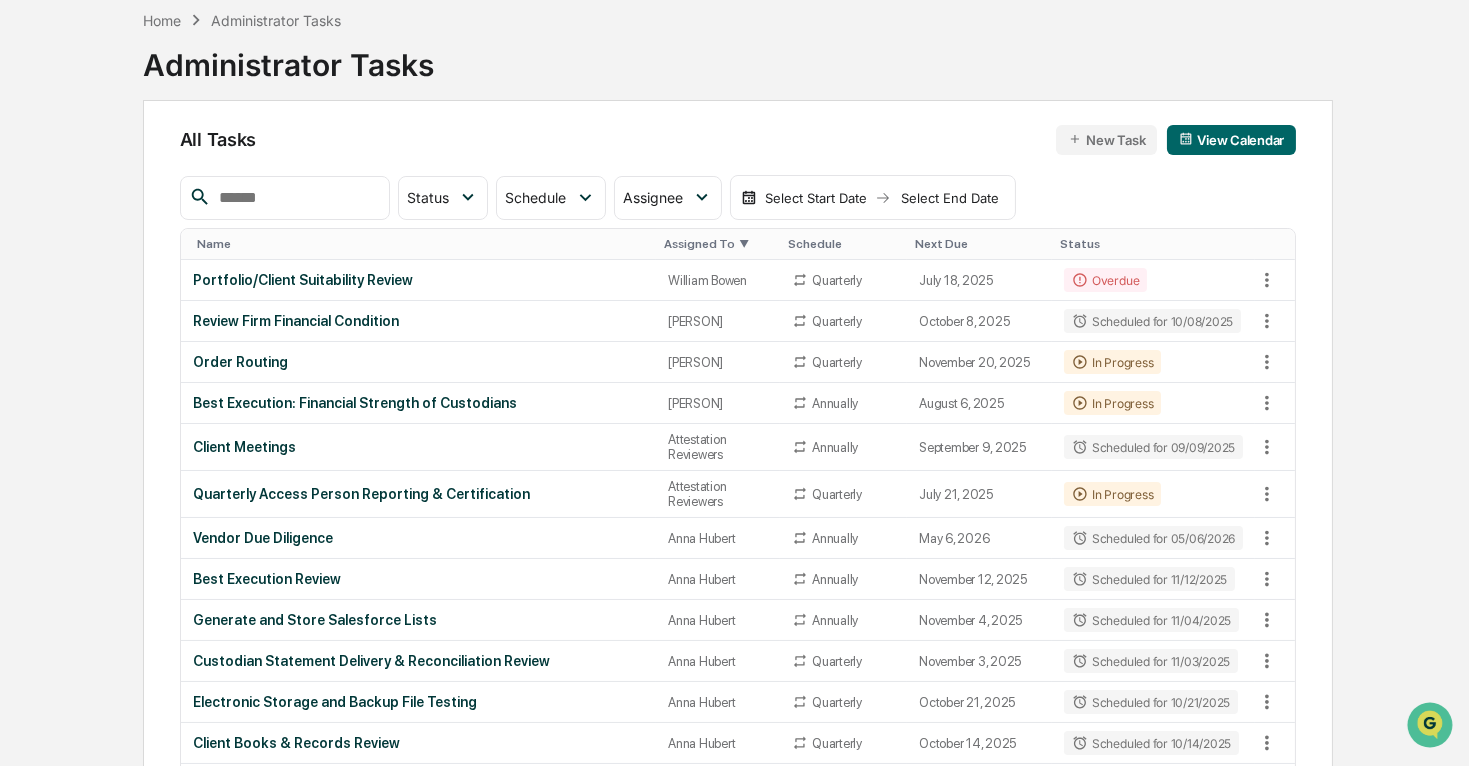 scroll, scrollTop: 0, scrollLeft: 0, axis: both 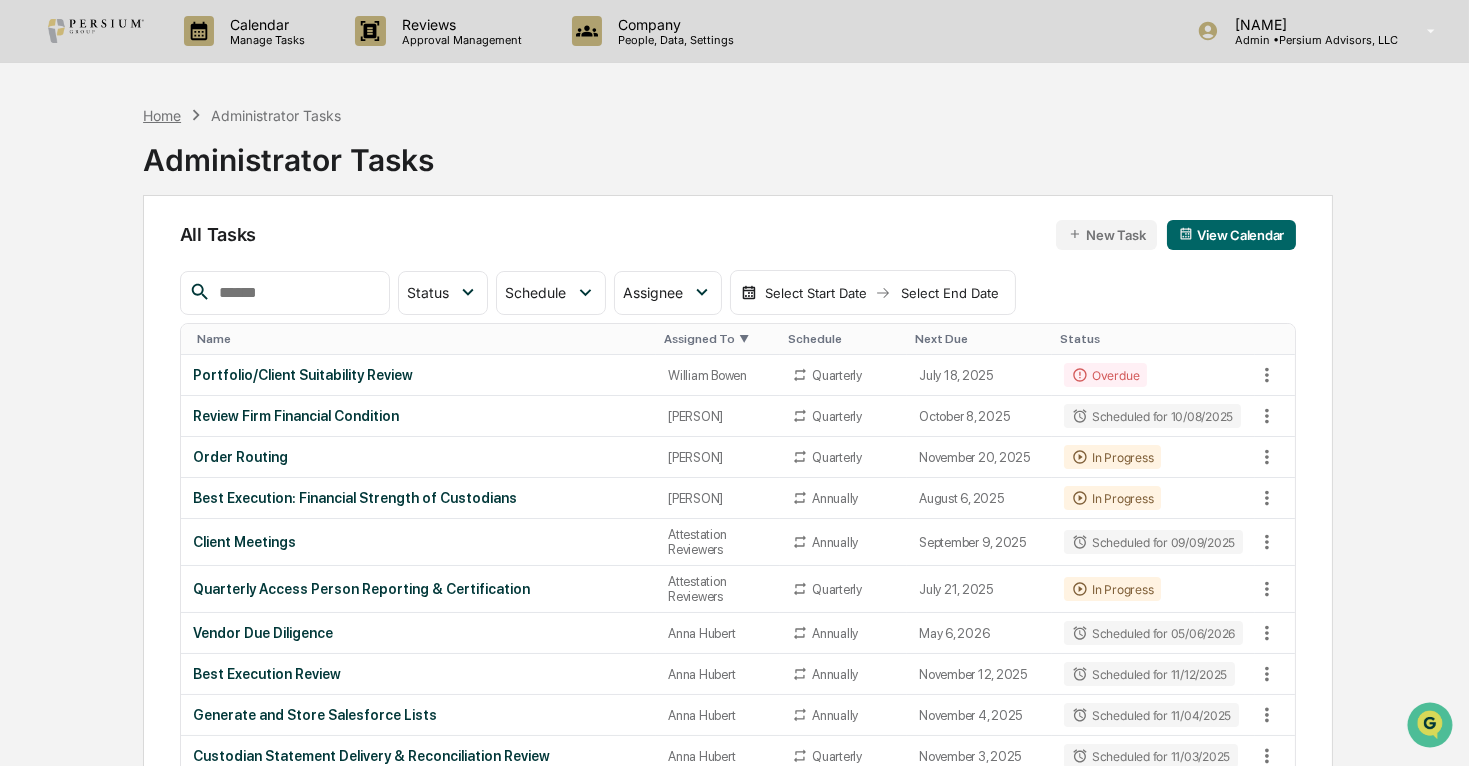 click on "Home" at bounding box center (162, 115) 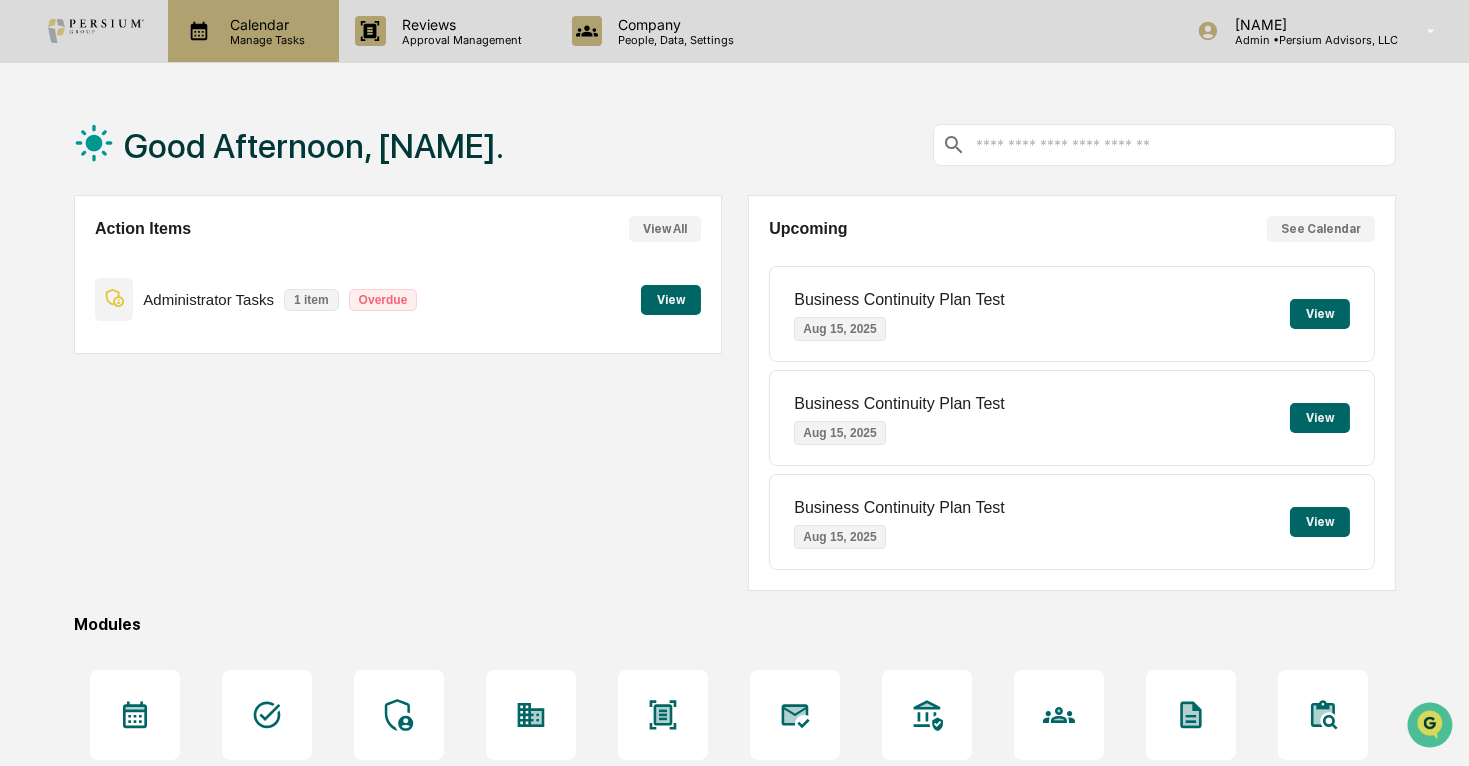 click on "Calendar" at bounding box center [264, 24] 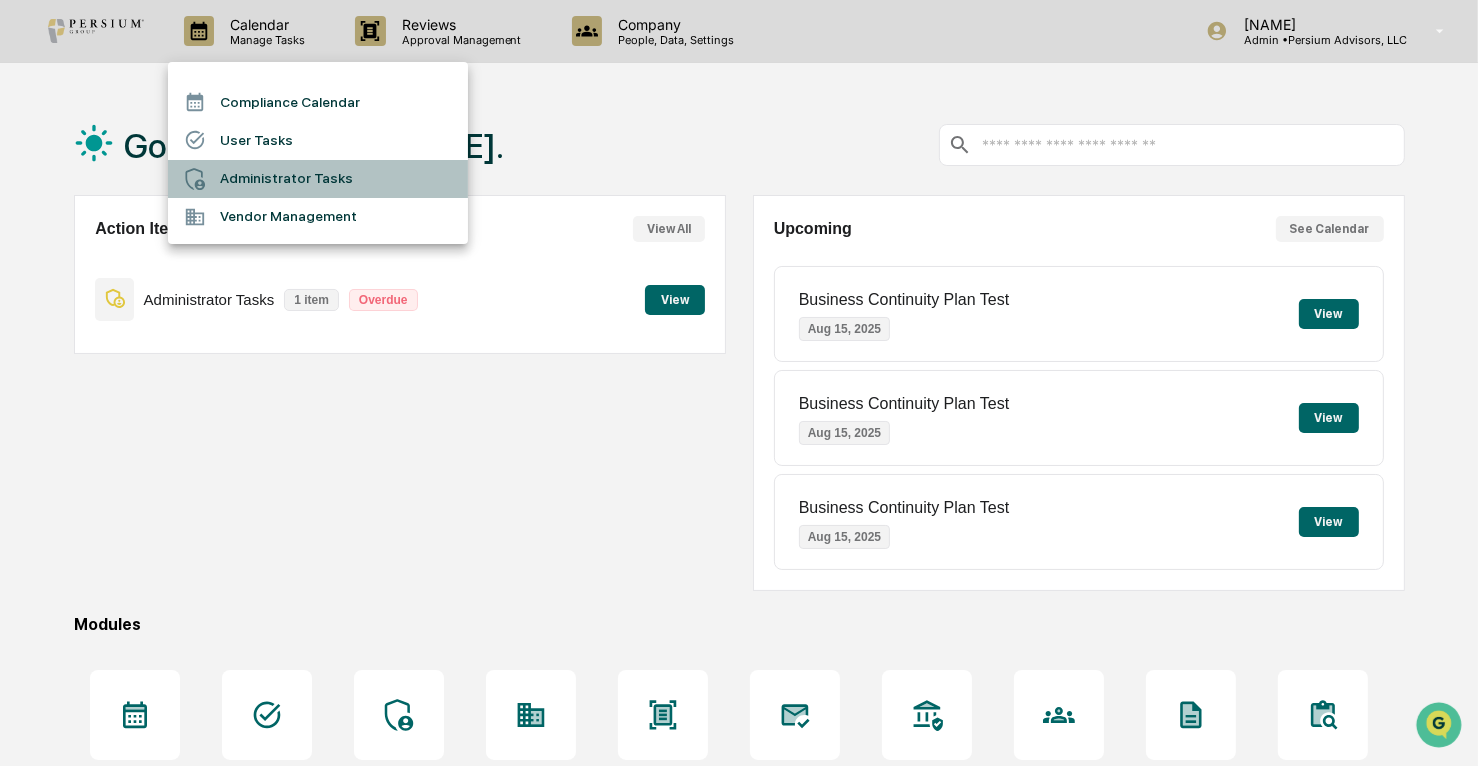 click on "Administrator Tasks" at bounding box center (318, 179) 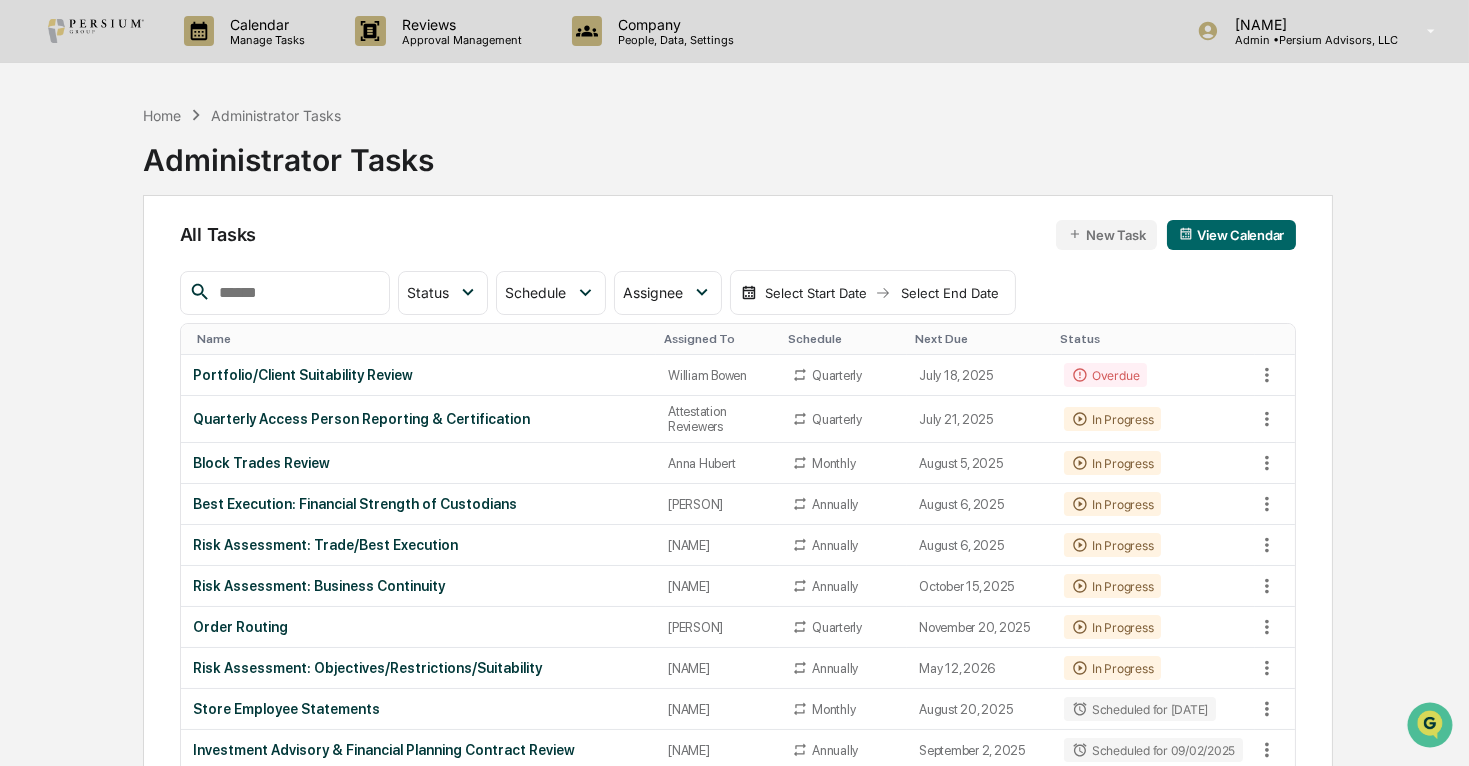 click at bounding box center (296, 293) 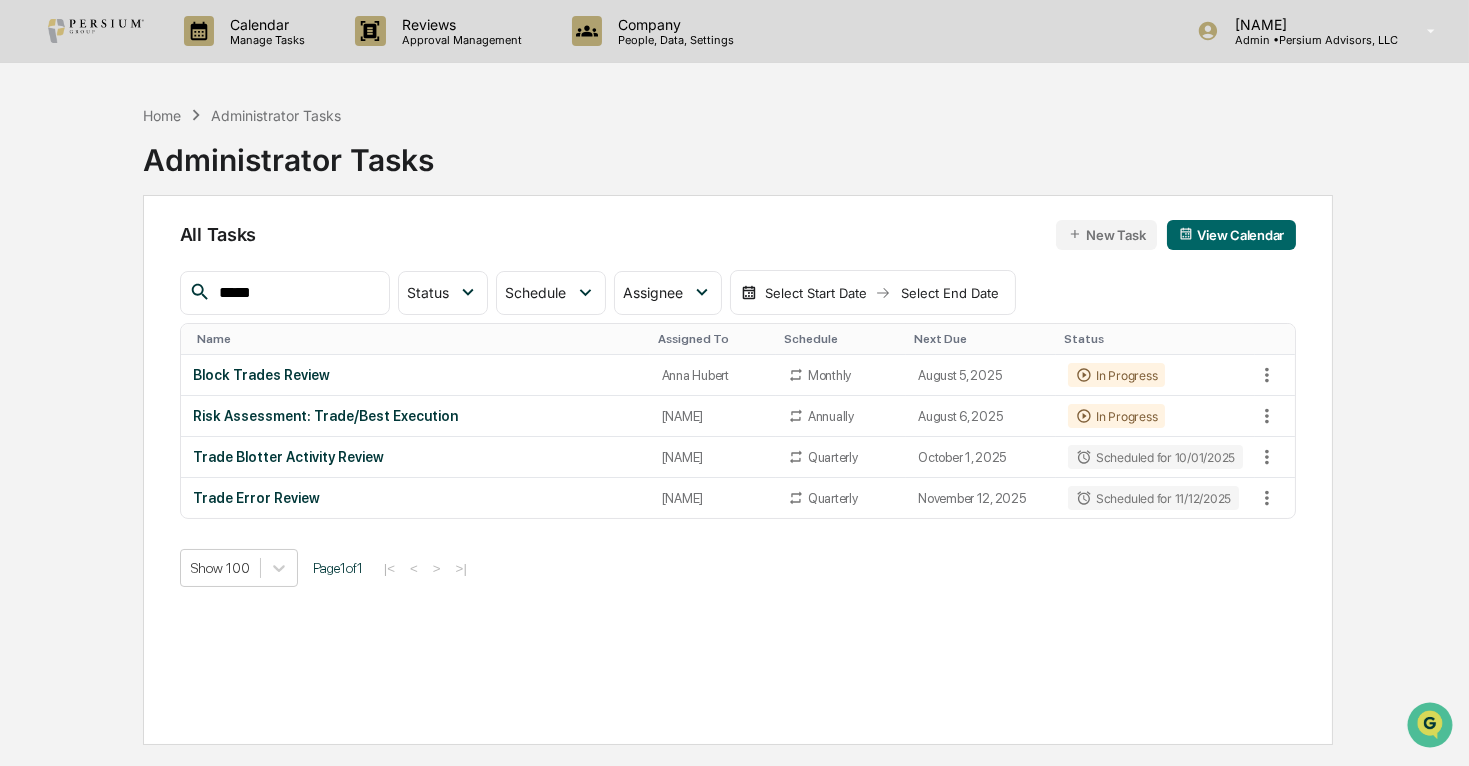 type on "*****" 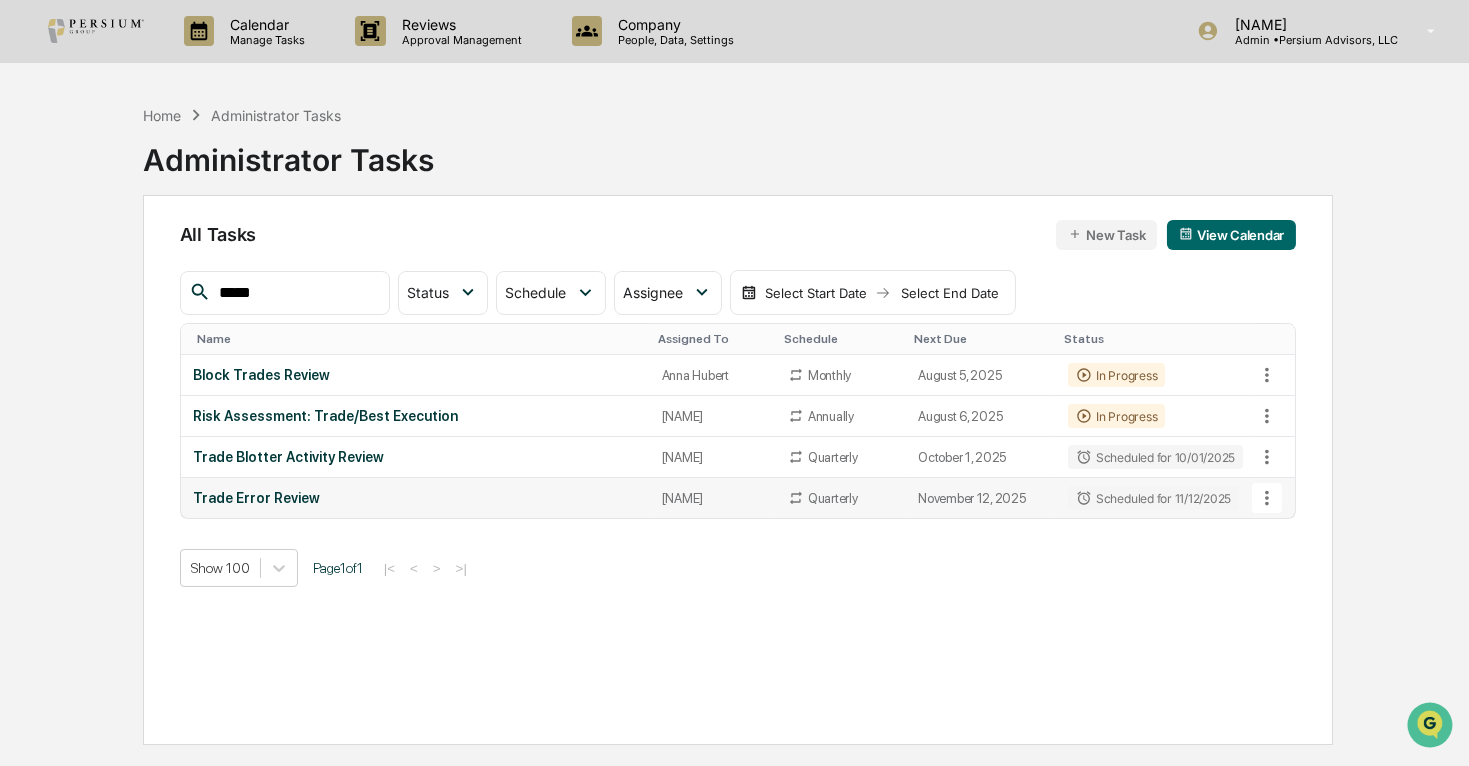 click on "Trade Error Review" at bounding box center [415, 498] 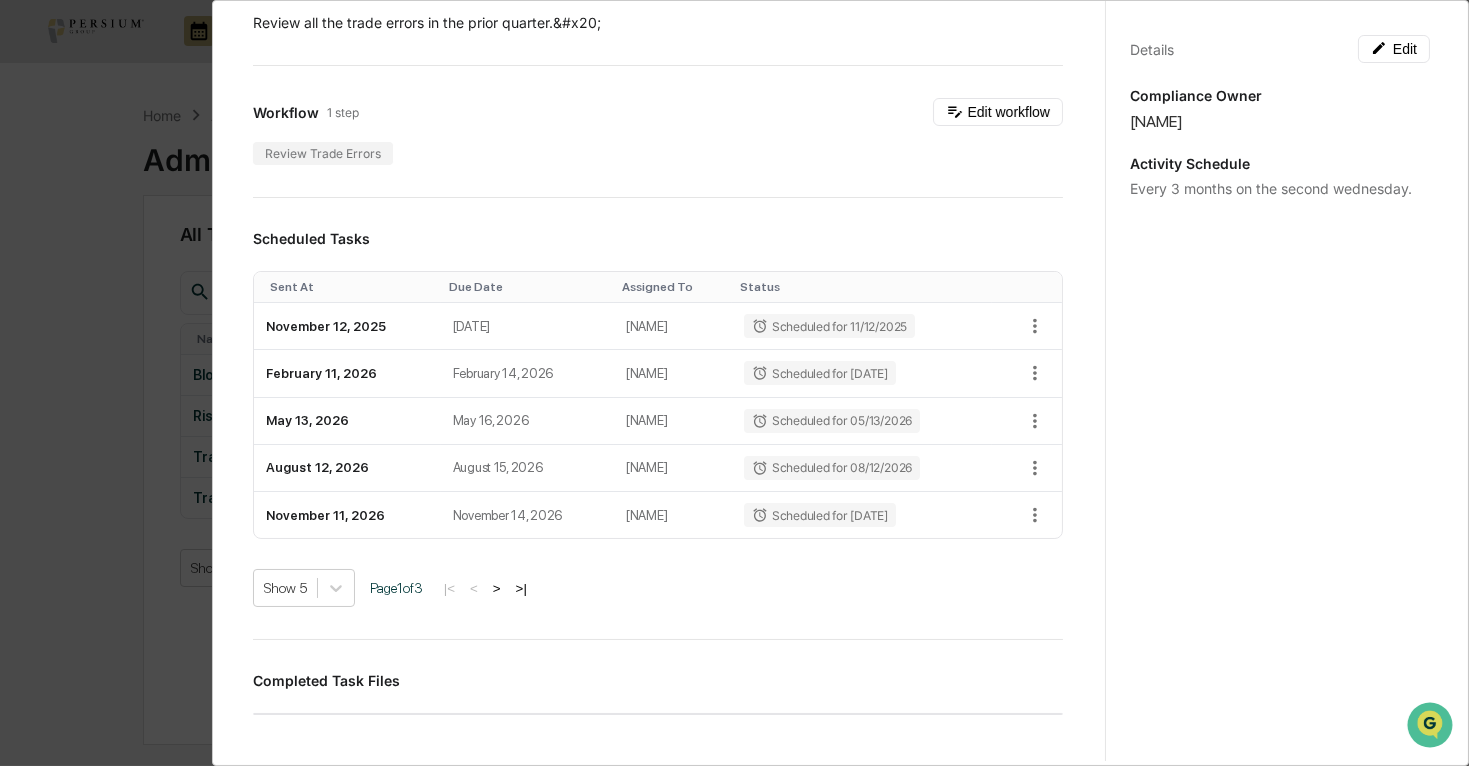 scroll, scrollTop: 727, scrollLeft: 0, axis: vertical 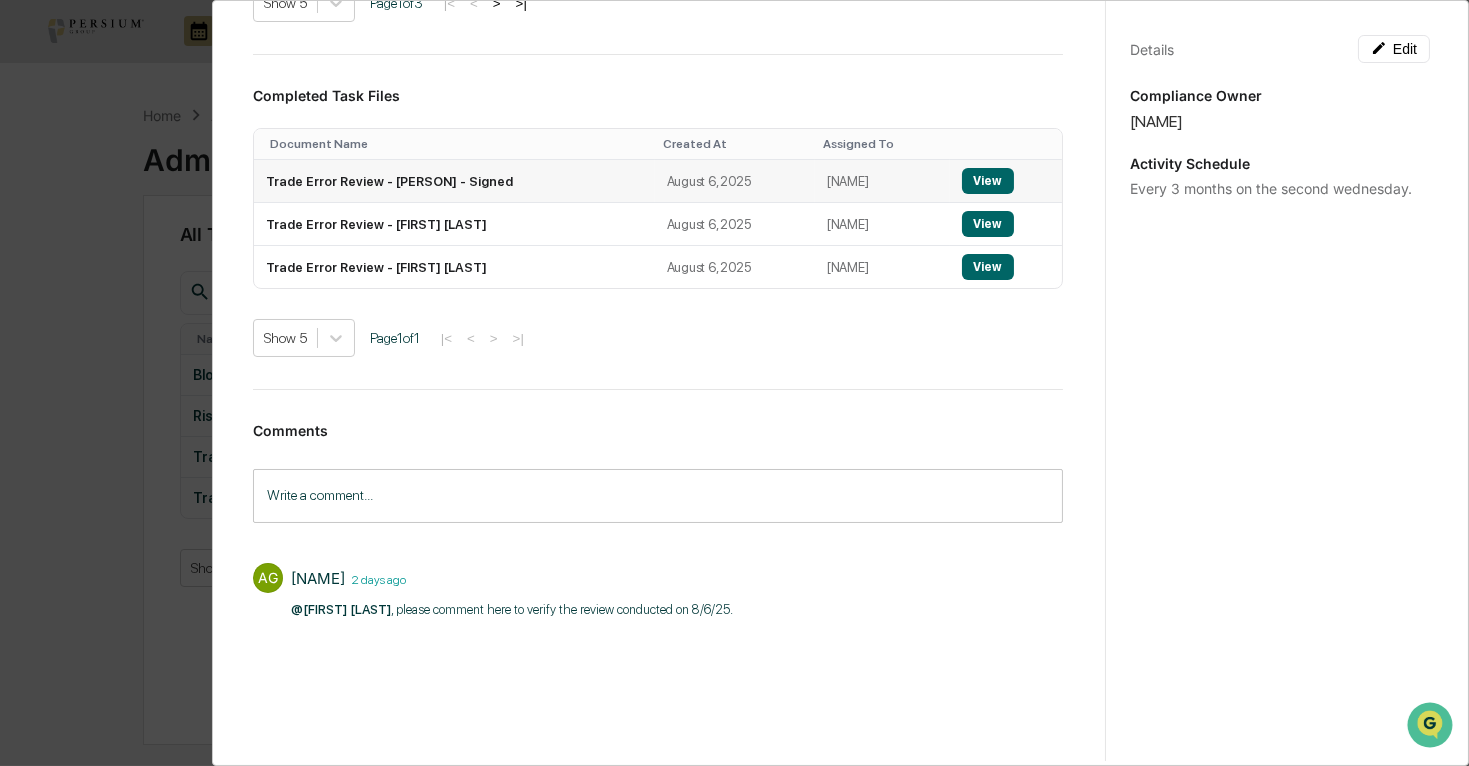 click on "View" at bounding box center (988, 181) 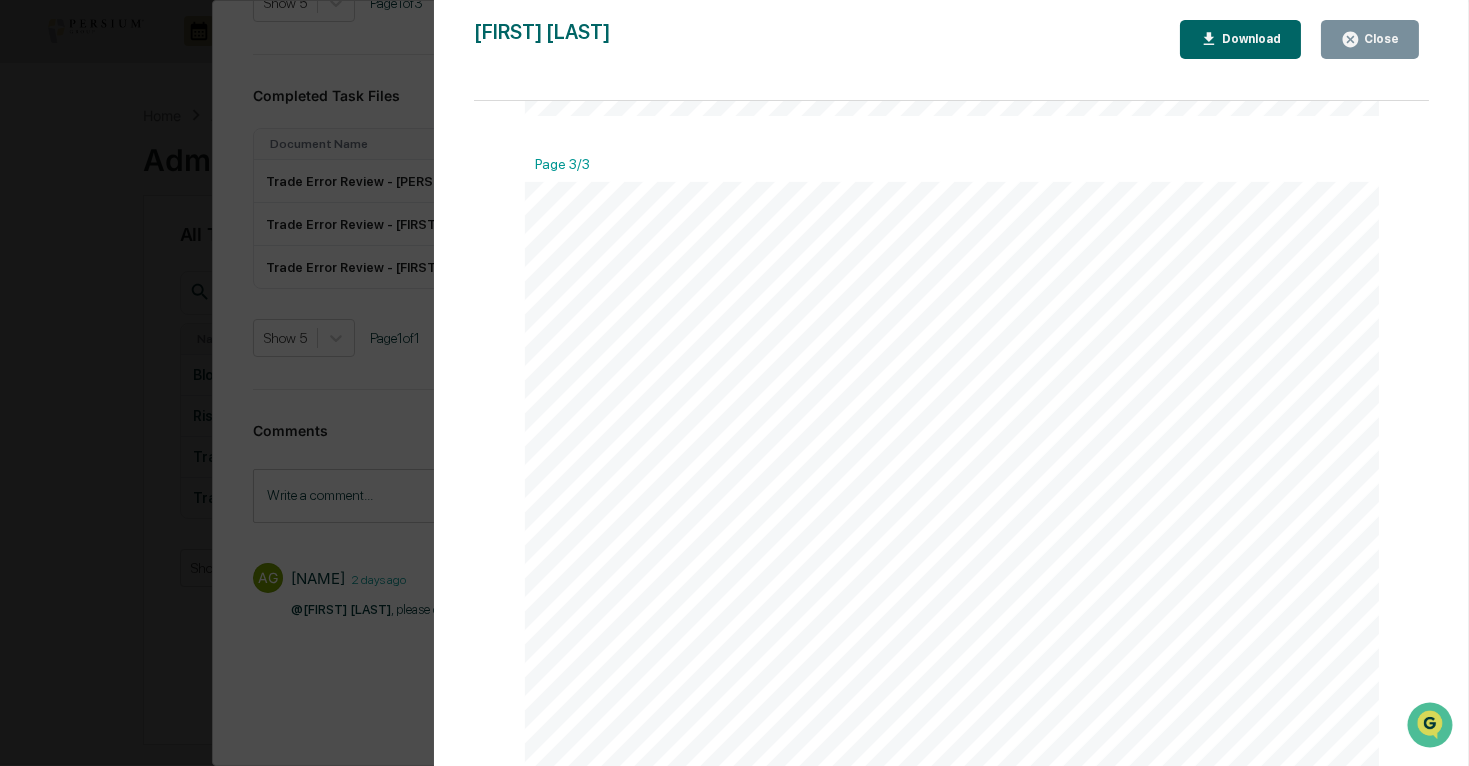 scroll, scrollTop: 2494, scrollLeft: 0, axis: vertical 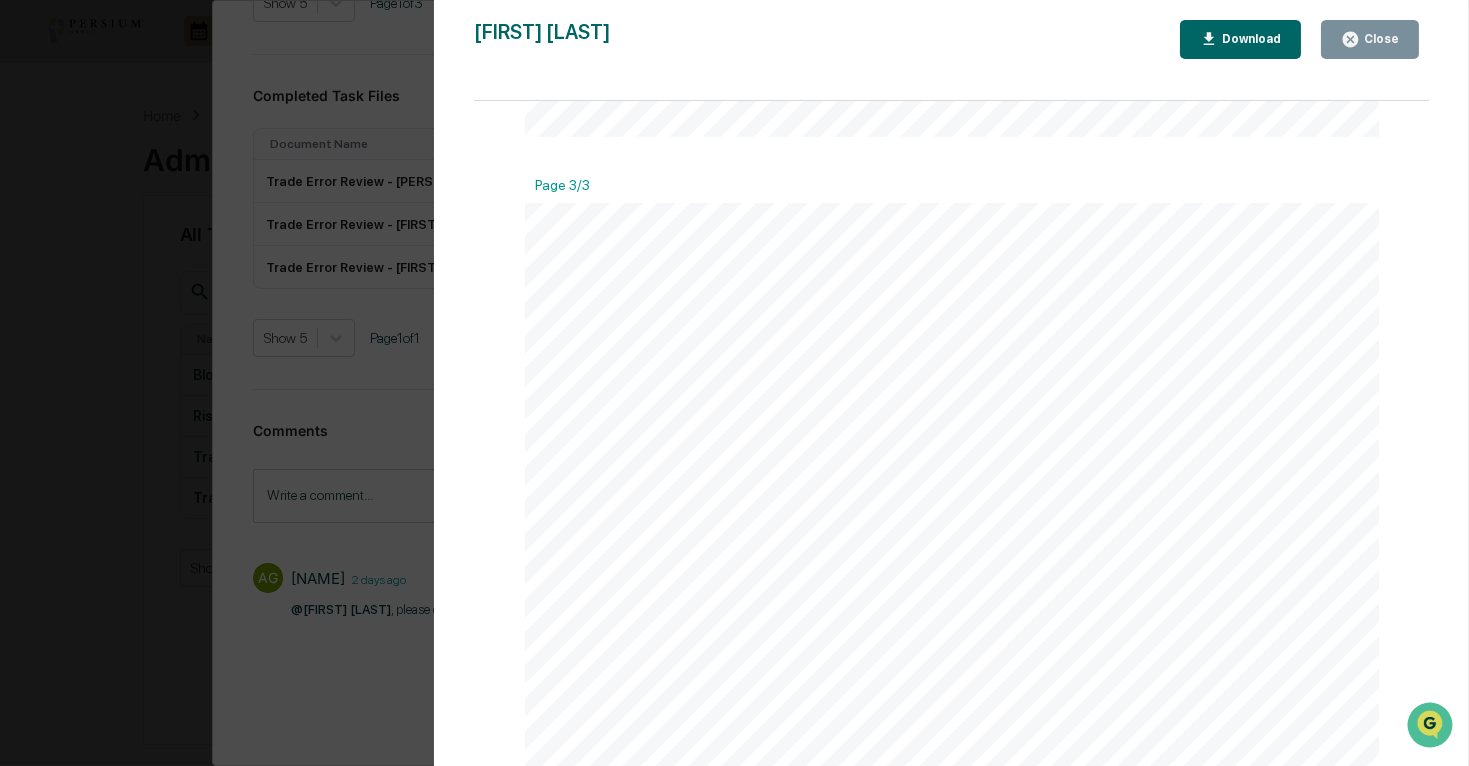 click on "Version History 08/06/2025, 07:50 PM [FIRST] [LAST] 2025-08-06_Trade Error Review_Persium Advisors, LLC.pdf Close Download Page 1/3 August 6, 2025 Persium Advisors, LLC Trade Error Review Background and Purpose Review all the trade errors in the prior quarter. Review Trade Errors Look out for any trends and note findings. AI Synthesis Based on my review of internal policies and regulatory requirements, I can provide an analysis of these trade error findings: The 1- business- day detection timeframe aligns well with our internal policy requirement that "errors in client accounts will be recorded and resolved in the client's favor as soon as practicable." This demonstrates effective implementation of our detection controls. Key observations from this quarter's review: 1. Detection Timeframe Performance * All errors" at bounding box center (734, 383) 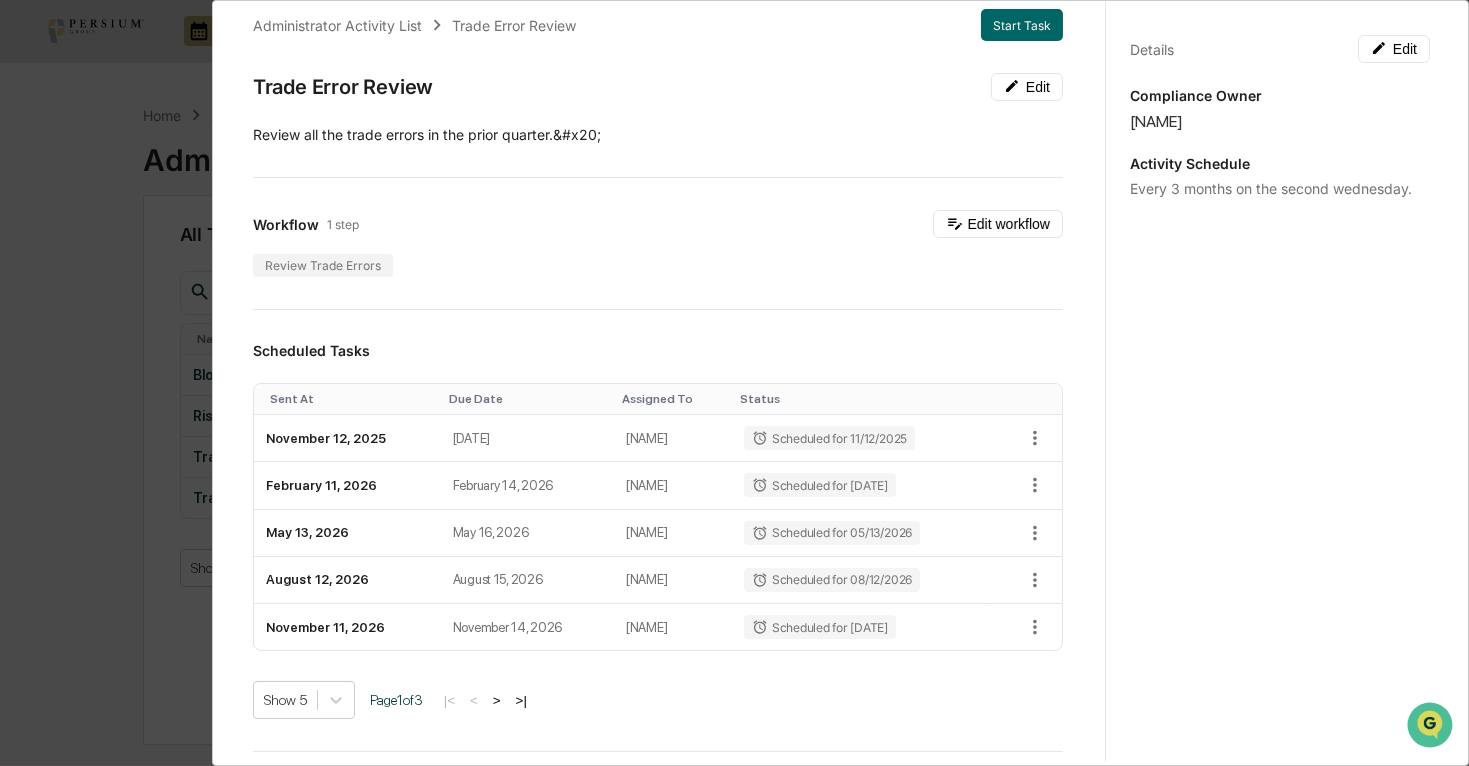 scroll, scrollTop: 0, scrollLeft: 0, axis: both 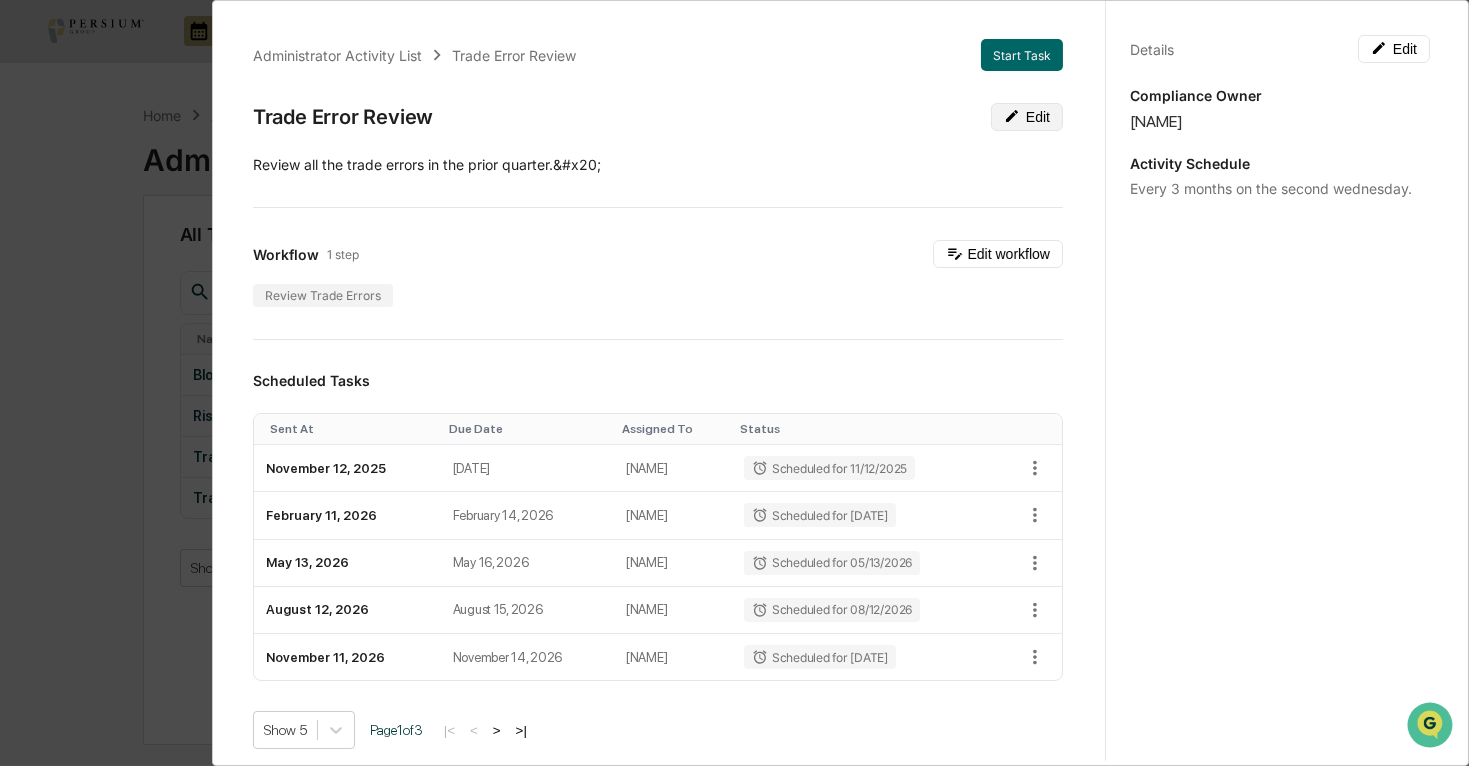click on "Edit" at bounding box center (1027, 117) 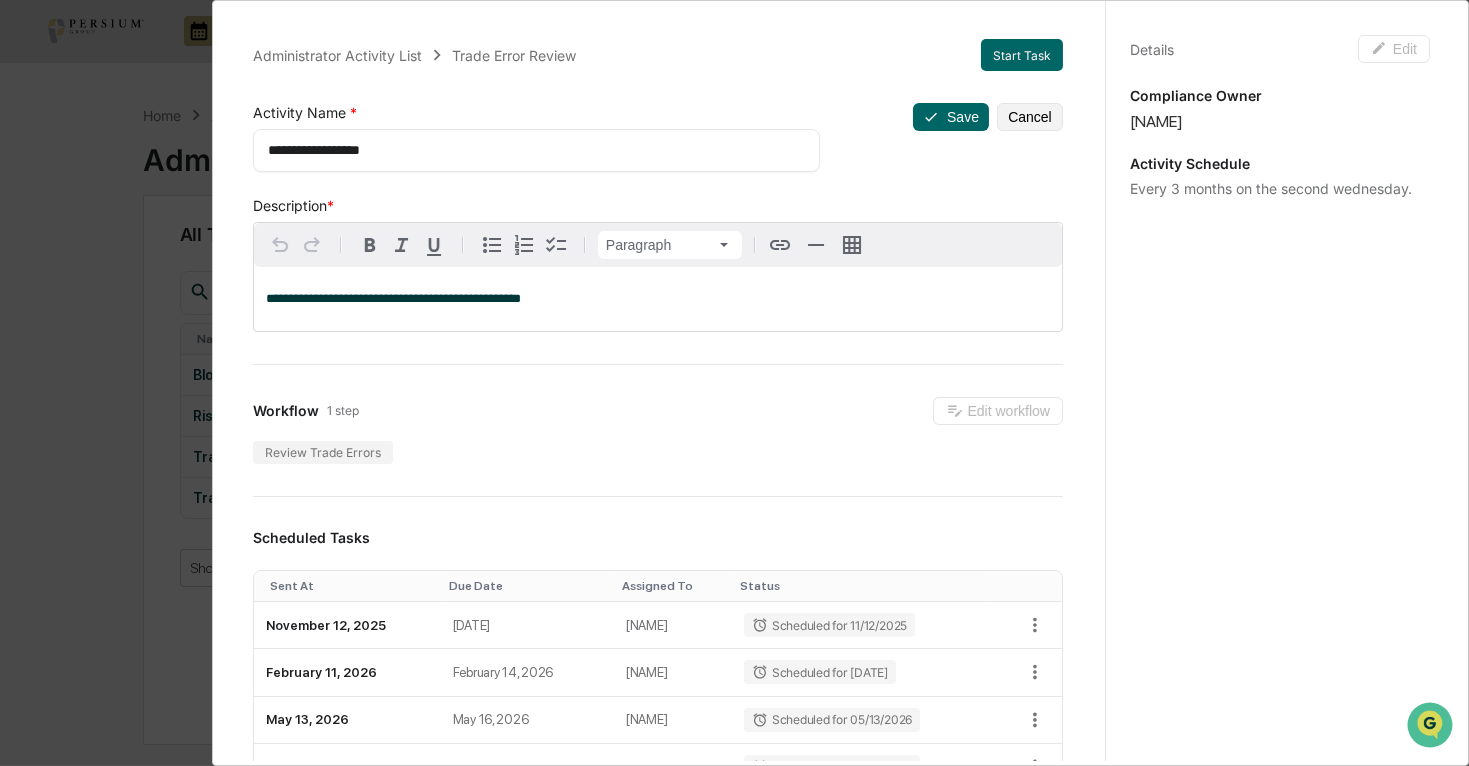 click on "**********" at bounding box center (658, 299) 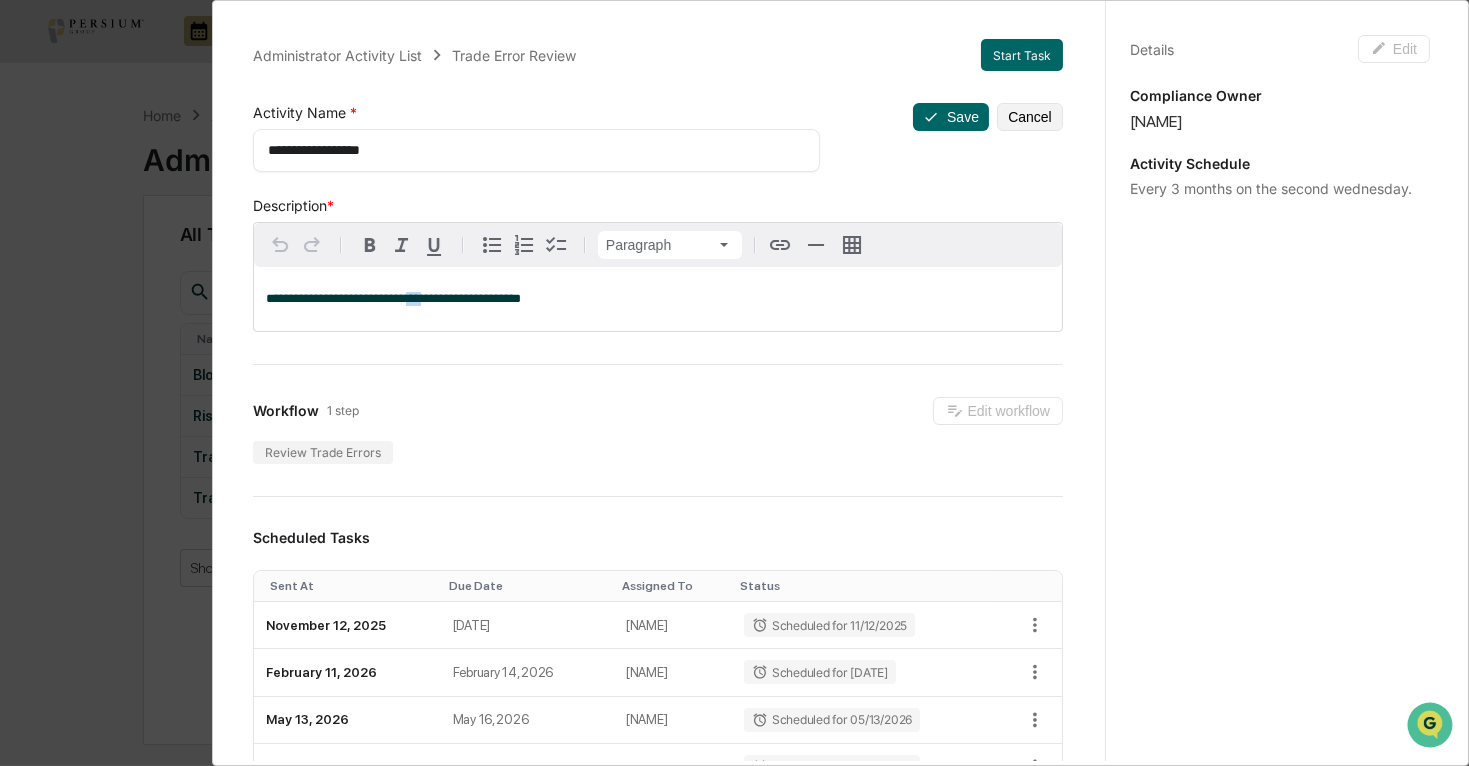 click on "**********" at bounding box center (393, 298) 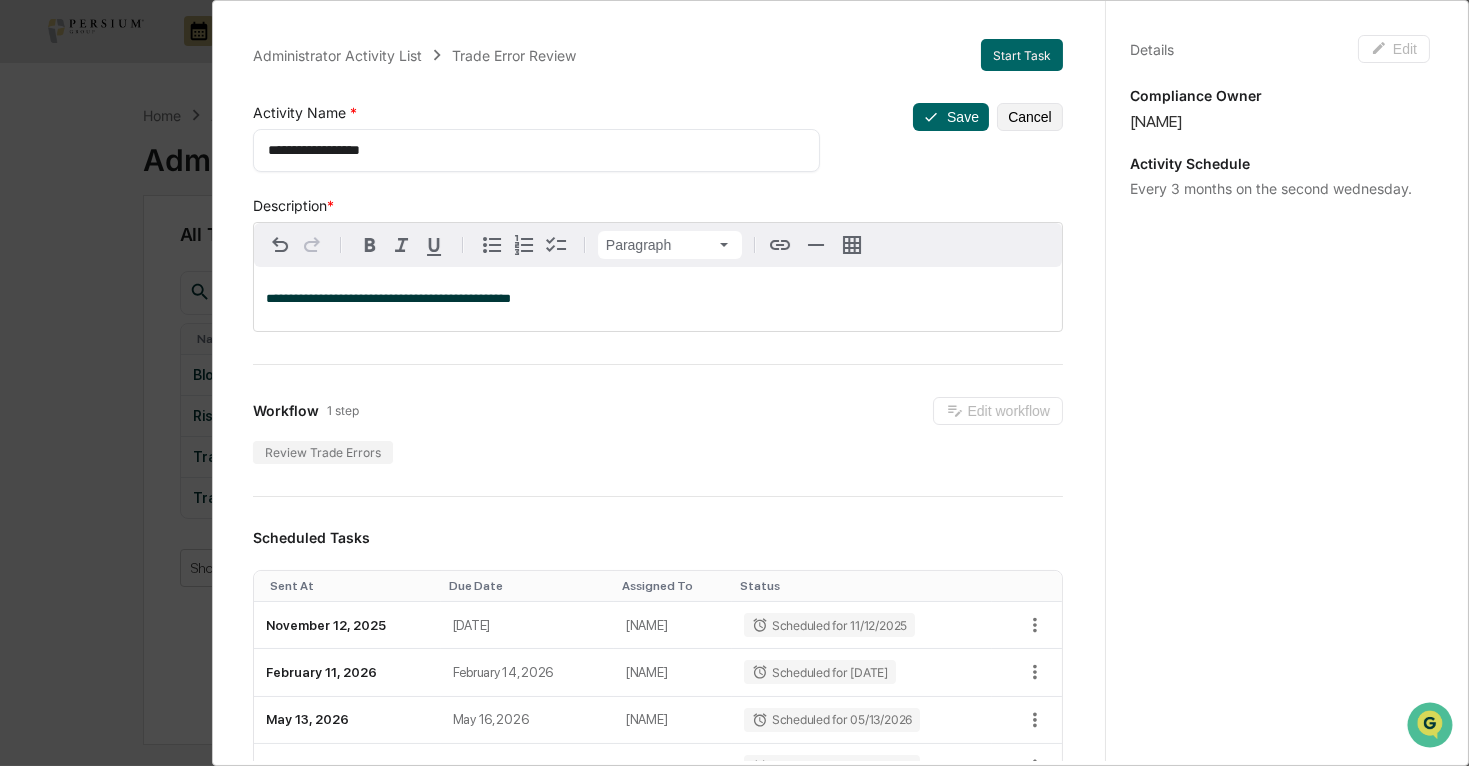 type 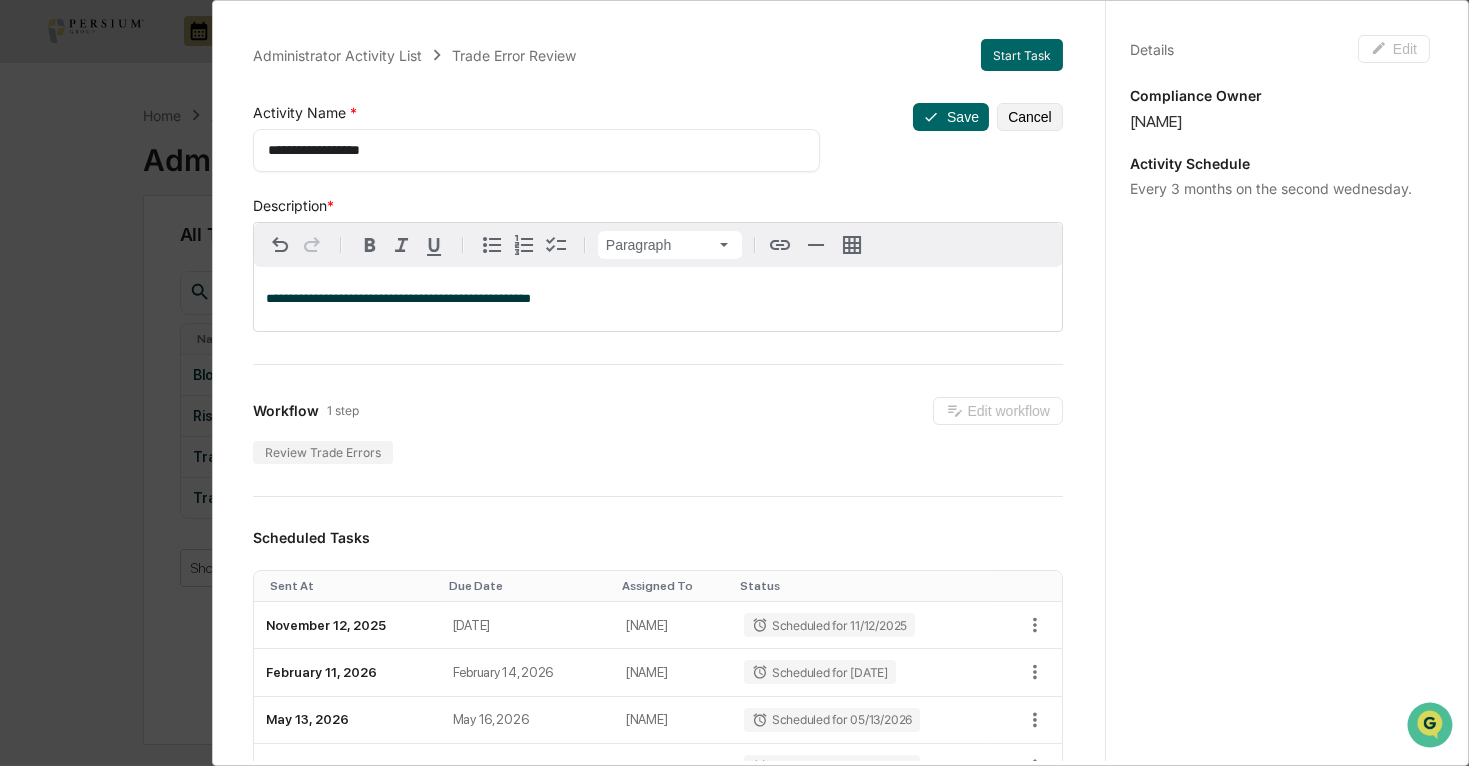 click on "**********" at bounding box center [658, 299] 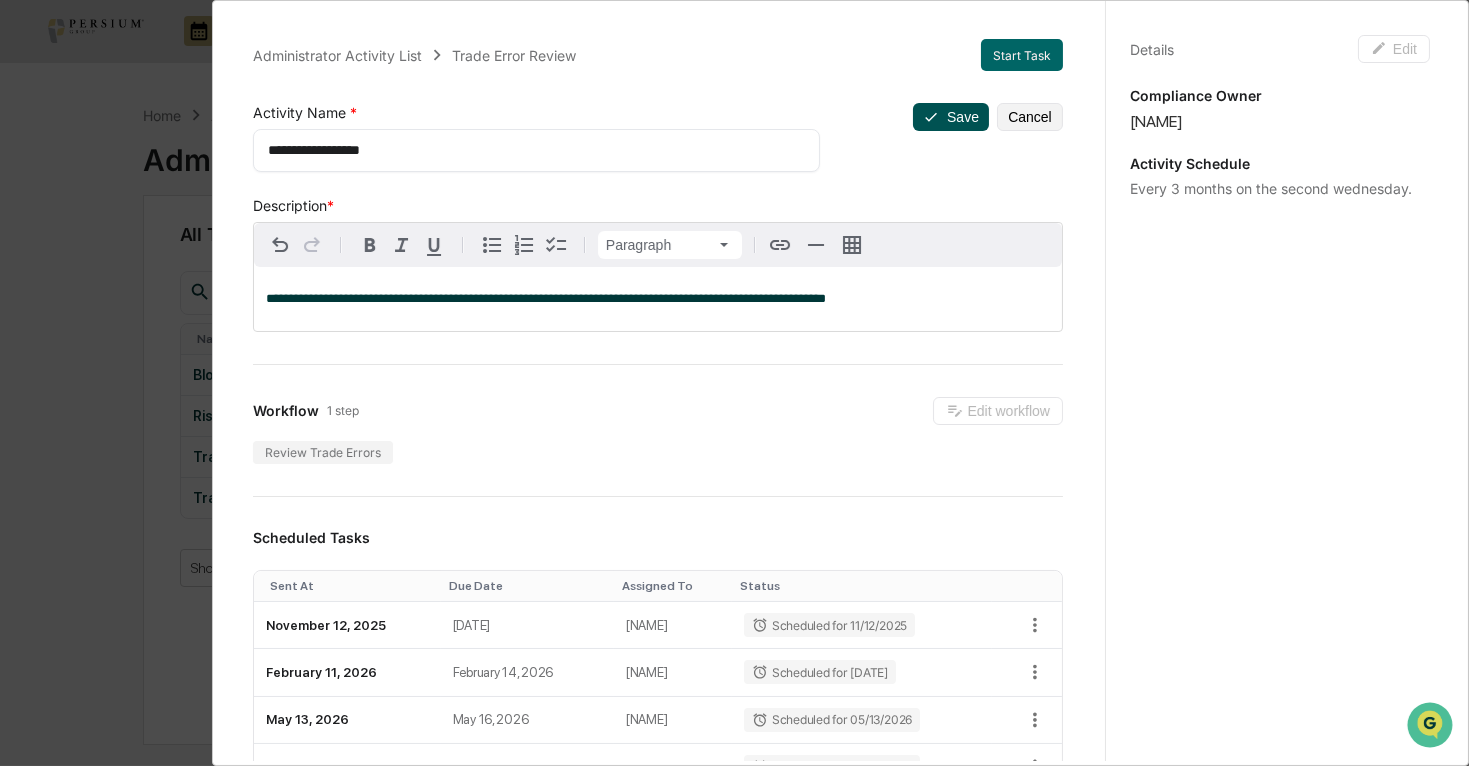 click on "Save" at bounding box center (951, 117) 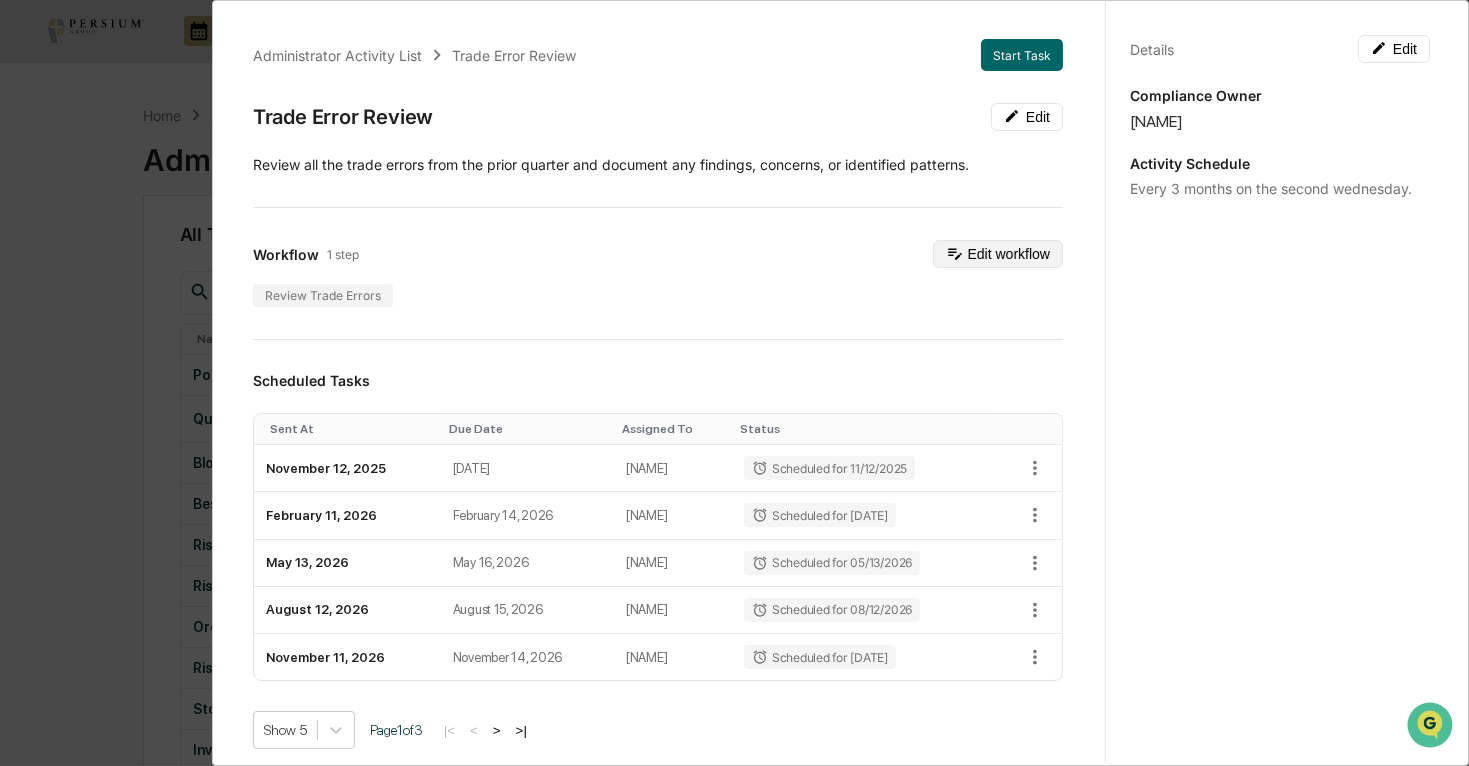 click on "Edit workflow" at bounding box center [998, 254] 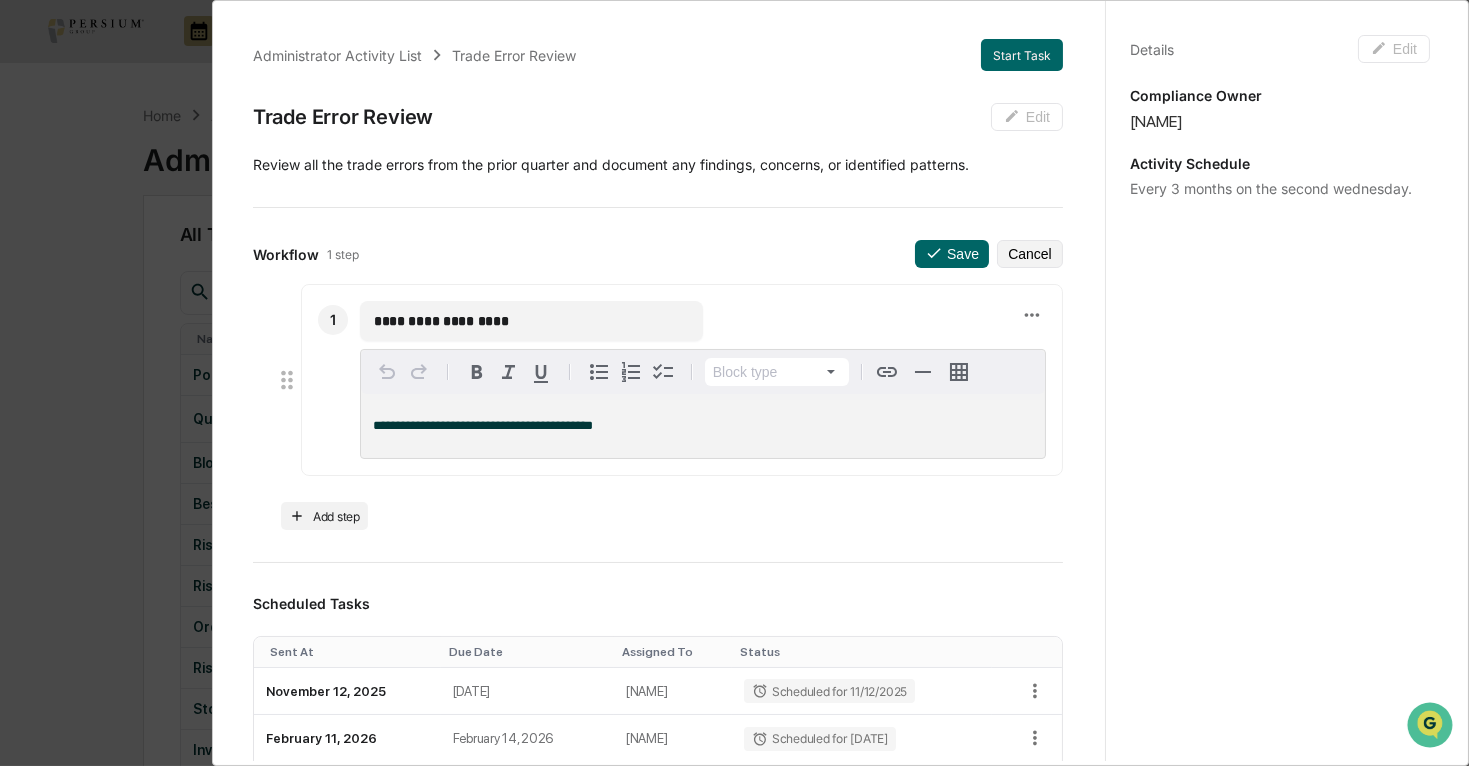 click on "**********" at bounding box center (703, 426) 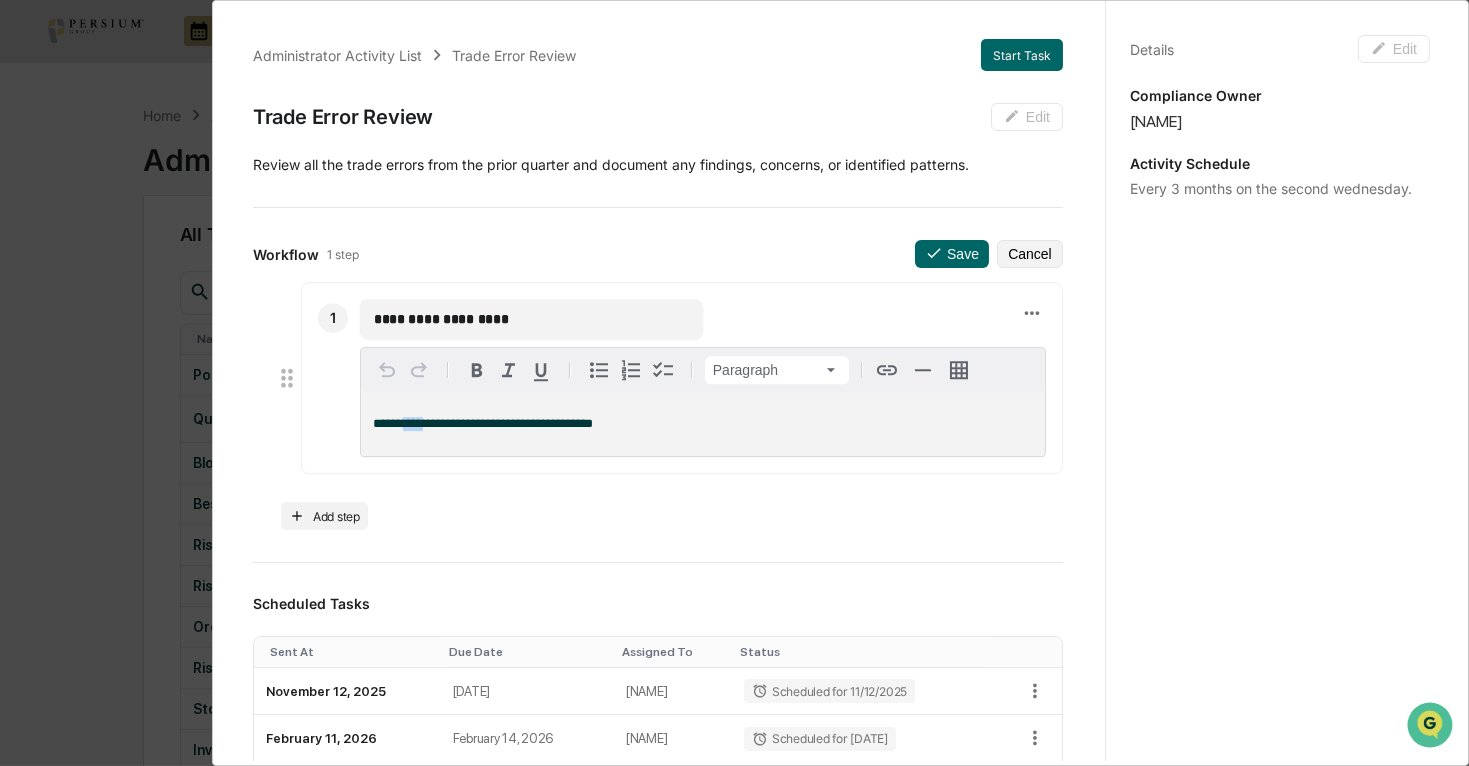 drag, startPoint x: 421, startPoint y: 429, endPoint x: 401, endPoint y: 427, distance: 20.09975 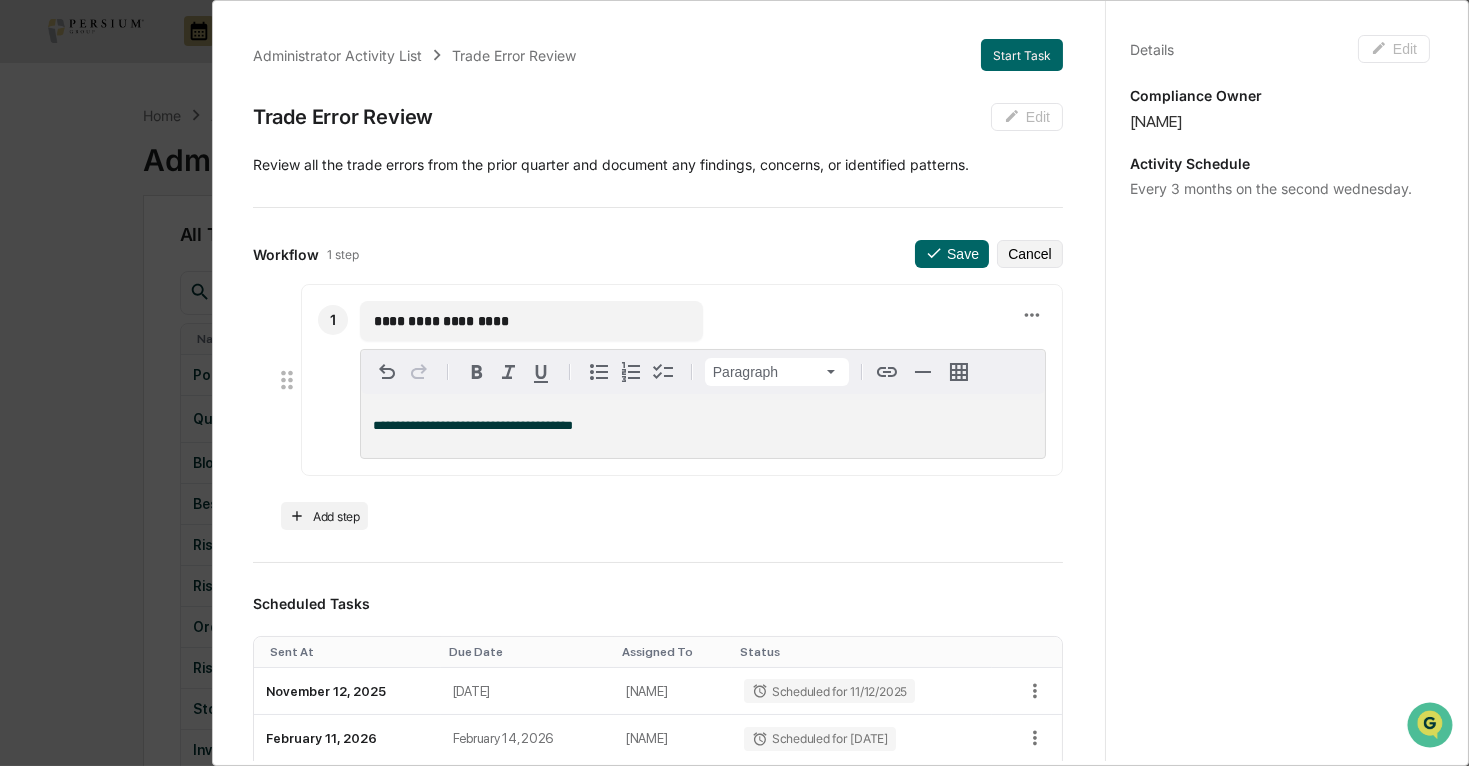 click on "**********" at bounding box center [703, 426] 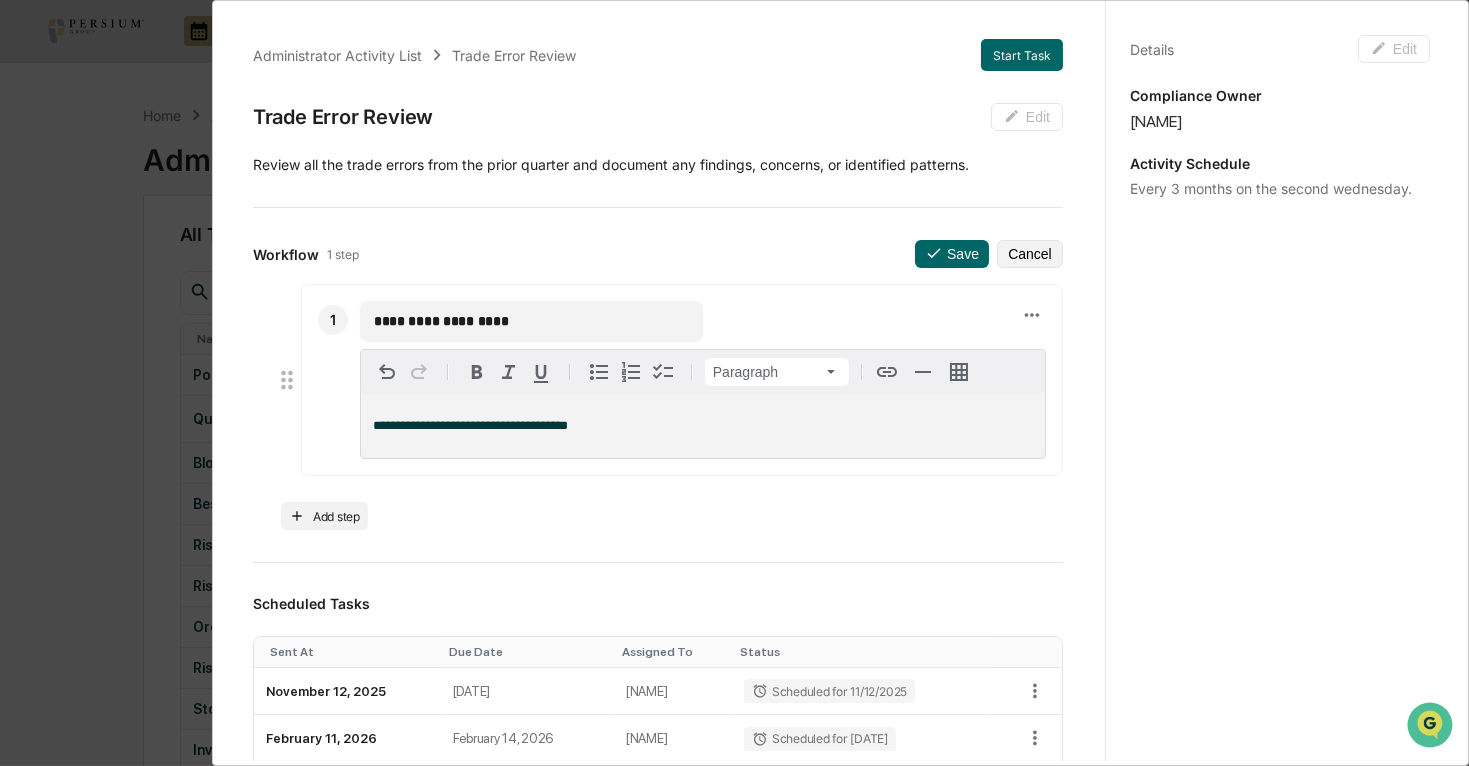 click on "**********" at bounding box center [470, 425] 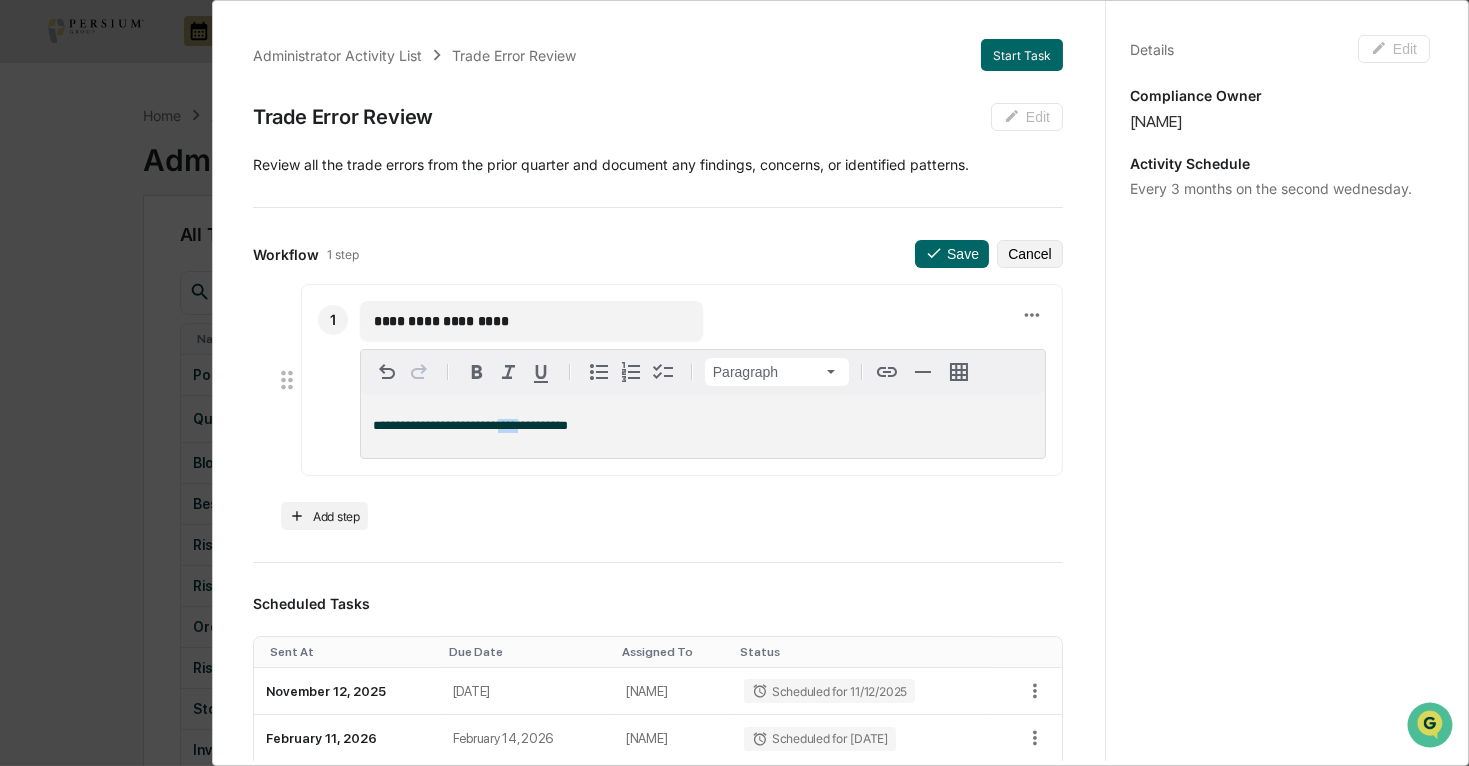 drag, startPoint x: 499, startPoint y: 424, endPoint x: 520, endPoint y: 424, distance: 21 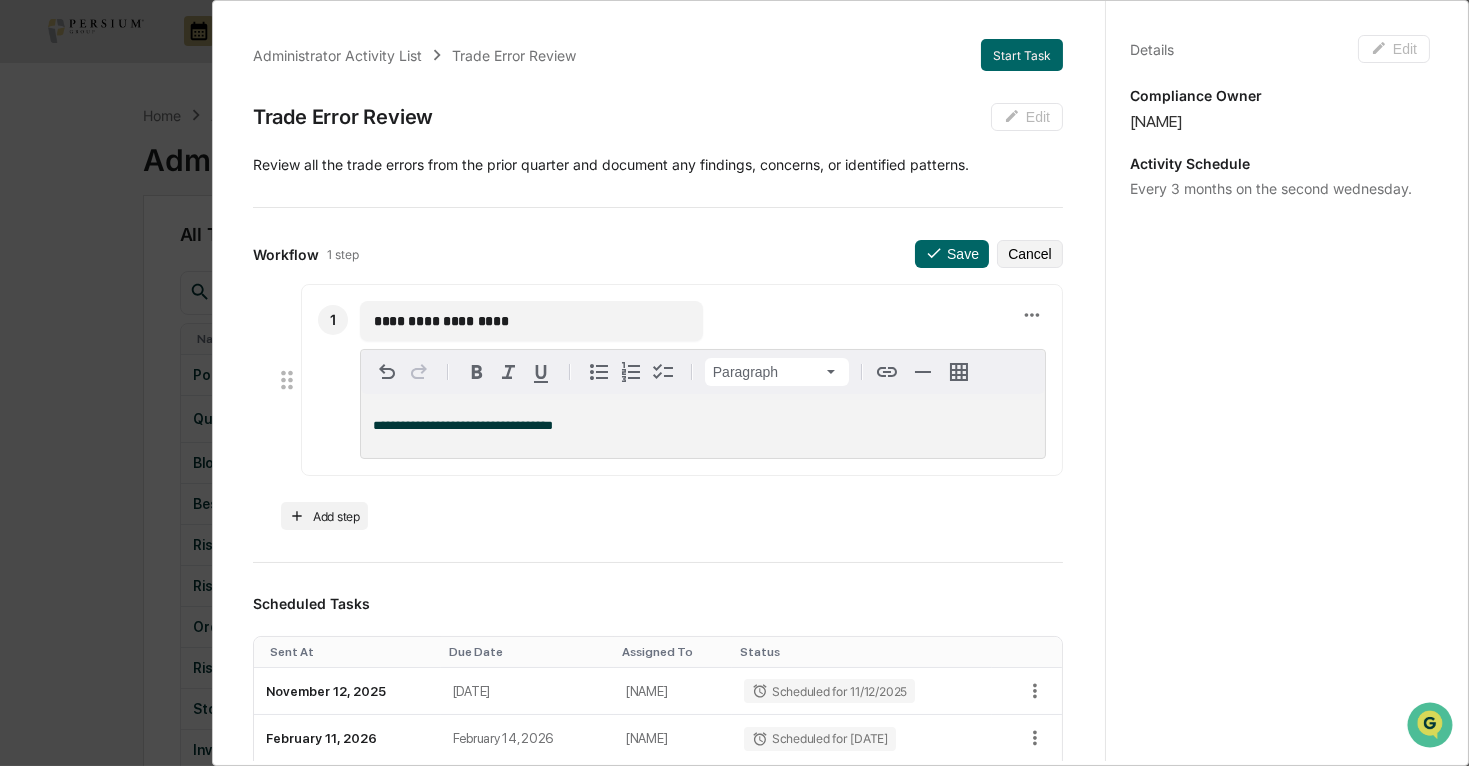 type 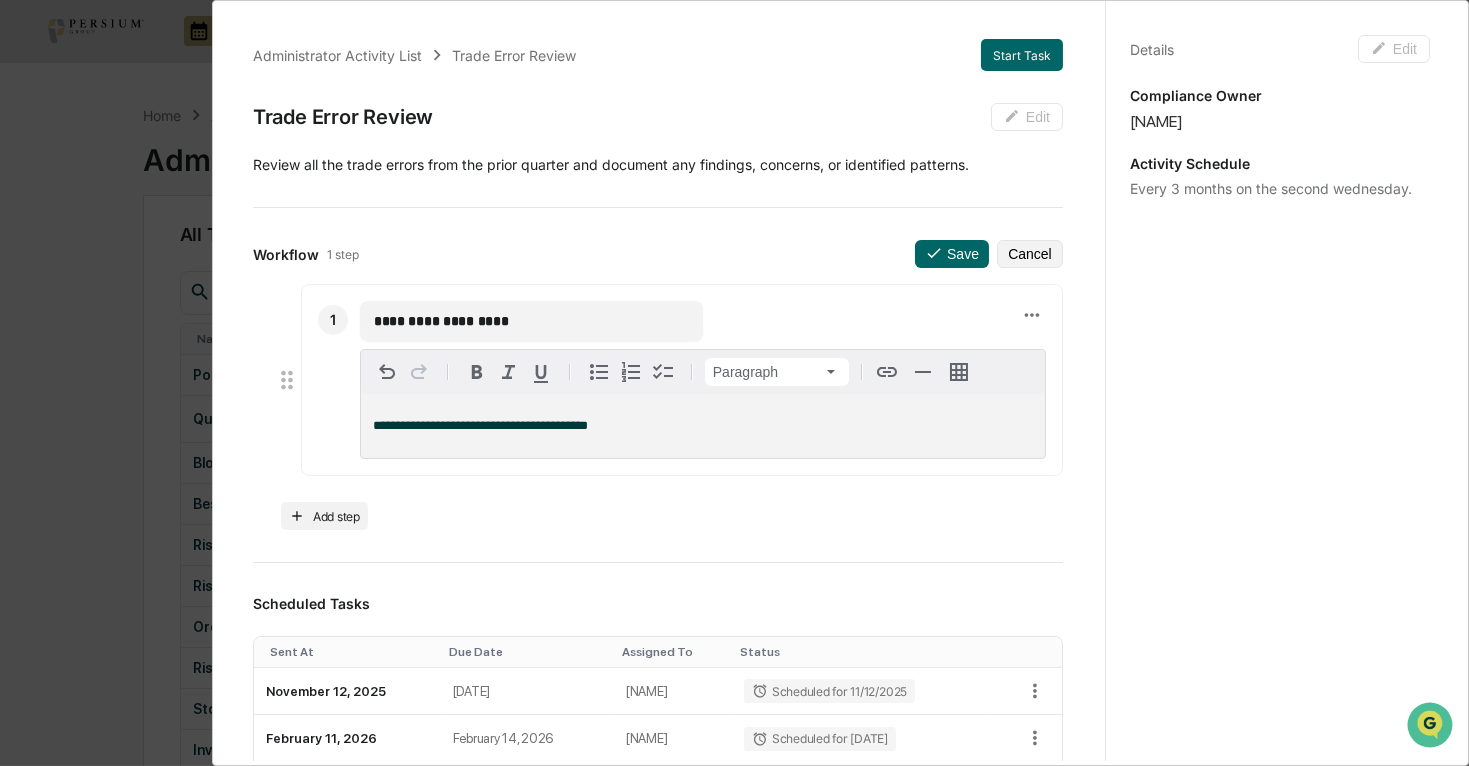 click on "**********" at bounding box center (480, 425) 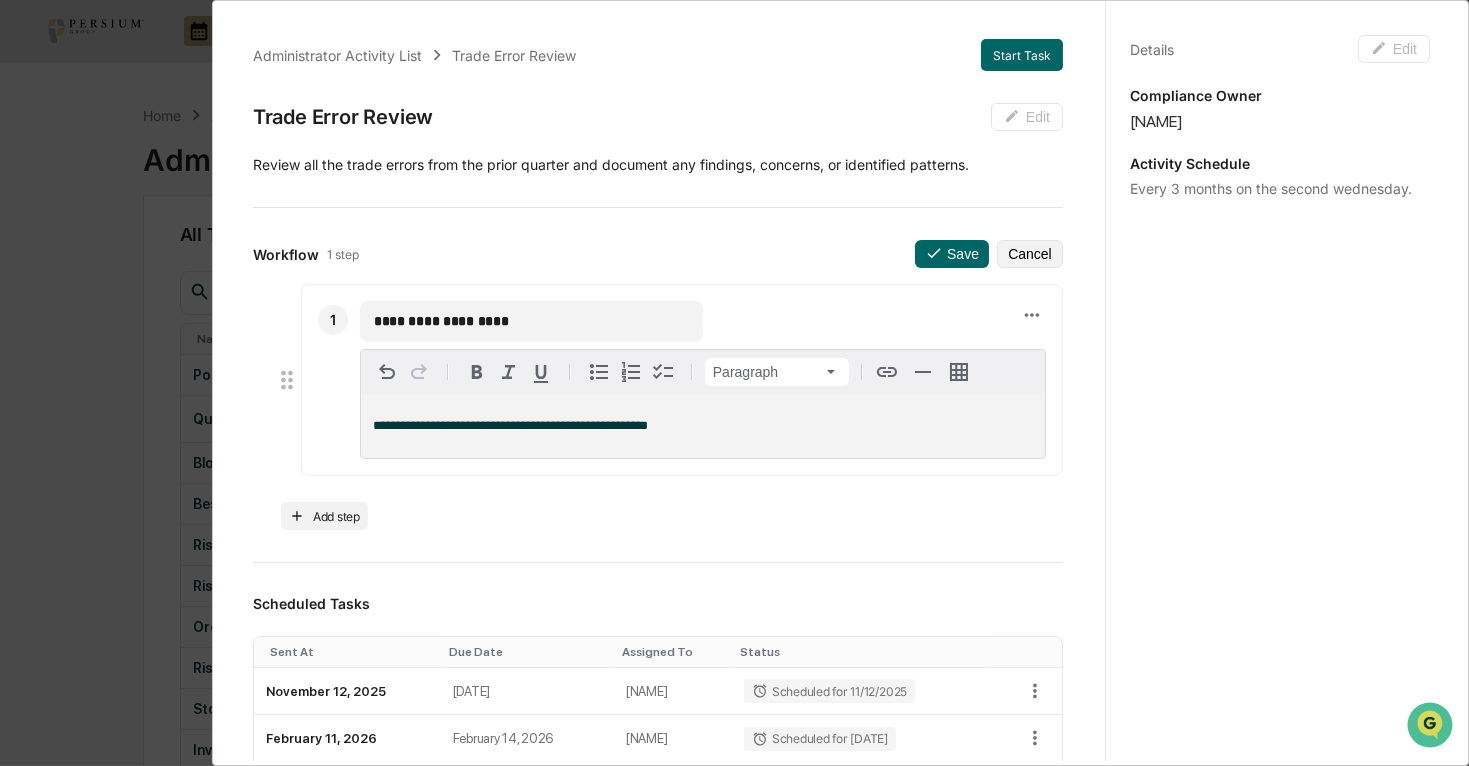 click on "**********" at bounding box center (510, 425) 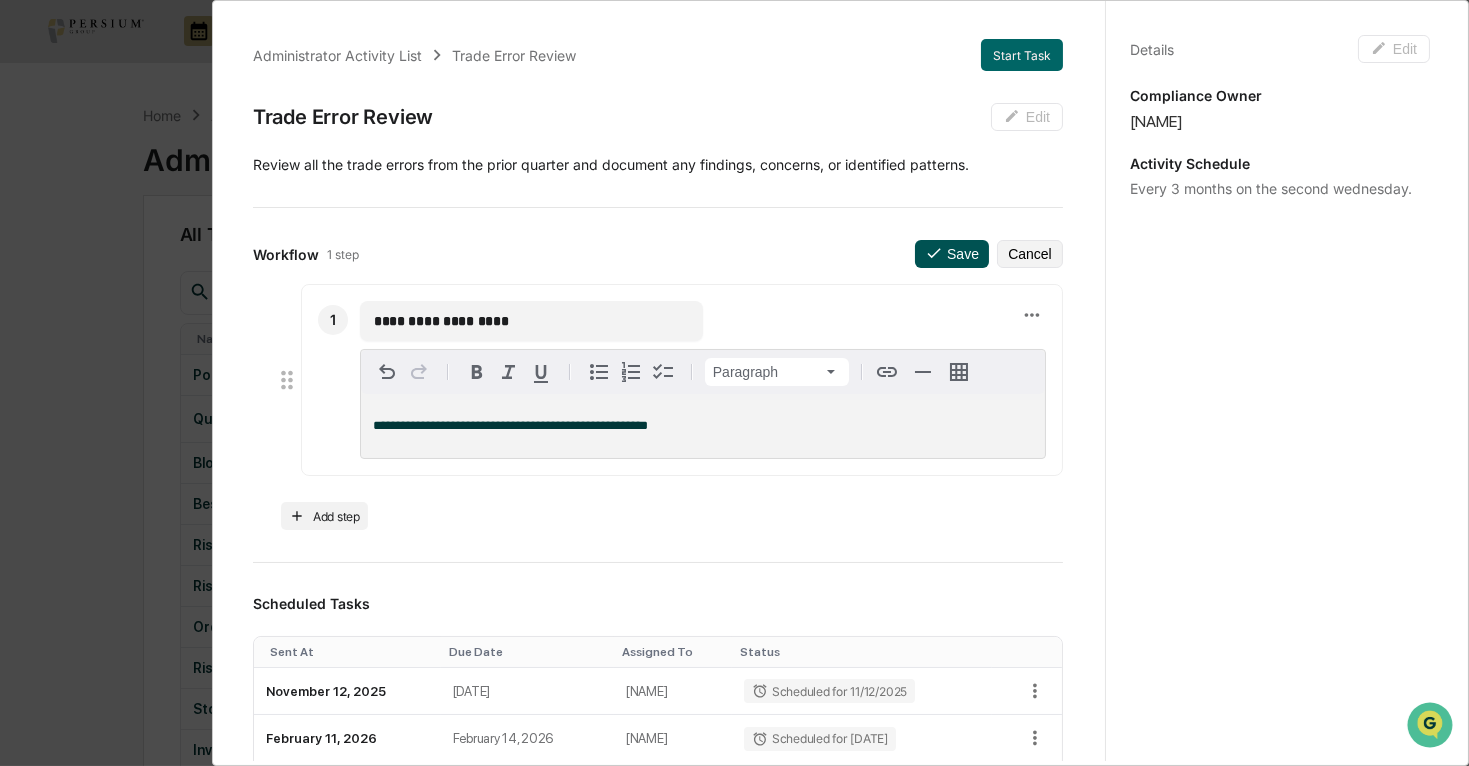 click 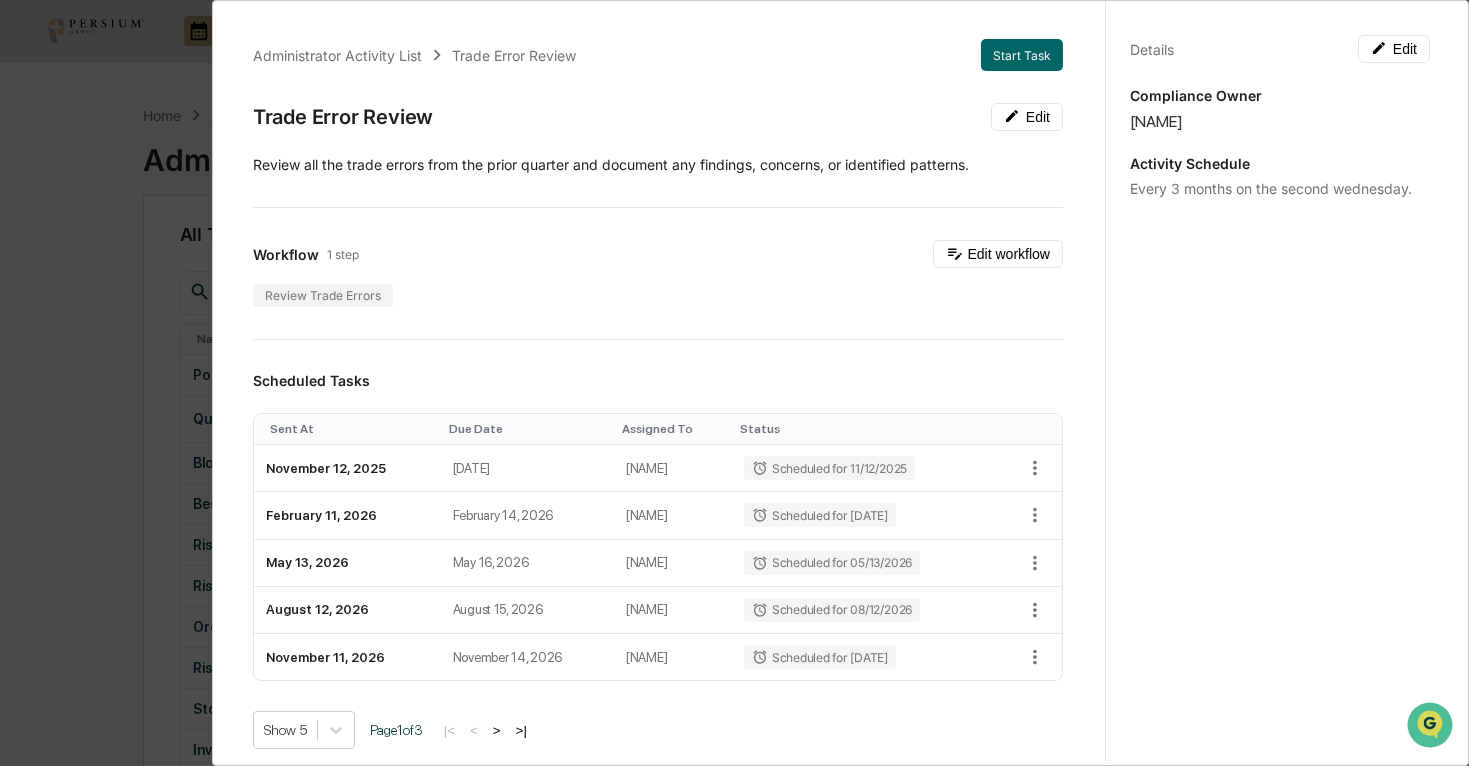 click on "Administrator Activity List Trade Error Review Start Task Trade Error Review Edit ​Review all the trade errors from the prior quarter and document any findings, concerns, or identified patterns. Workflow 1 step Edit workflow Review Trade Errors Scheduled Tasks Sent At Due Date Assigned To Status November 12, 2025 November 15, 2025 [NAME] Scheduled for 11/12/2025 February 11, 2026 February 14, 2026 [NAME] Scheduled for 02/11/2026 May 13, 2026 May 16, 2026 [NAME] Scheduled for 05/13/2026 August 12, 2026 August 15, 2026 [NAME] Scheduled for 08/12/2026 November 11, 2026 November 14, 2026 [NAME] Scheduled for 11/11/2026 Show 5 Page  1  of  3   |<   <   >   >|   Completed Task Files Document Name Created At Assigned To Trade Error Review - [NAME] - Signed August 6, 2025 [NAME] View Trade Error Review - [NAME] August 6, 2025 [NAME] View Trade Error Review - [NAME] August 6, 2025 [NAME] View Show 5 Page  1  of  1   |<   <   >   >|   Comments AG" at bounding box center [734, 383] 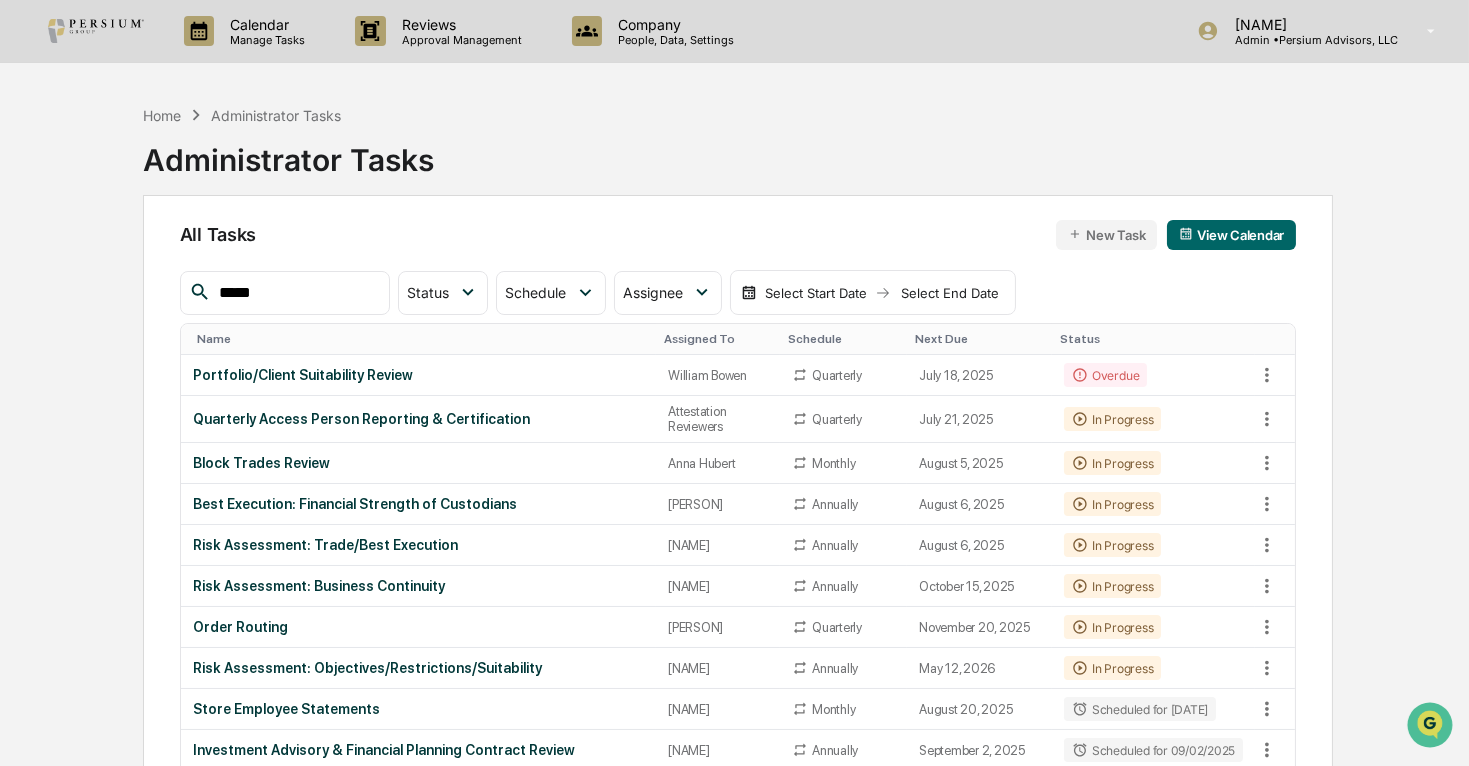 click on "*****" at bounding box center [296, 293] 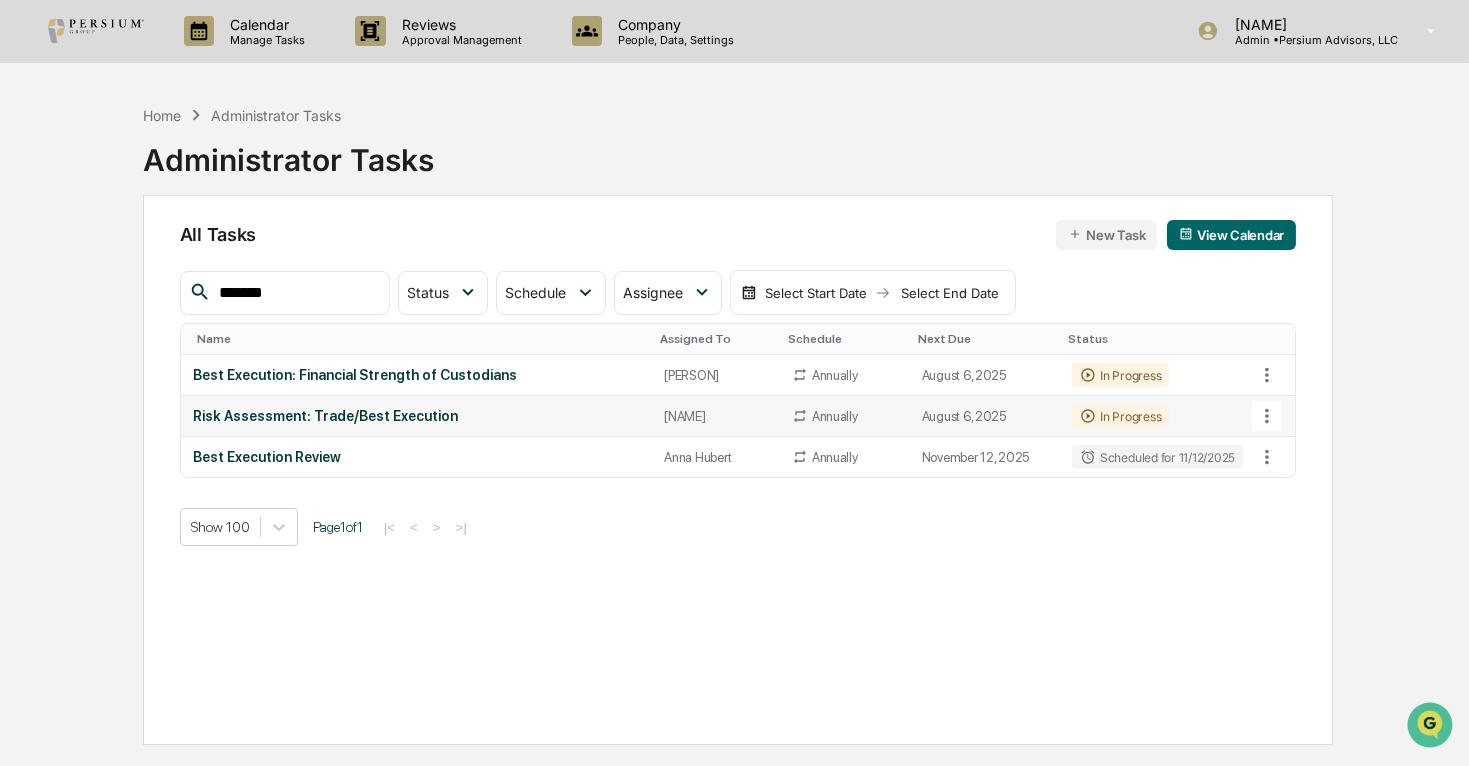 type on "*******" 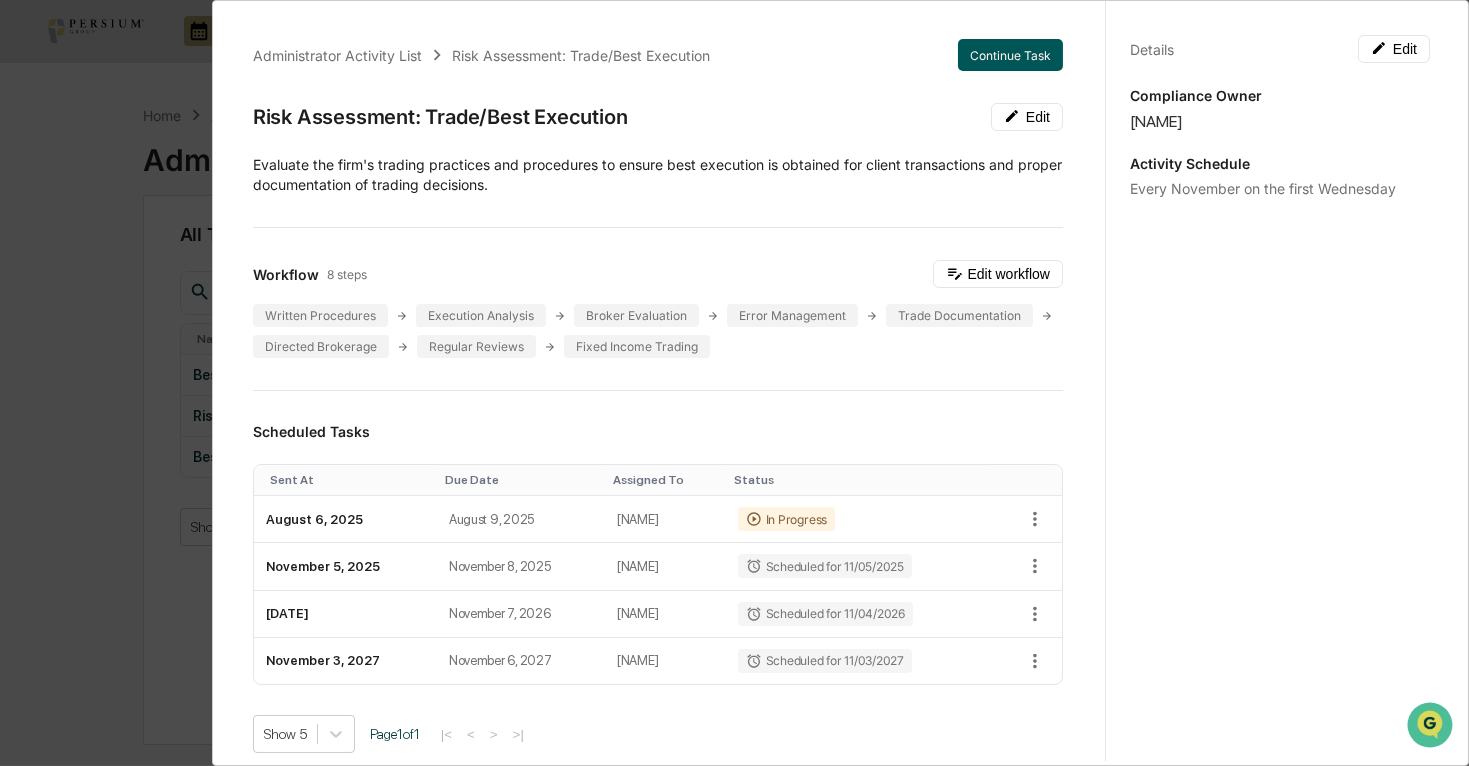 click on "Continue Task" at bounding box center (1010, 55) 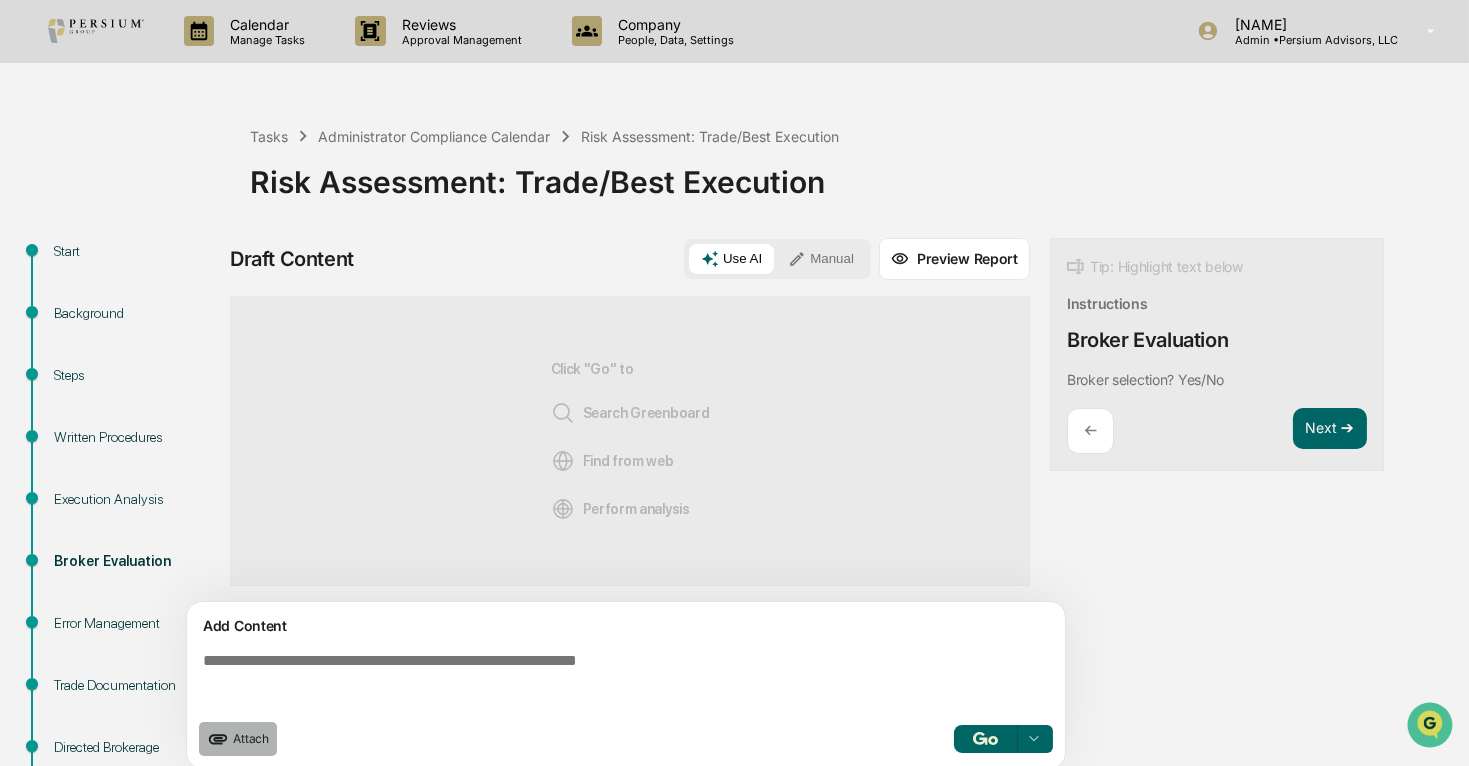 click on "Attach" at bounding box center [238, 739] 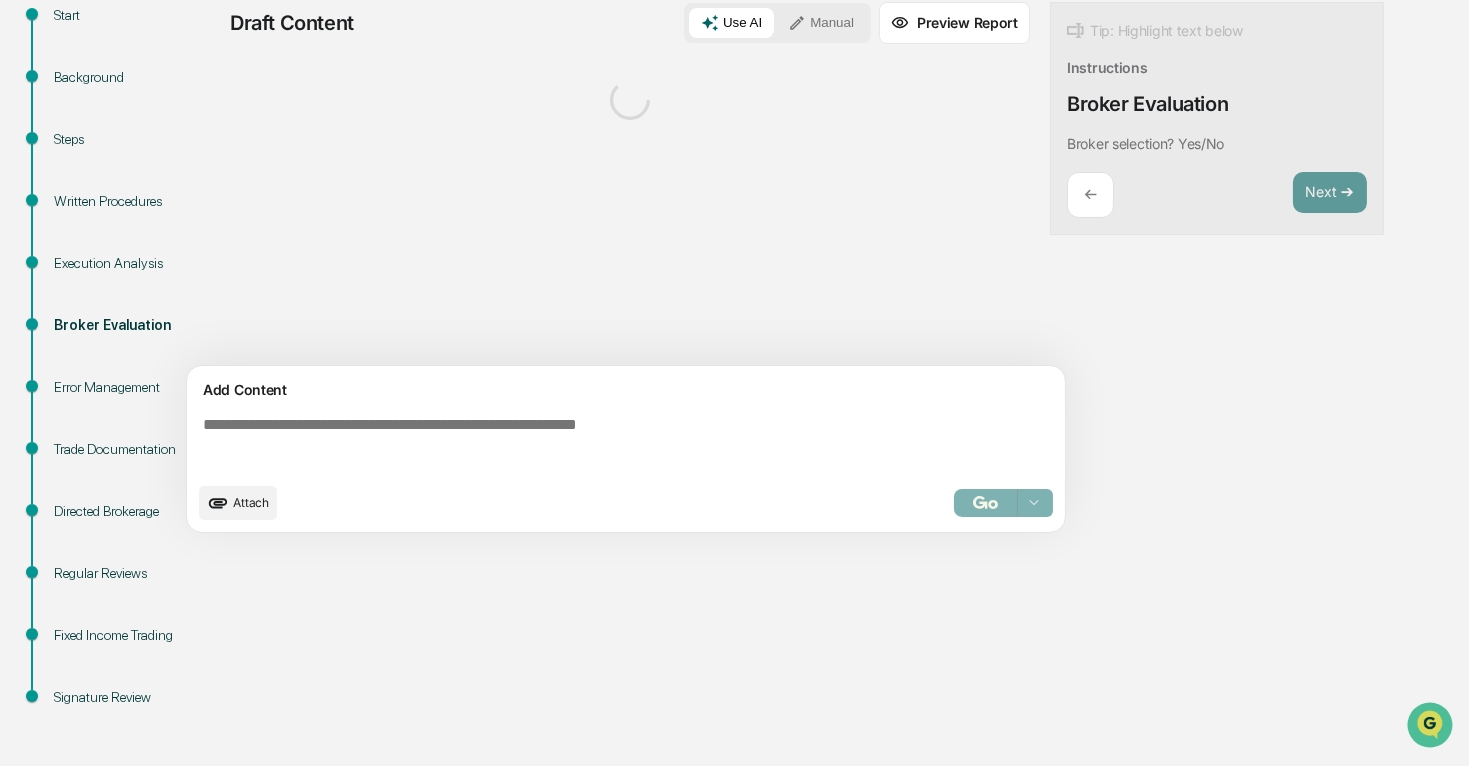 scroll, scrollTop: 238, scrollLeft: 0, axis: vertical 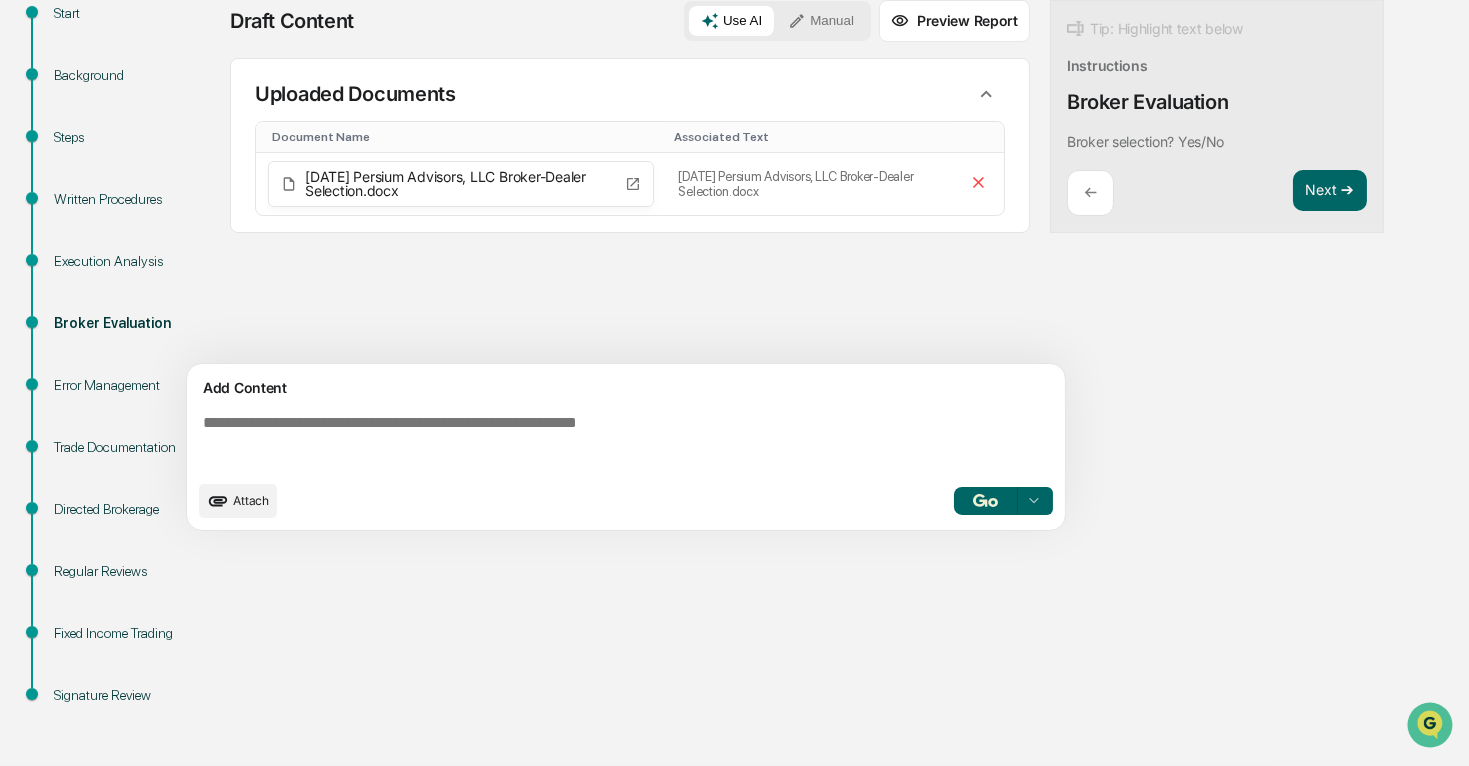 drag, startPoint x: 973, startPoint y: 491, endPoint x: 466, endPoint y: 428, distance: 510.8992 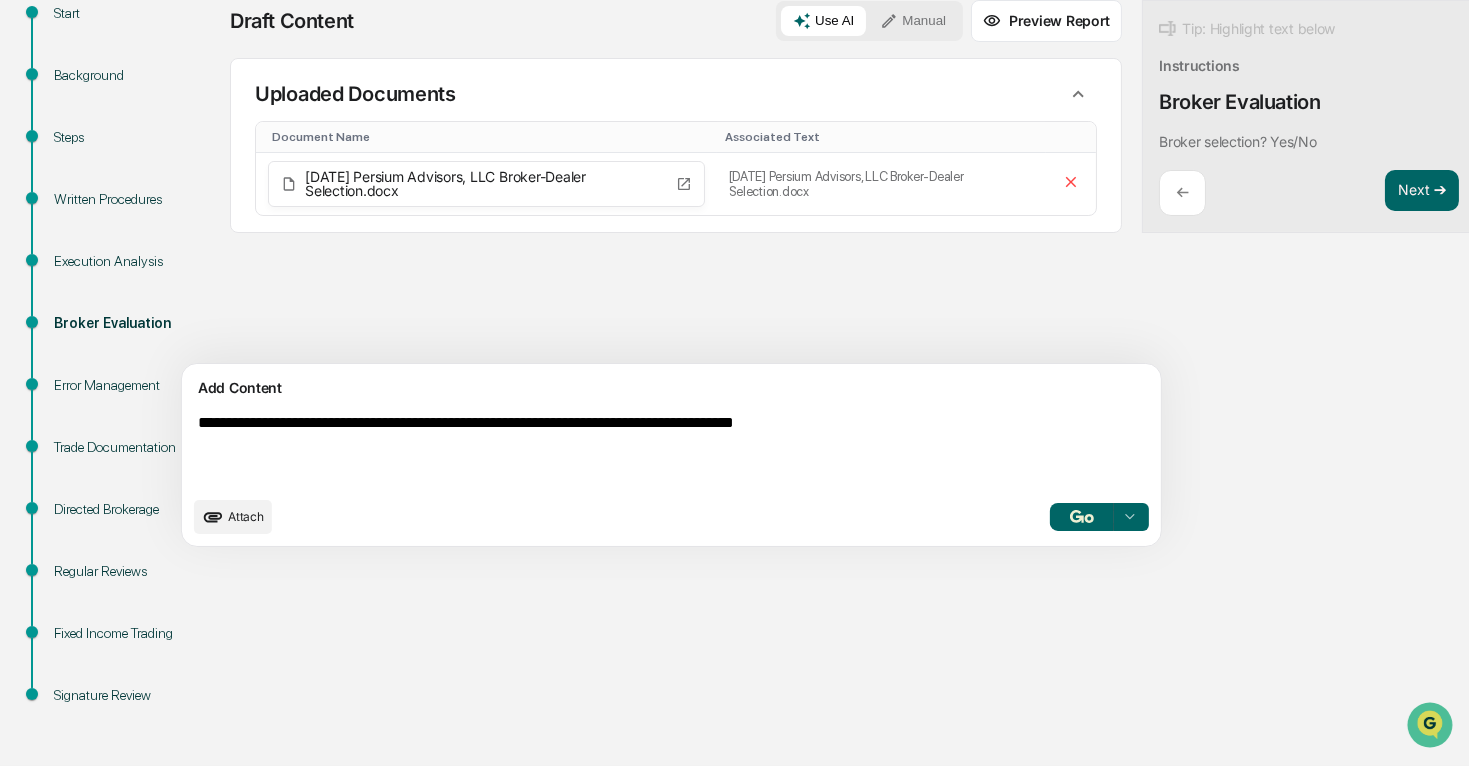type on "**********" 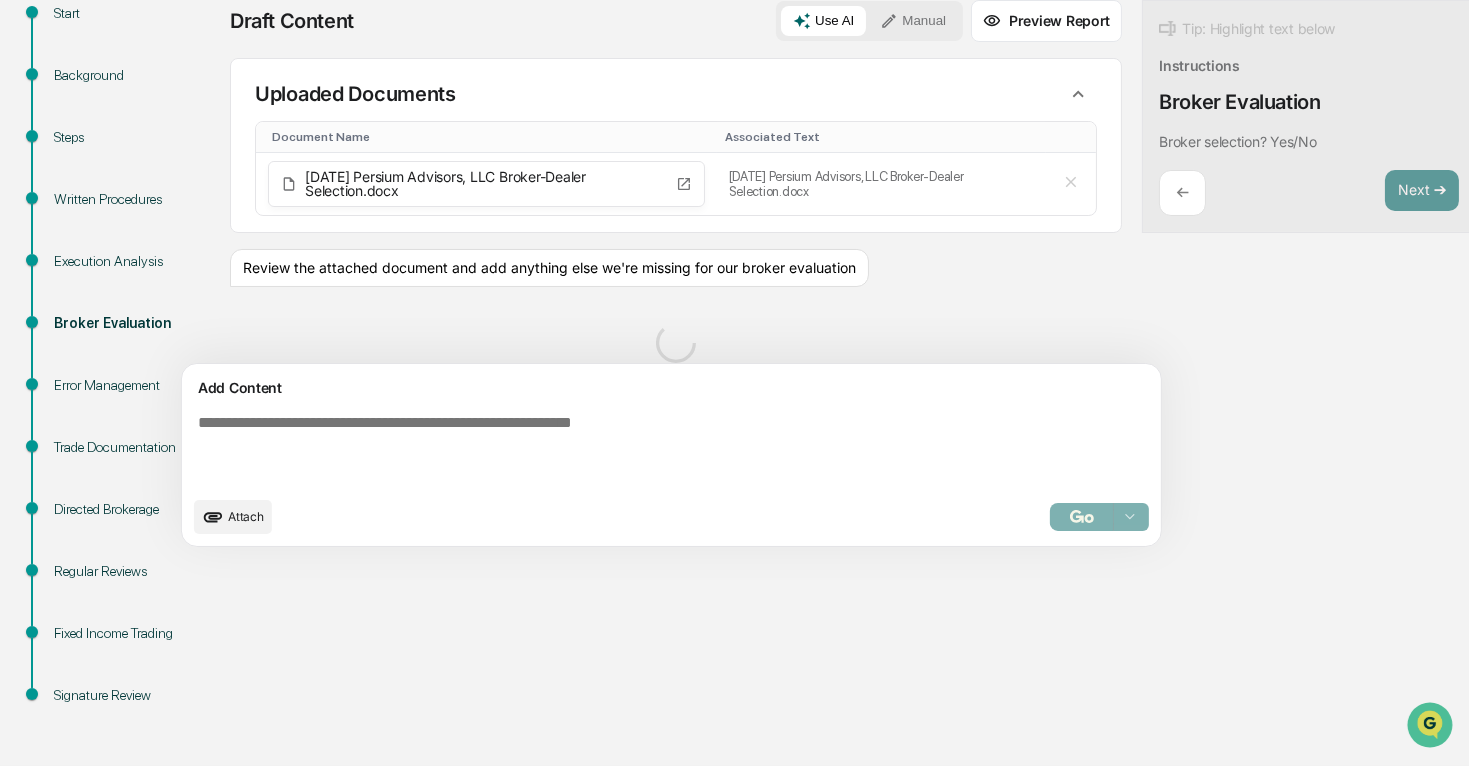scroll, scrollTop: 8, scrollLeft: 0, axis: vertical 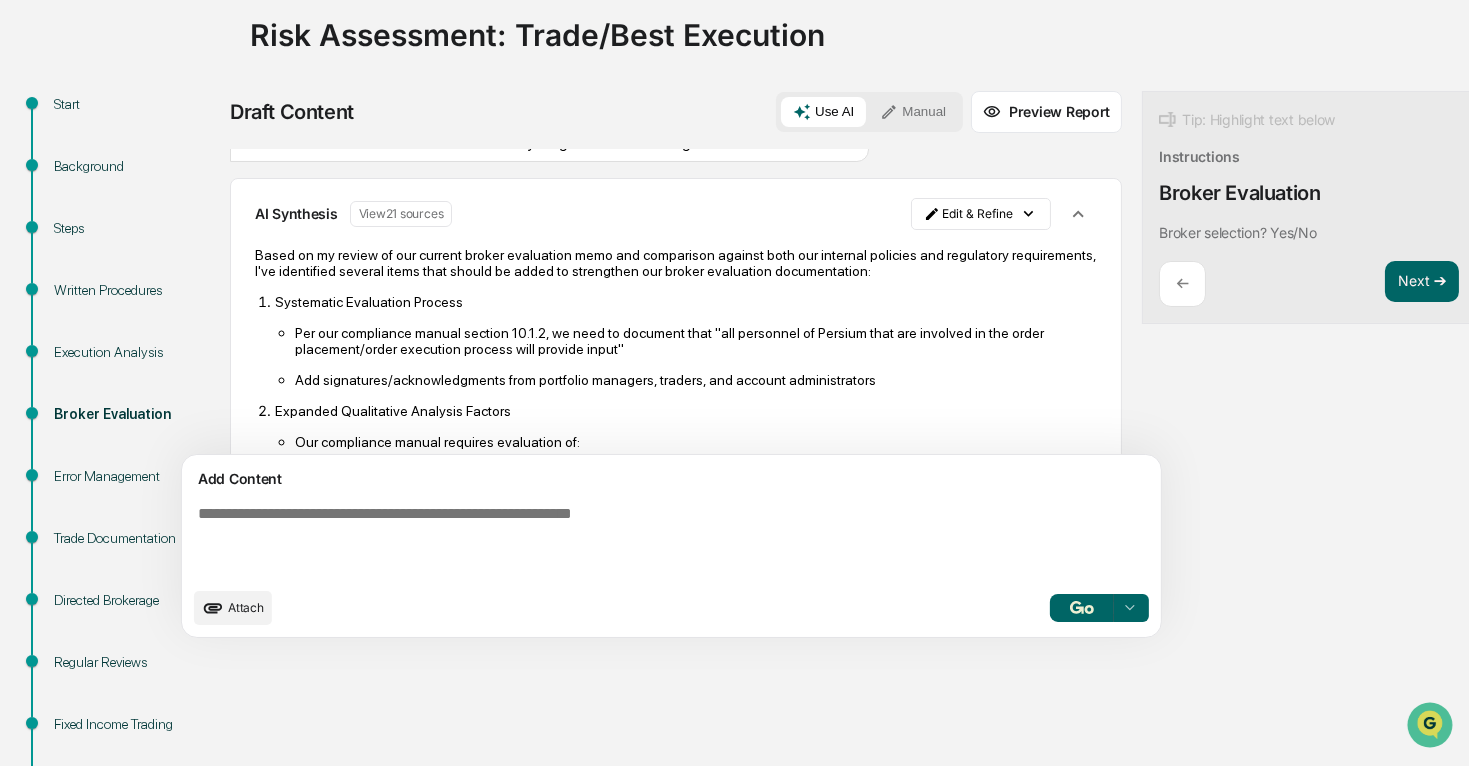 click on "Add signatures/acknowledgments from portfolio managers, traders, and account administrators" at bounding box center [696, 380] 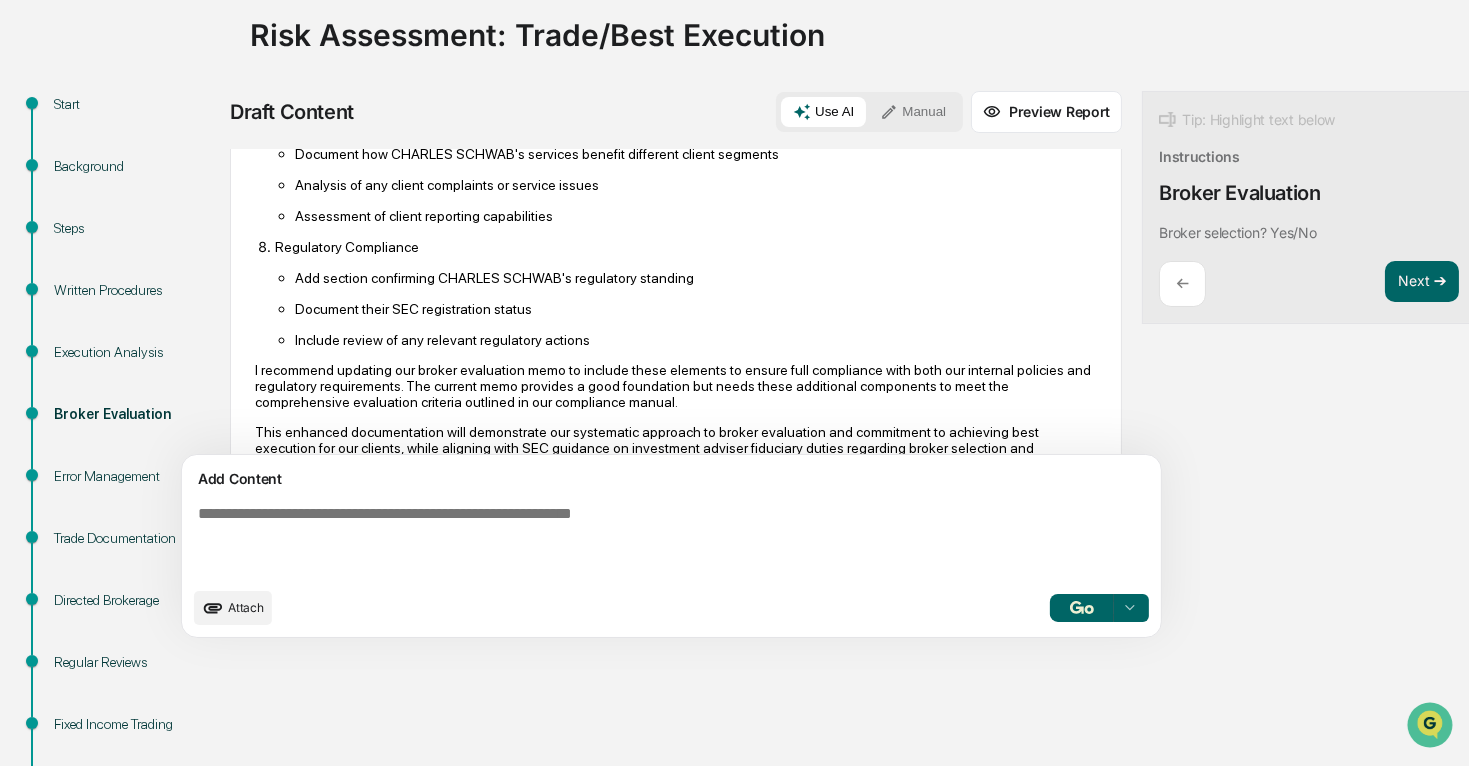 scroll, scrollTop: 1394, scrollLeft: 0, axis: vertical 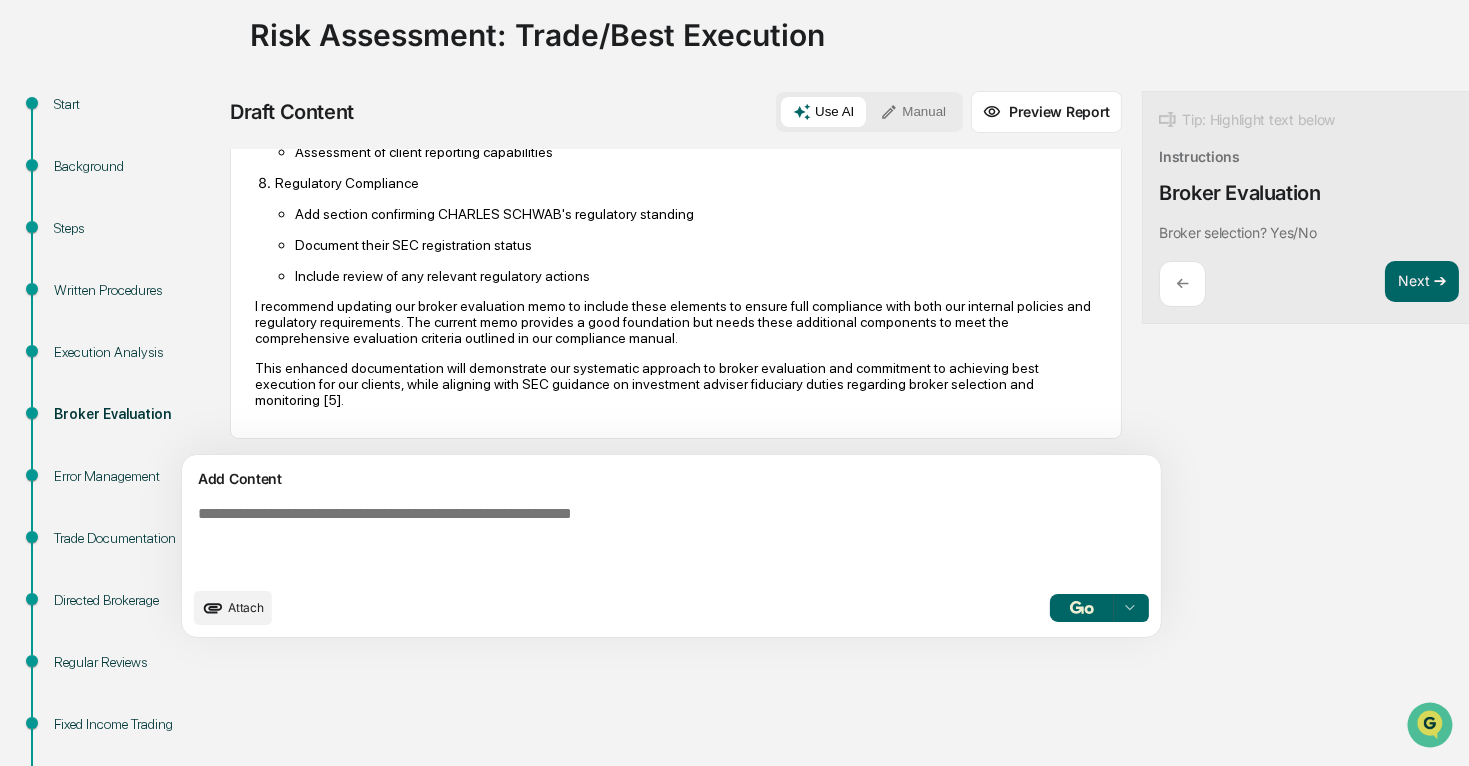 click at bounding box center [625, 541] 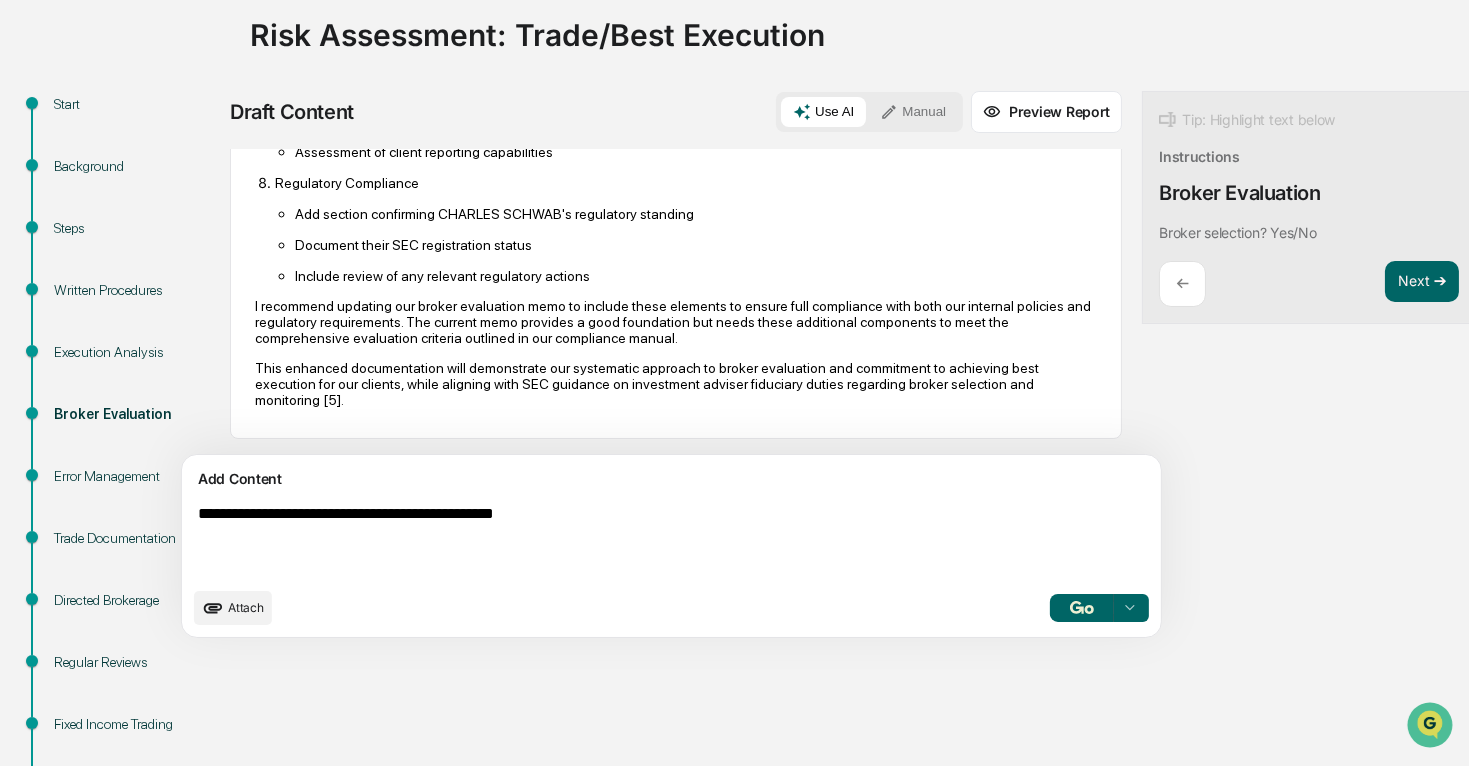 type on "**********" 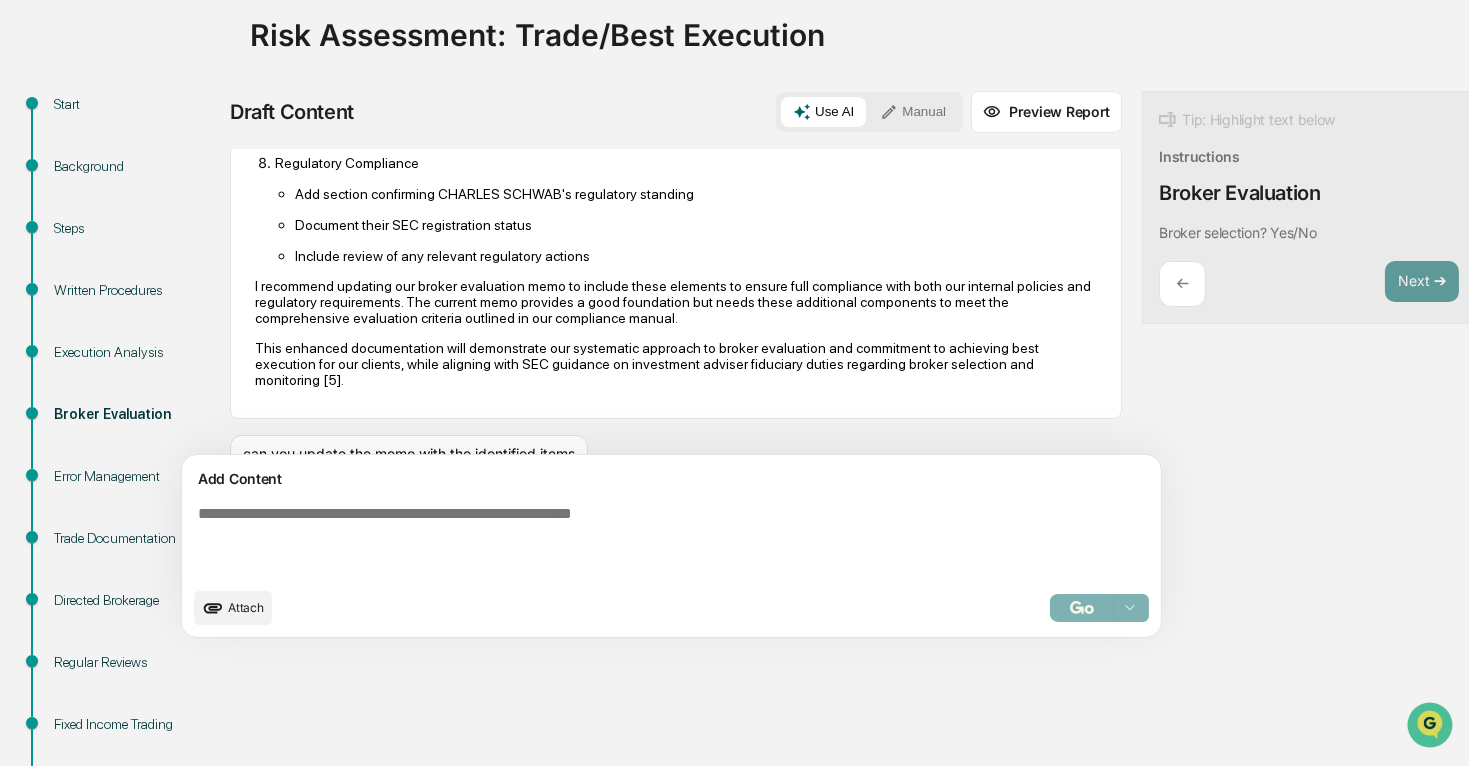 scroll, scrollTop: 234, scrollLeft: 0, axis: vertical 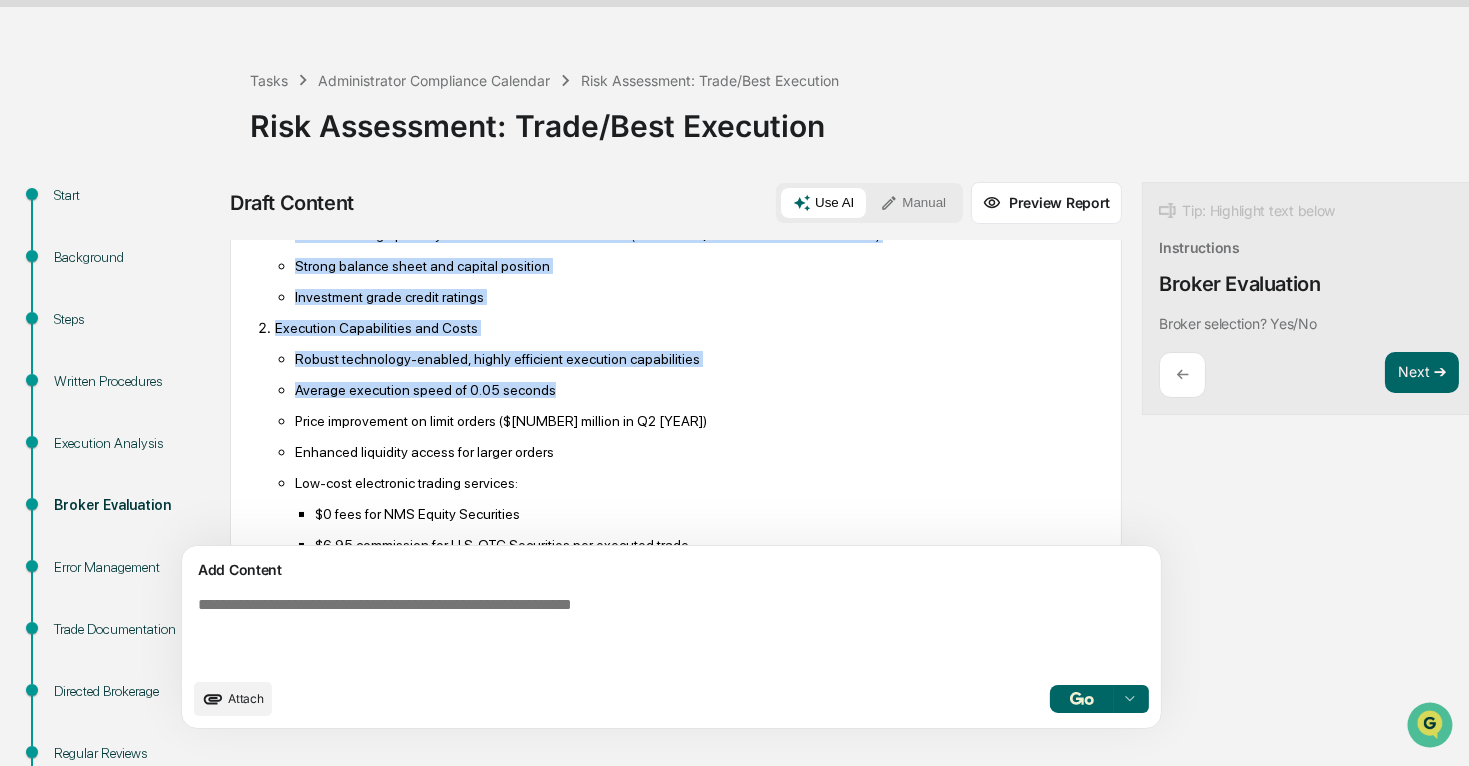 drag, startPoint x: 274, startPoint y: 295, endPoint x: 587, endPoint y: 426, distance: 339.3081 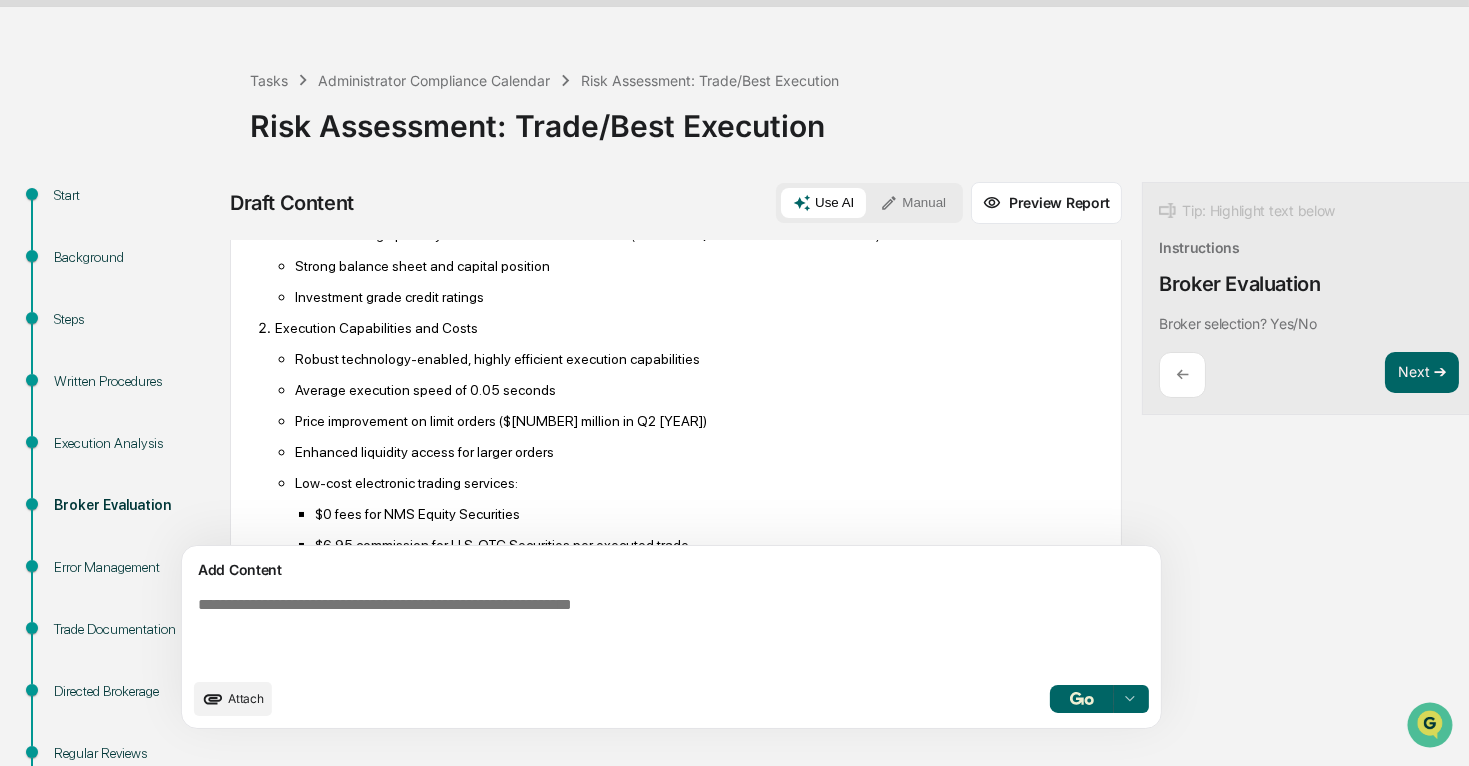 click on "Robust technology-enabled, highly efficient execution capabilities Average execution speed of 0.05 seconds Price improvement on limit orders ($600 million in Q2 2025) Enhanced liquidity access for larger orders Low-cost electronic trading services: $0 fees for NMS Equity Securities $6.95 commission for U.S. OTC Securities per executed trade $0.65 per option contract fee for online trades $0 transaction fees for Schwab Funds and OneSource funds Up to $74.95 for all other funds (trades below $100 exempt)" at bounding box center (686, 498) 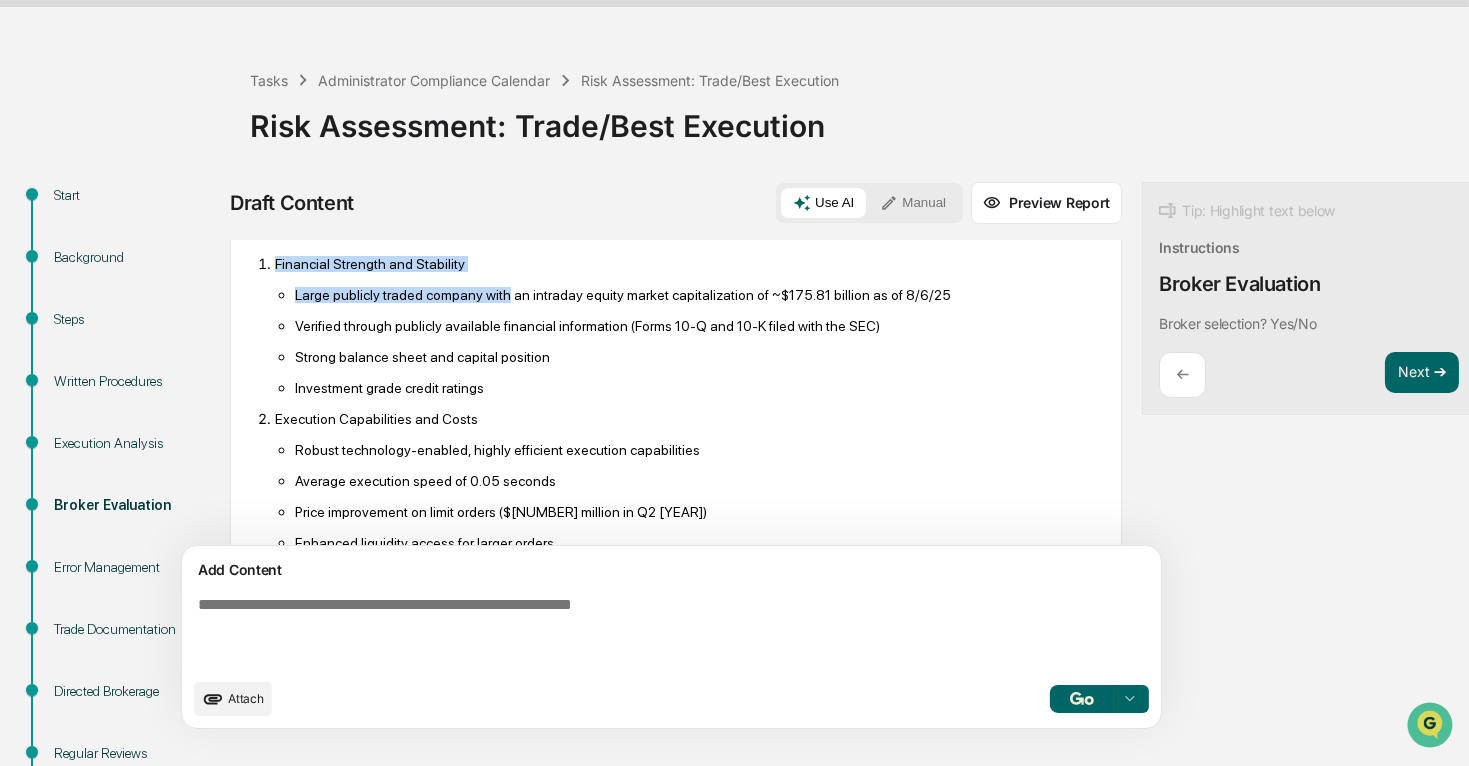 drag, startPoint x: 257, startPoint y: 293, endPoint x: 500, endPoint y: 334, distance: 246.43457 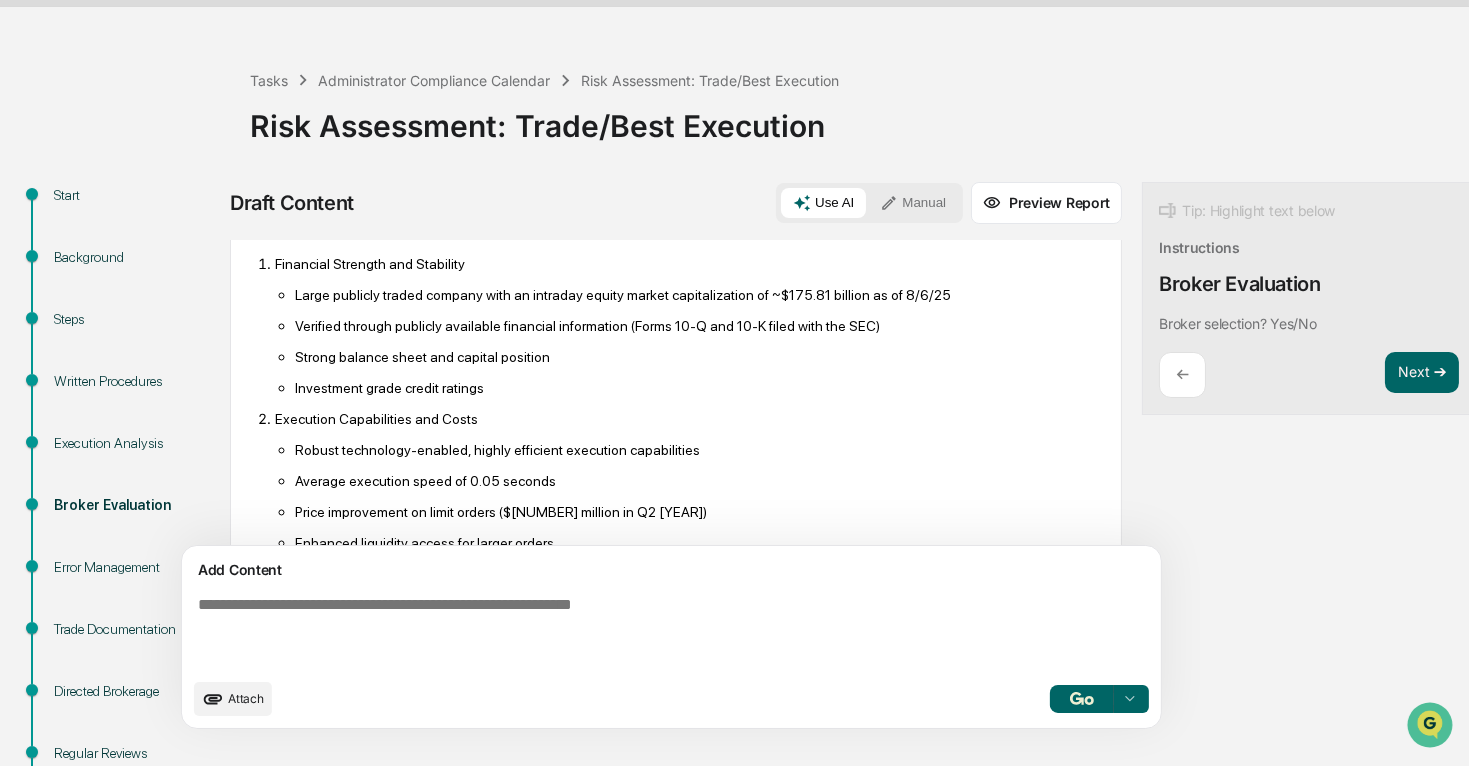 click on "Large publicly traded company with an intraday equity market capitalization of ~$175.81 billion as of [DATE] Verified through publicly available financial information (Forms 10-Q and 10-K filed with the SEC) Strong balance sheet and capital position Investment grade credit ratings" at bounding box center [686, 341] 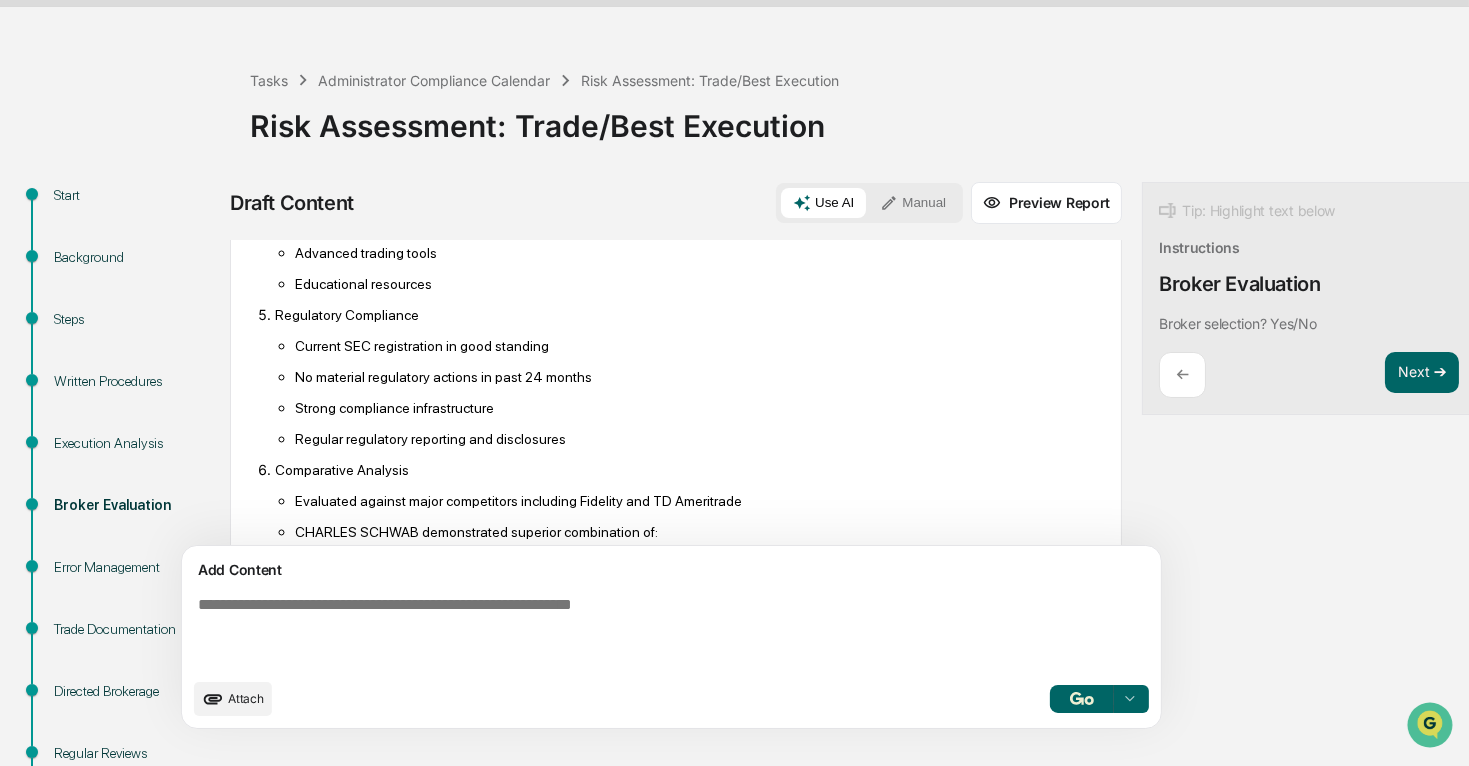 scroll, scrollTop: 2891, scrollLeft: 0, axis: vertical 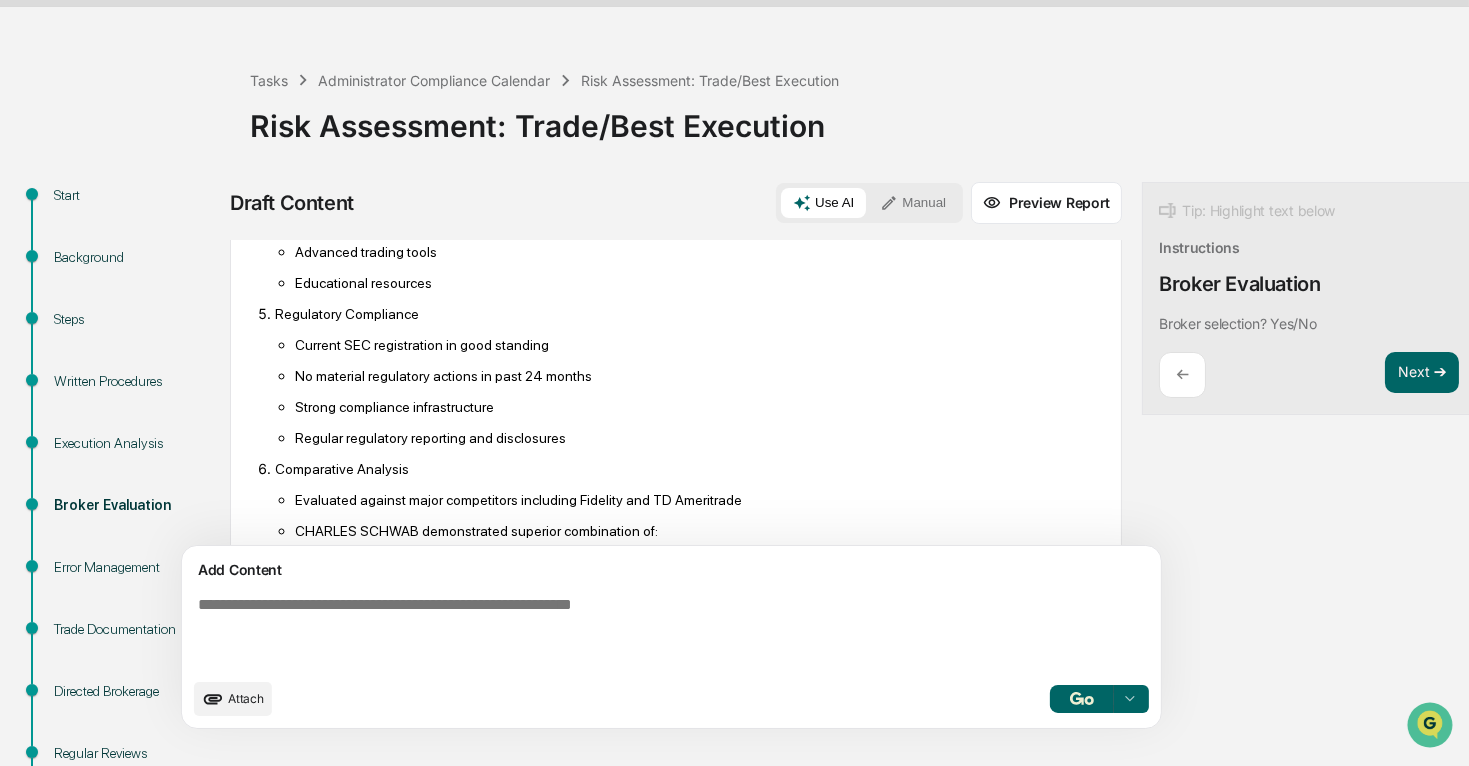 click on "Regulatory Compliance" at bounding box center [686, 314] 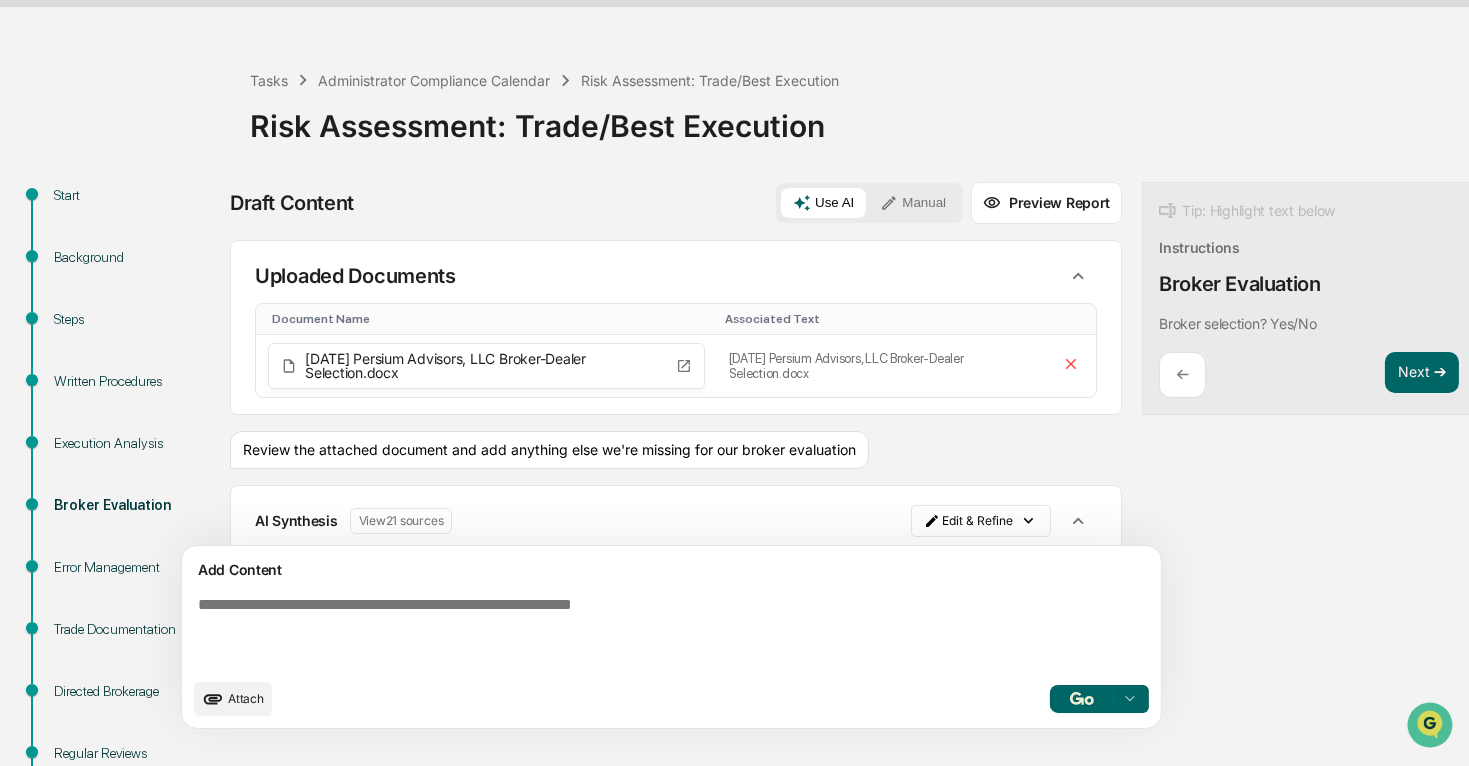 scroll, scrollTop: 181, scrollLeft: 0, axis: vertical 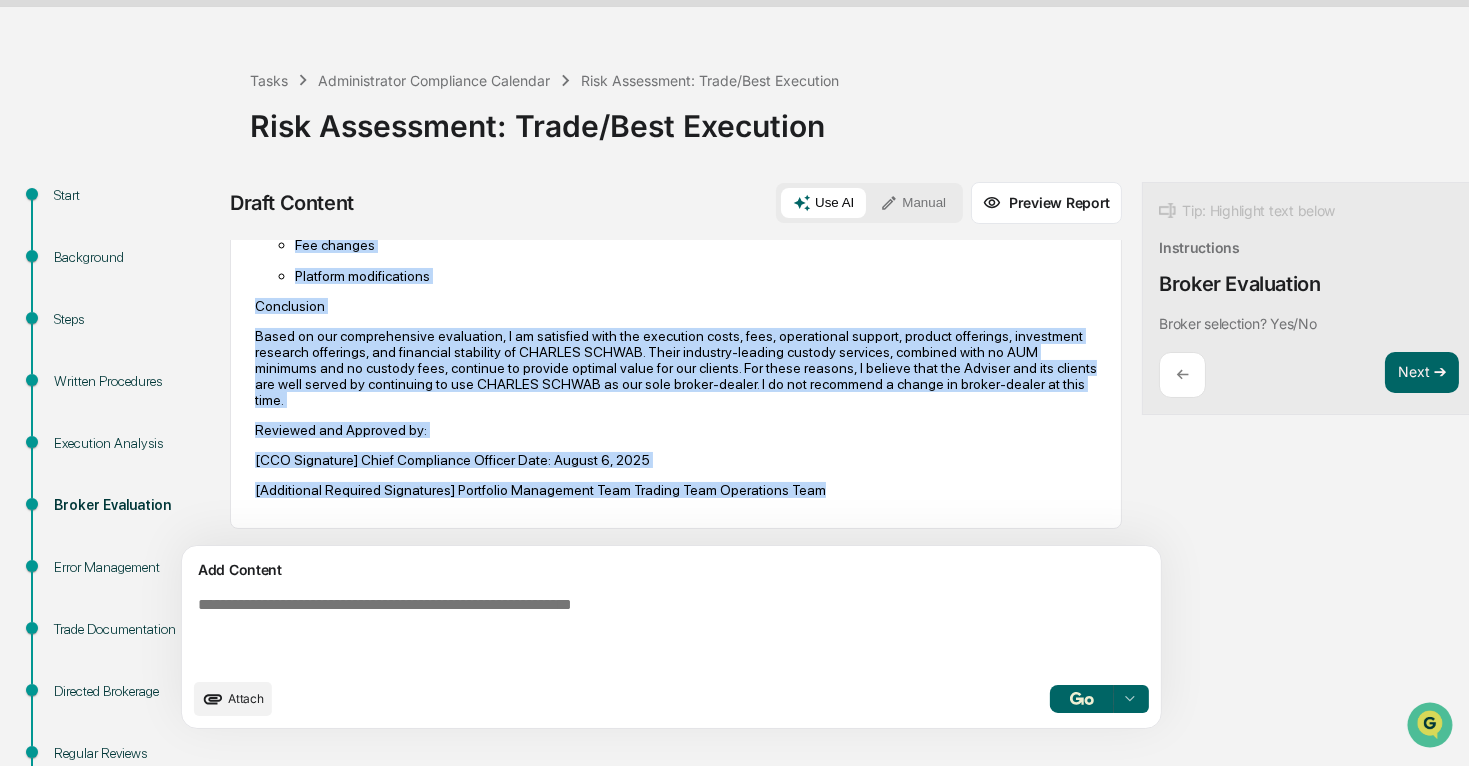 drag, startPoint x: 253, startPoint y: 381, endPoint x: 825, endPoint y: 499, distance: 584.0445 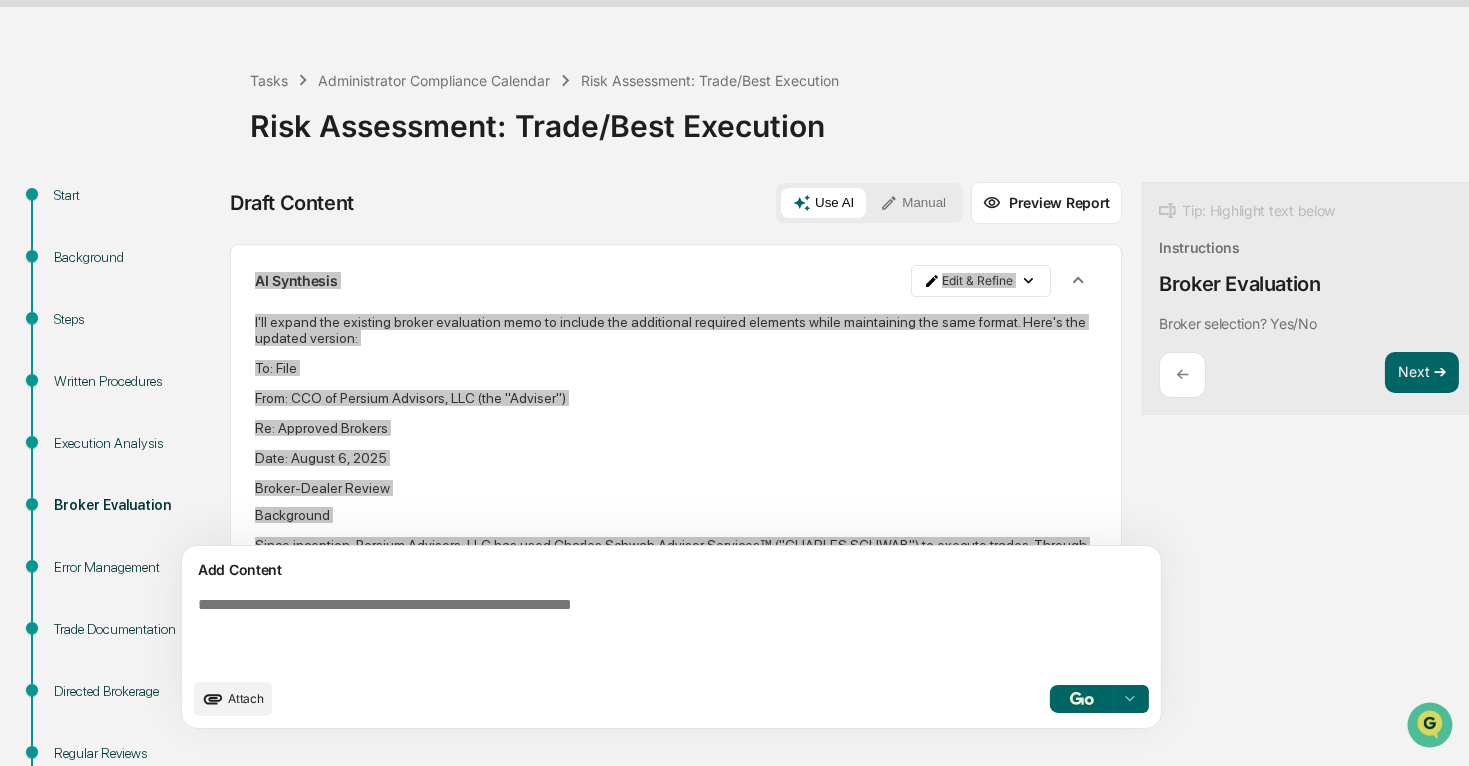 scroll, scrollTop: 1727, scrollLeft: 0, axis: vertical 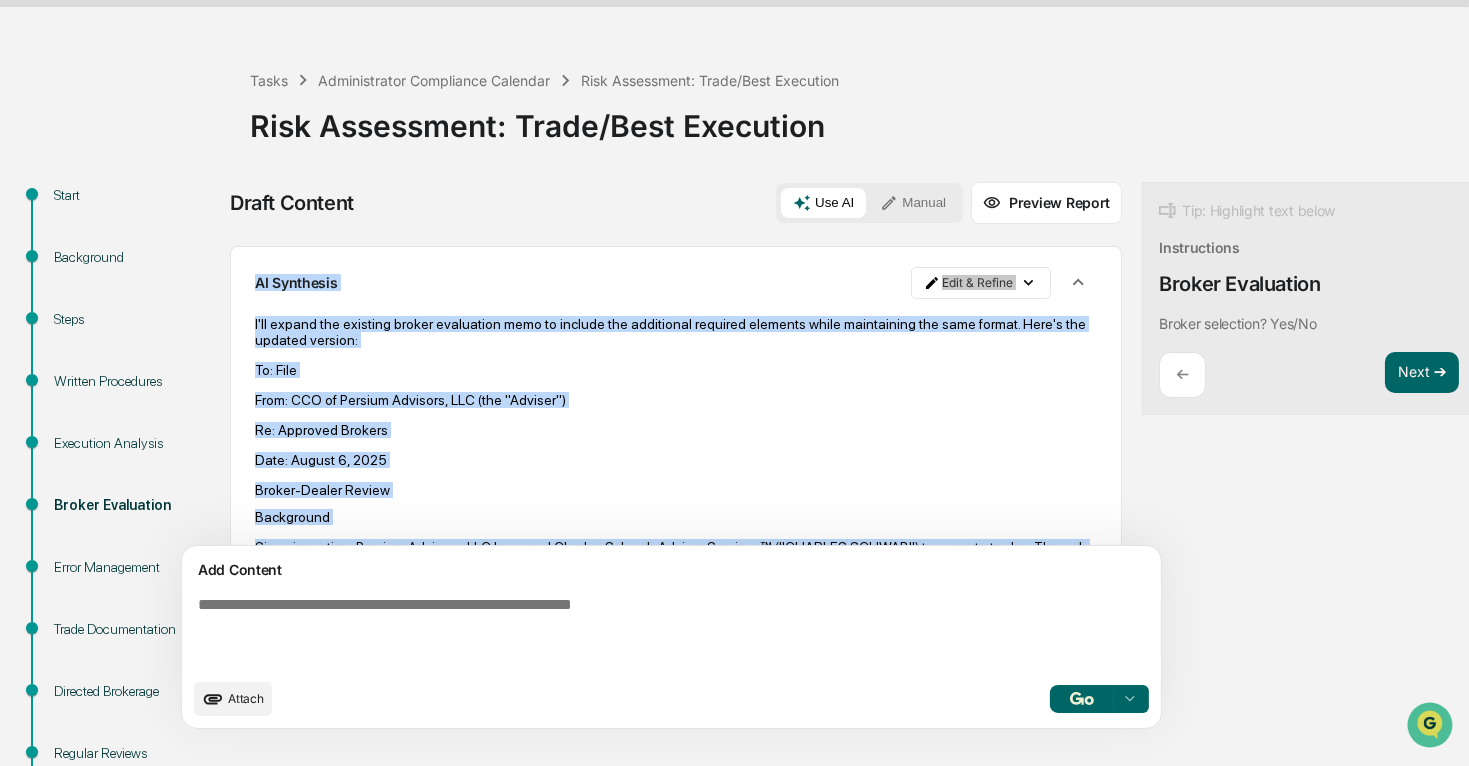 click on "Re: Approved Brokers" at bounding box center (676, 430) 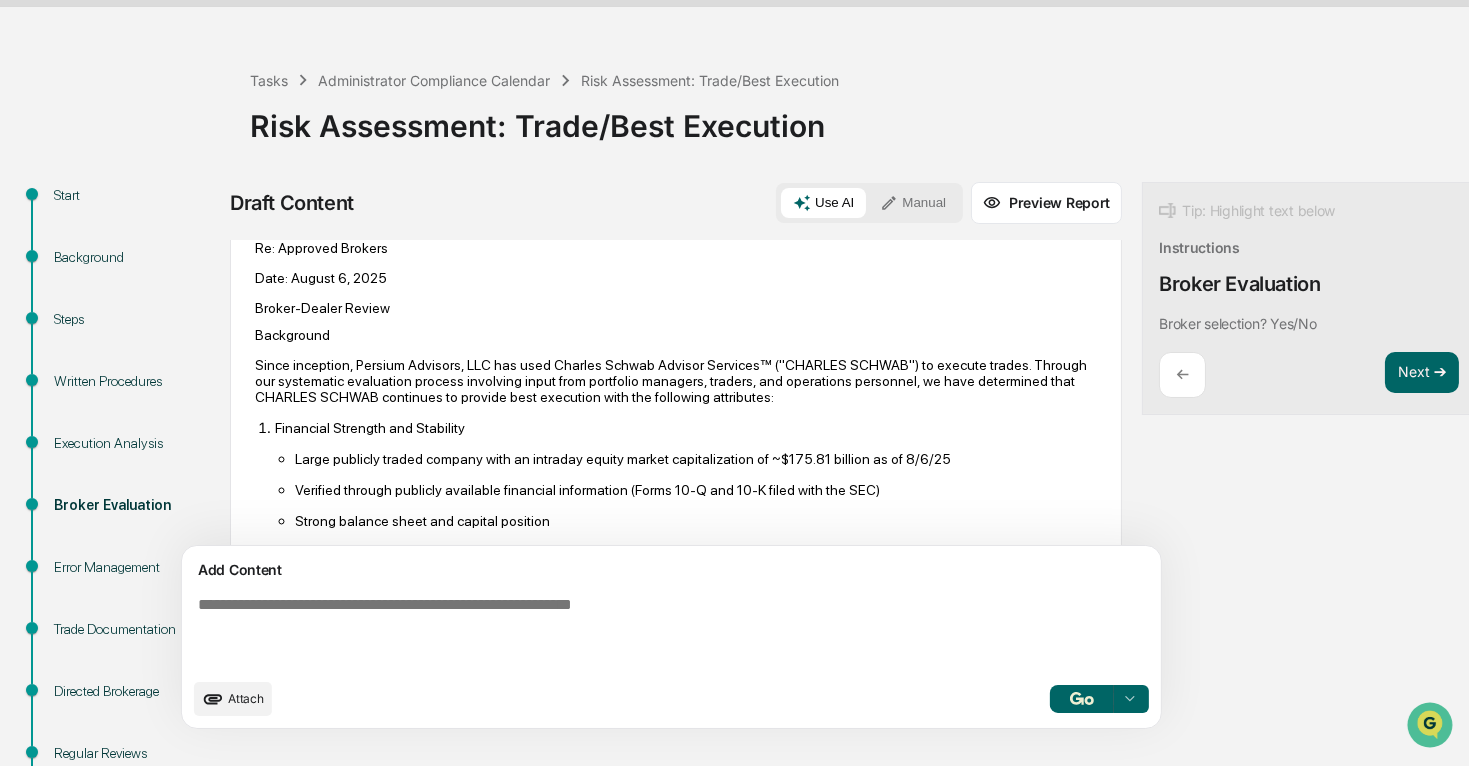 scroll, scrollTop: 1818, scrollLeft: 0, axis: vertical 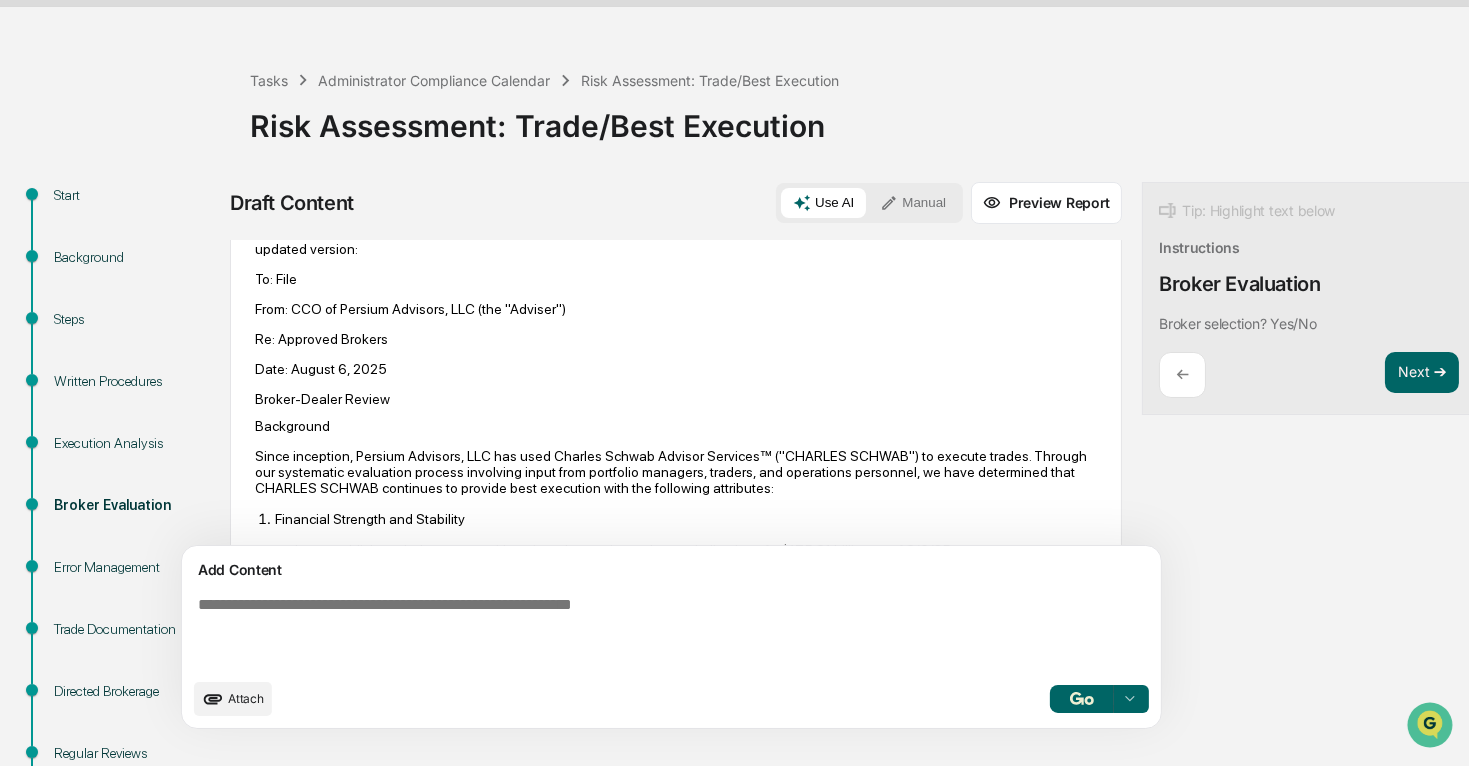 click on "To: File From: CCO of Persium Advisors, LLC (the "Adviser") Re: Approved Brokers Date: August 6, 2025 Broker-Dealer Review Background Since inception, Persium Advisors, LLC has used Charles Schwab Advisor Services™ (" CHARLES SCHWAB") to execute trades. Through our systematic evaluation process involving input from portfolio managers, traders, and operations personnel, we have determined that CHARLES SCHWAB continues to provide best execution with the following attributes: Financial Strength and Stability Large publicly traded company with an intraday equity market capitalization of ~$175.81 billion as of 8/6/25 Verified through publicly available financial information (Forms 10-Q and 10-K filed with the SEC) Strong balance sheet and capital position Investment grade credit ratings Execution Capabilities and Costs Service quality" at bounding box center [676, 1501] 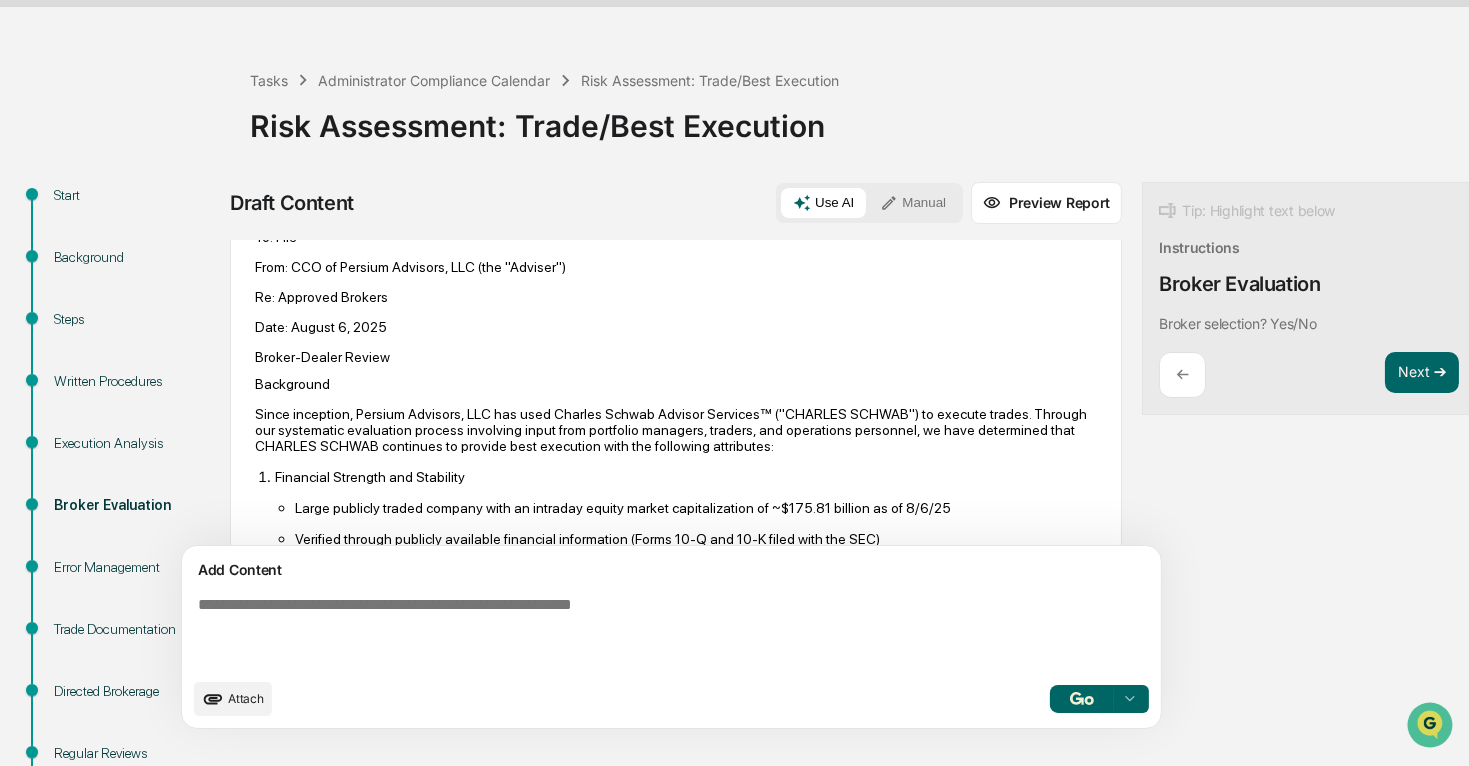 scroll, scrollTop: 1818, scrollLeft: 0, axis: vertical 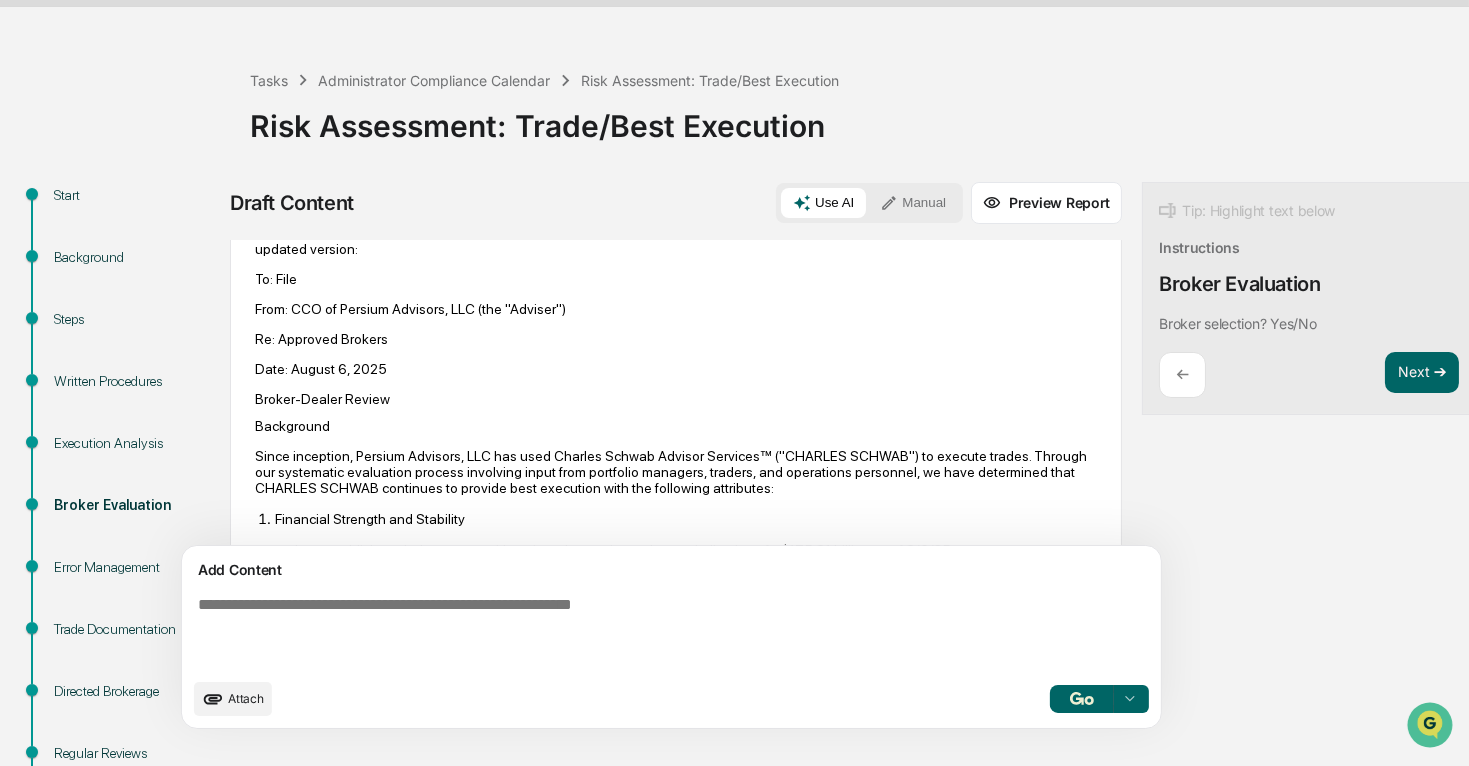 click on "To: File From: CCO of Persium Advisors, LLC (the "Adviser") Re: Approved Brokers Date: August 6, 2025 Broker-Dealer Review Background Since inception, Persium Advisors, LLC has used Charles Schwab Advisor Services™ (" CHARLES SCHWAB") to execute trades. Through our systematic evaluation process involving input from portfolio managers, traders, and operations personnel, we have determined that CHARLES SCHWAB continues to provide best execution with the following attributes: Financial Strength and Stability Large publicly traded company with an intraday equity market capitalization of ~$175.81 billion as of 8/6/25 Verified through publicly available financial information (Forms 10-Q and 10-K filed with the SEC) Strong balance sheet and capital position Investment grade credit ratings Execution Capabilities and Costs Service quality" at bounding box center (676, 1501) 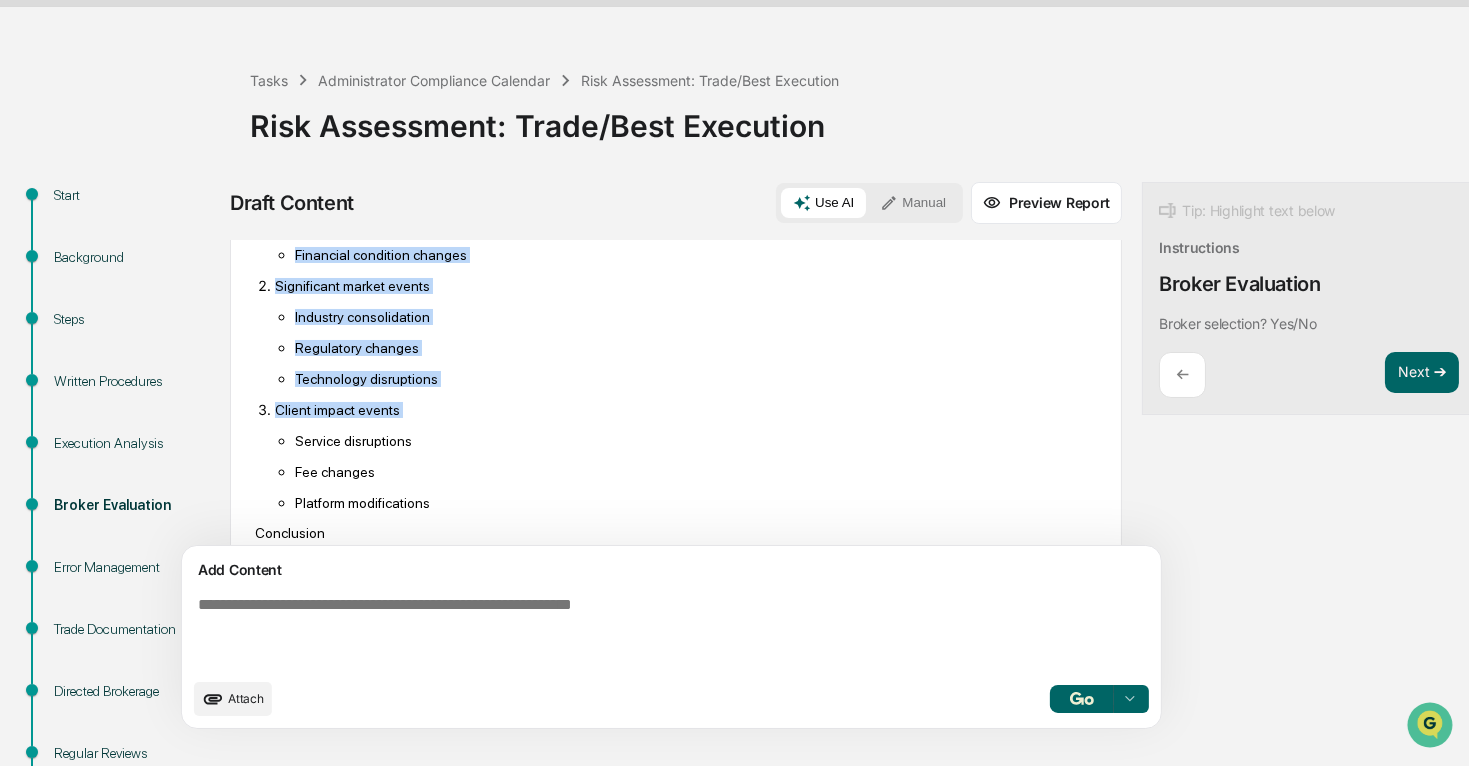 scroll, scrollTop: 4200, scrollLeft: 0, axis: vertical 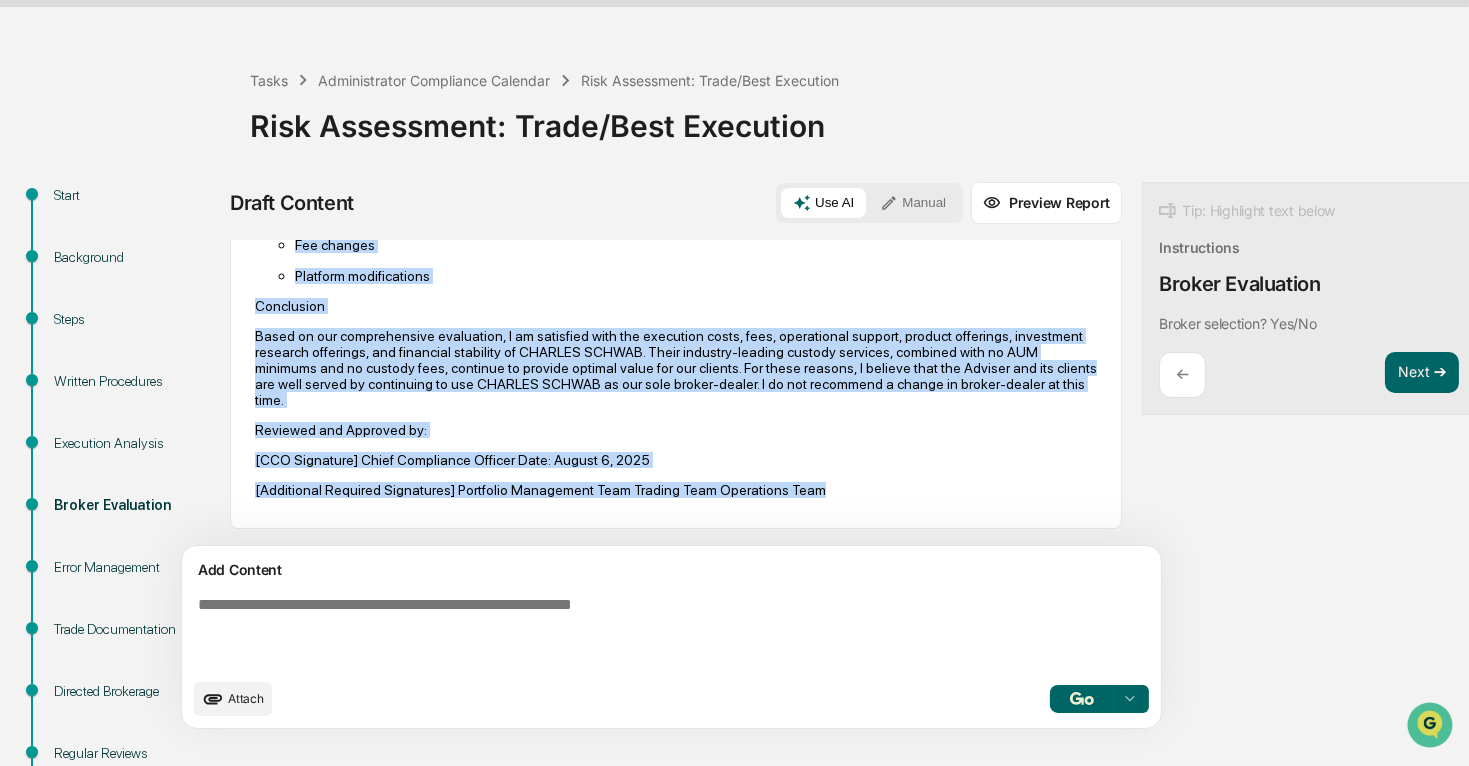 drag, startPoint x: 254, startPoint y: 484, endPoint x: 830, endPoint y: 499, distance: 576.19525 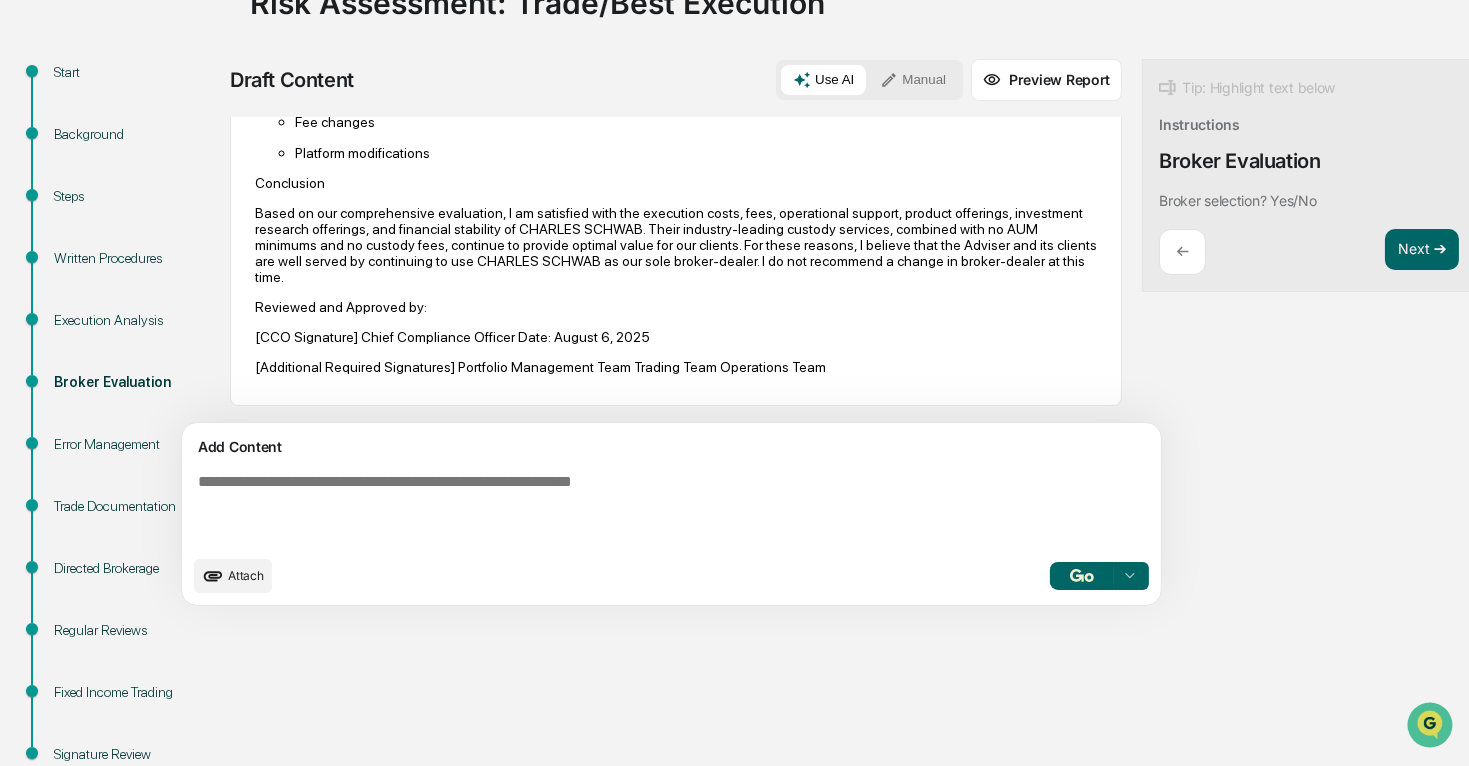 scroll, scrollTop: 147, scrollLeft: 0, axis: vertical 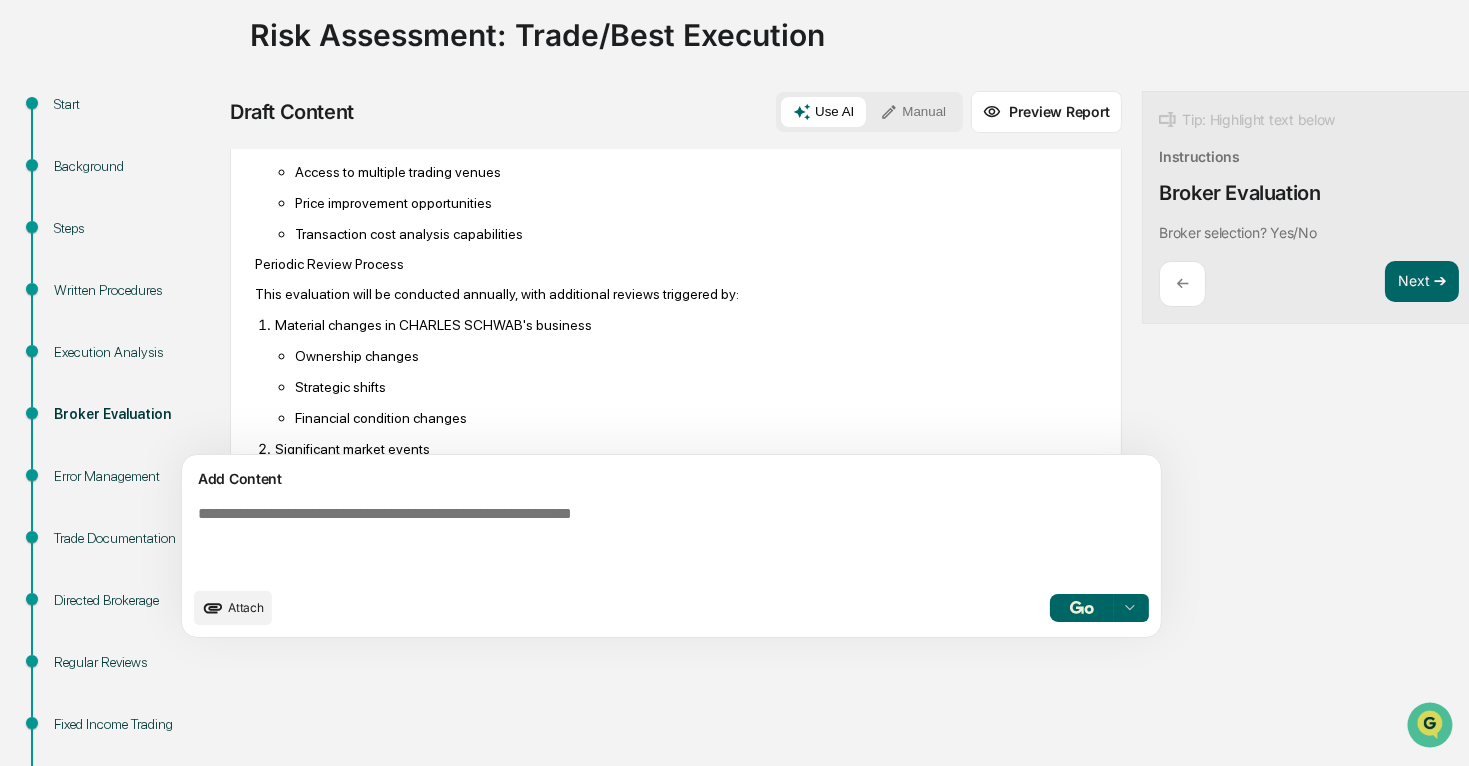 click on "This evaluation will be conducted annually, with additional reviews triggered by:" at bounding box center (676, 294) 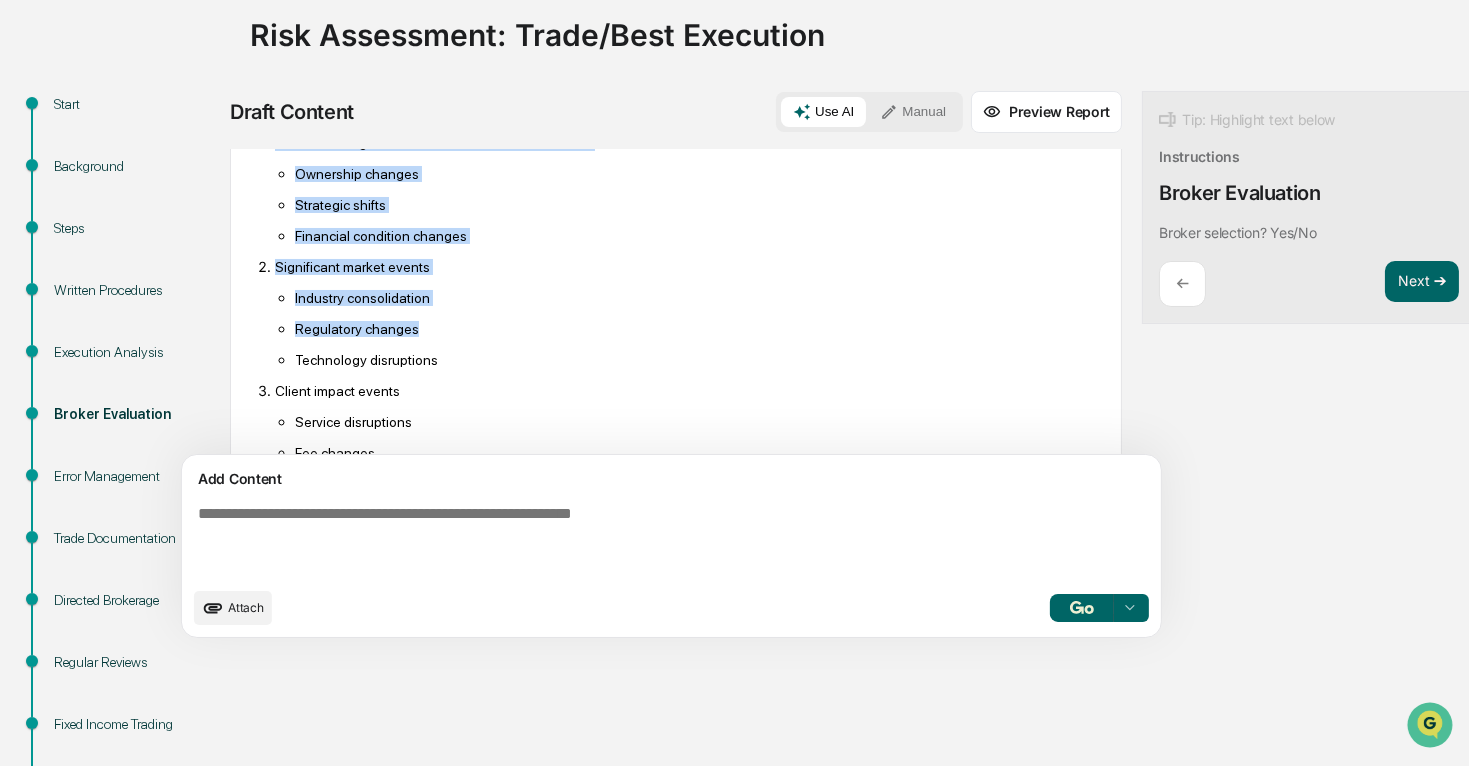 scroll, scrollTop: 4019, scrollLeft: 0, axis: vertical 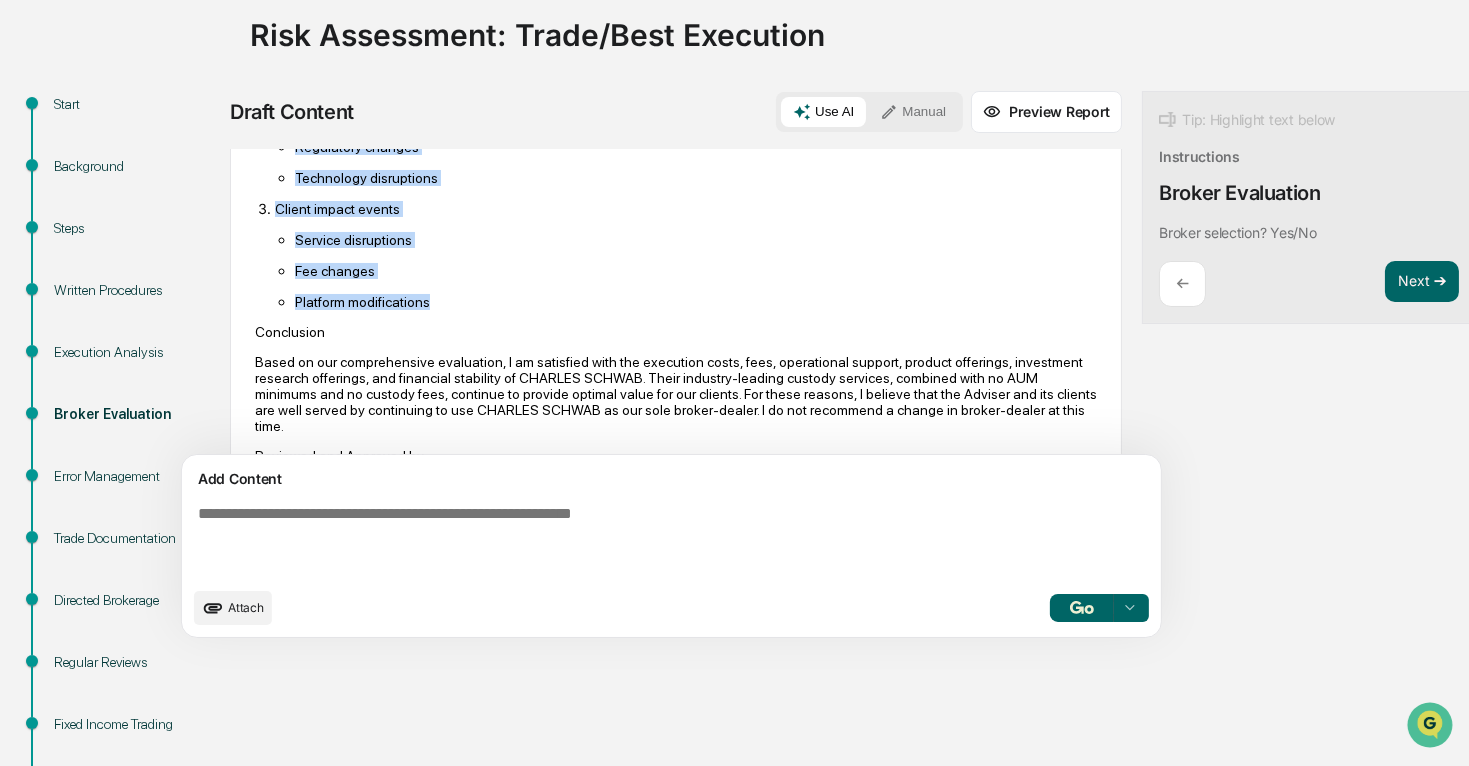 drag, startPoint x: 499, startPoint y: 347, endPoint x: 568, endPoint y: 359, distance: 70.035706 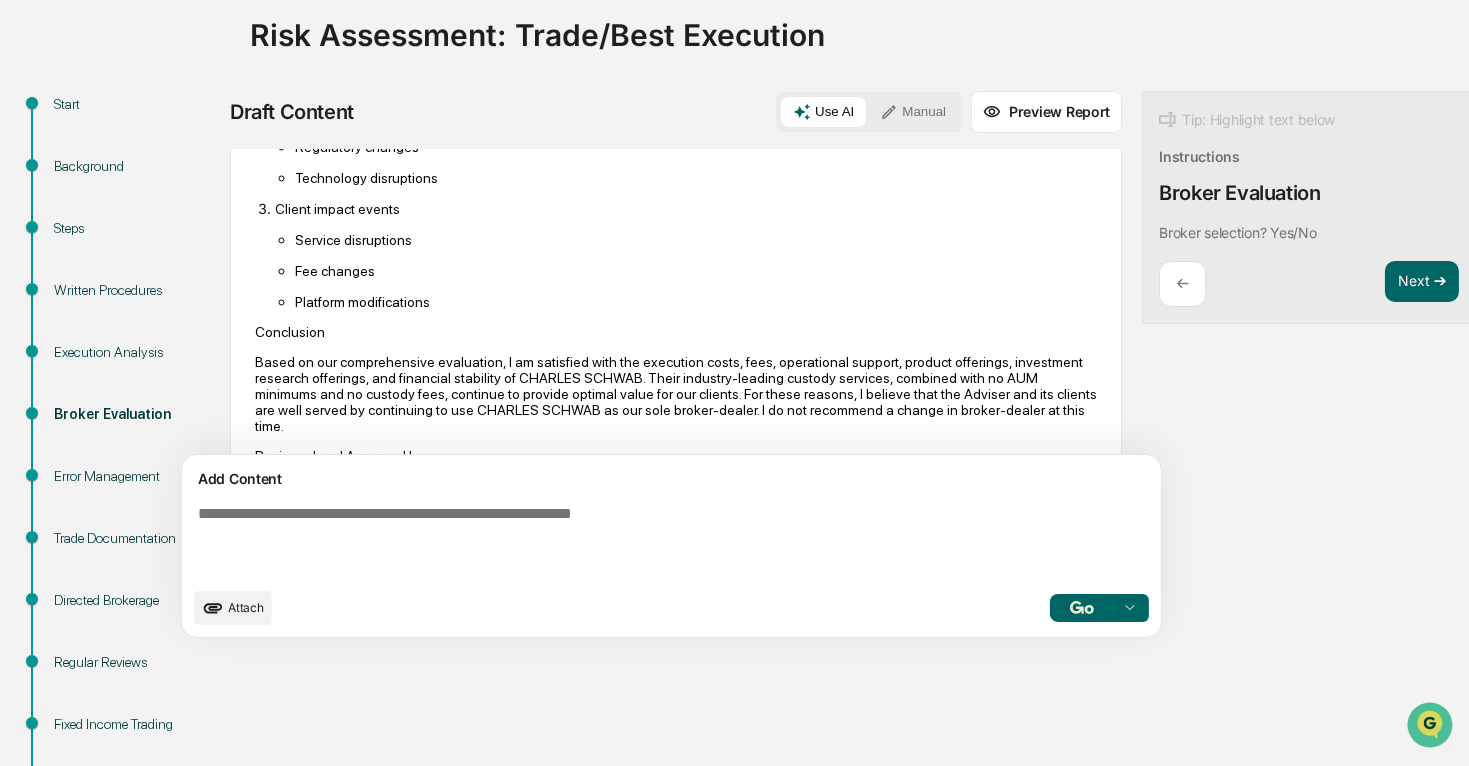 click at bounding box center [625, 541] 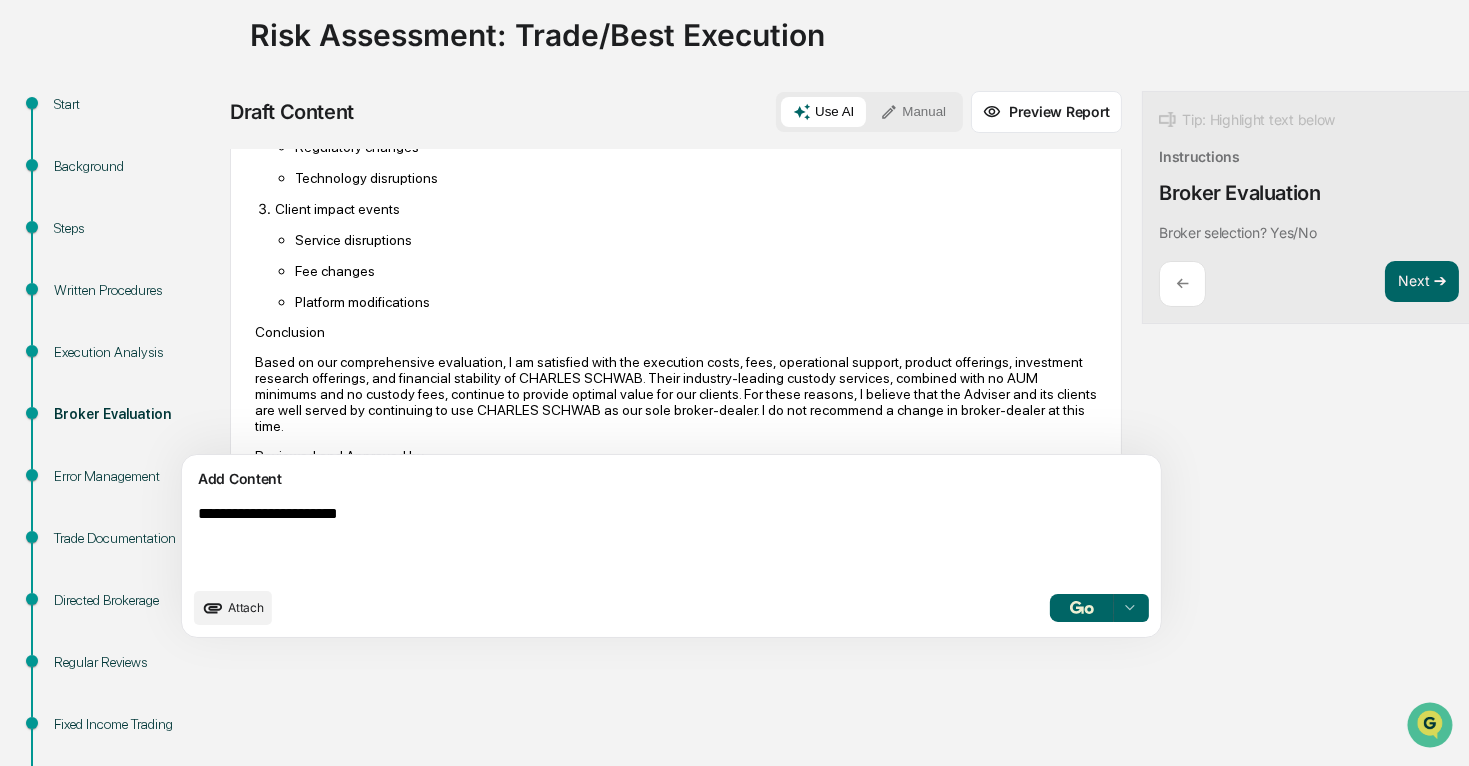 type on "**********" 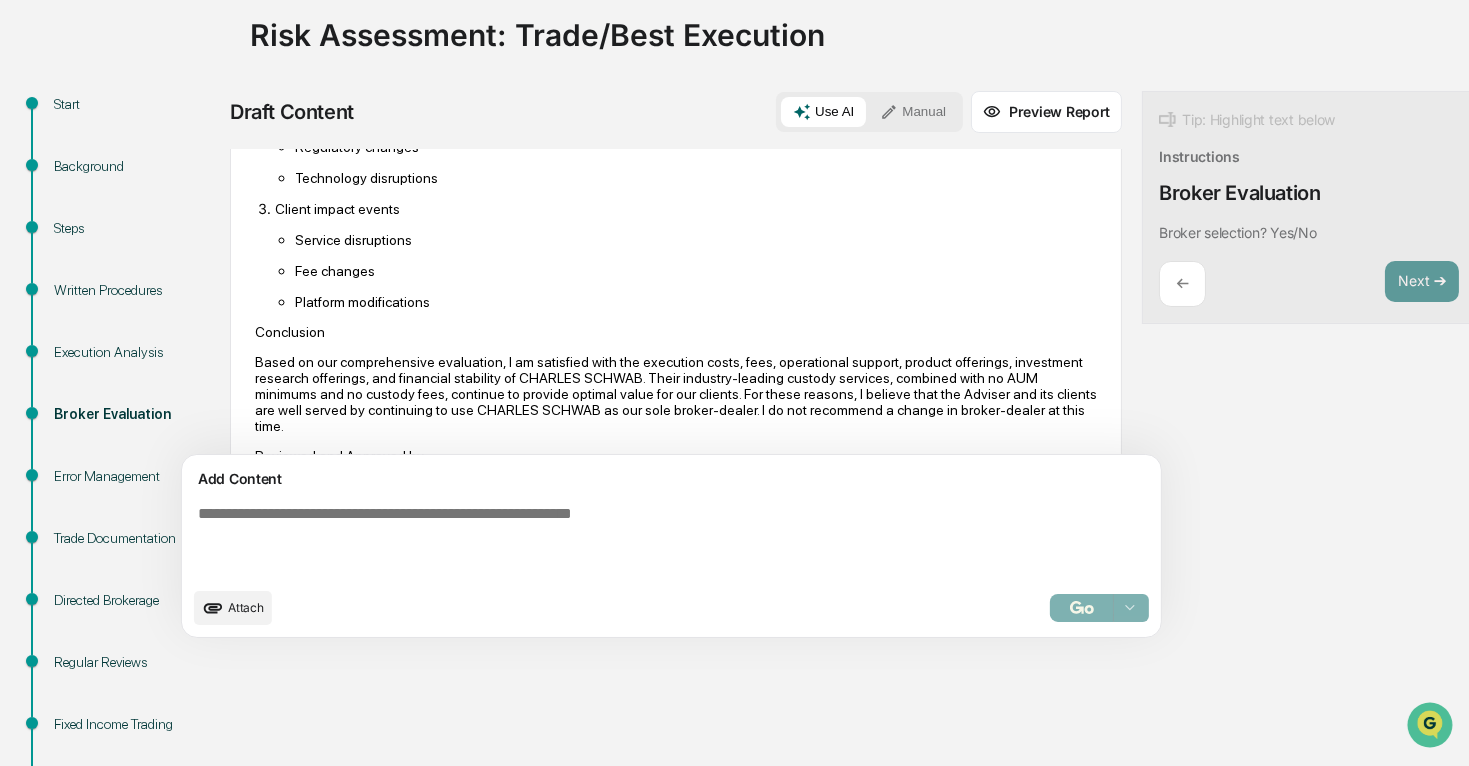 scroll, scrollTop: 234, scrollLeft: 0, axis: vertical 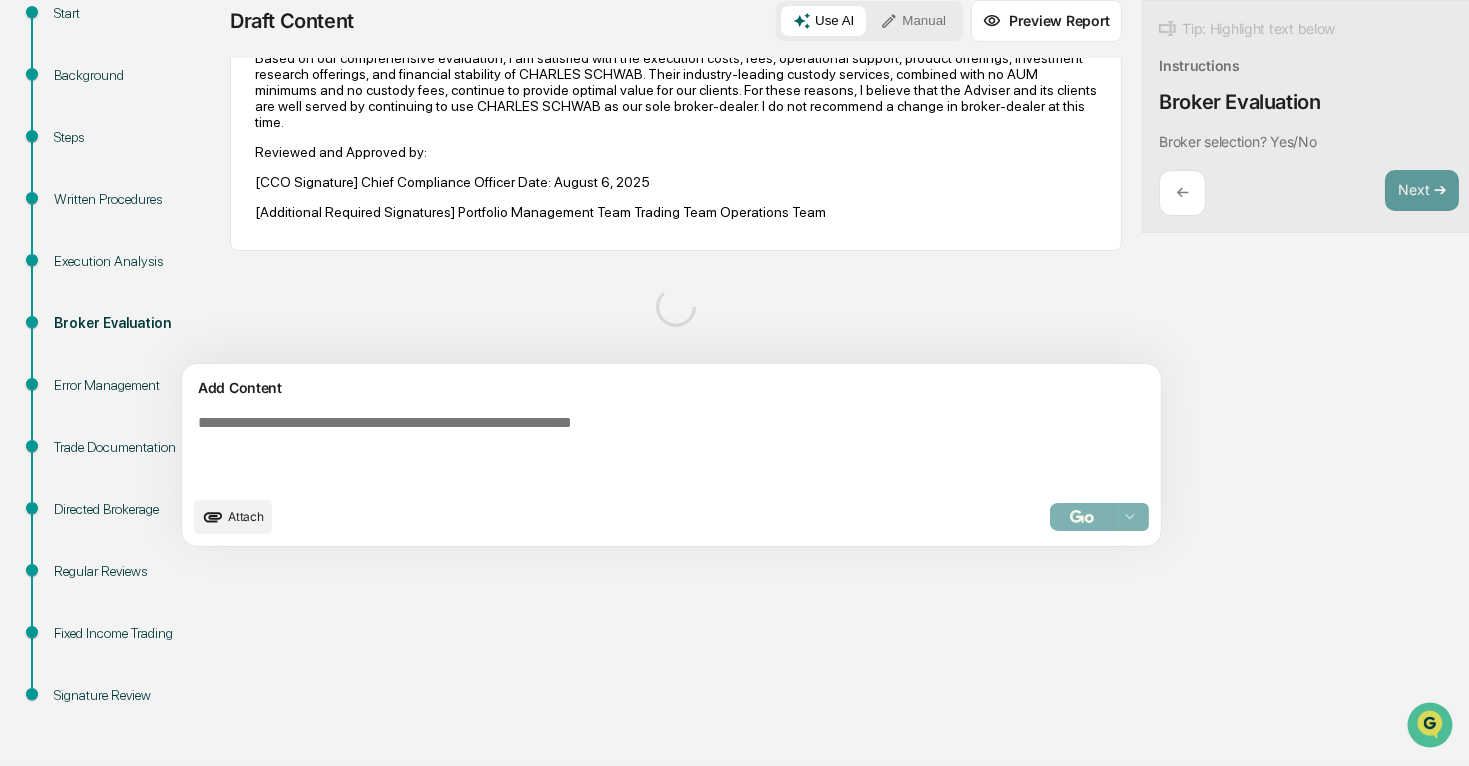 click at bounding box center (625, 450) 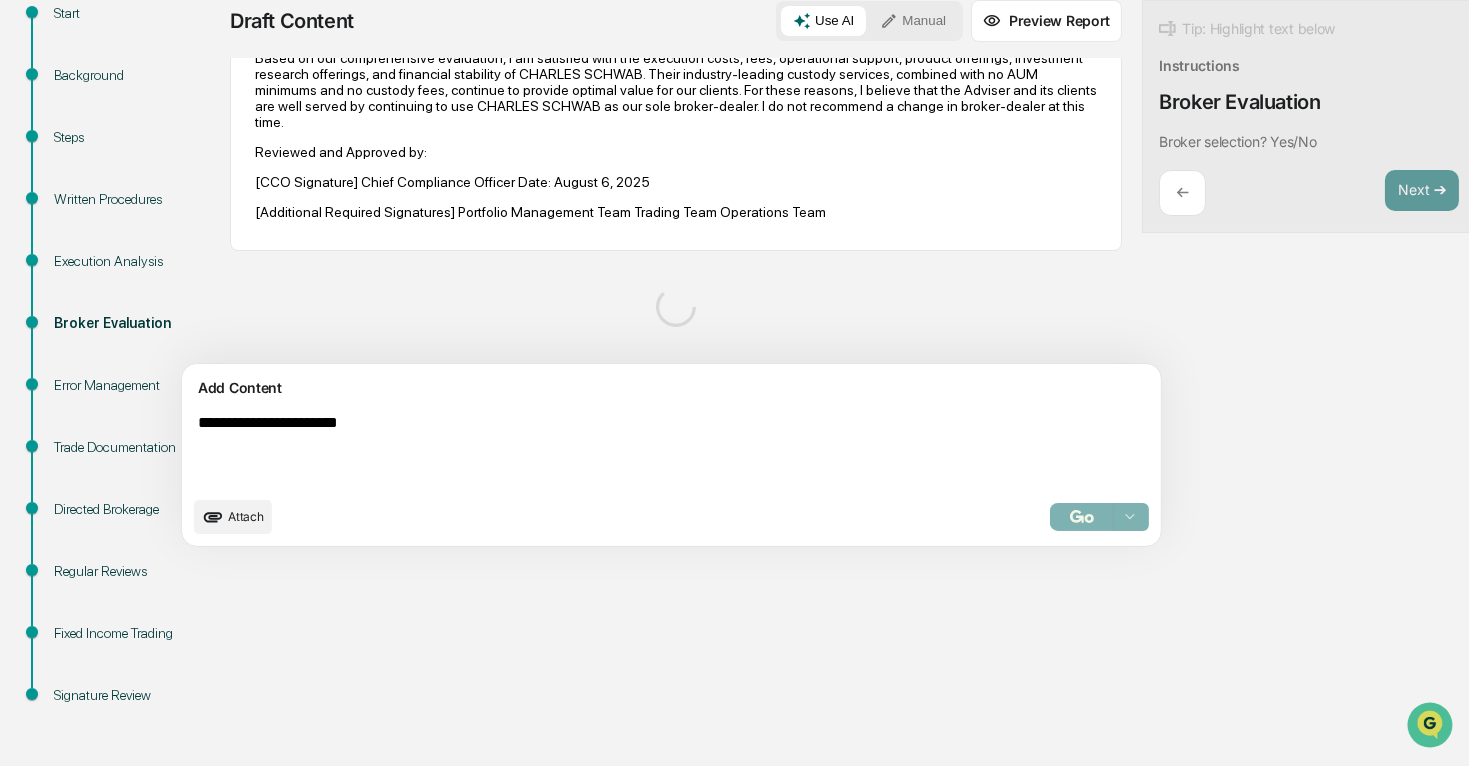 type on "**********" 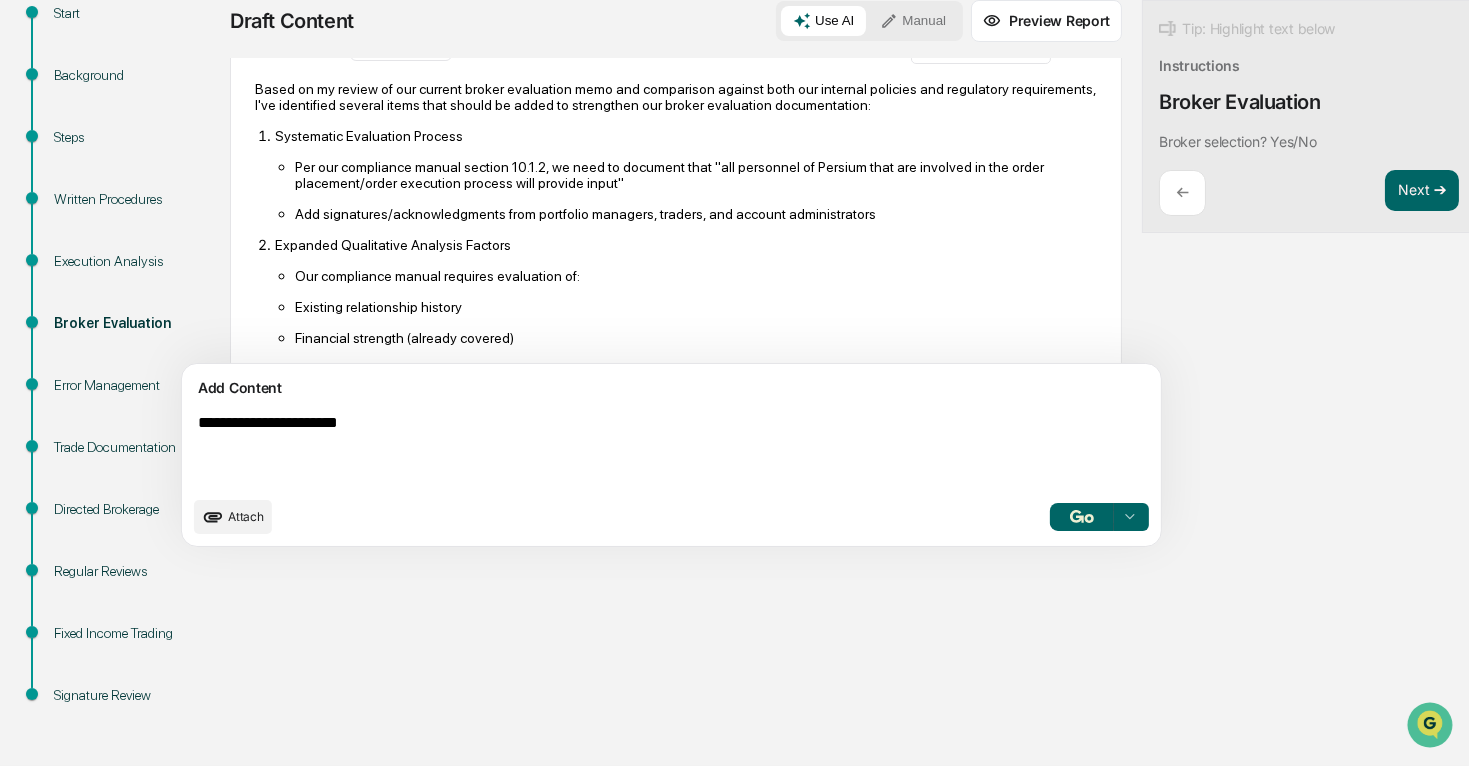 scroll, scrollTop: 0, scrollLeft: 0, axis: both 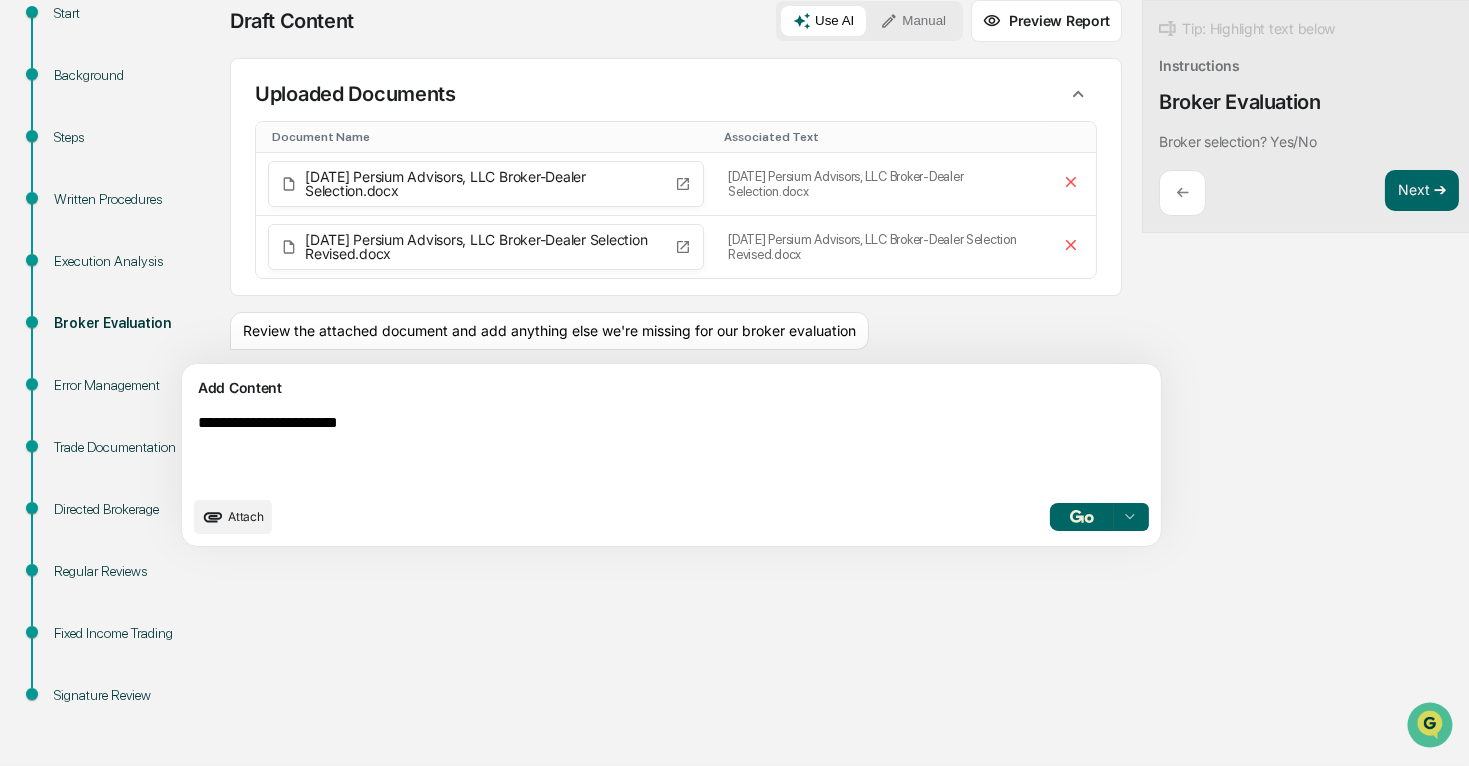 click at bounding box center [1082, 517] 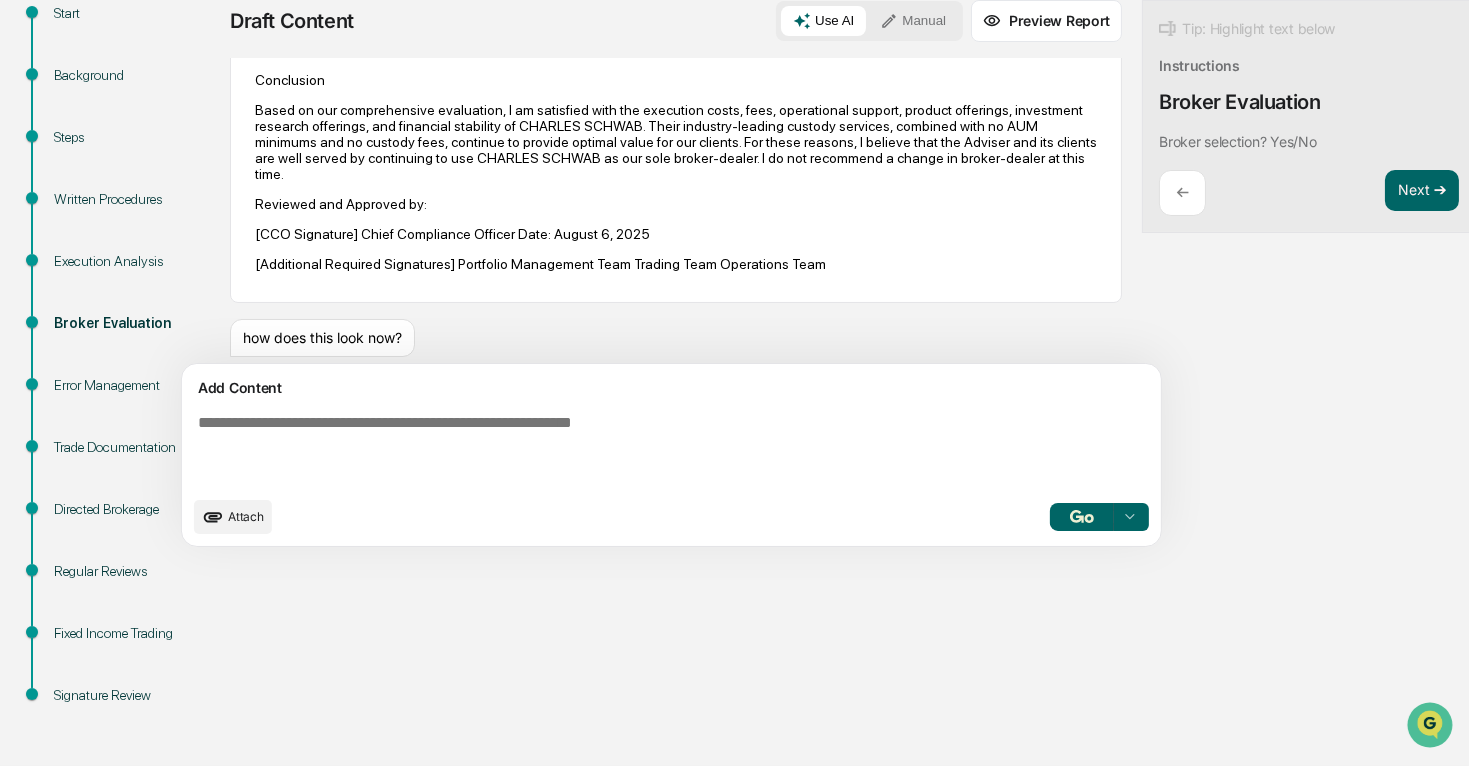 scroll, scrollTop: 4135, scrollLeft: 0, axis: vertical 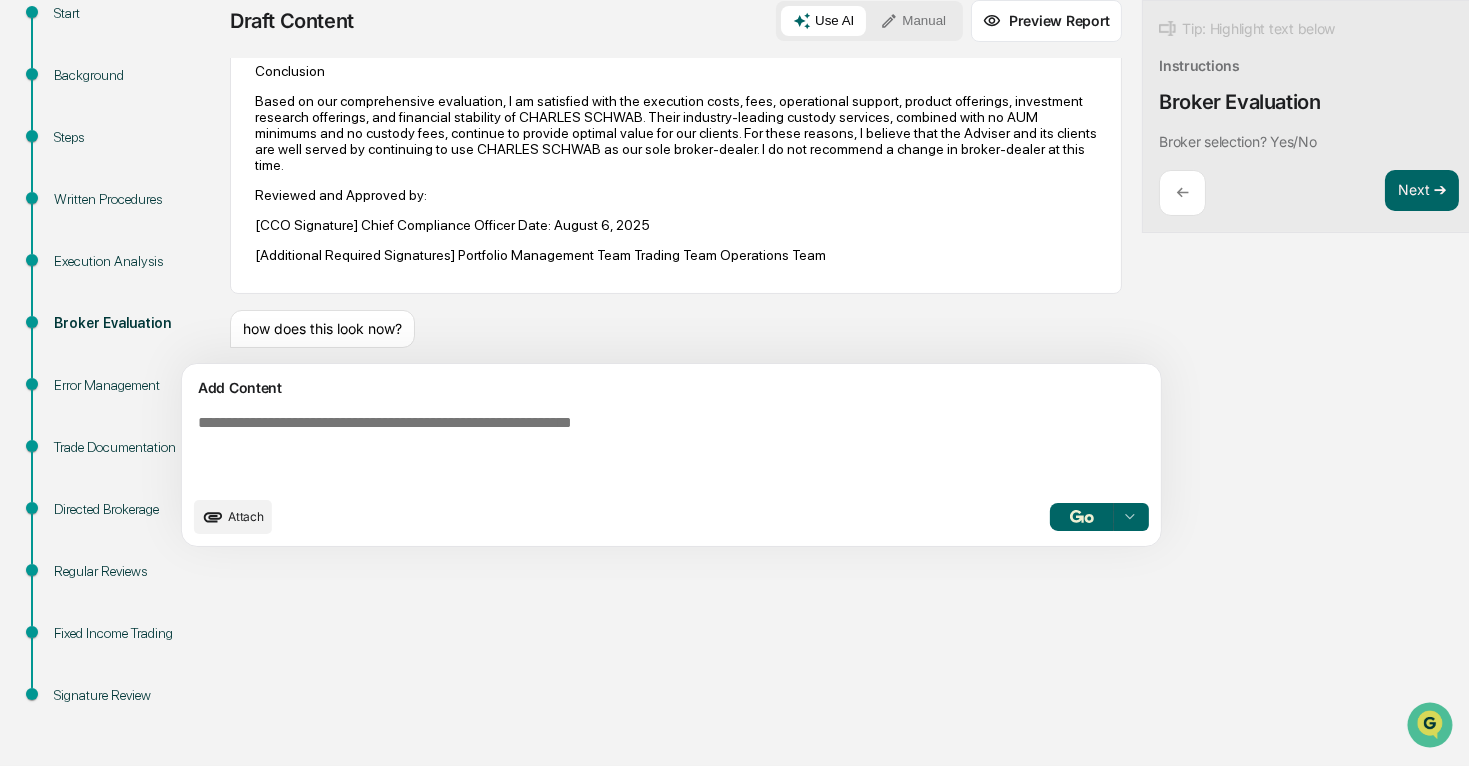 click on "Start Background Steps Written Procedures Execution Analysis Broker Evaluation Error Management Trade Documentation Directed Brokerage Regular Reviews Fixed Income Trading Signature Review Draft Content Use AI Manual Preview Report Sources Uploaded Documents Document Name Associated Text 2025 08 06 Persium Advisors, LLC Broker-Dealer Selection.docx 2025 08 06 Persium Advisors, LLC Broker-Dealer Selection.docx 2025 08 06 Persium Advisors, LLC Broker-Dealer Selection Revised.docx 2025 08 06 Persium Advisors, LLC Broker-Dealer Selection Revised.docx Review the attached document and add anything else we're missing for our broker evaluation AI Synthesis View 21 sources Edit & Refine Based on my review of our current broker evaluation memo and comparison against both our internal policies and regulatory requirements, I've identified several items that should be added to strengthen our broker evaluation documentation: Systematic Evaluation Process Expanded Qualitative Analysis Factors Reputation assessment ←" at bounding box center [734, 383] 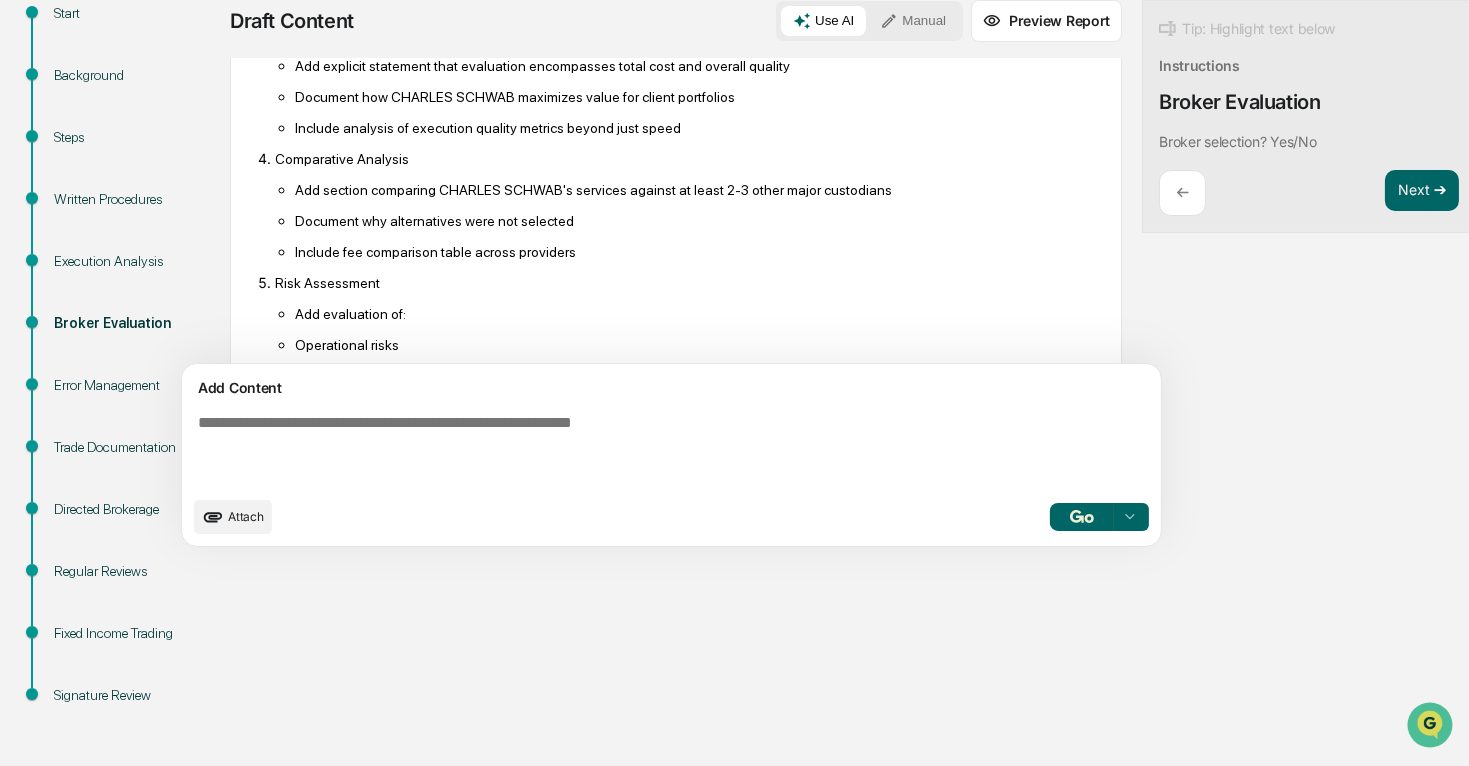 scroll, scrollTop: 680, scrollLeft: 0, axis: vertical 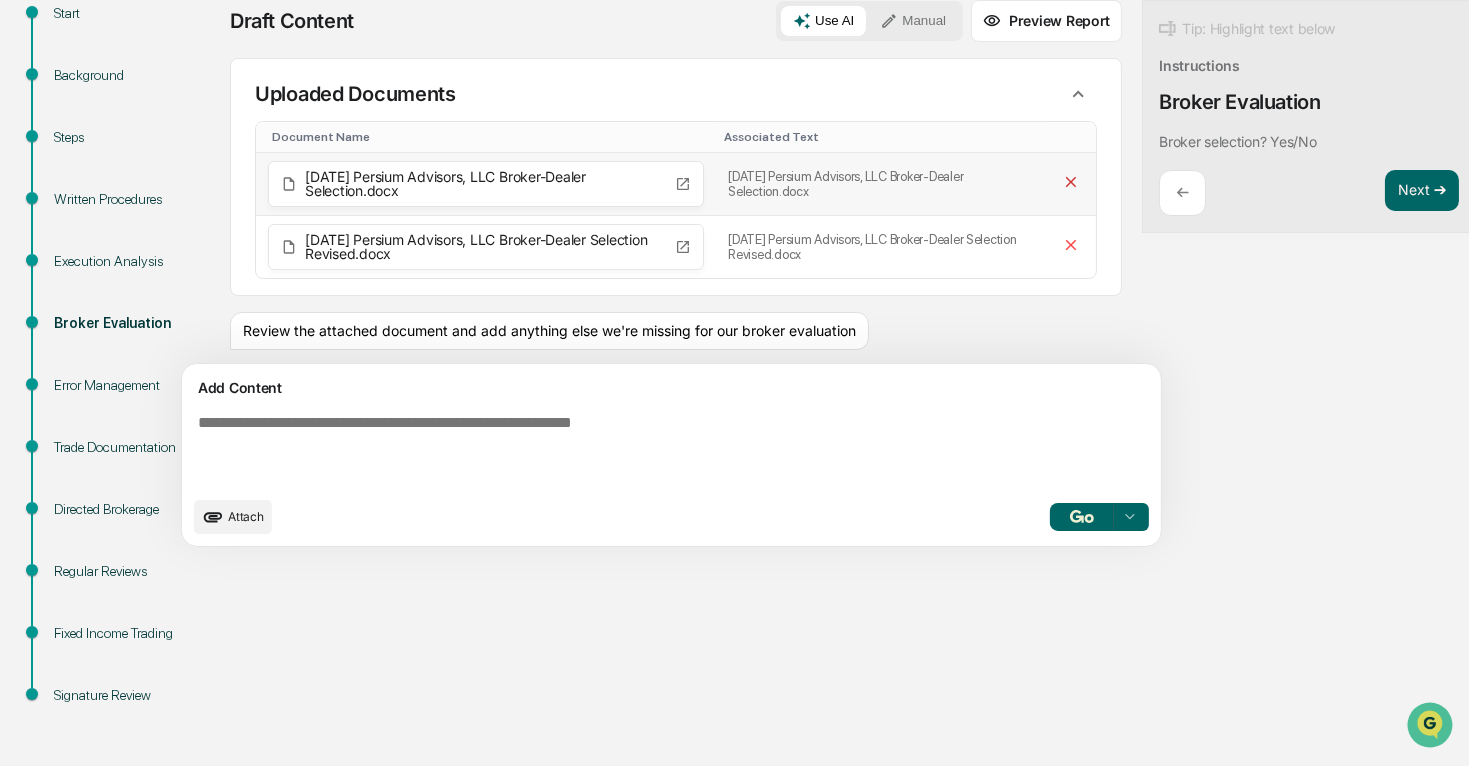 click 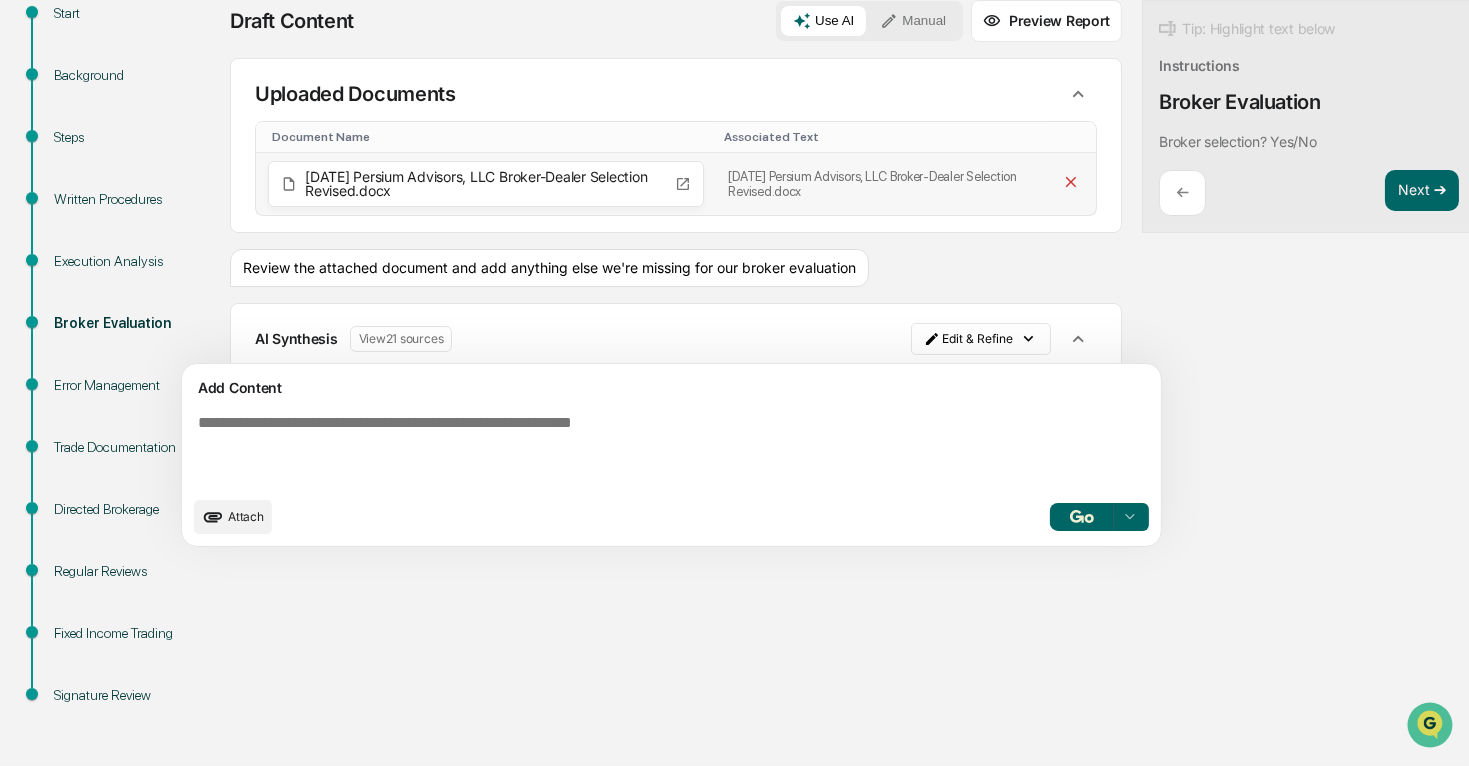 click 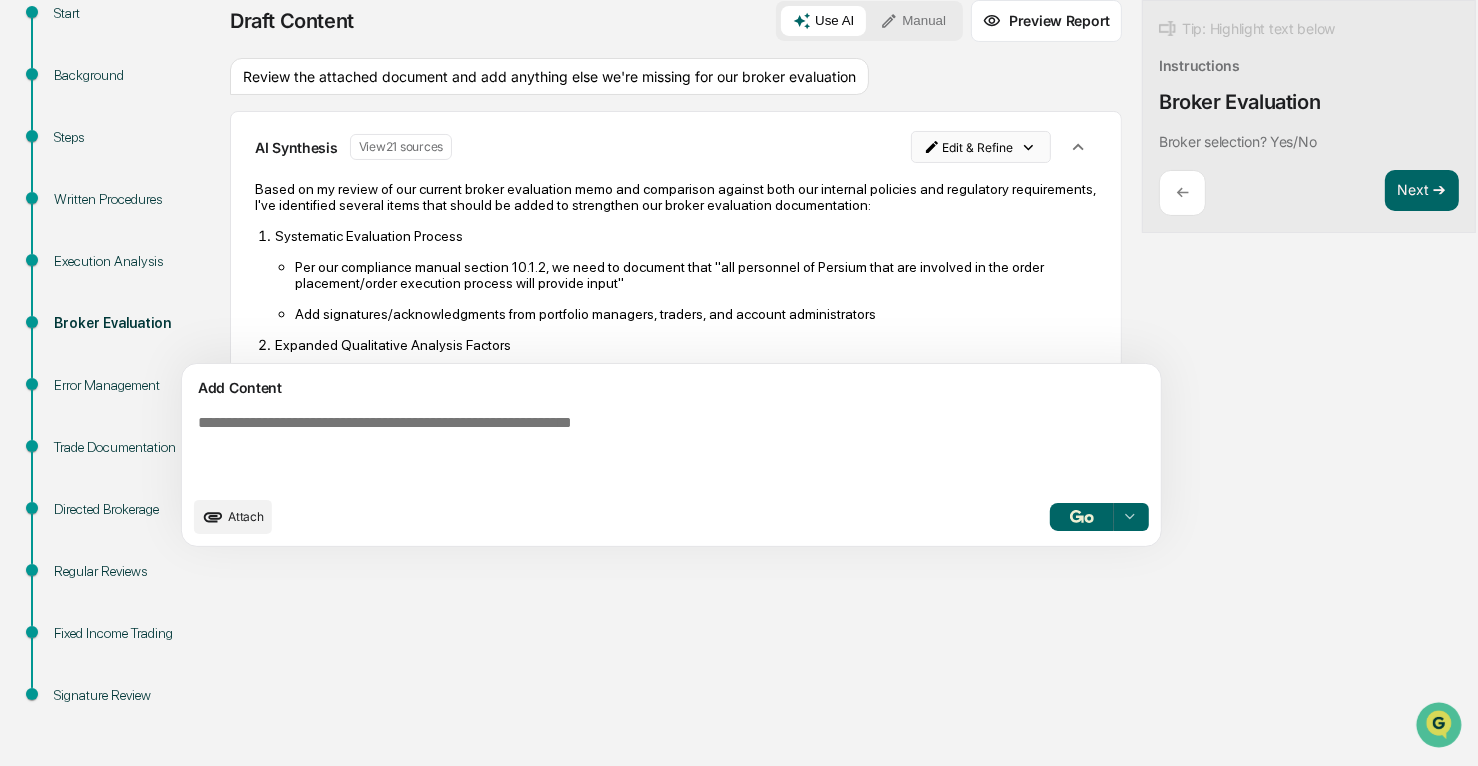 click on "Calendar Manage Tasks Reviews Approval Management Company People, Data, Settings [NAME] Admin •  Persium Advisors, LLC Tasks Administrator Compliance Calendar Risk Assessment: Trade/Best Execution Risk Assessment: Trade/Best Execution Start Background Steps Written Procedures Execution Analysis Broker Evaluation Error Management Trade Documentation Directed Brokerage Regular Reviews Fixed Income Trading Signature Review Draft Content  Use AI  Manual Preview Report Sources Review the attached document and add anything else we're missing for our broker evaluation AI Synthesis View  21 sources Edit & Refine Based on my review of our current broker evaluation memo and comparison against both our internal policies and regulatory requirements, I've identified several items that should be added to strengthen our broker evaluation documentation: Systematic Evaluation Process Add signatures/acknowledgments from portfolio managers, traders, and account administrators Expanded Qualitative Analysis Factors Attach" at bounding box center [739, 145] 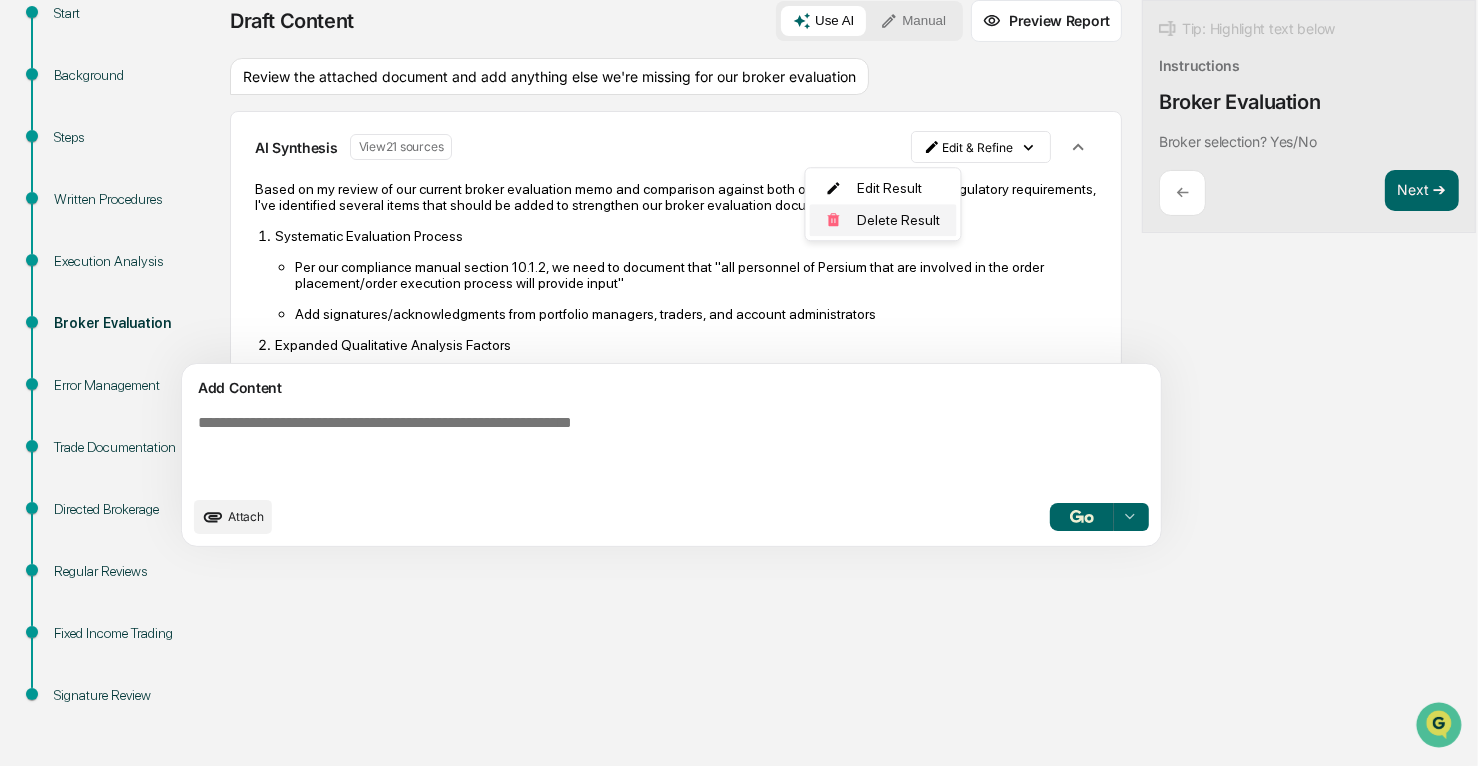 click on "Delete Result" at bounding box center (883, 220) 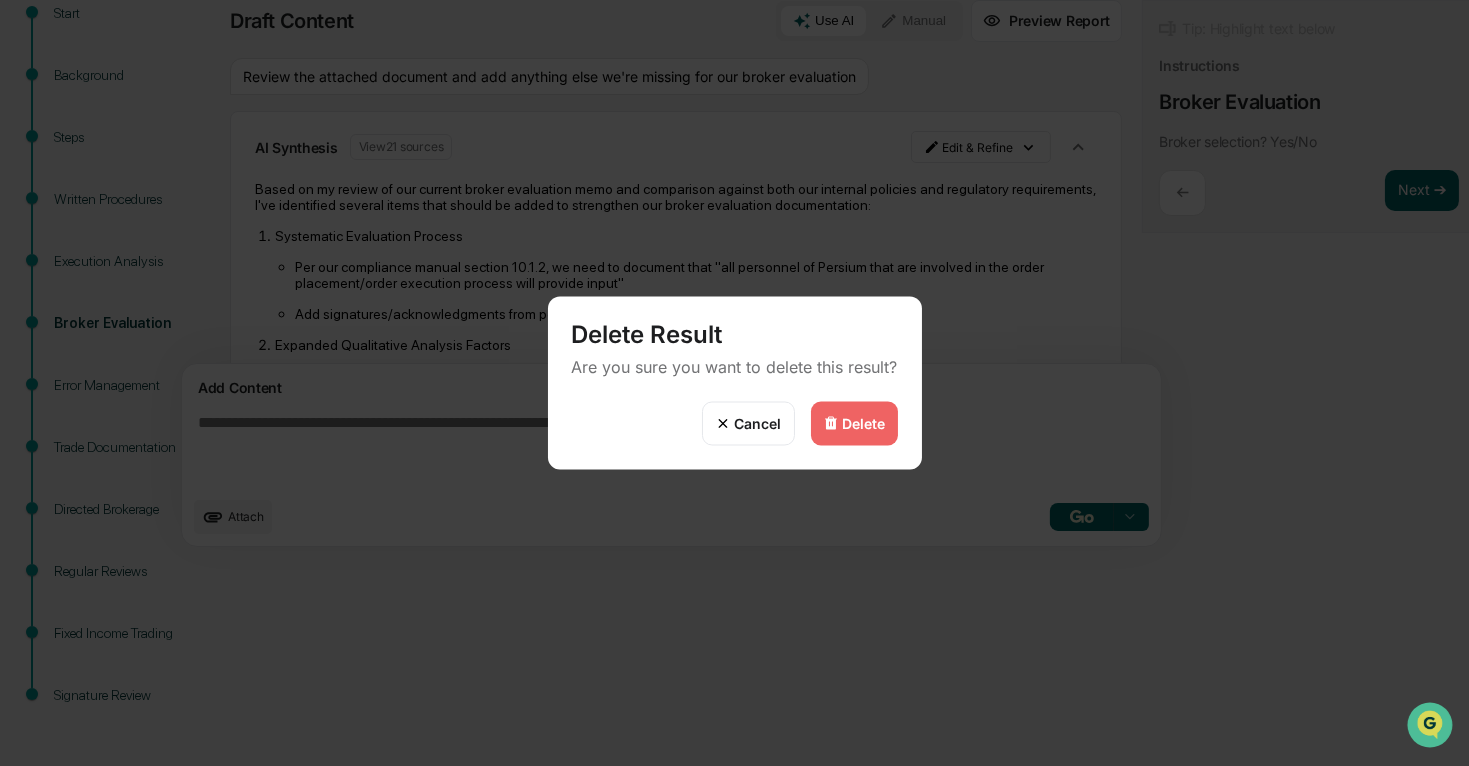 click on "Delete" at bounding box center [864, 423] 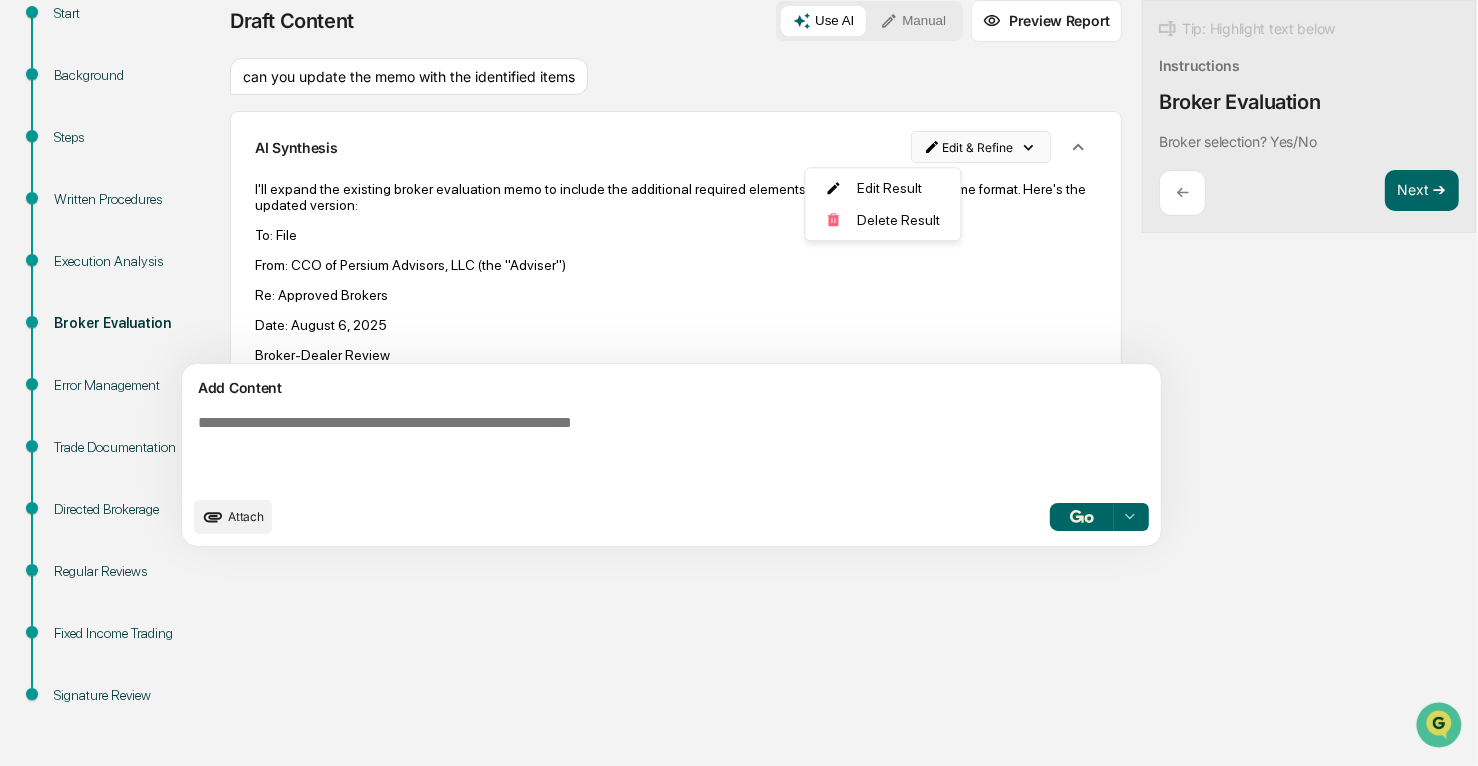 click on "Calendar Manage Tasks Reviews Approval Management Company People, Data, Settings [PERSON] Admin • Persium Advisors, LLC Tasks Administrator Compliance Calendar Risk Assessment: Trade/Best Execution Risk Assessment: Trade/Best Execution Start Background Steps Written Procedures Execution Analysis Broker Evaluation Error Management Trade Documentation Directed Brokerage Regular Reviews Fixed Income Trading Signature Review Draft Content Use AI Manual Preview Report Sources can you update the memo with the identified items AI Synthesis Edit & Refine I'll expand the existing broker evaluation memo to include the additional required elements while maintaining the same format. Here's the updated version: To: File From: CCO of Persium Advisors, LLC (the "Adviser") Re: Approved Brokers Date: [DATE] Broker-Dealer Review Background Financial Strength and Stability Large publicly traded company with an intraday equity market capitalization of ~$175.81 billion as of [DATE] Investment grade credit ratings" at bounding box center (739, 145) 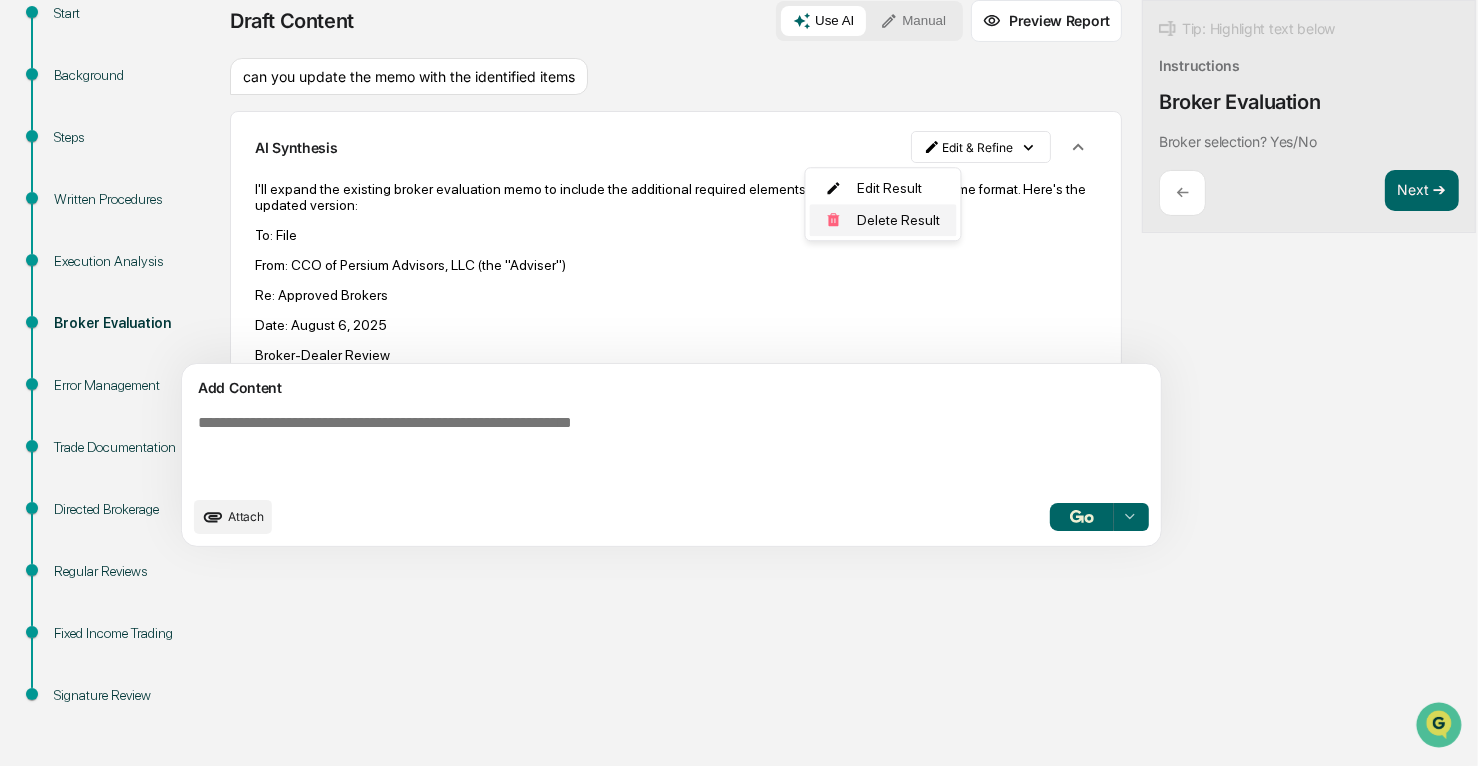 click on "Delete Result" at bounding box center (883, 220) 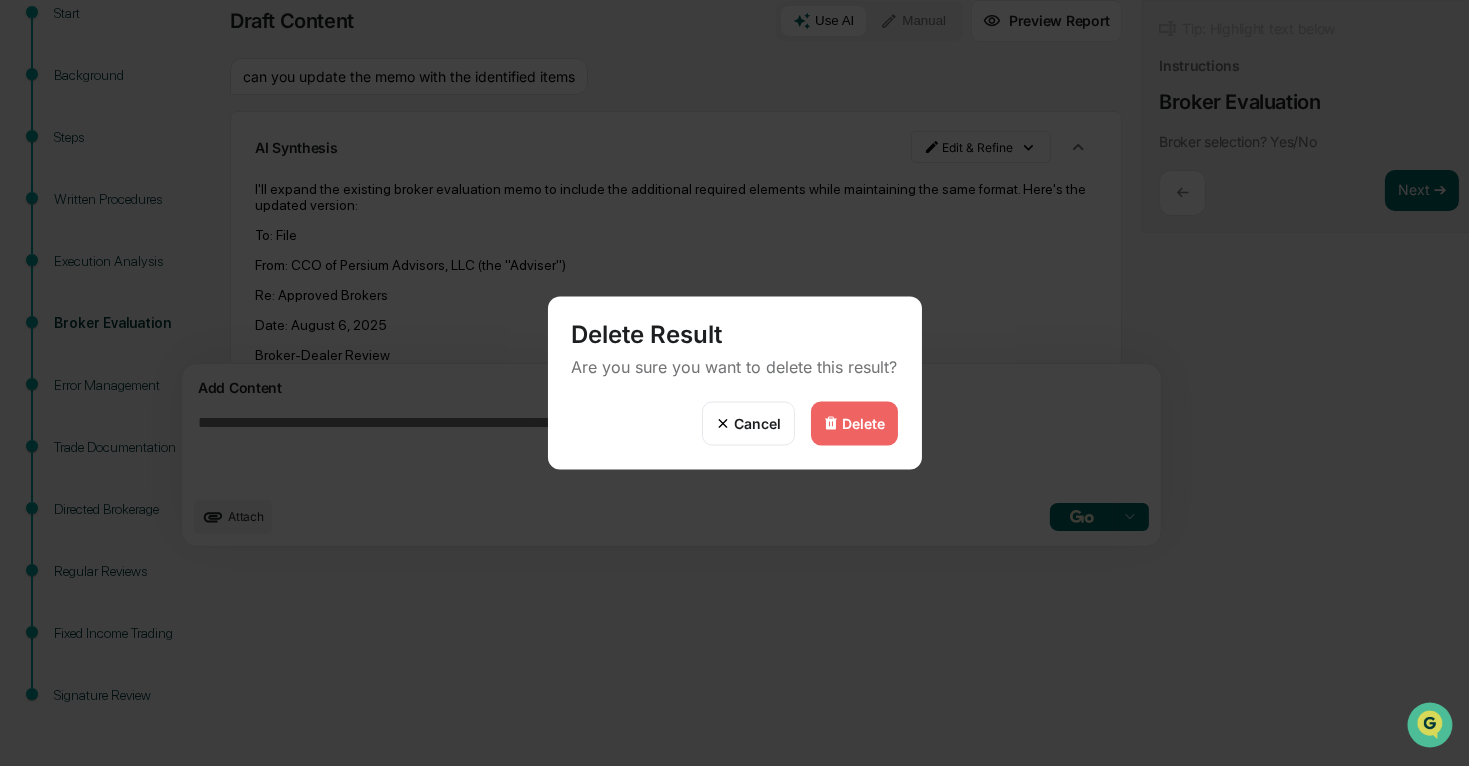 click on "Delete Result Are you sure you want to delete this result?" at bounding box center (735, 349) 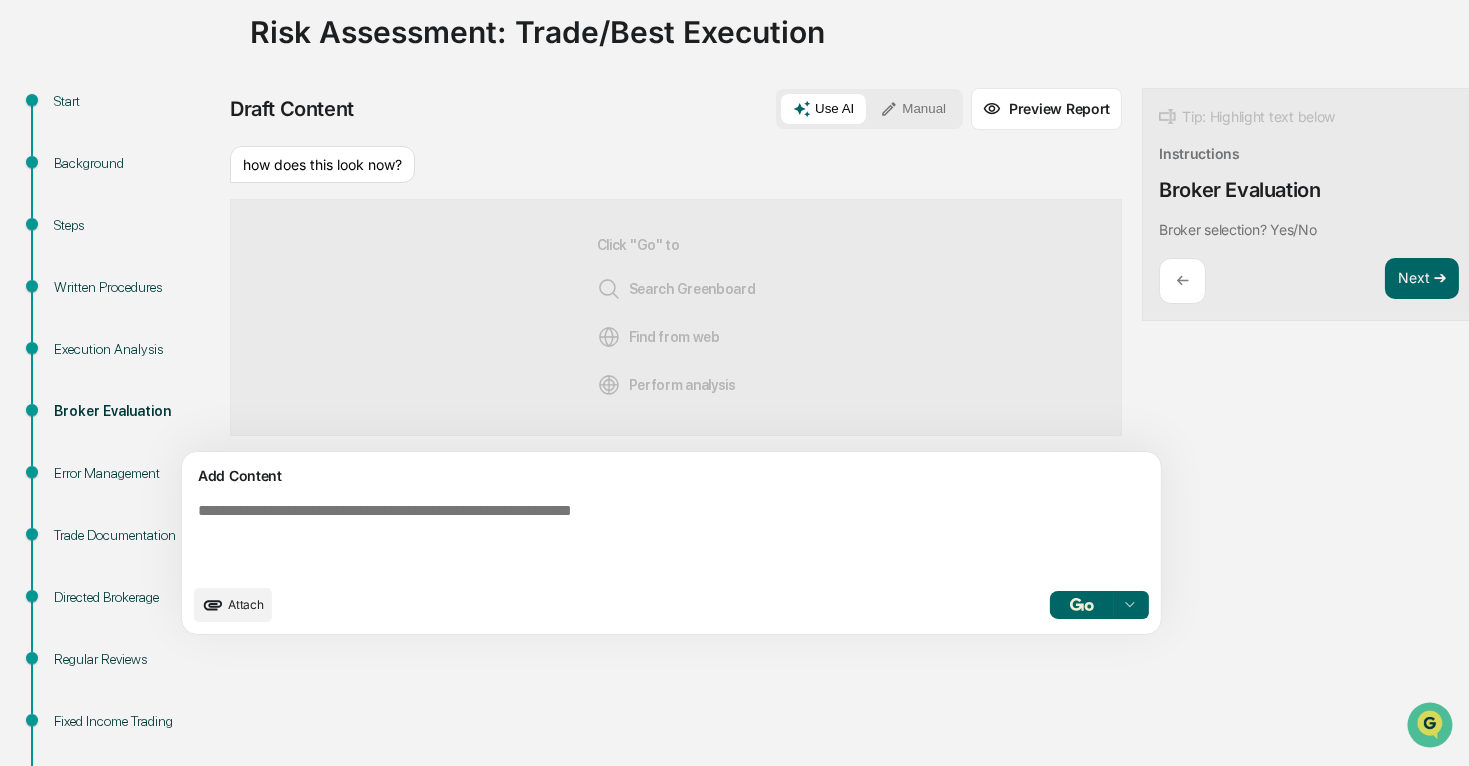 scroll, scrollTop: 0, scrollLeft: 0, axis: both 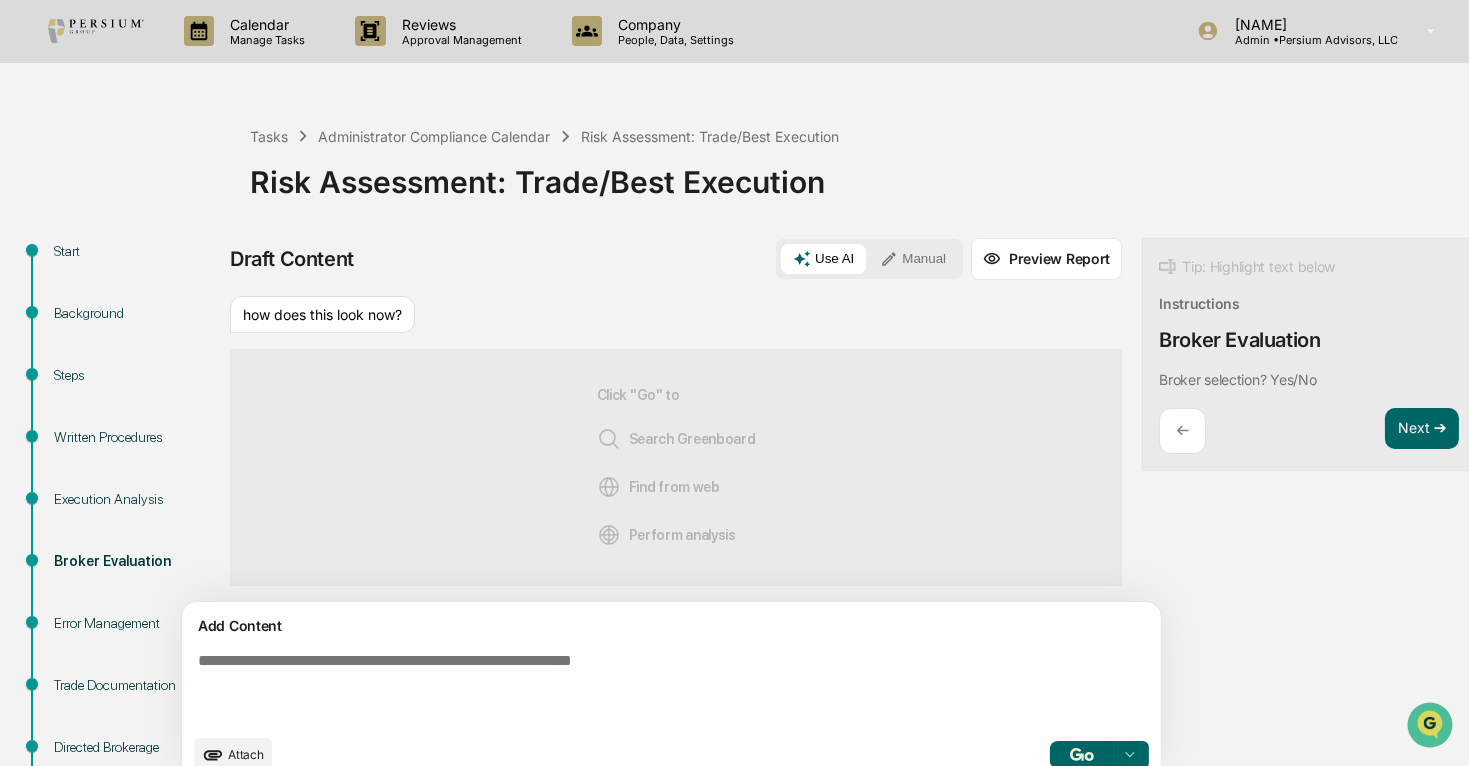 click on "Error Management" at bounding box center (136, 623) 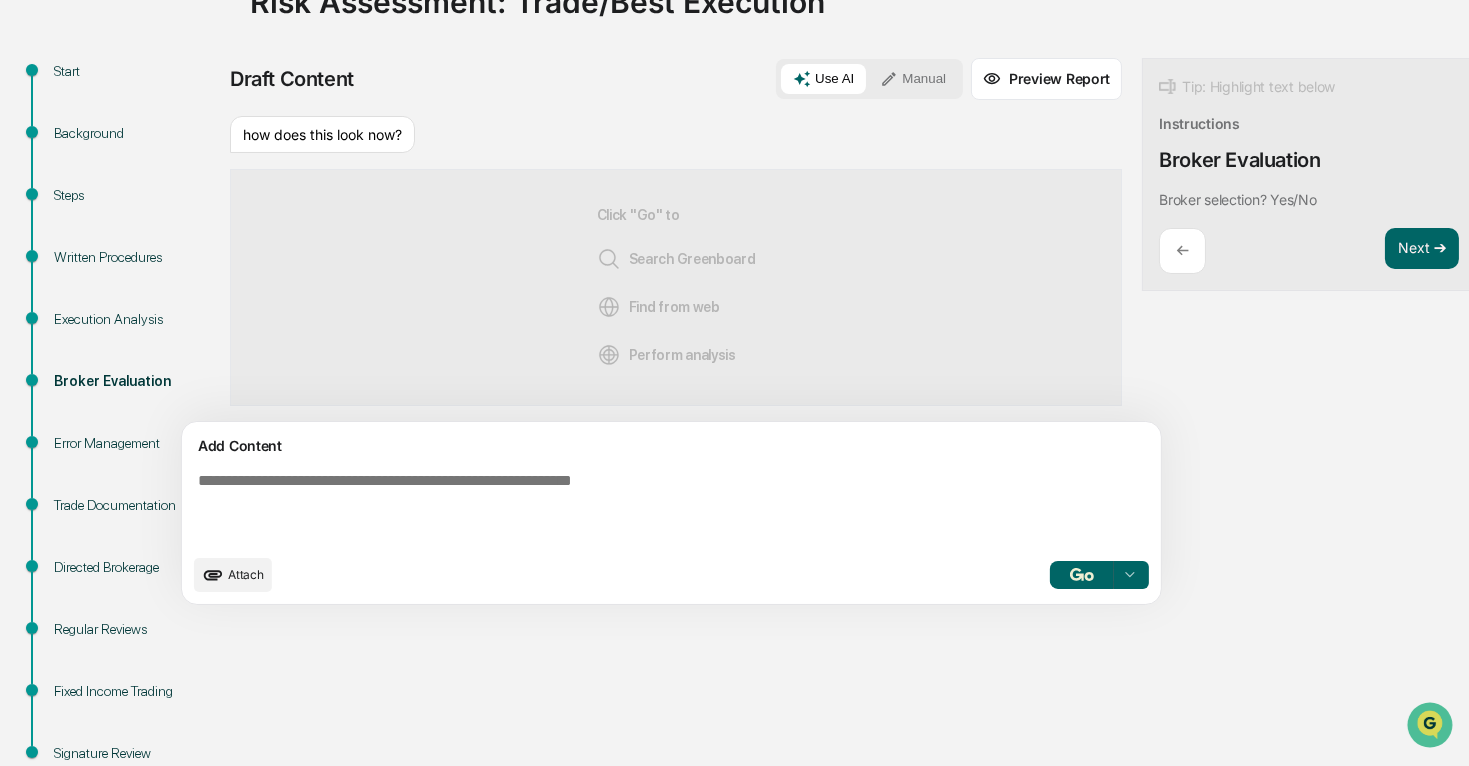 scroll, scrollTop: 181, scrollLeft: 0, axis: vertical 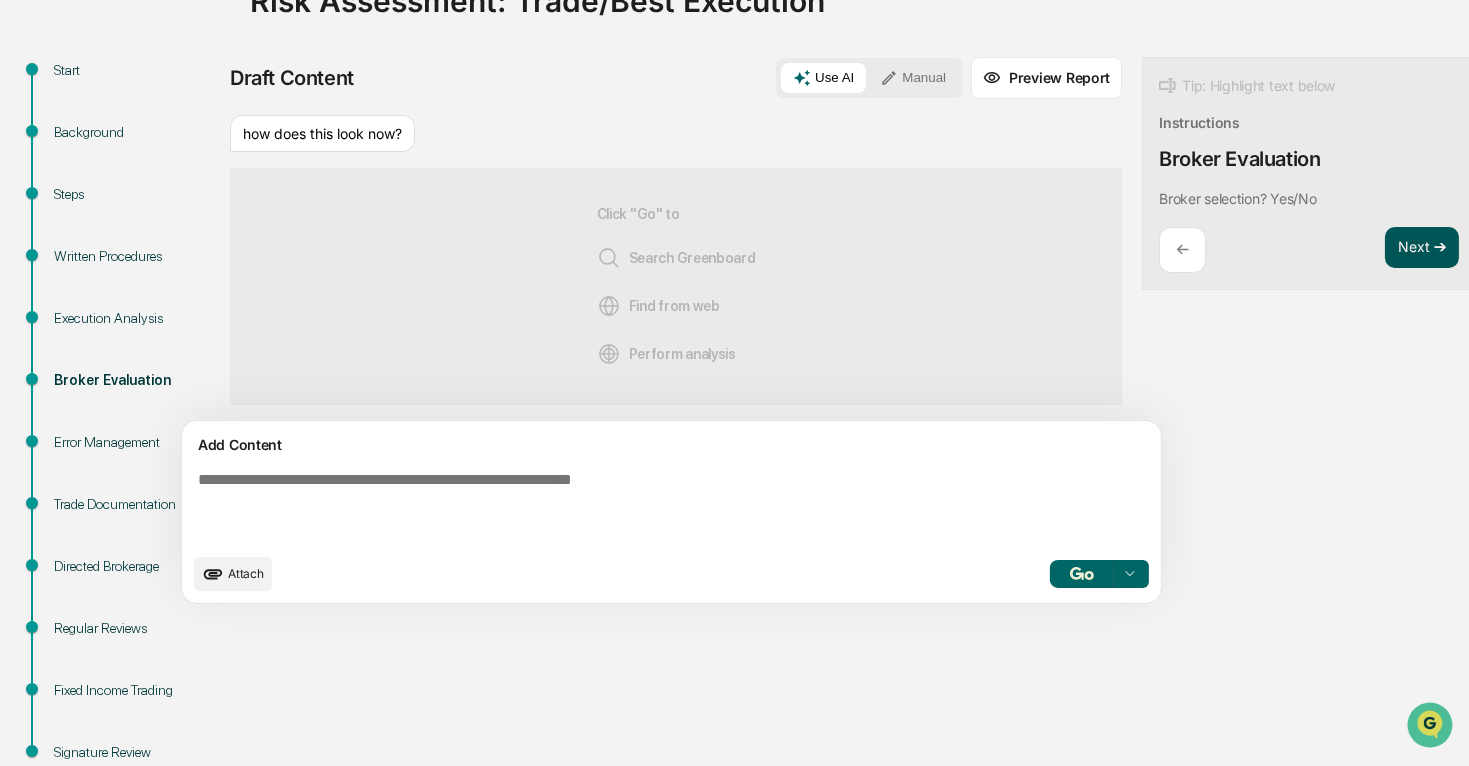 click on "Next ➔" at bounding box center [1422, 248] 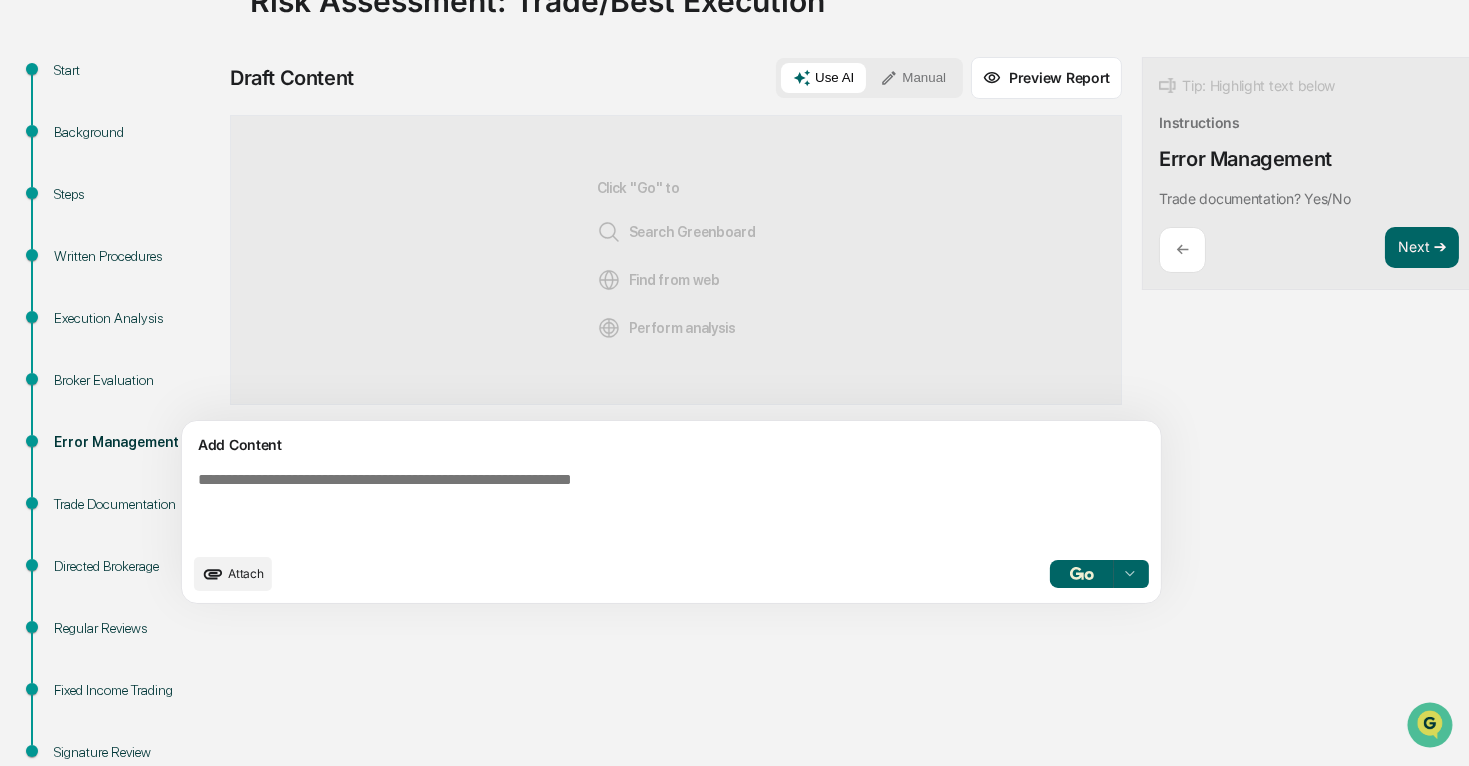 click on "←" at bounding box center (1182, 250) 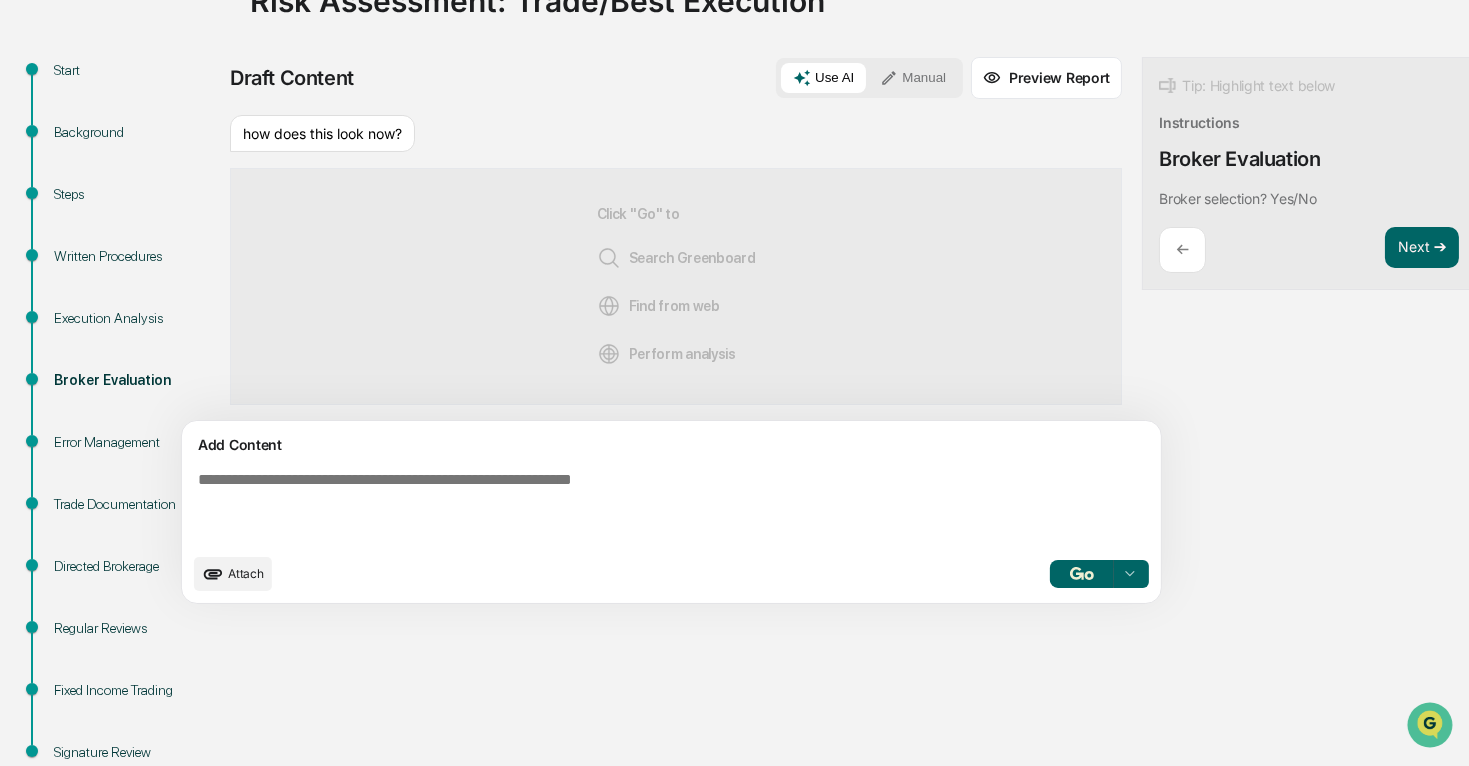 click on "Manual" at bounding box center (913, 78) 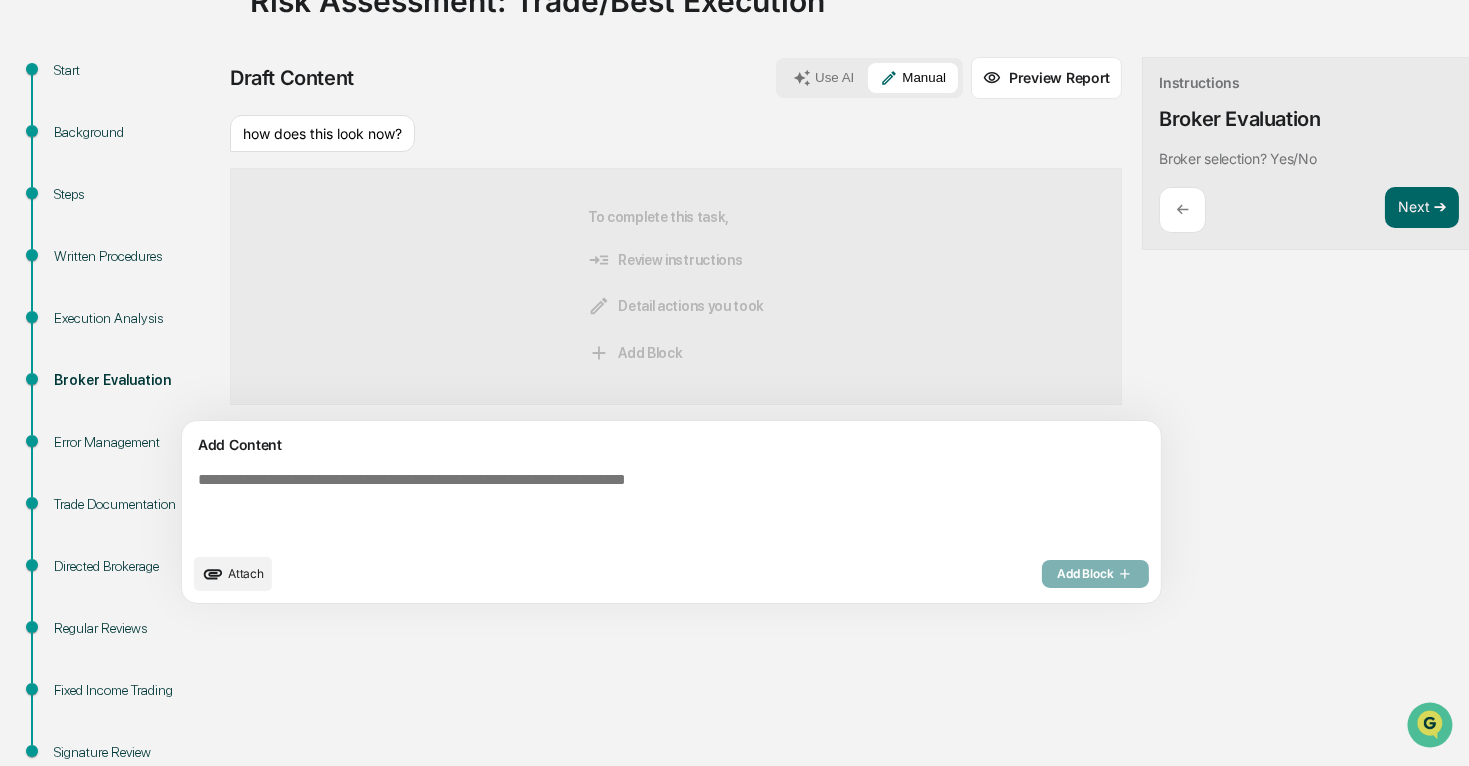 click at bounding box center (625, 507) 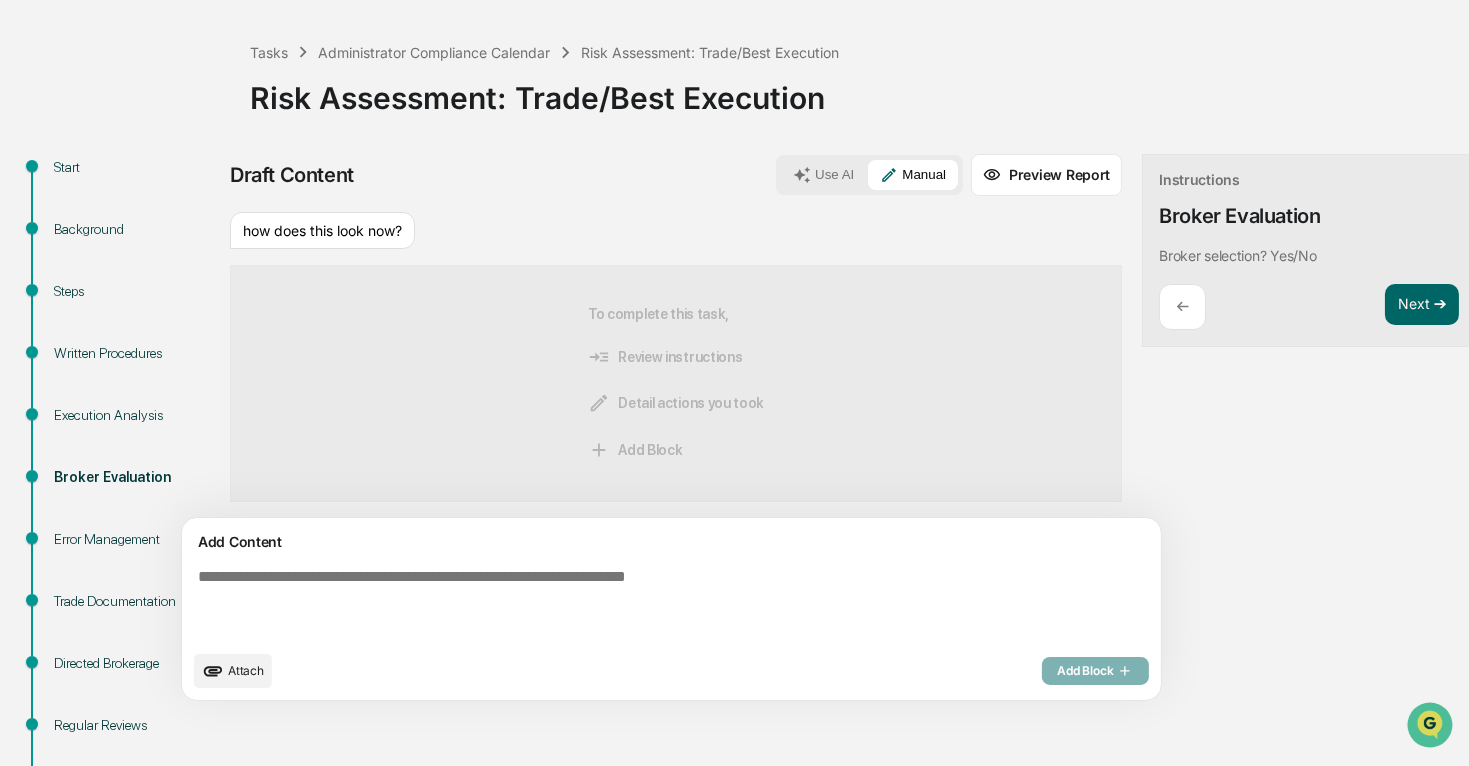 scroll, scrollTop: 0, scrollLeft: 0, axis: both 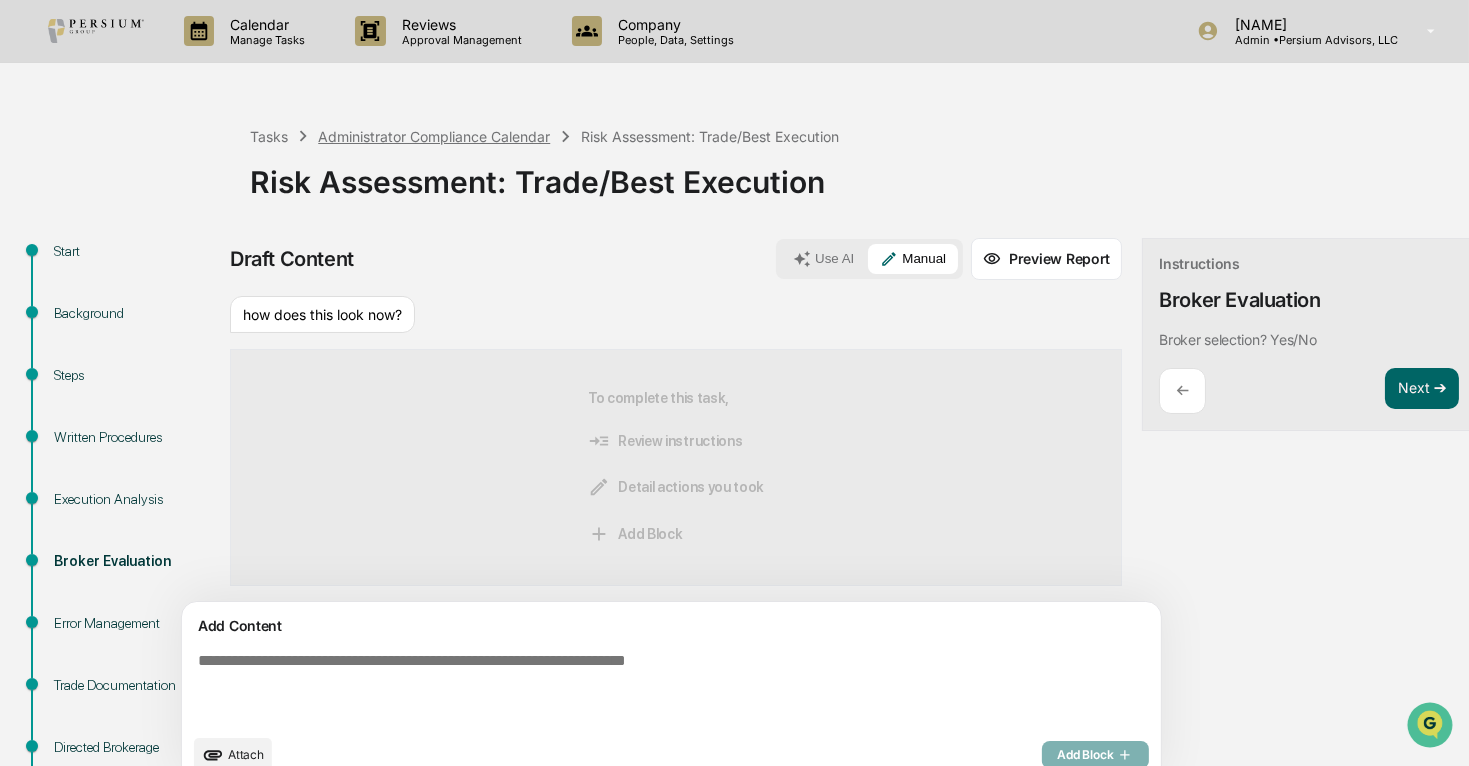 click on "Administrator Compliance Calendar" at bounding box center (434, 136) 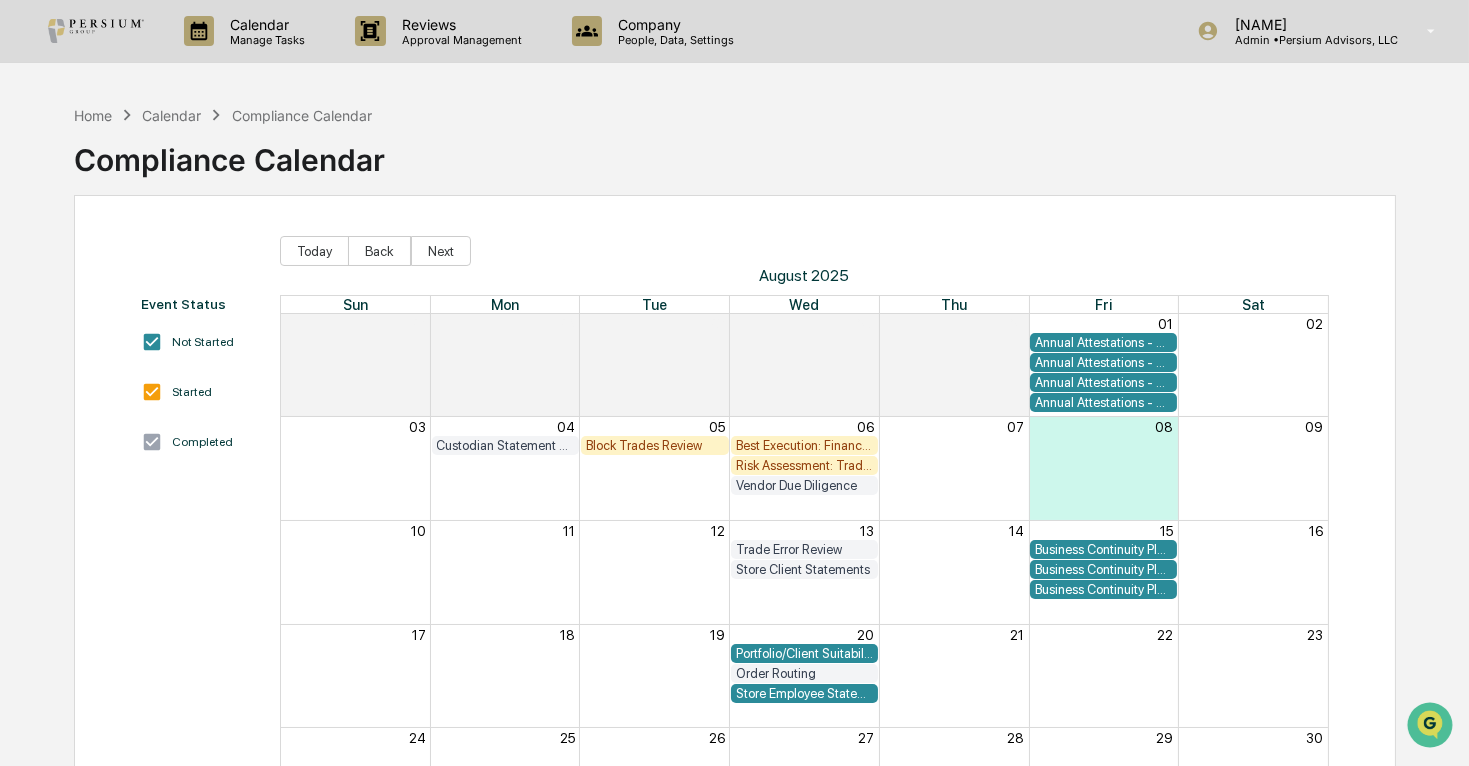 click on "Calendar" at bounding box center [171, 115] 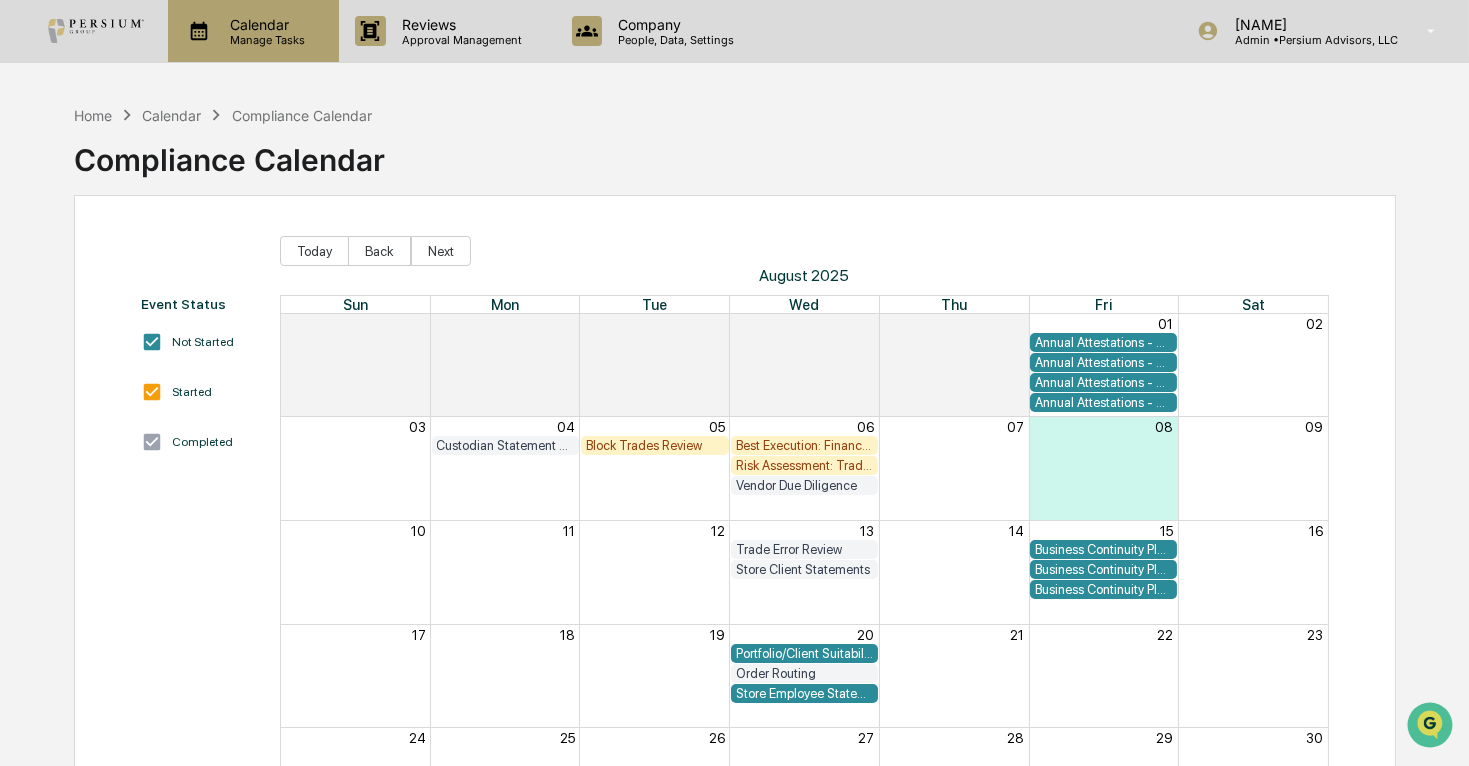 click on "Manage Tasks" at bounding box center (264, 40) 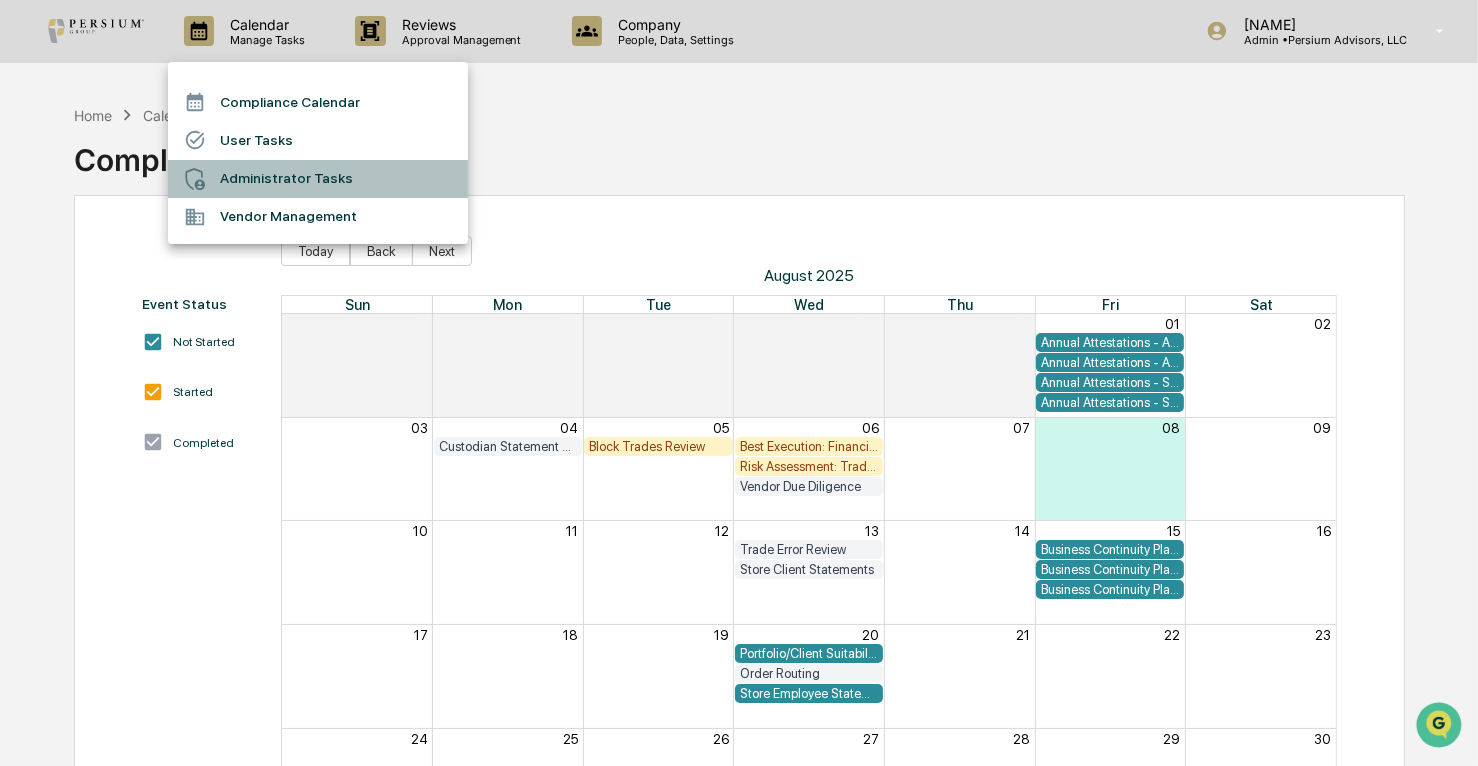 click on "Administrator Tasks" at bounding box center [318, 179] 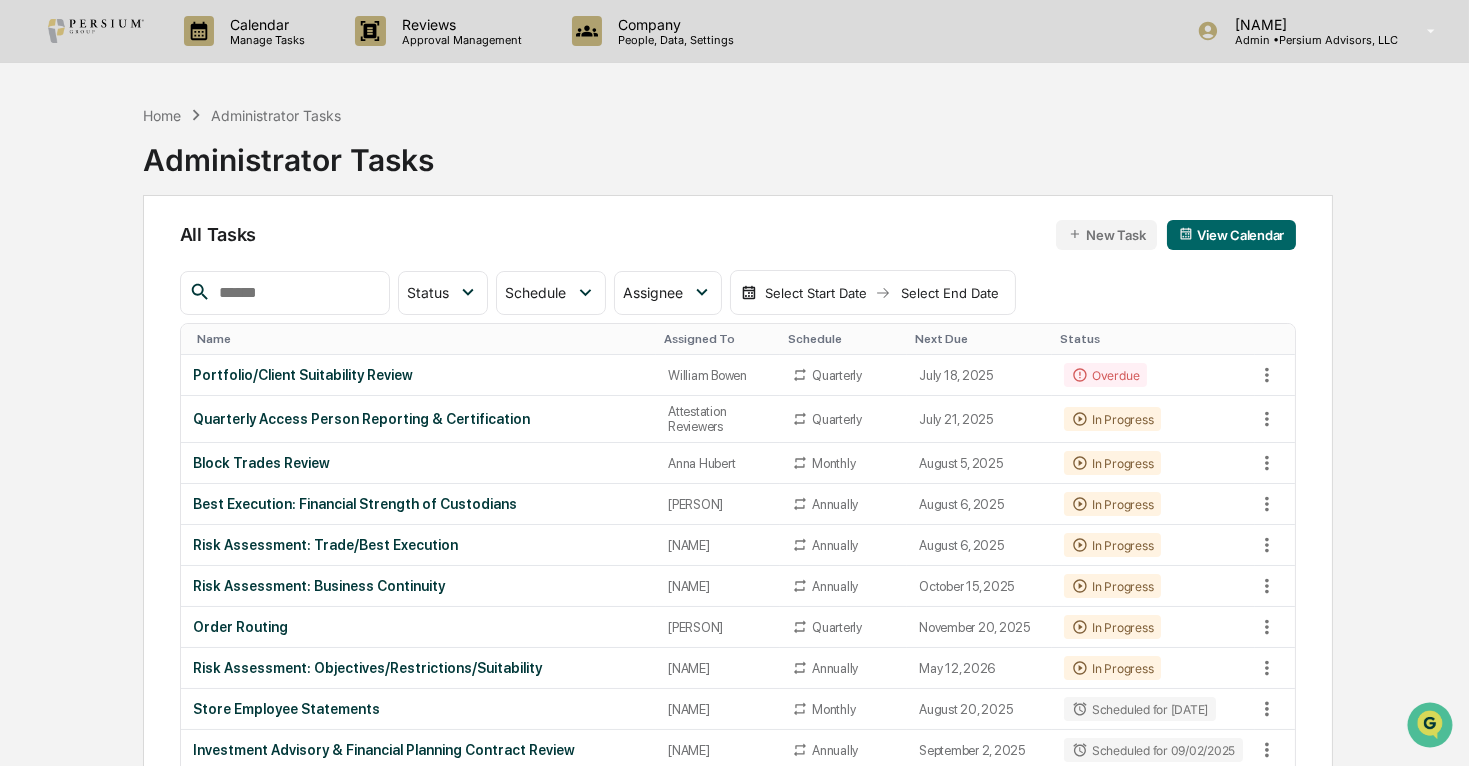 click on "Assigned To" at bounding box center [718, 339] 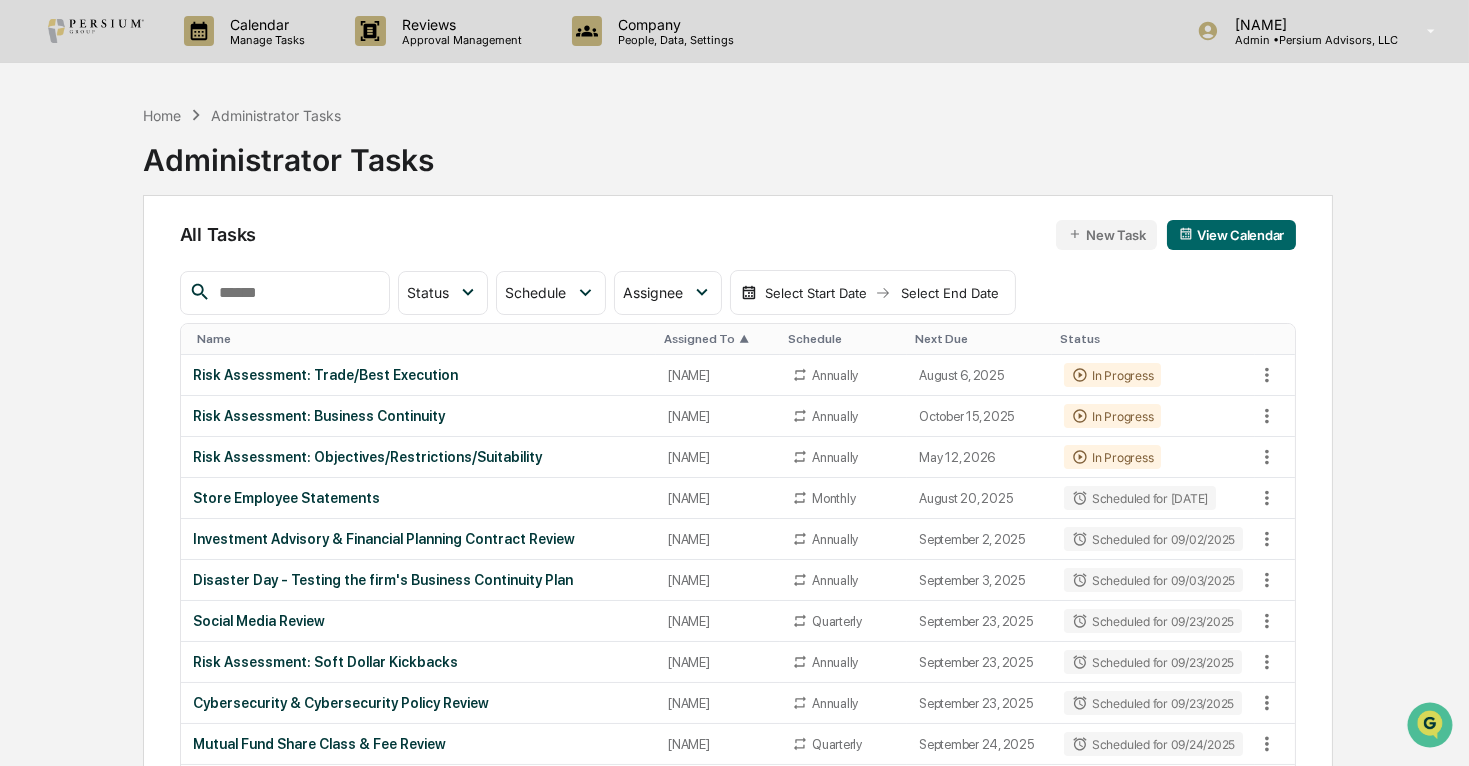 click on "▲" at bounding box center (744, 339) 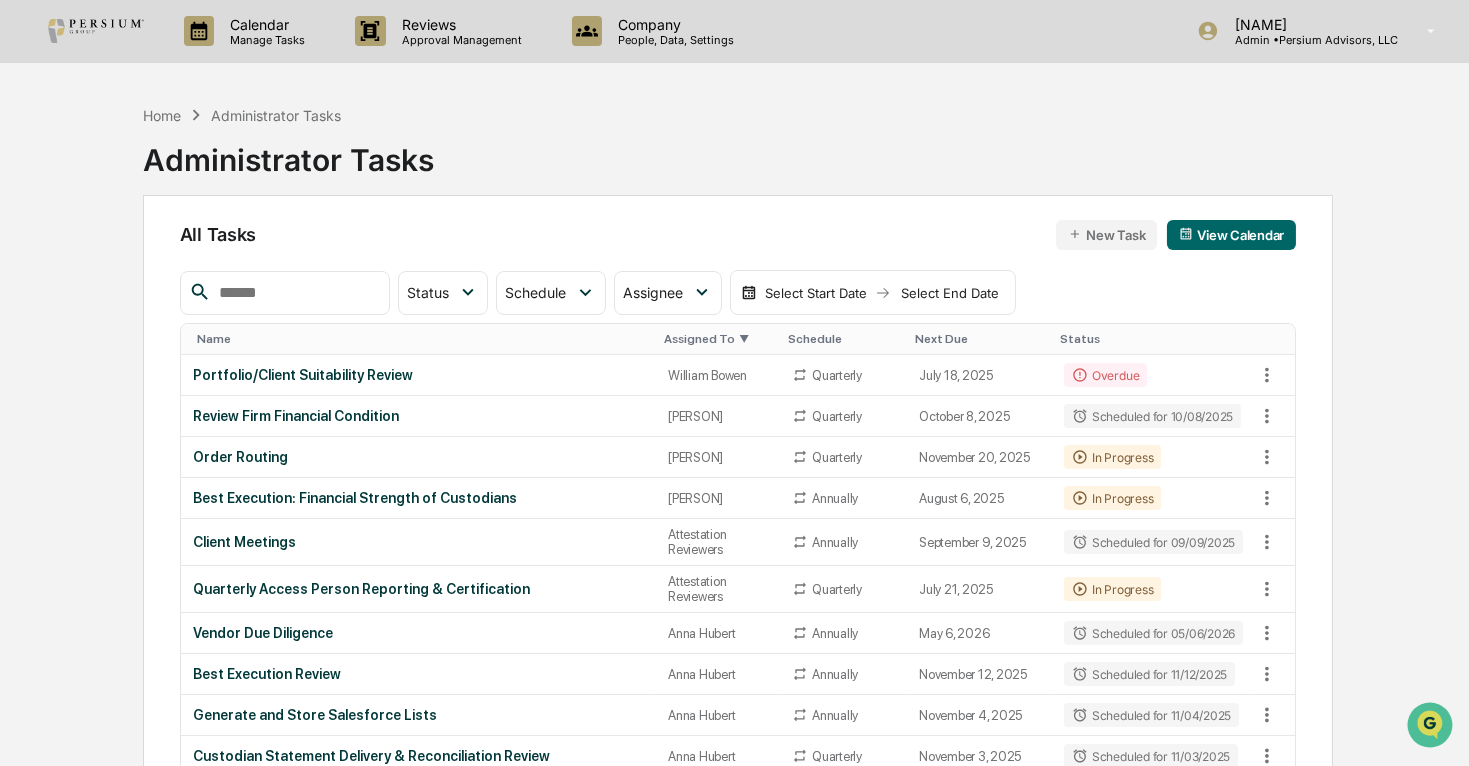 click at bounding box center (296, 293) 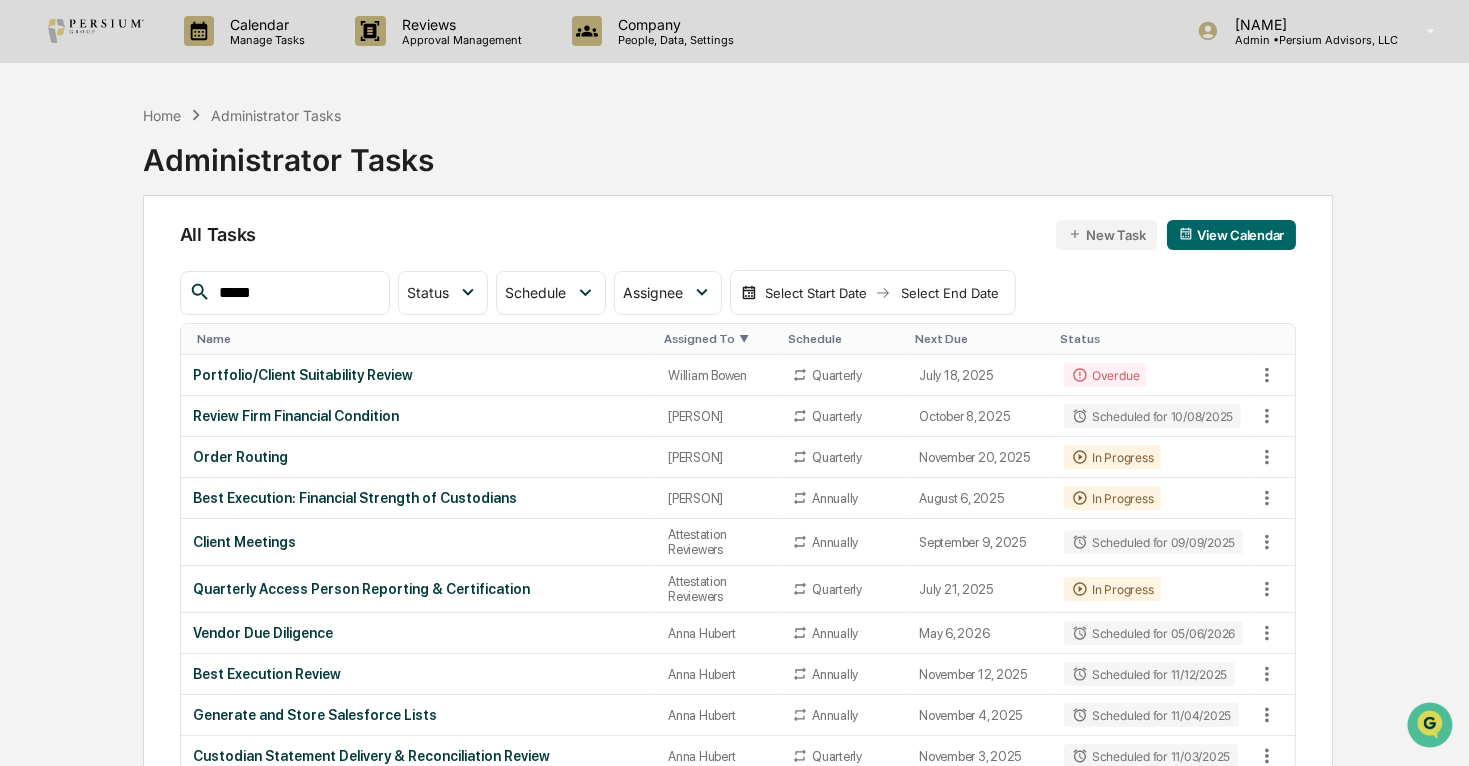 type on "*****" 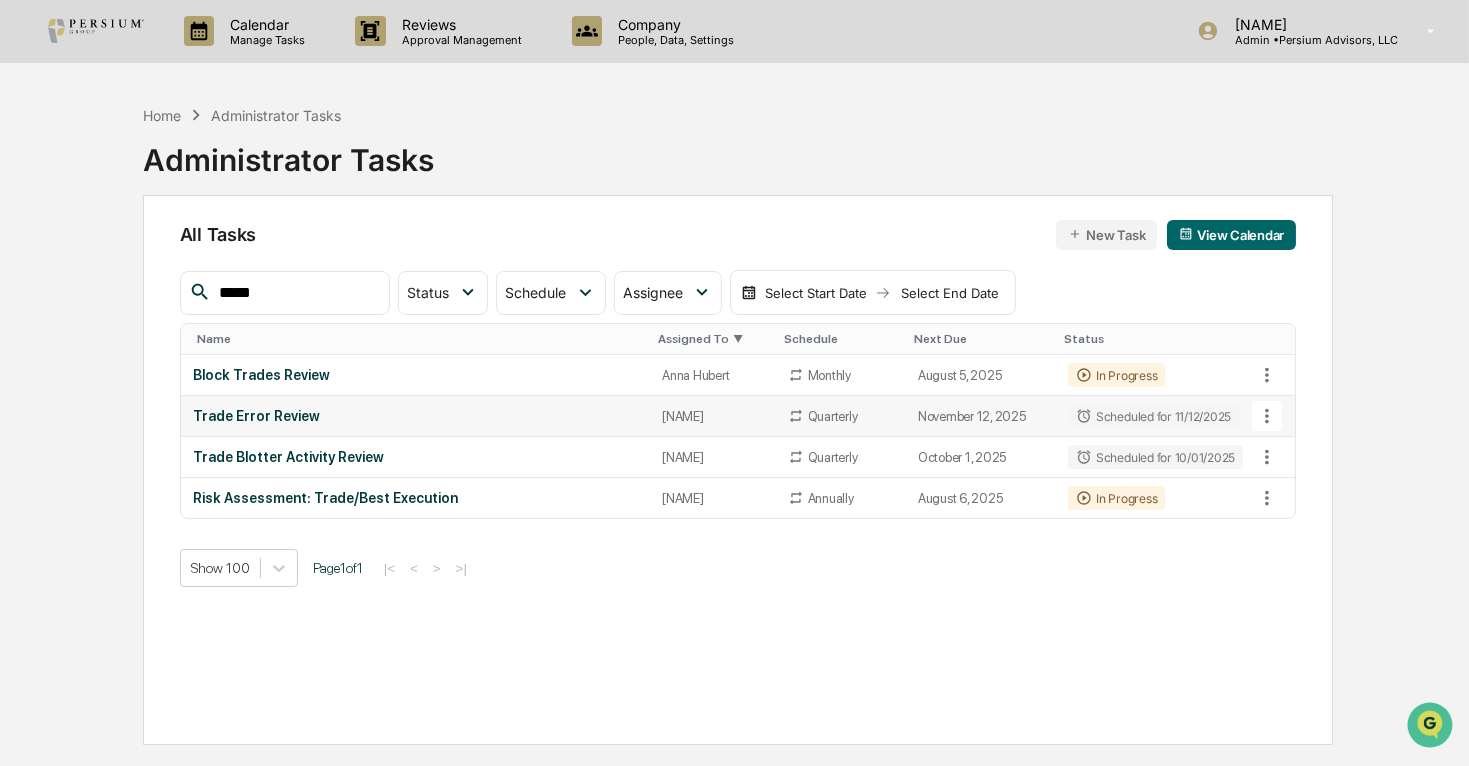 click on "Trade Error Review" at bounding box center [415, 416] 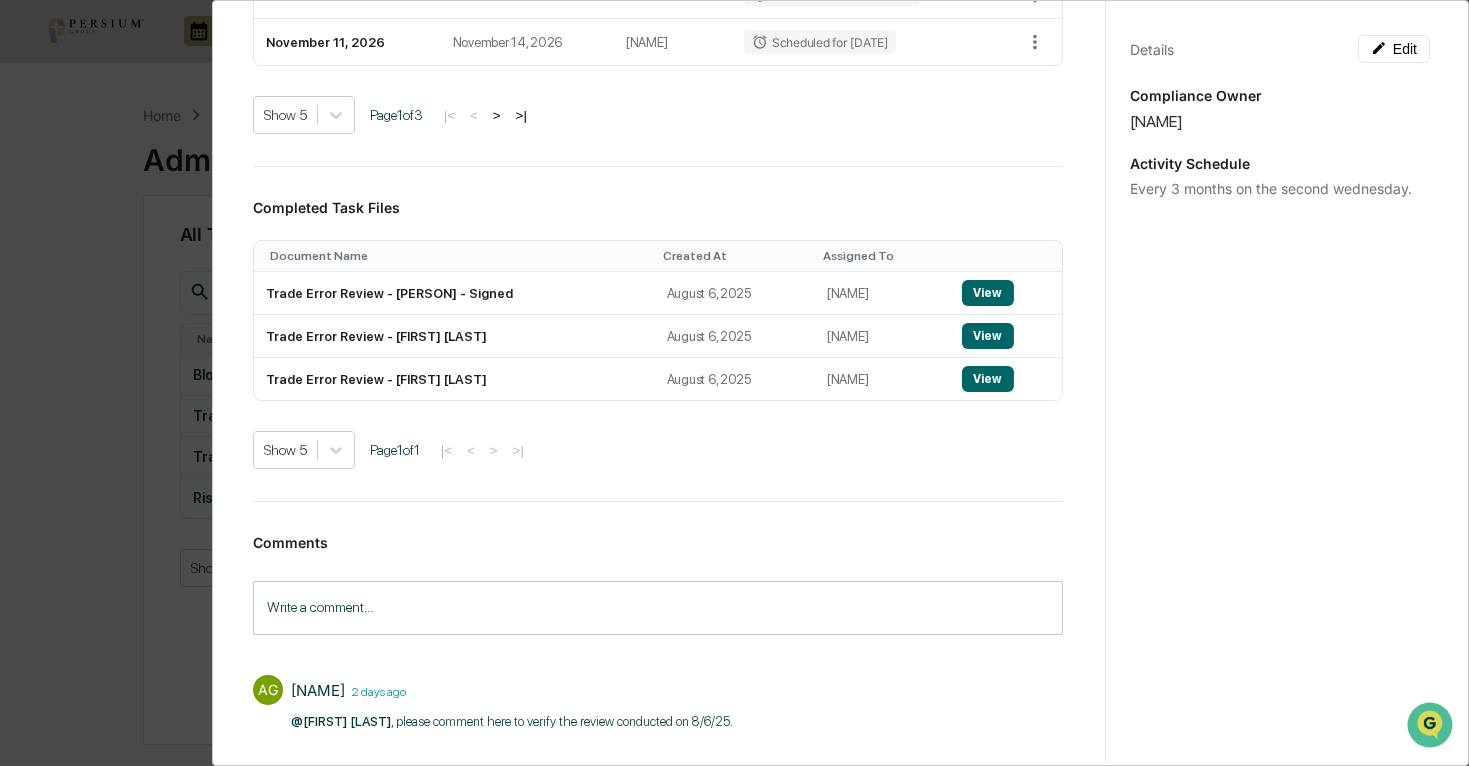scroll, scrollTop: 743, scrollLeft: 0, axis: vertical 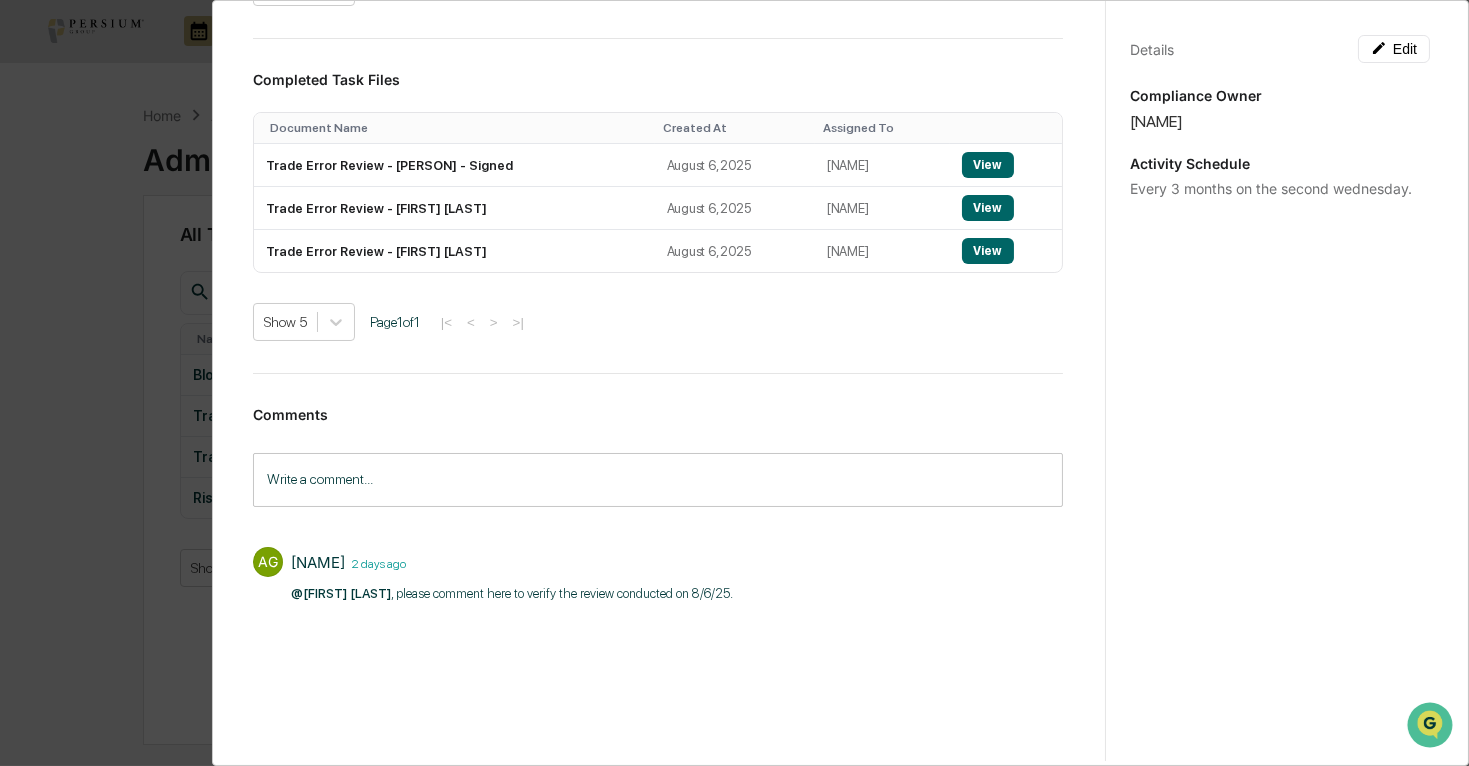click on "Administrator Activity List Trade Error Review Start Task Trade Error Review Edit ​Review all the trade errors from the prior quarter and document any findings, concerns, or identified patterns. Workflow 1 step Edit workflow Review Trade Errors Scheduled Tasks Sent At Due Date Assigned To Status November 12, 2025 November 15, 2025 [NAME] Scheduled for 11/12/2025 February 11, 2026 February 14, 2026 [NAME] Scheduled for 02/11/2026 May 13, 2026 May 16, 2026 [NAME] Scheduled for 05/13/2026 August 12, 2026 August 15, 2026 [NAME] Scheduled for 08/12/2026 November 11, 2026 November 14, 2026 [NAME] Scheduled for 11/11/2026 Show 5 Page  1  of  3   |<   <   >   >|   Completed Task Files Document Name Created At Assigned To Trade Error Review - [NAME] - Signed August 6, 2025 [NAME] View Trade Error Review - [NAME] August 6, 2025 [NAME] View Trade Error Review - [NAME] August 6, 2025 [NAME] View Show 5 Page  1  of  1   |<   <   >   >|   Comments AG" at bounding box center [734, 383] 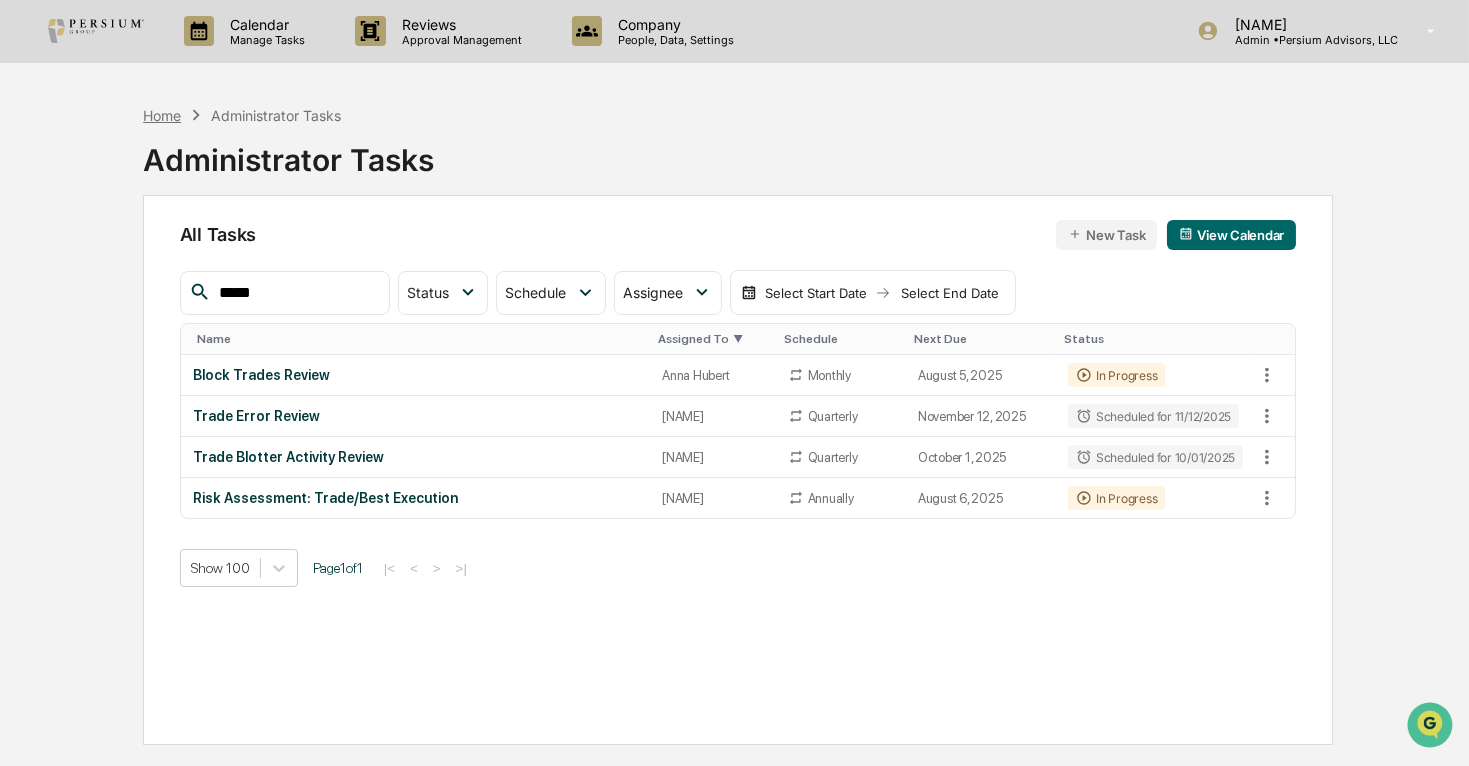 click on "Home" at bounding box center (162, 115) 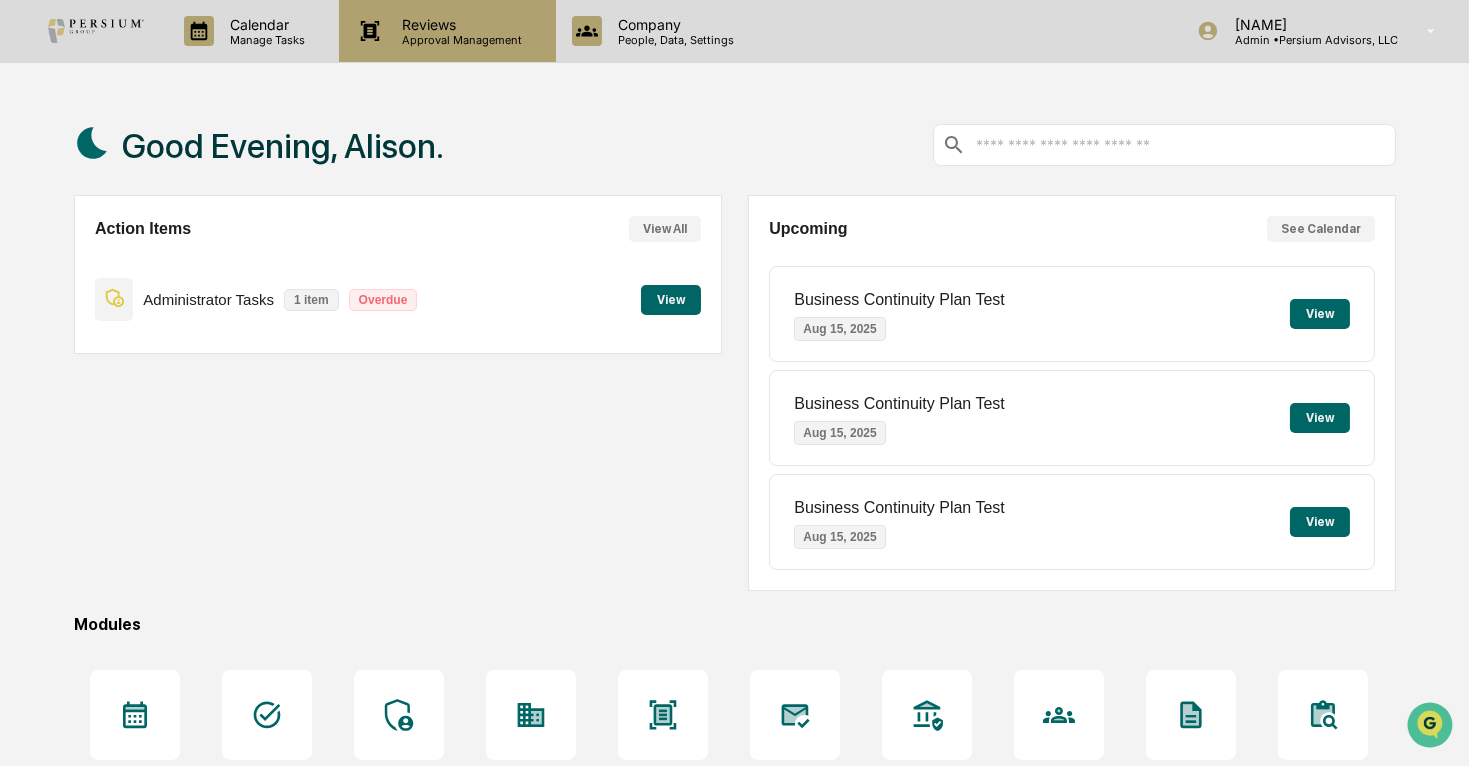 click on "Reviews Approval Management" at bounding box center [447, 31] 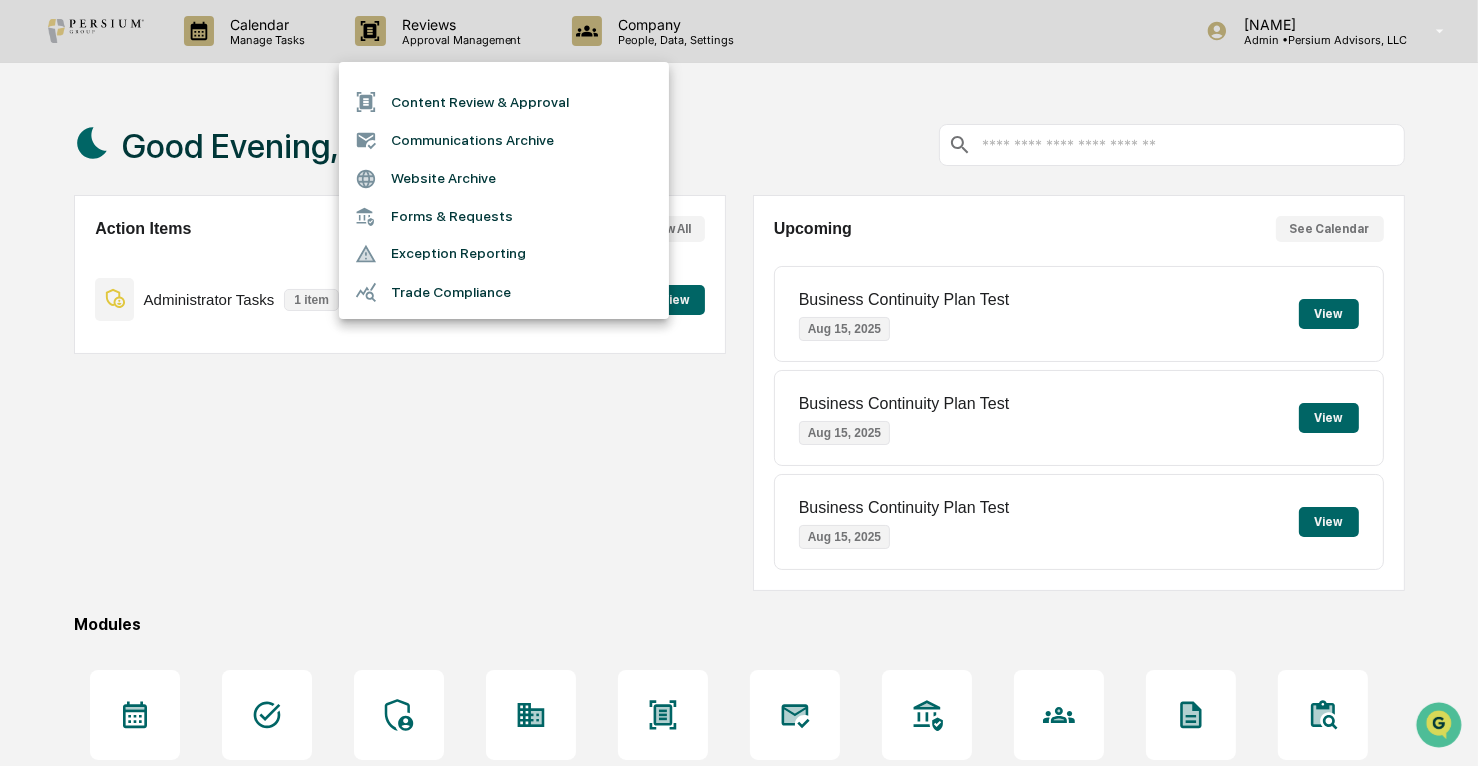 click at bounding box center [739, 383] 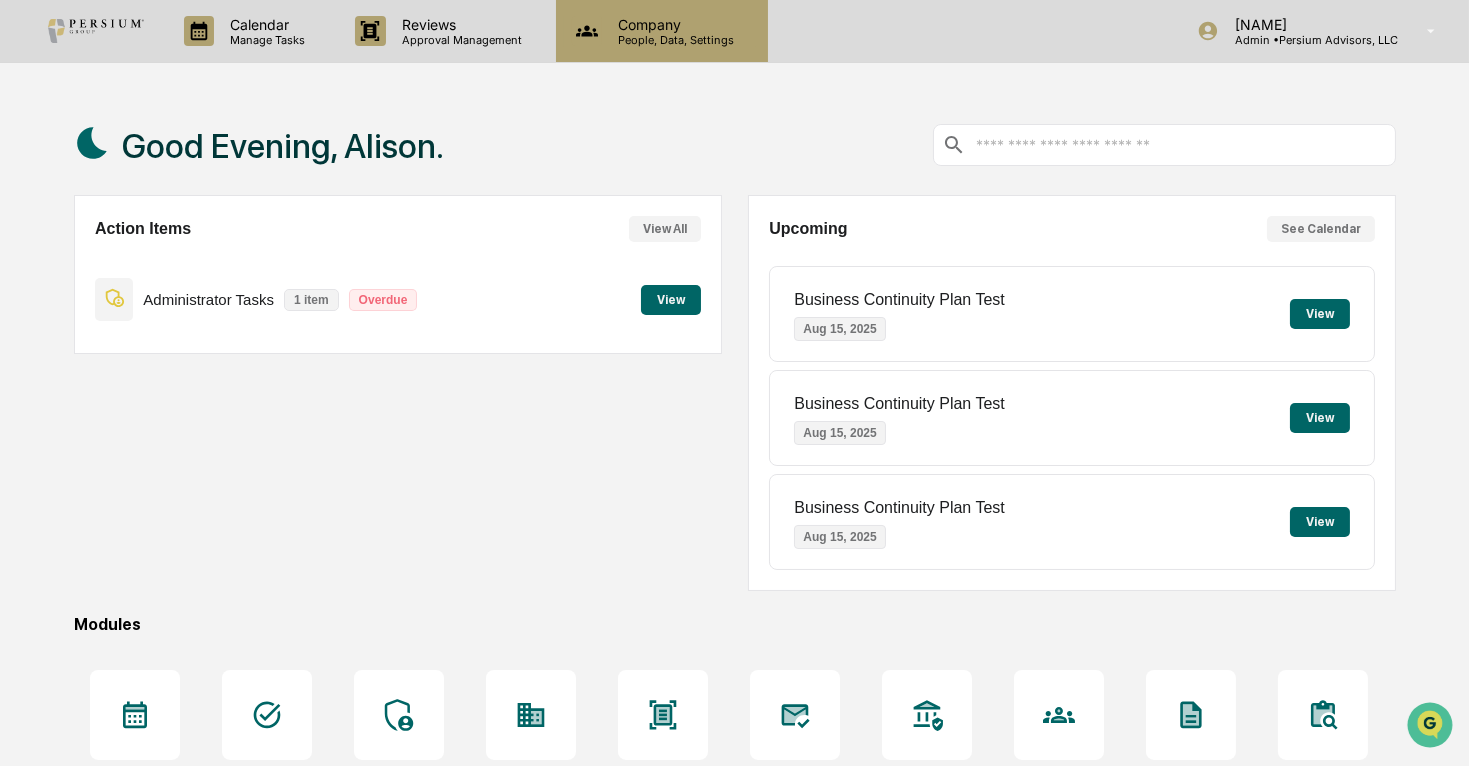 click on "People, Data, Settings" at bounding box center [673, 40] 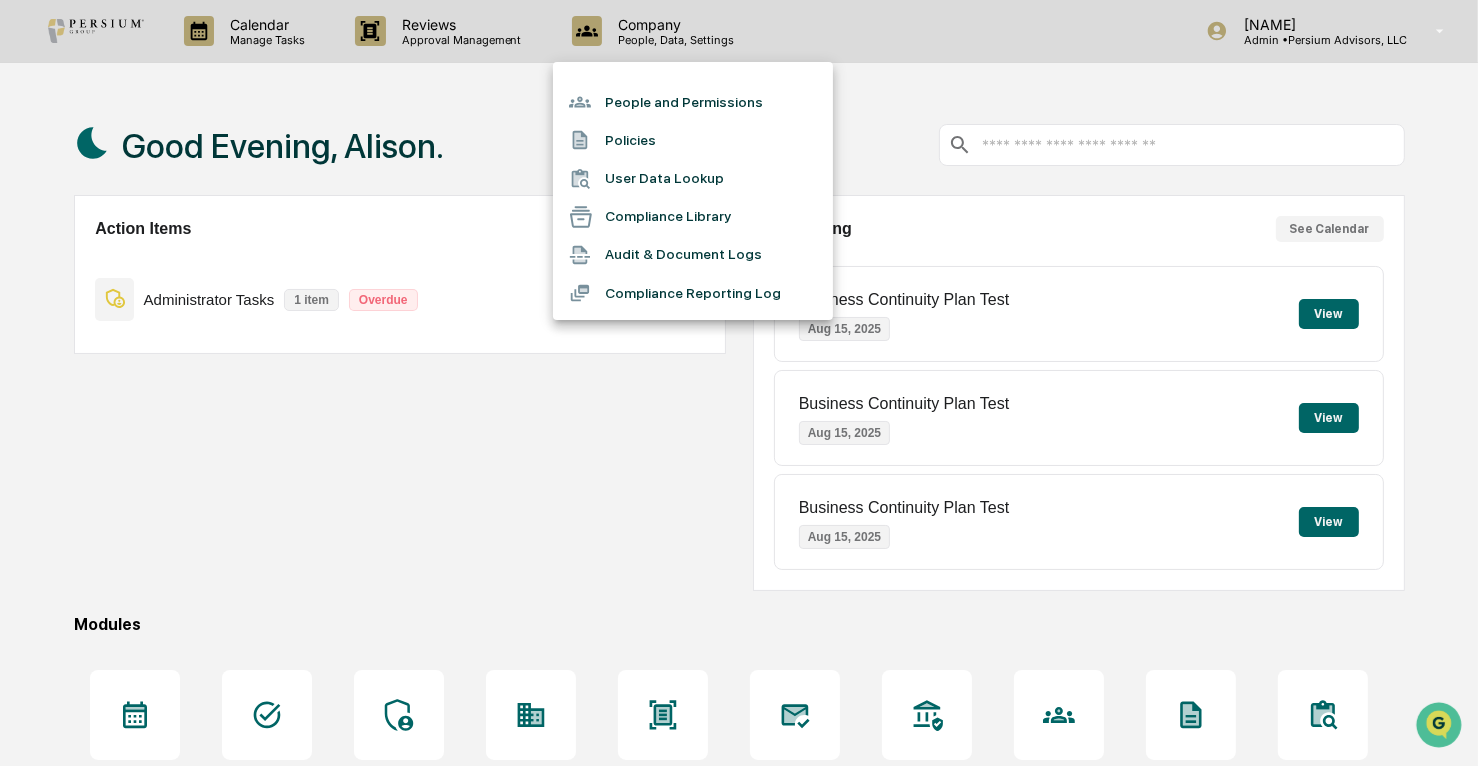 click at bounding box center [739, 383] 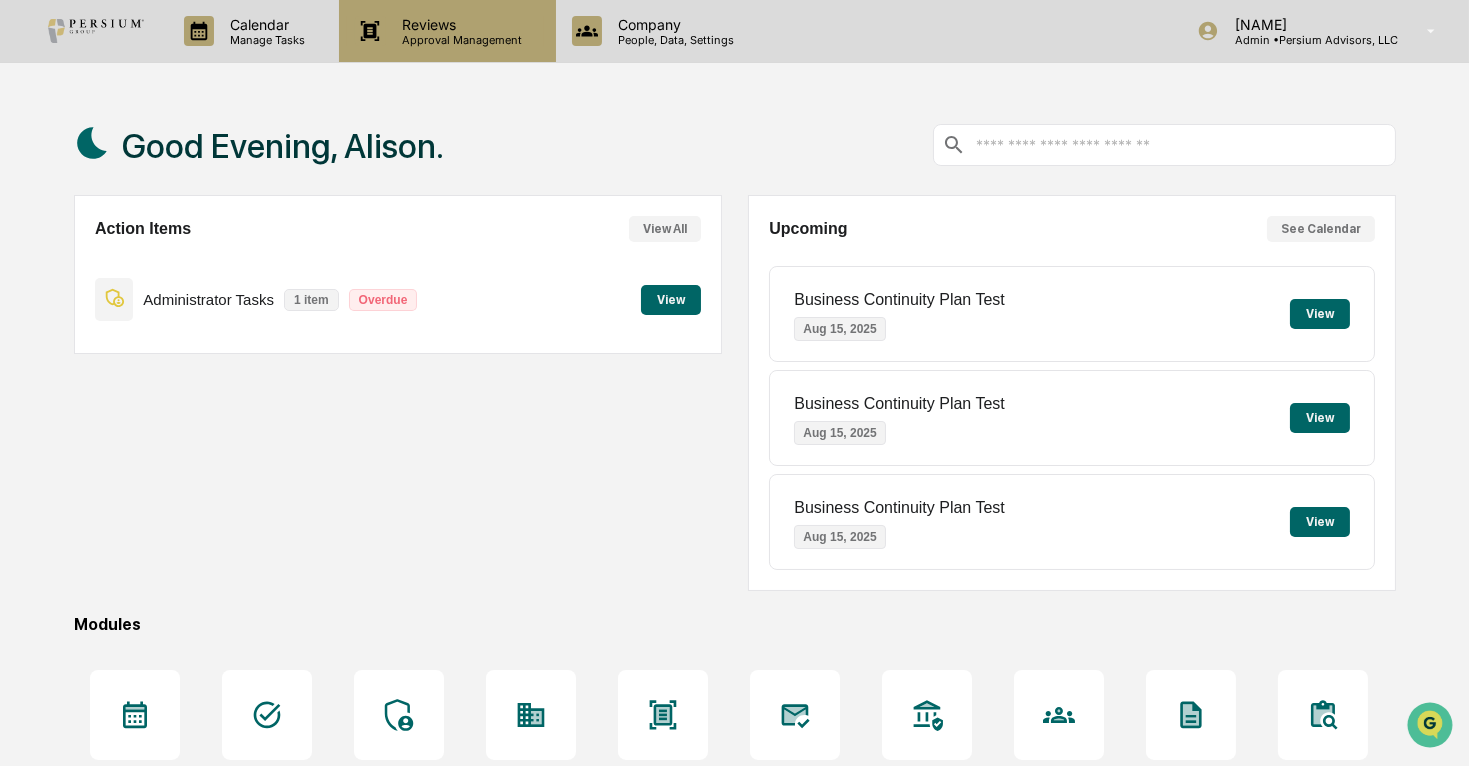 click on "Reviews" at bounding box center (459, 24) 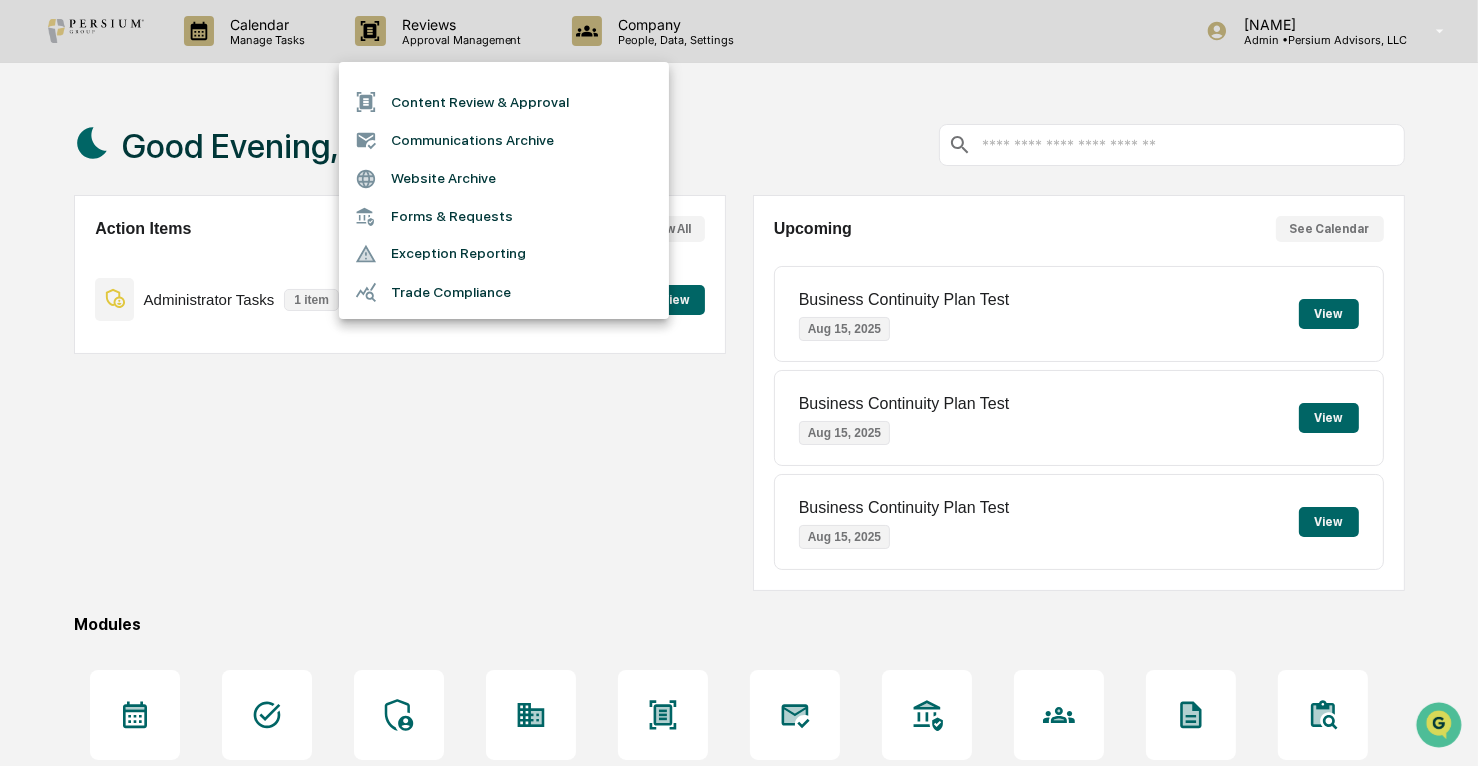 click on "Trade Compliance" at bounding box center [504, 292] 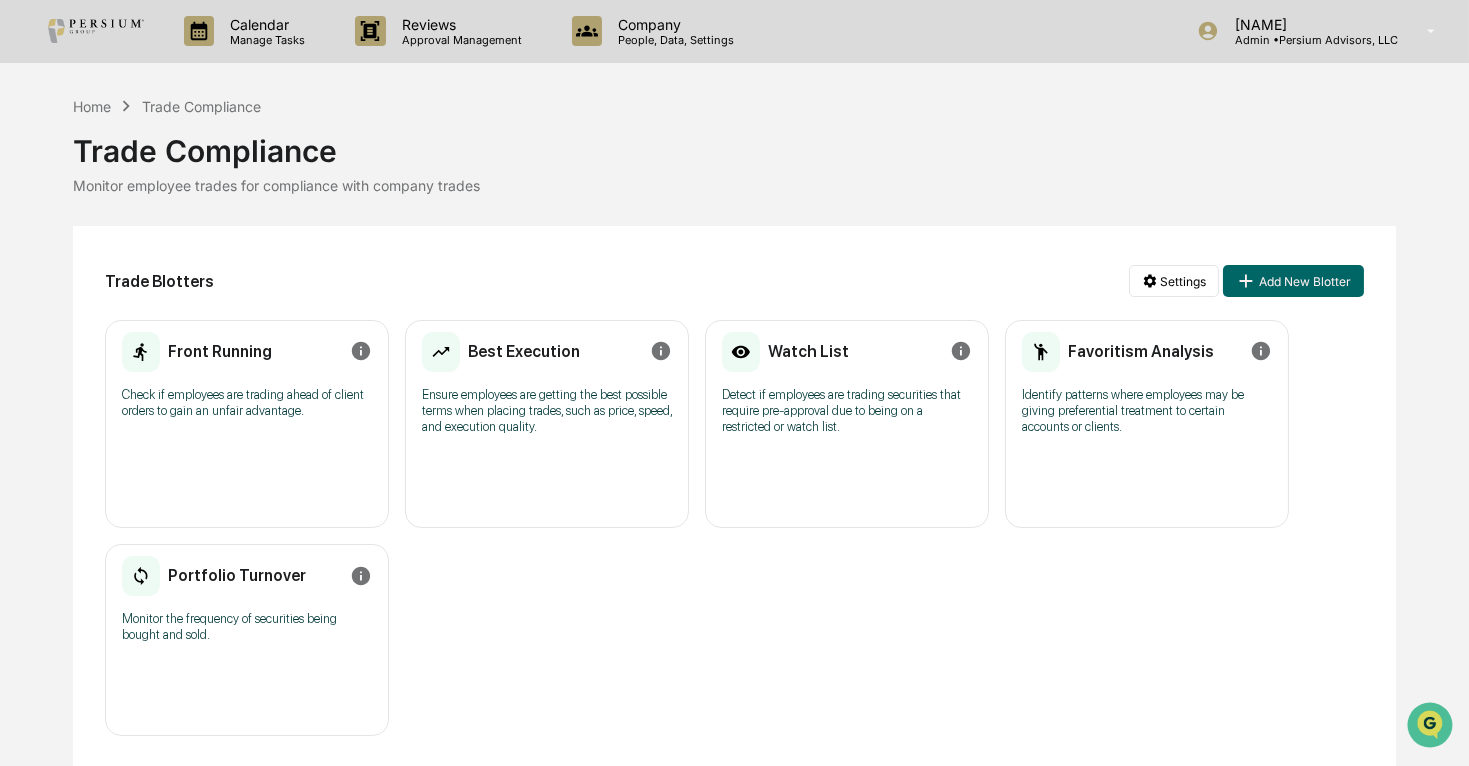 scroll, scrollTop: 0, scrollLeft: 0, axis: both 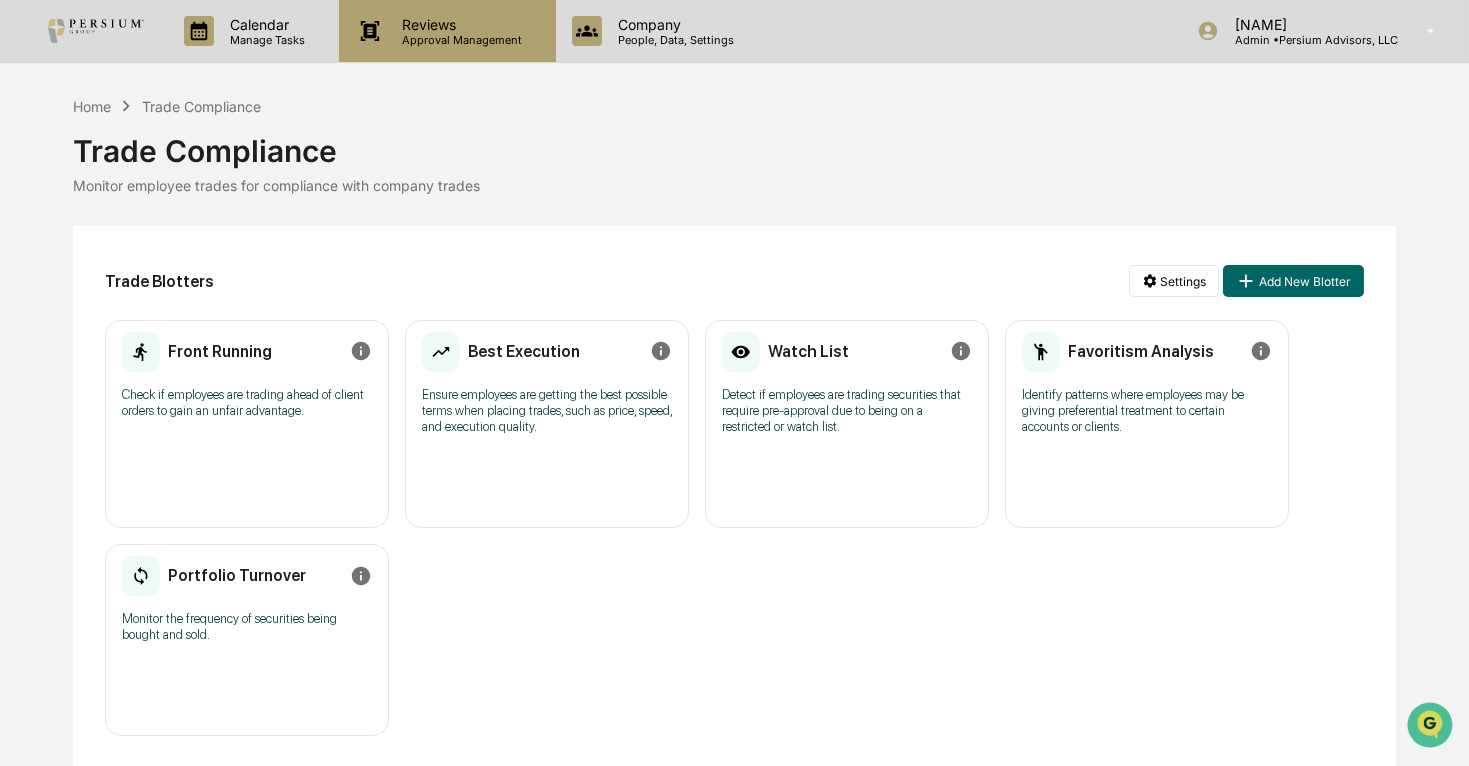 click on "Reviews" at bounding box center [459, 24] 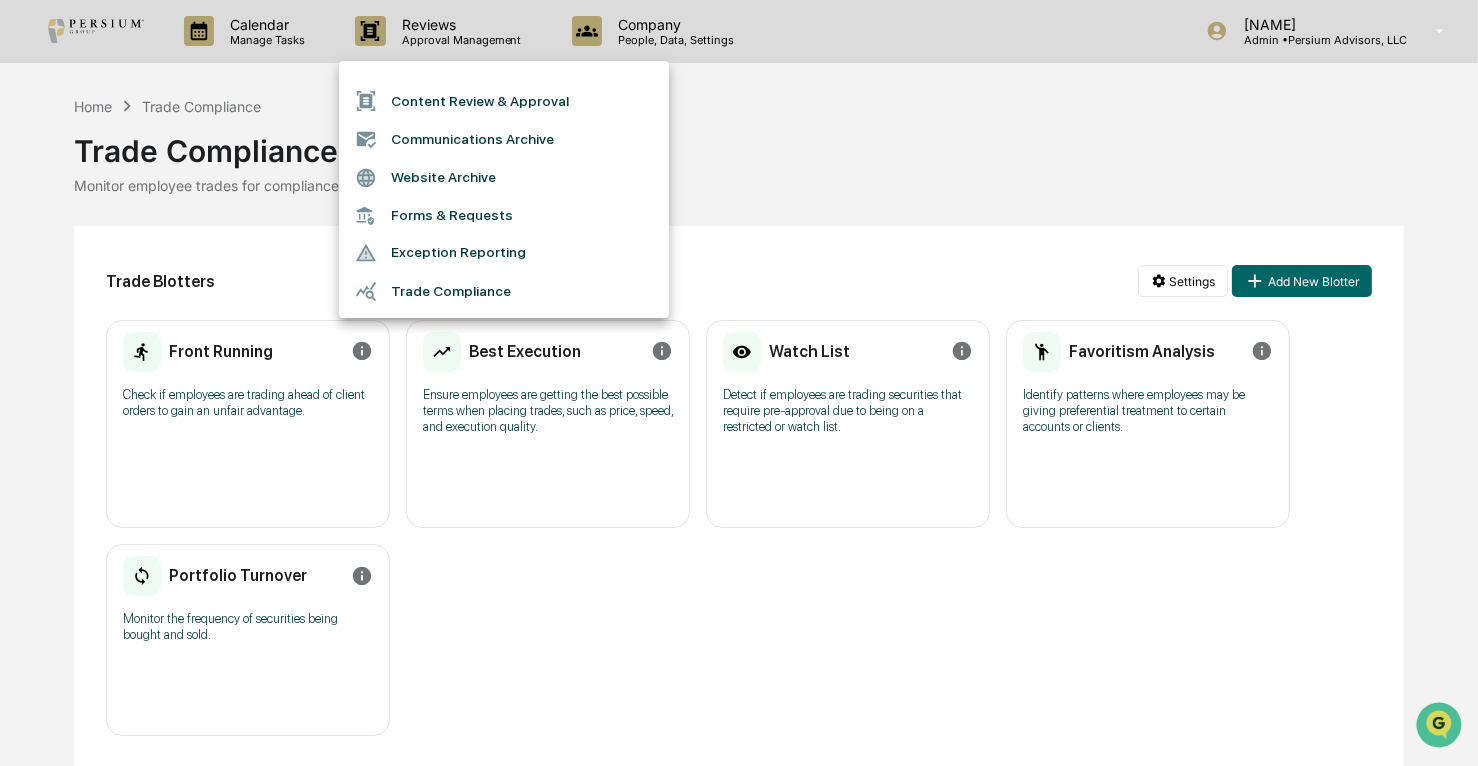 click on "Trade Compliance" at bounding box center (504, 291) 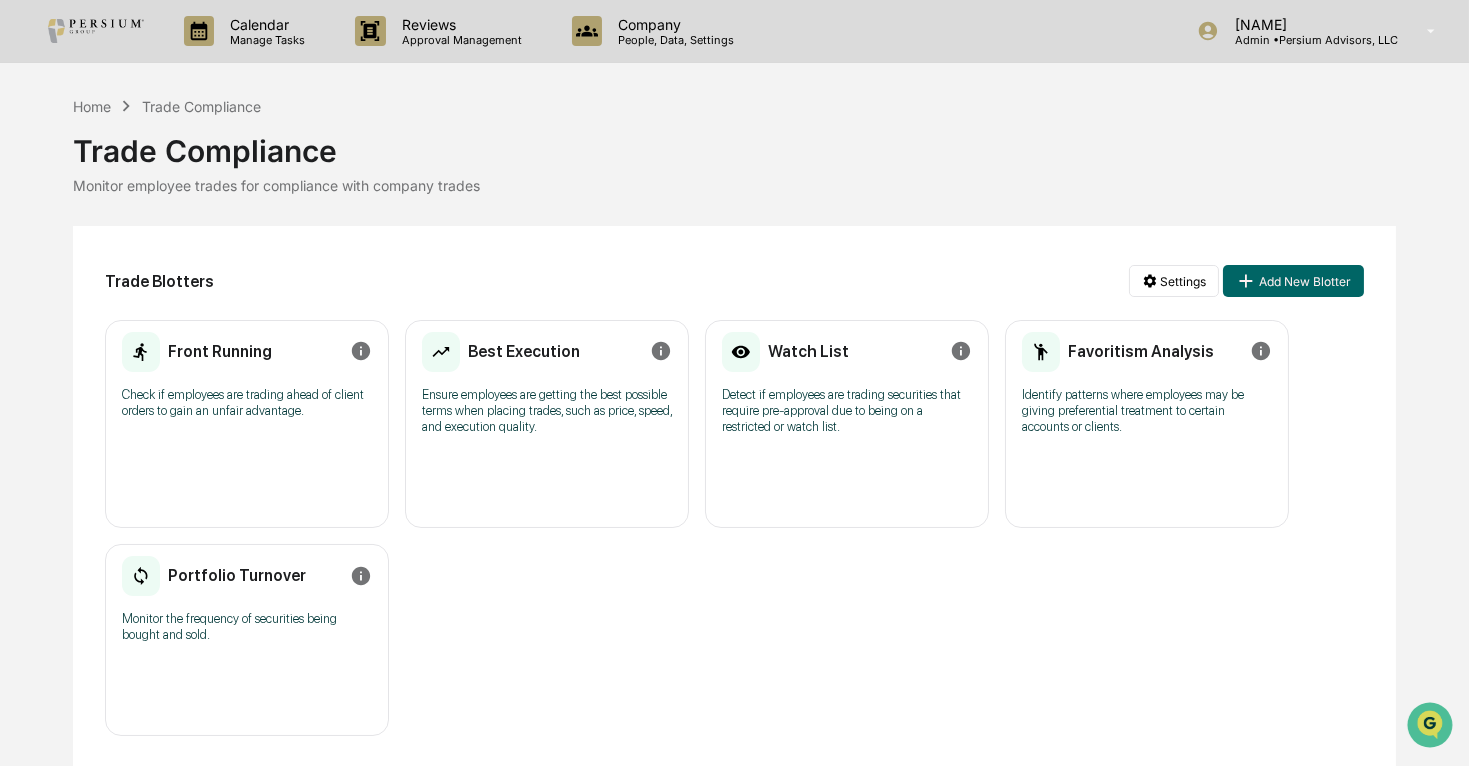 click on "Front Running" at bounding box center (247, 352) 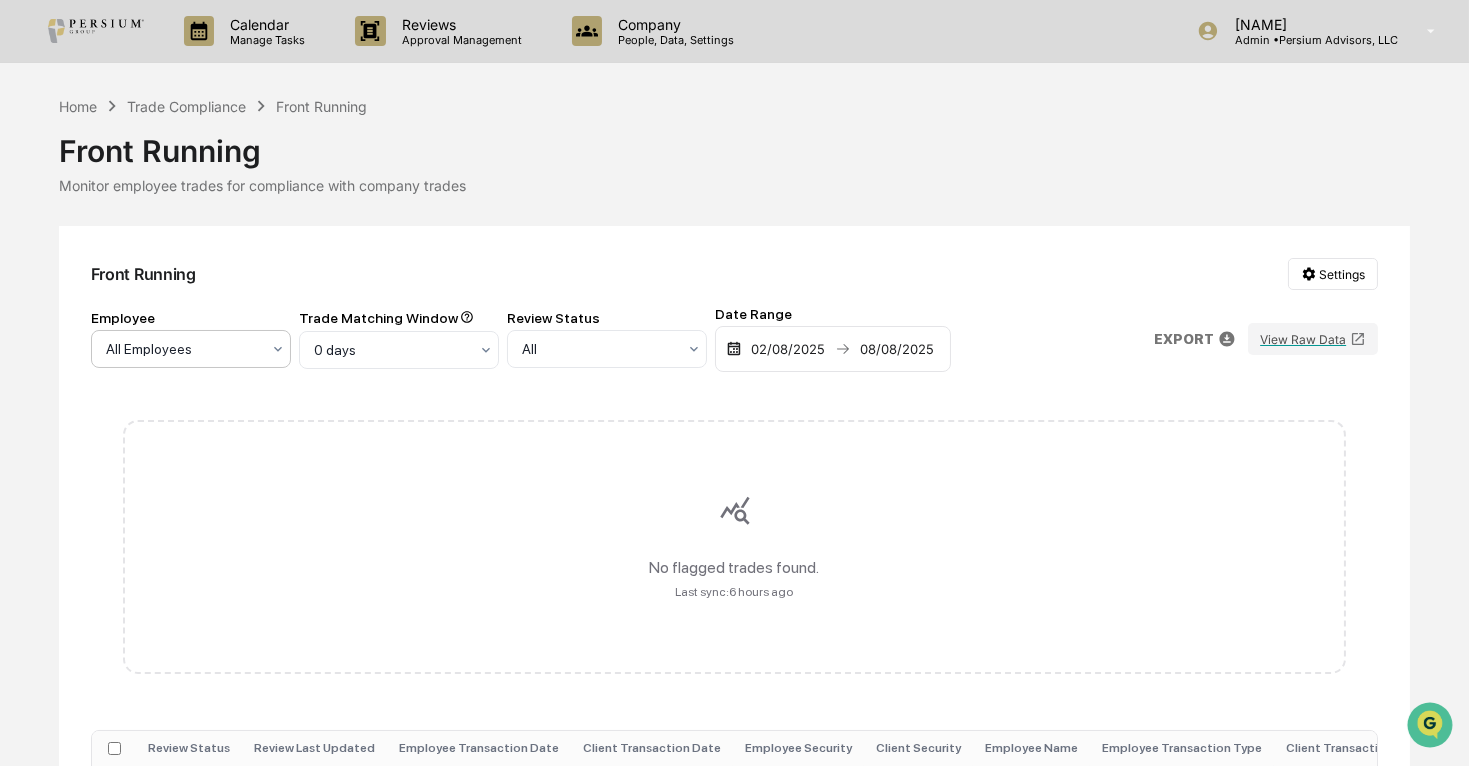 click at bounding box center [183, 349] 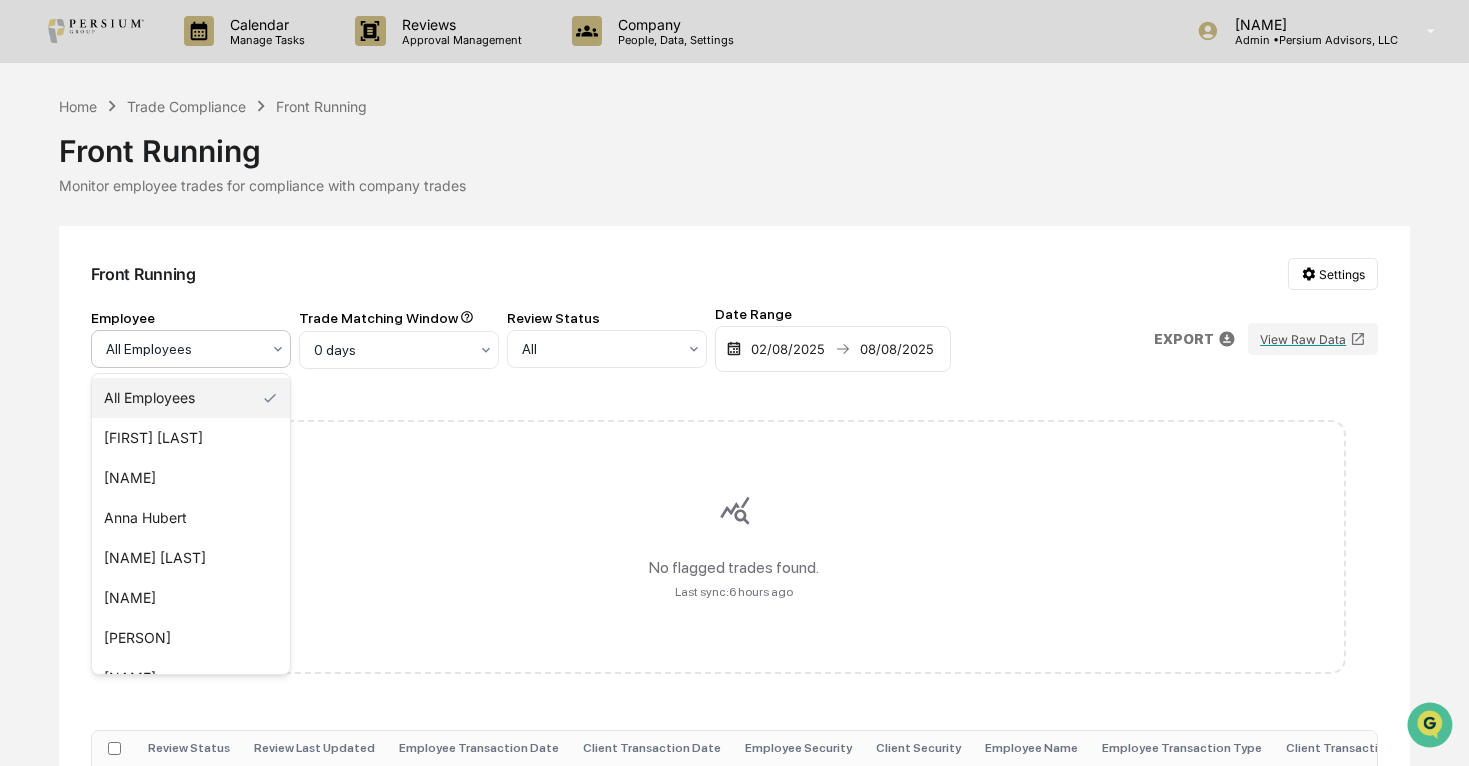 click on "Front Running Settings" at bounding box center (734, 274) 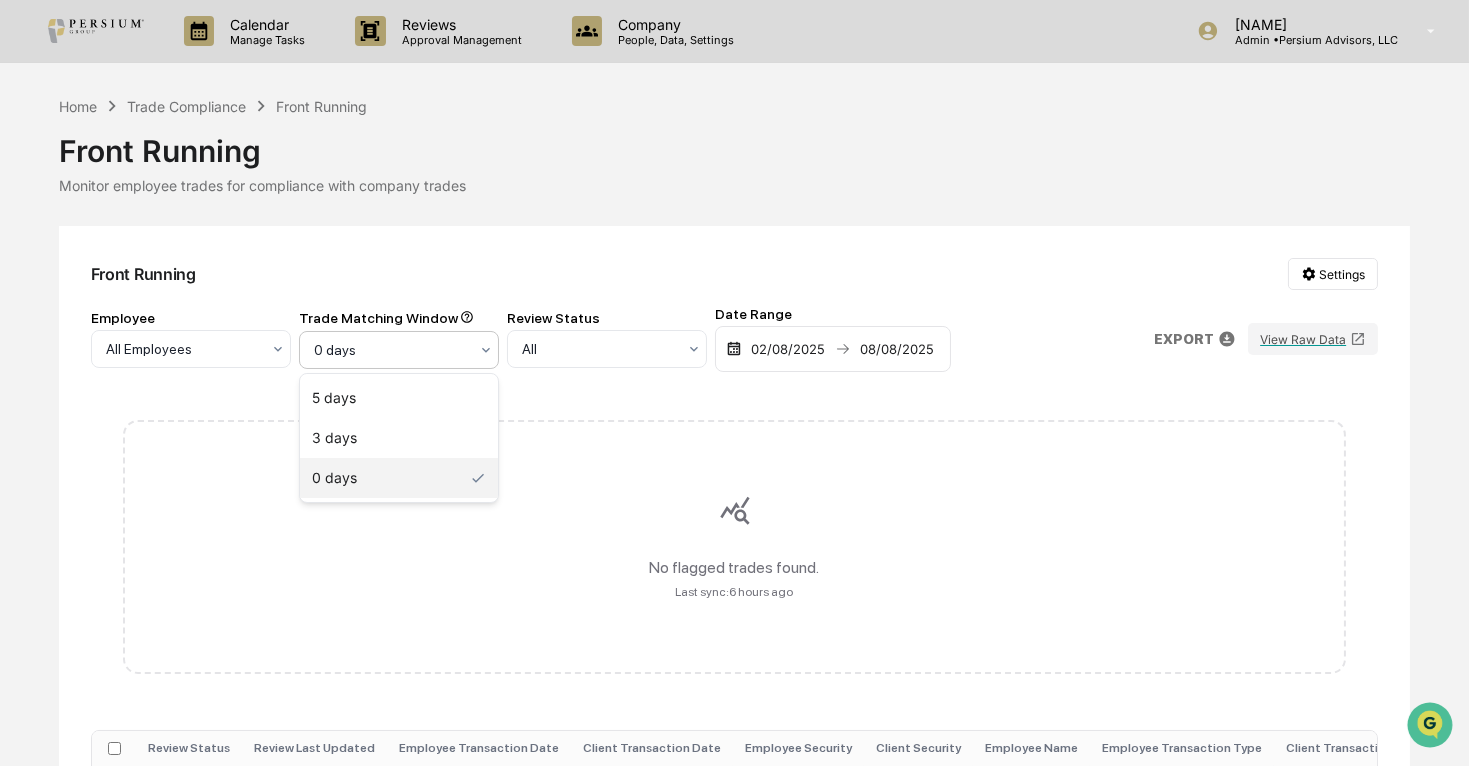 click at bounding box center [391, 350] 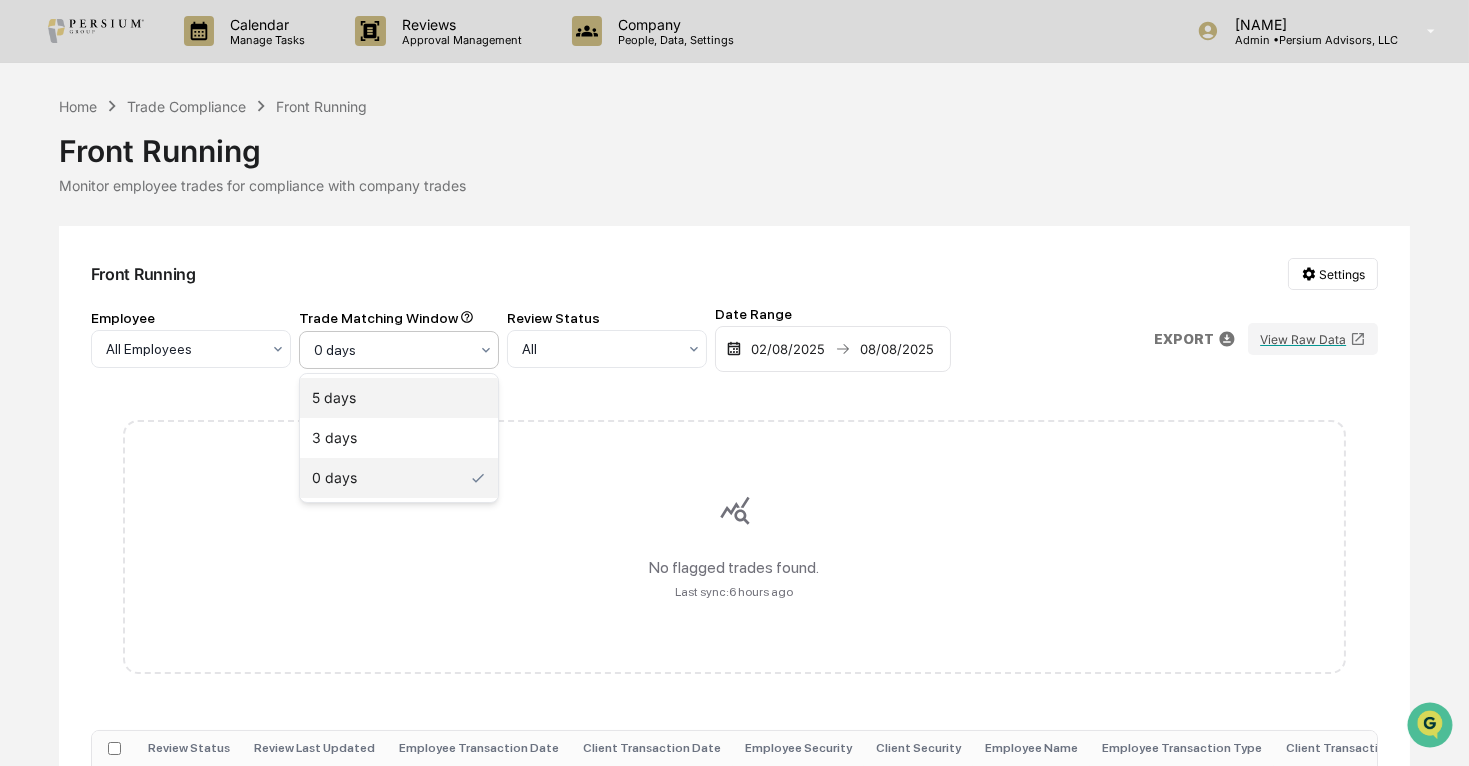 click on "5 days" at bounding box center [399, 398] 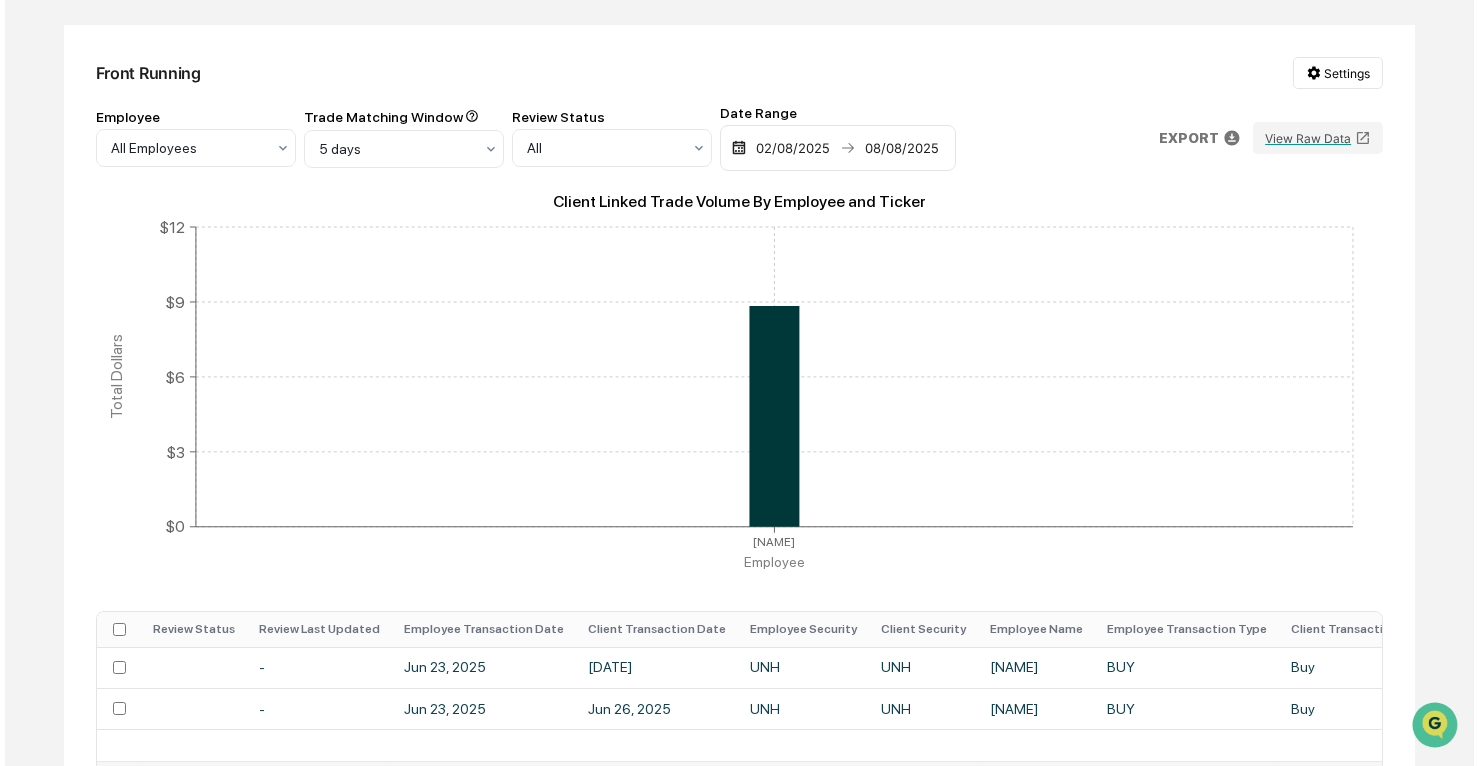 scroll, scrollTop: 0, scrollLeft: 0, axis: both 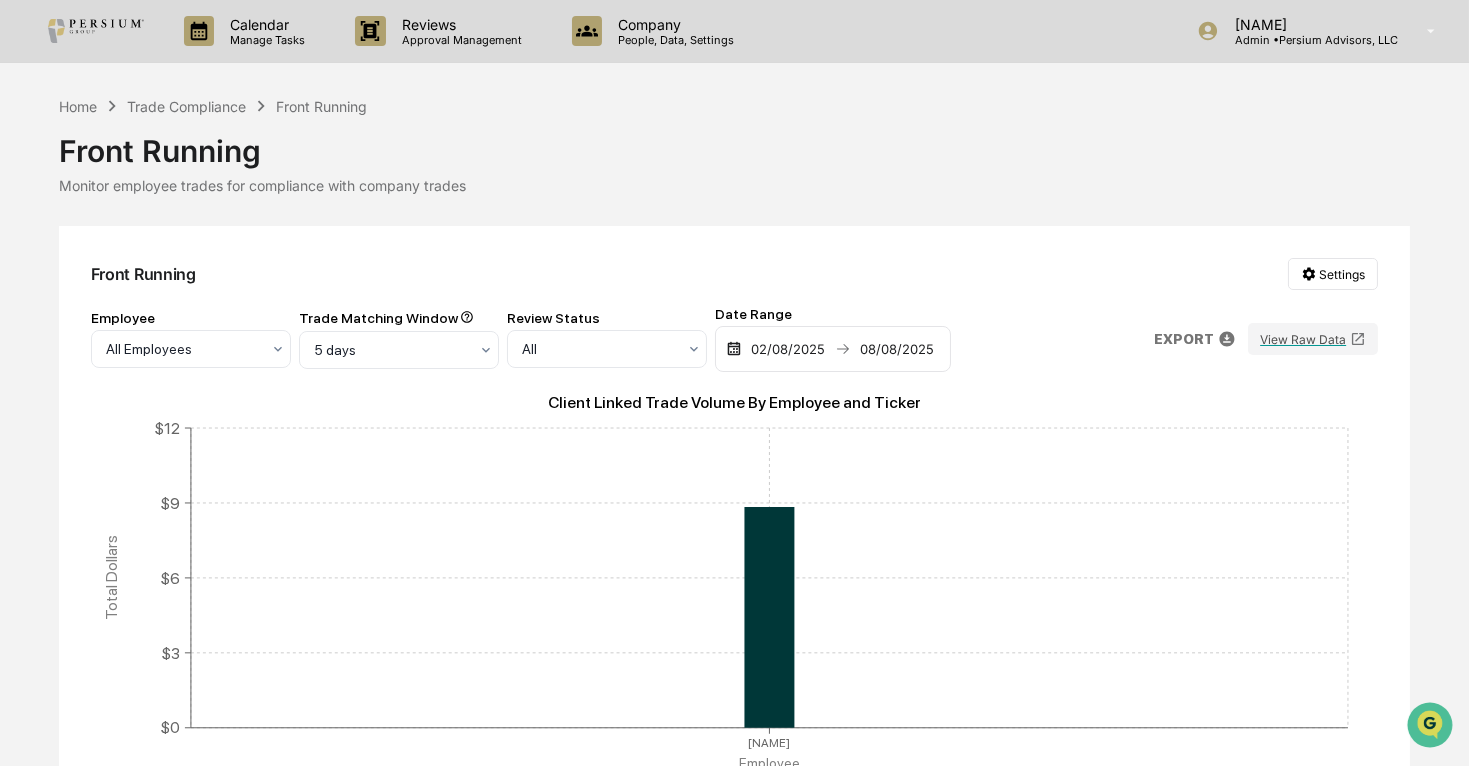 click at bounding box center [734, 349] 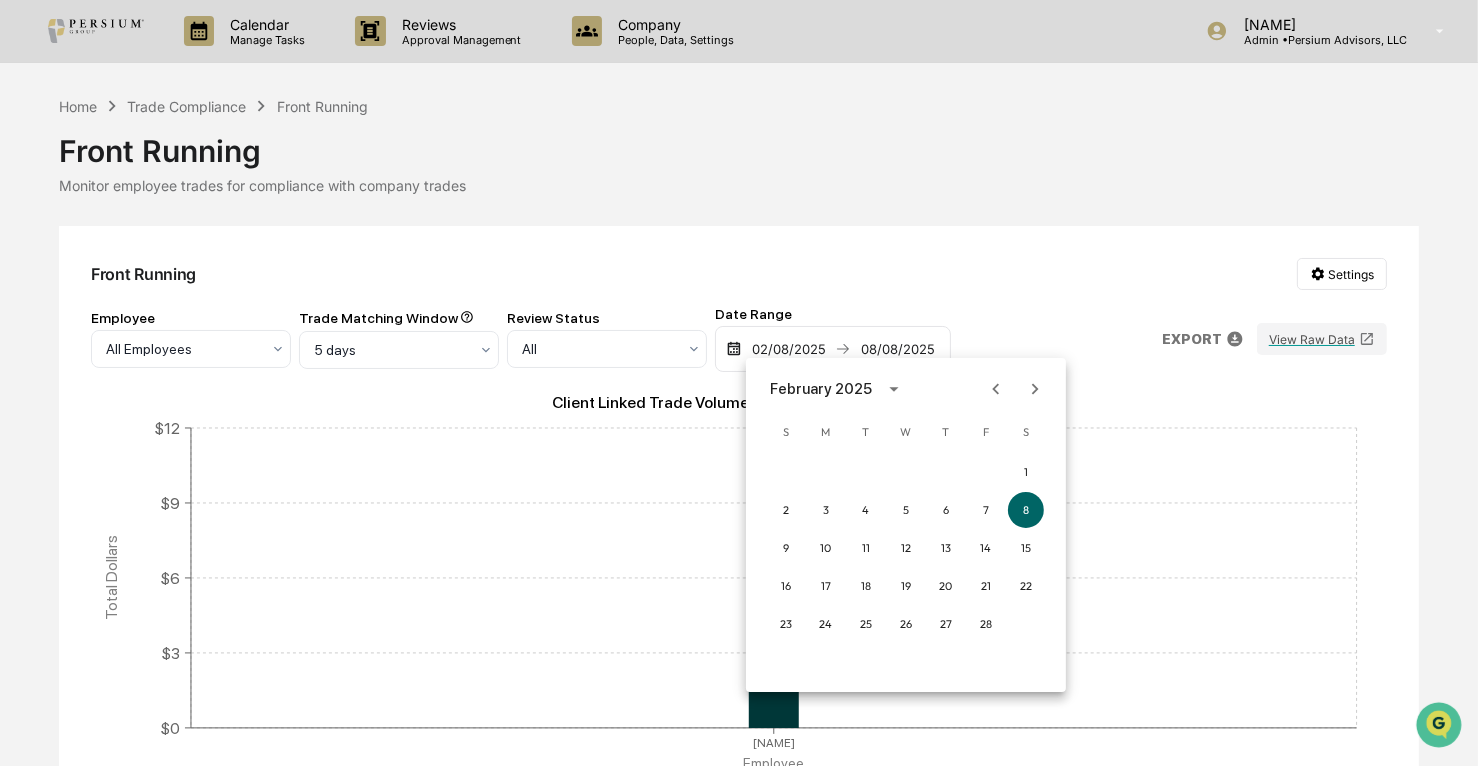 click at bounding box center [894, 389] 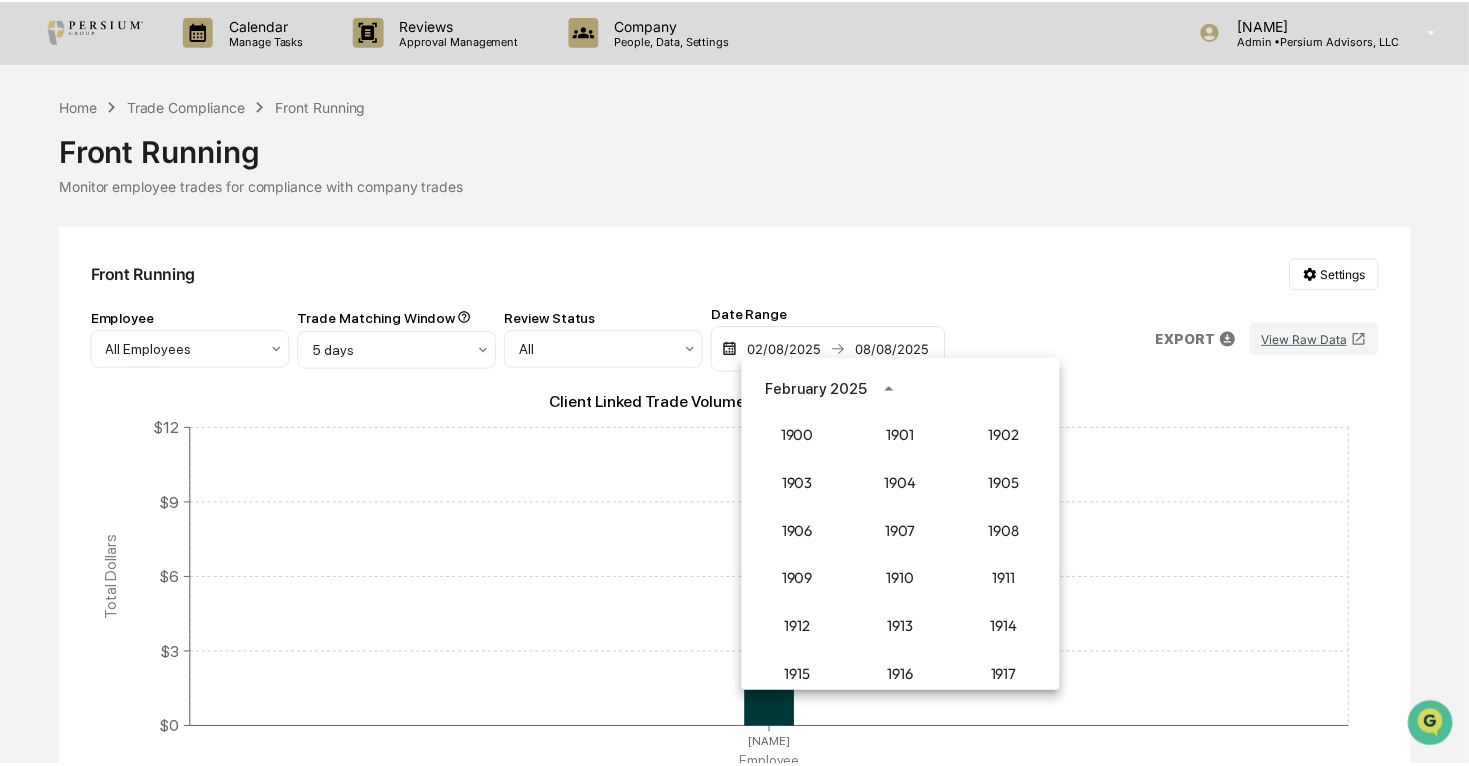 scroll, scrollTop: 1850, scrollLeft: 0, axis: vertical 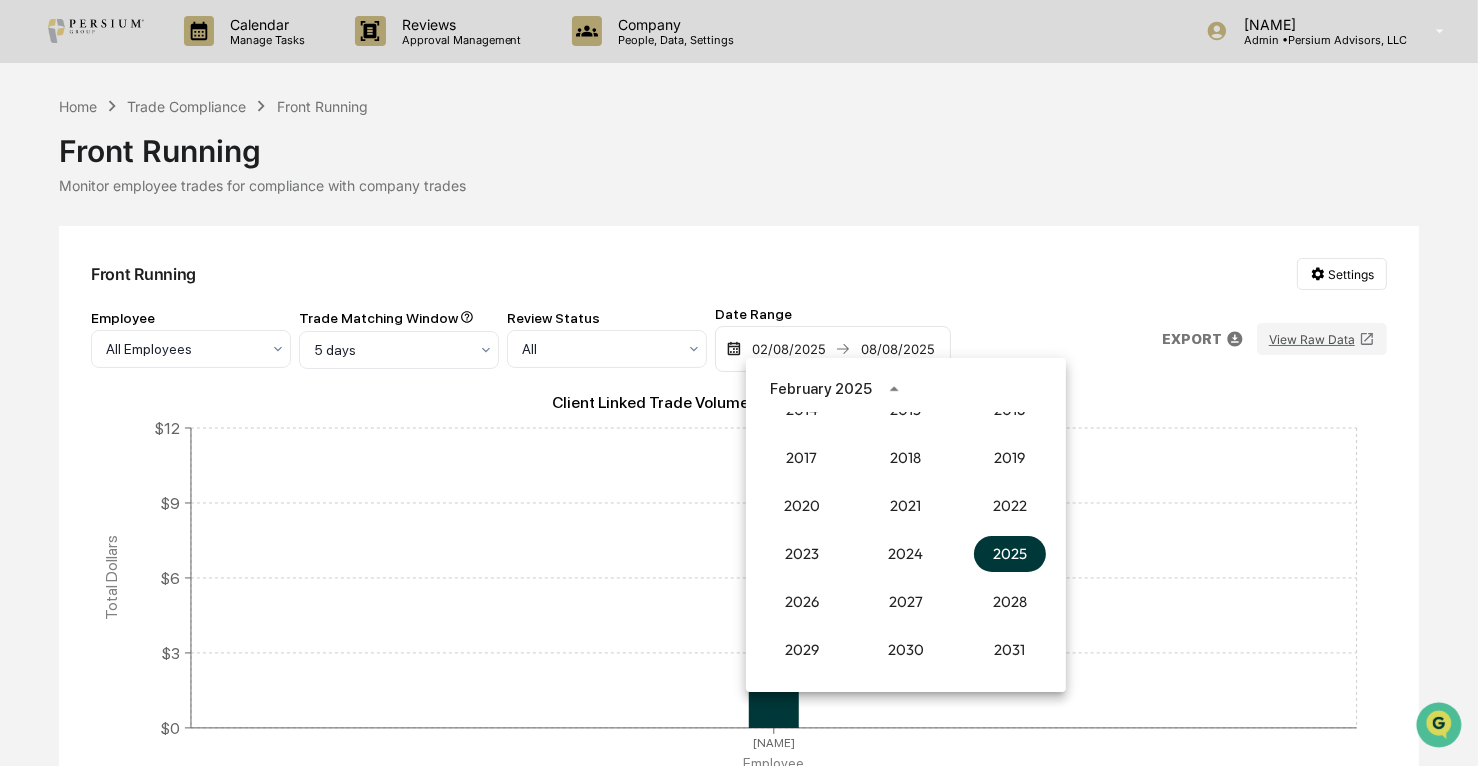 click on "2025" at bounding box center (1010, 554) 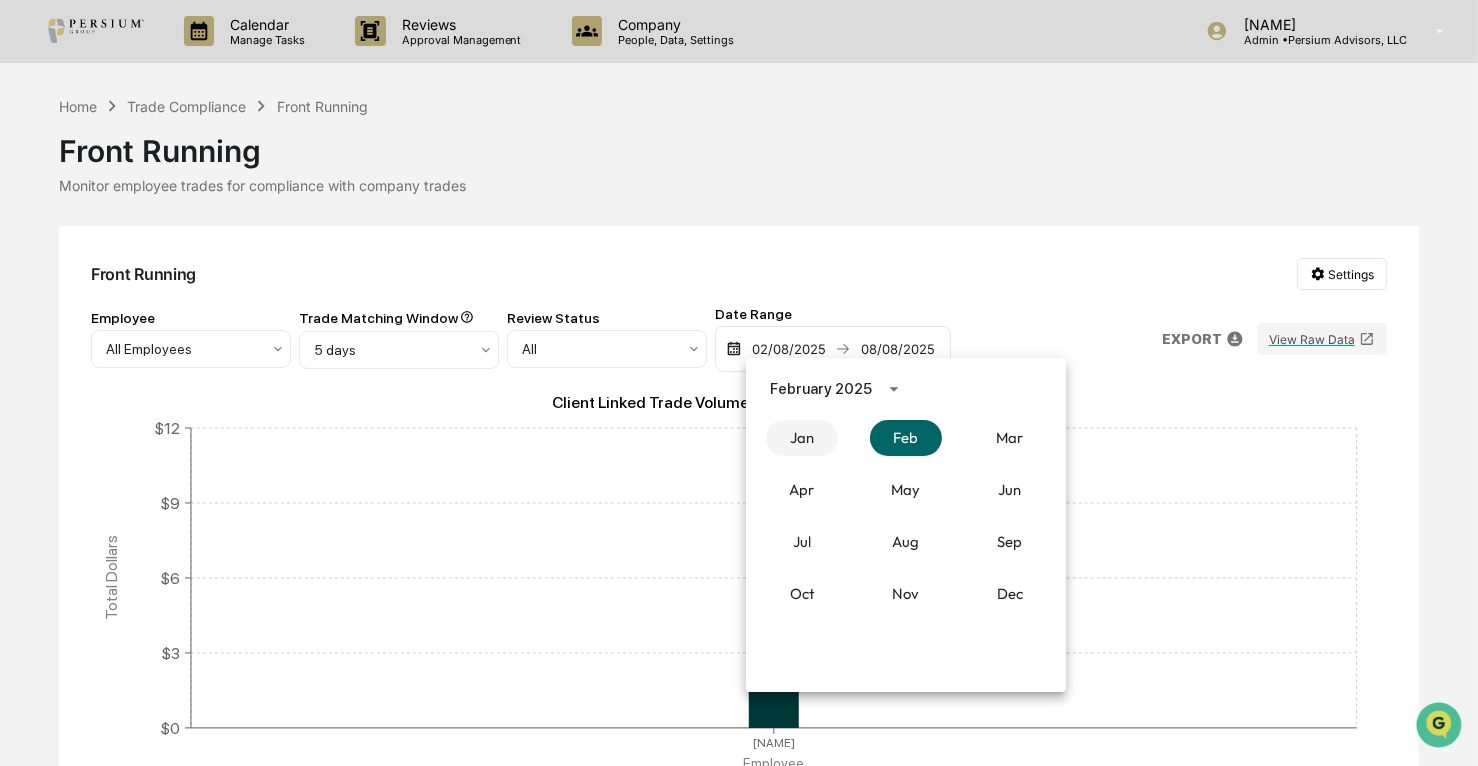 click on "Jan" at bounding box center [802, 438] 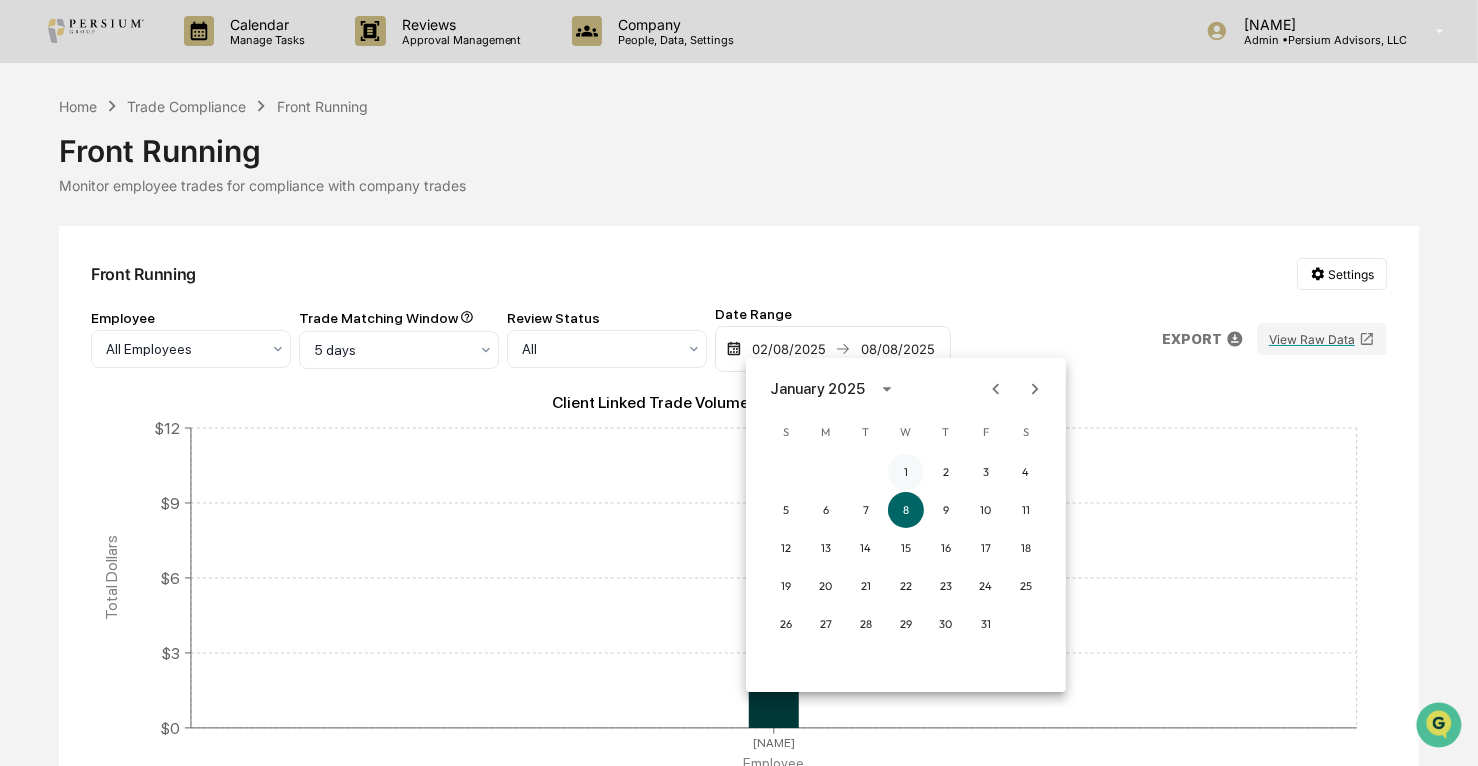 click on "1" at bounding box center [906, 472] 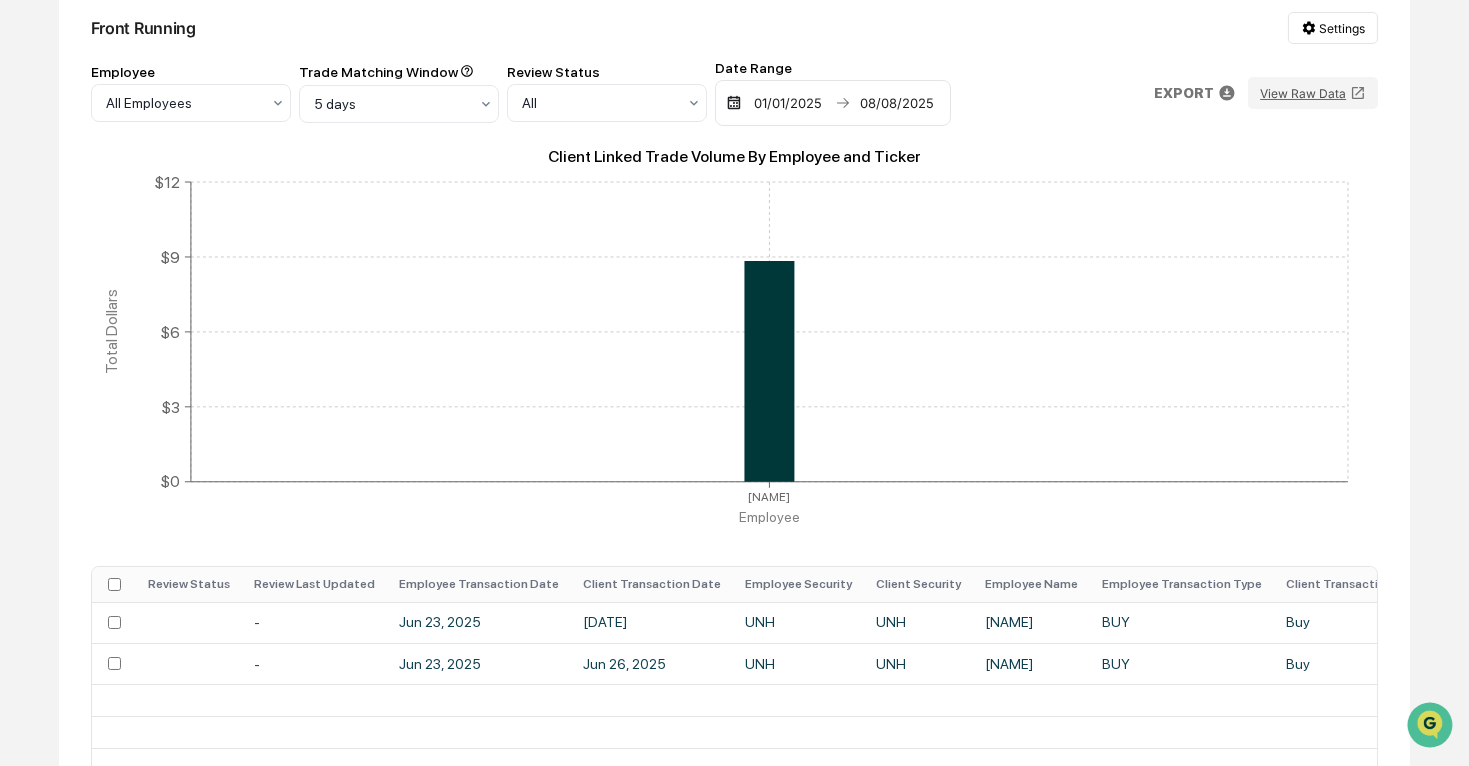 scroll, scrollTop: 0, scrollLeft: 0, axis: both 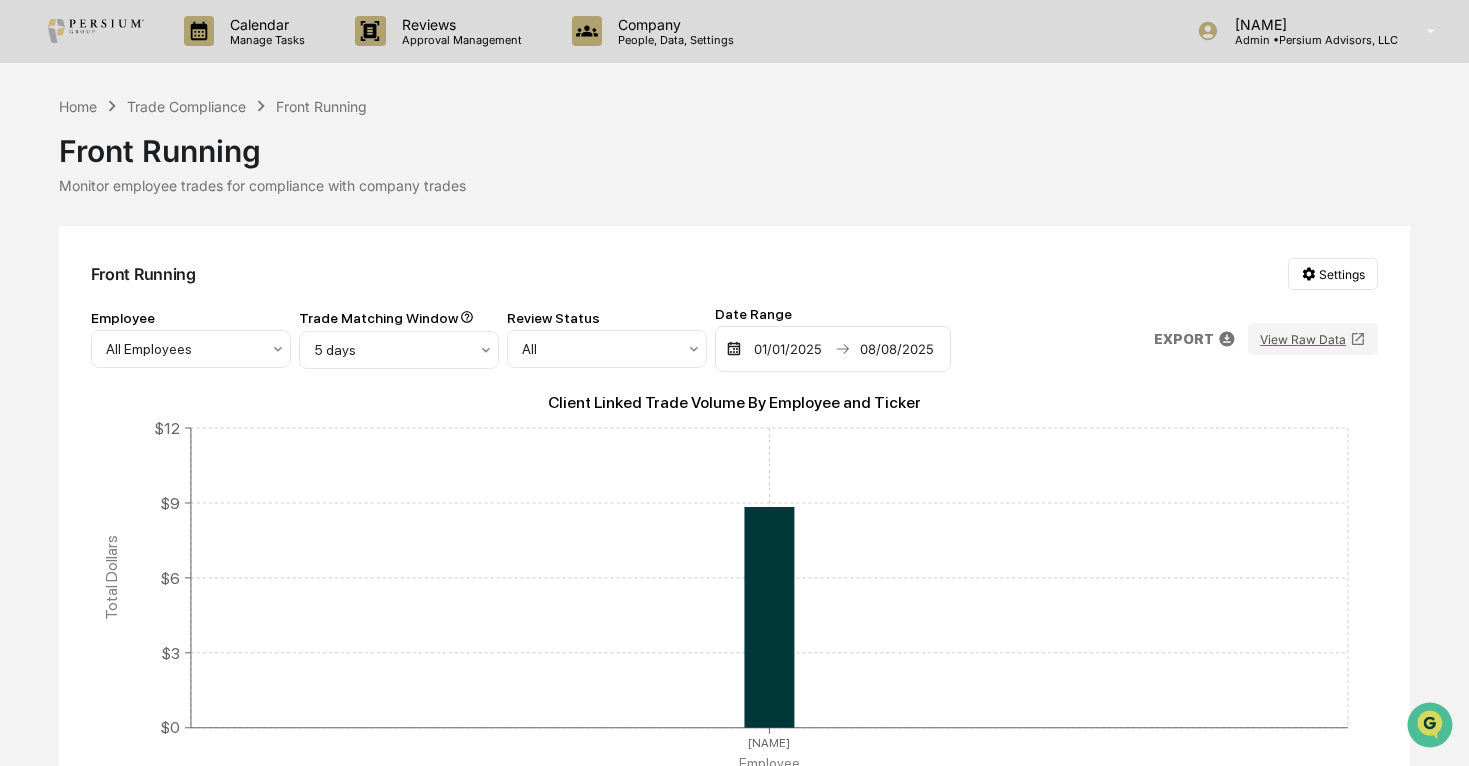 click on "Front Running" at bounding box center (734, 143) 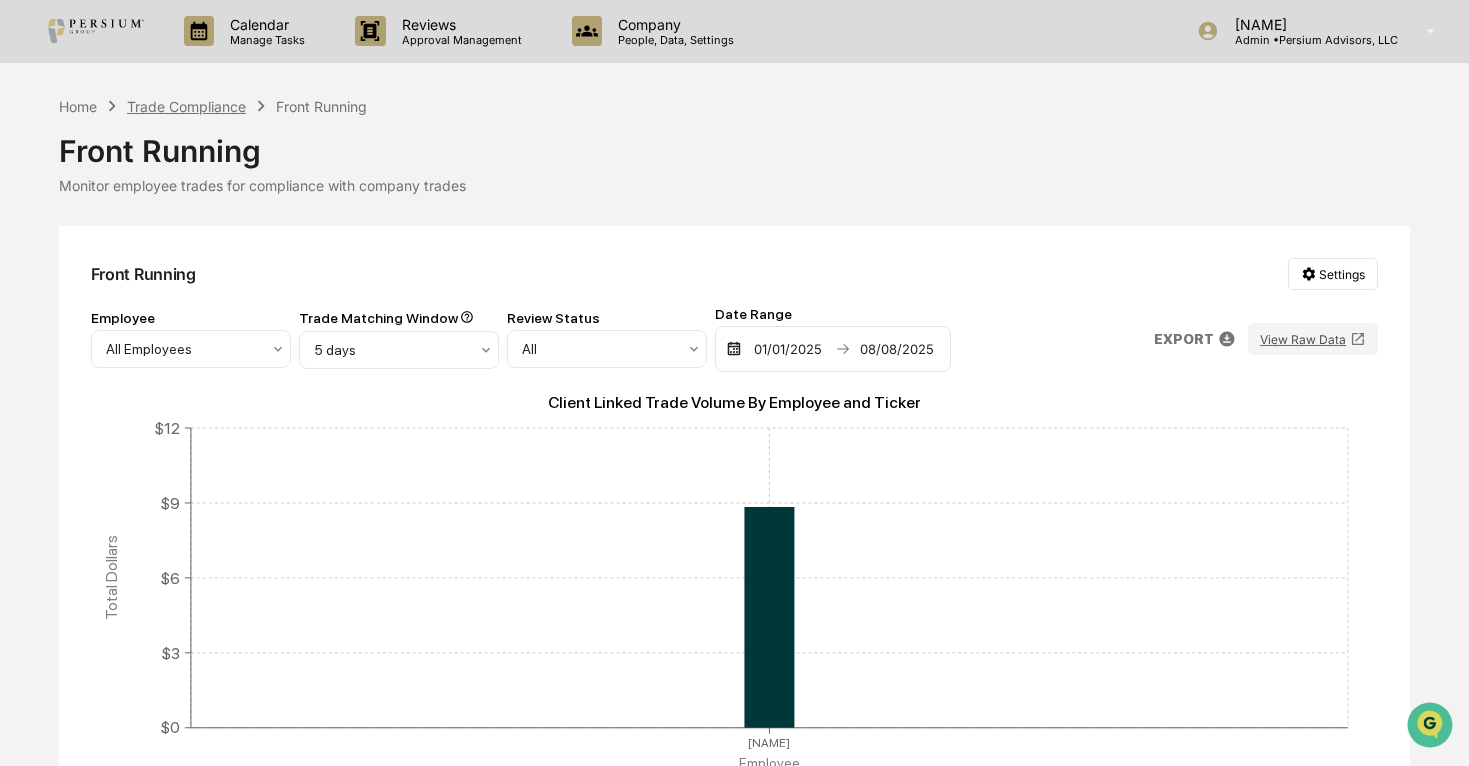 click on "Trade Compliance" at bounding box center [186, 106] 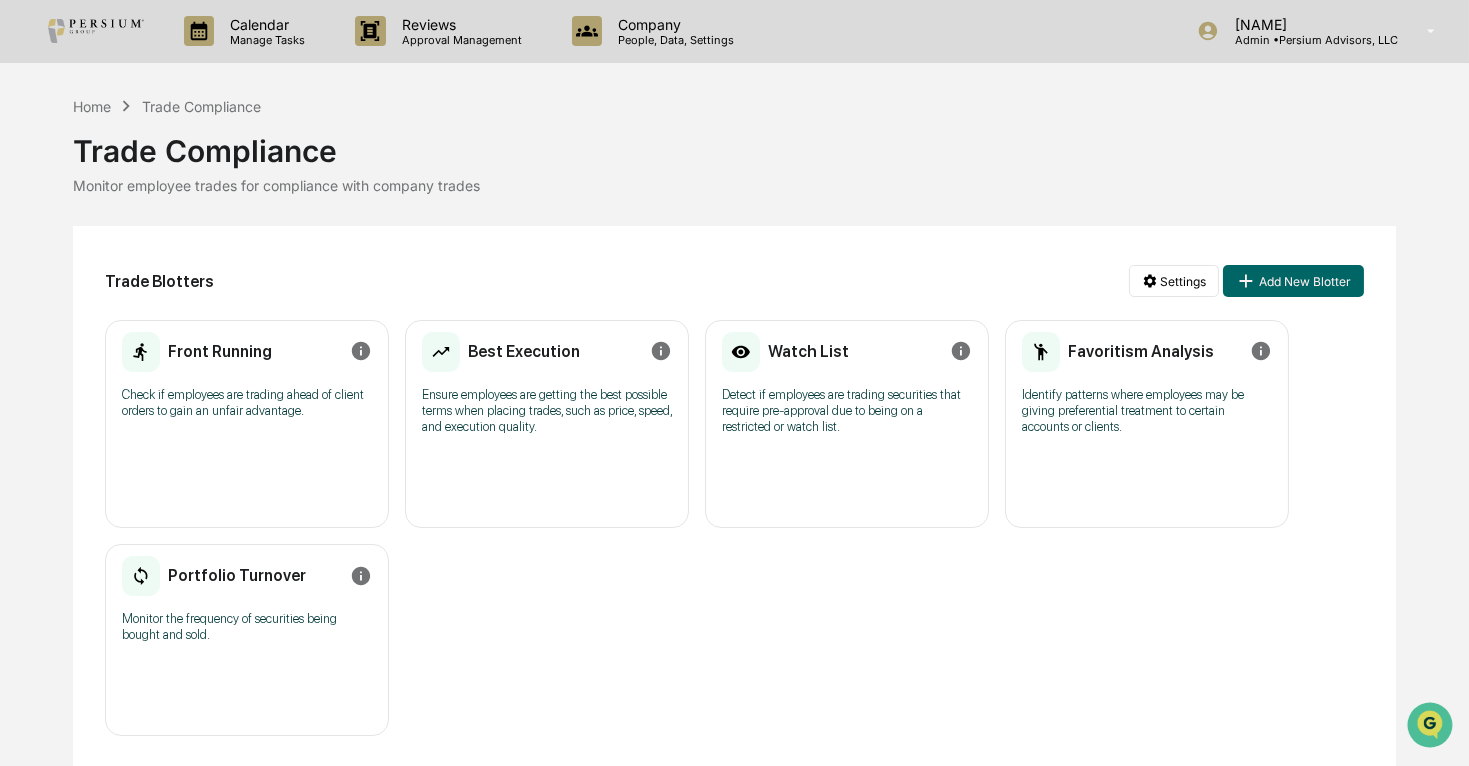 click on "Best Execution" at bounding box center [524, 351] 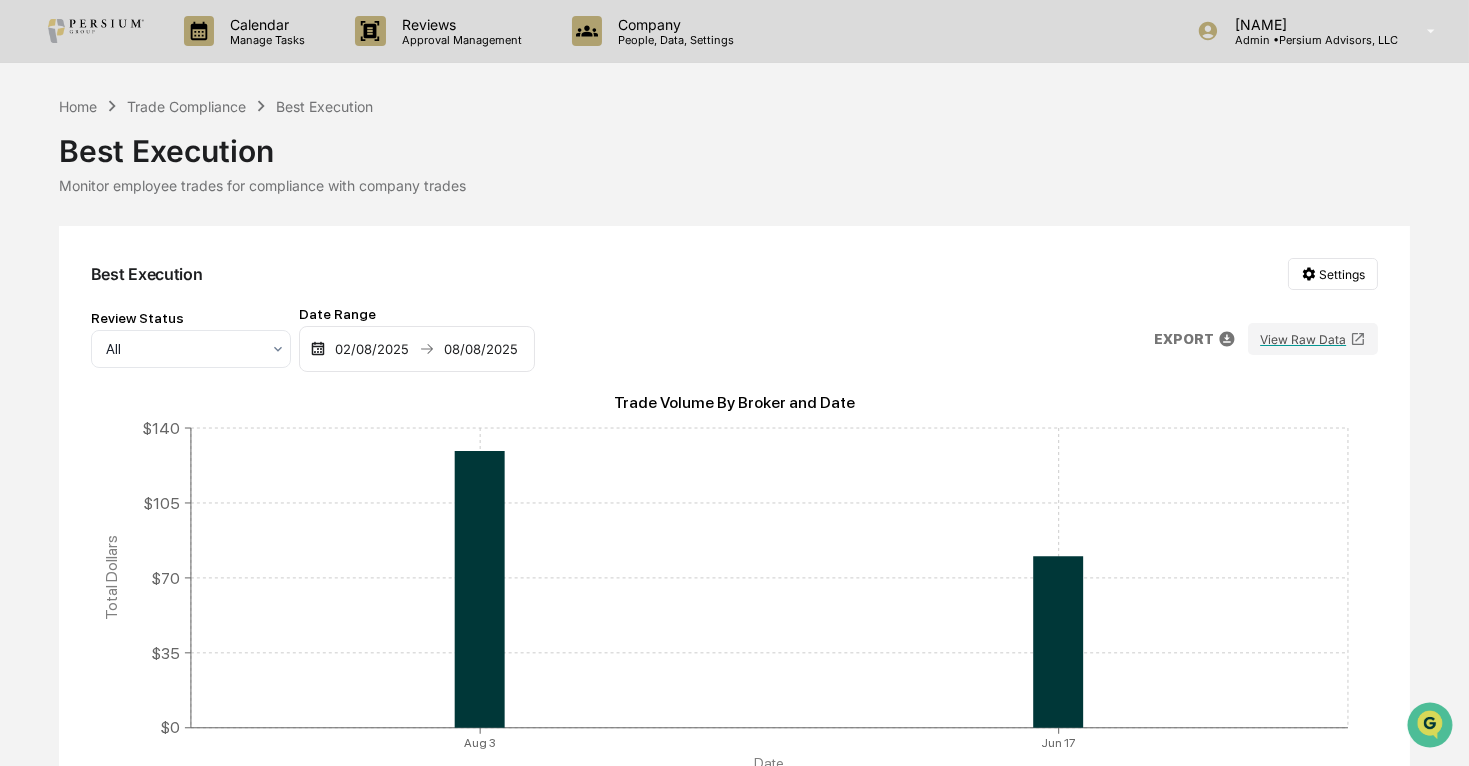 click at bounding box center [318, 349] 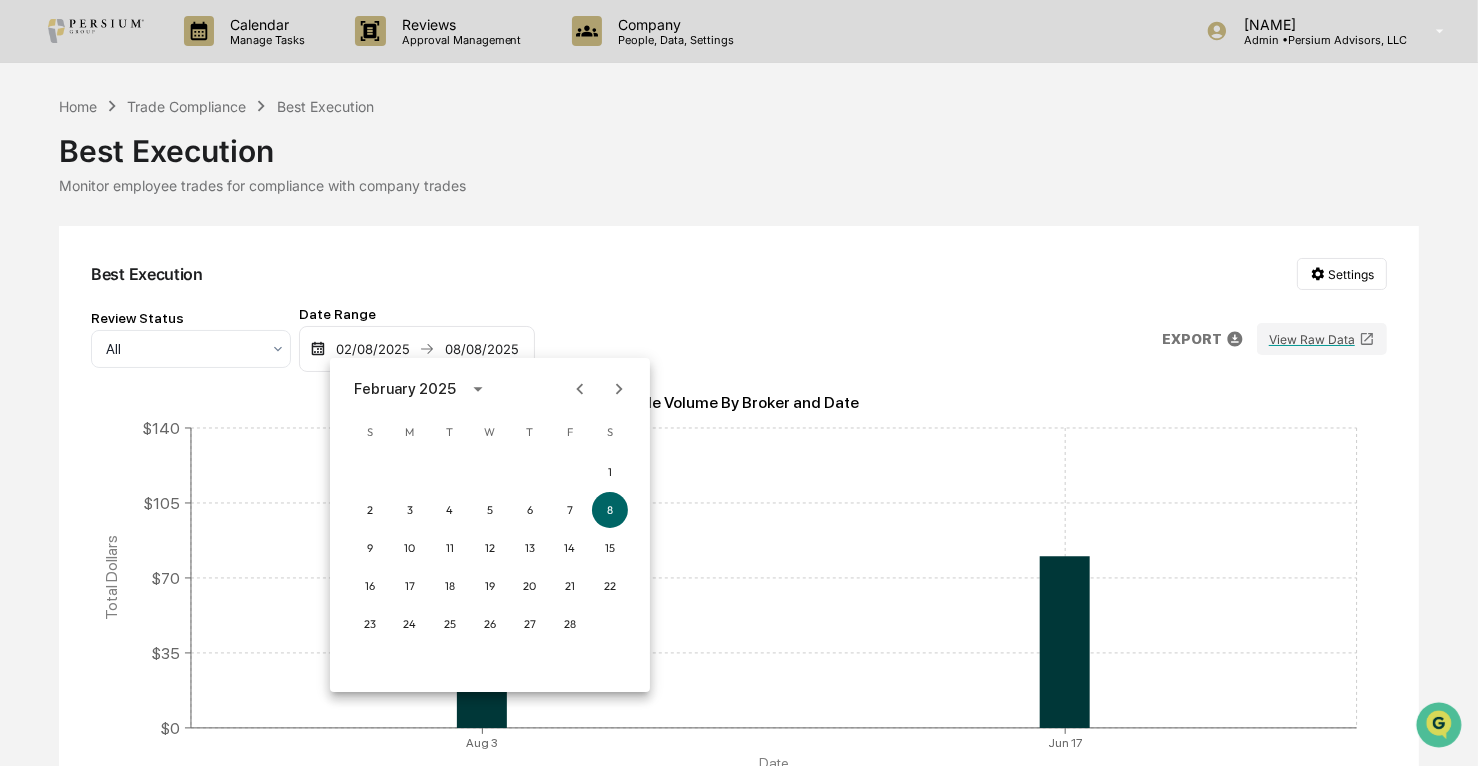 click at bounding box center (739, 383) 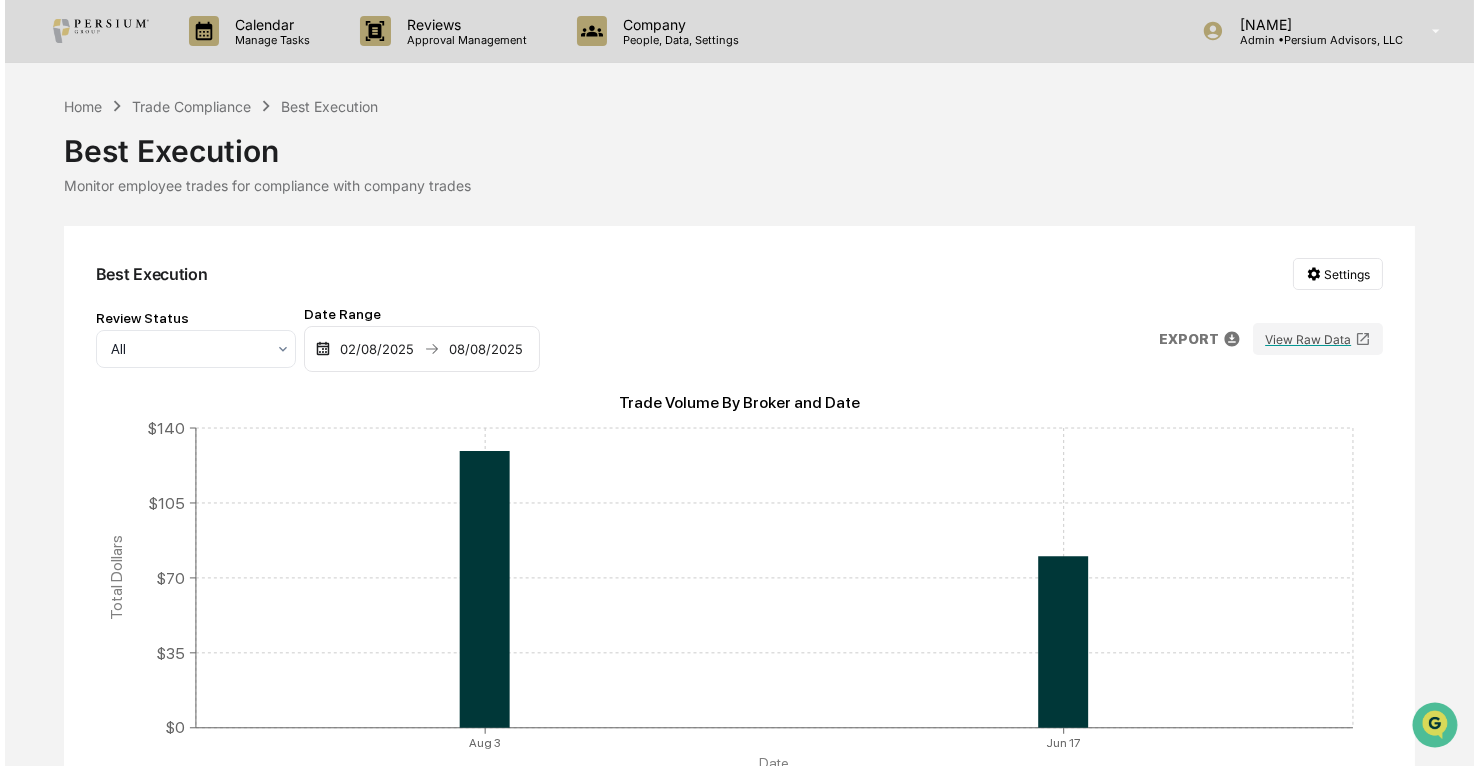 scroll, scrollTop: 454, scrollLeft: 0, axis: vertical 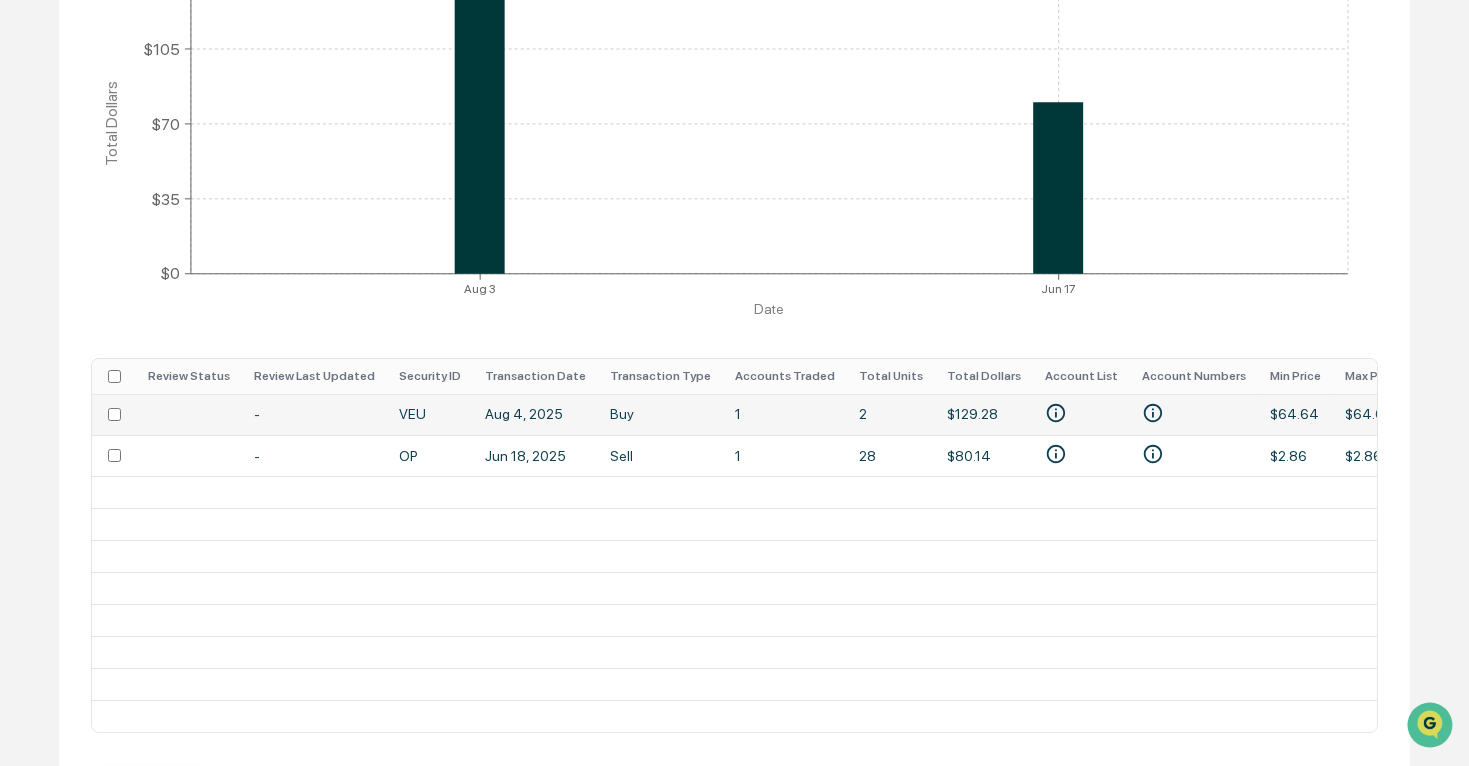 click on "Buy" at bounding box center (660, 414) 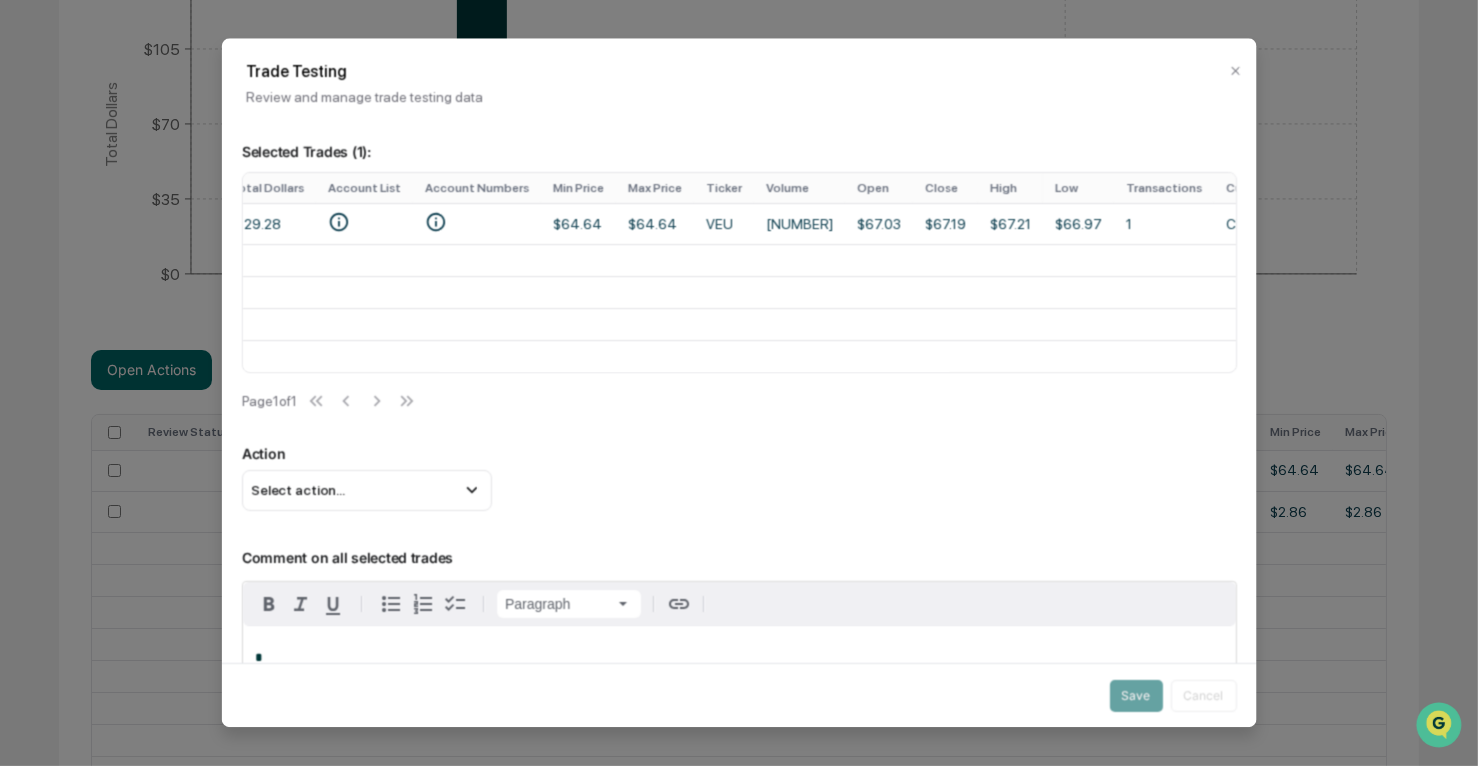 scroll, scrollTop: 0, scrollLeft: 0, axis: both 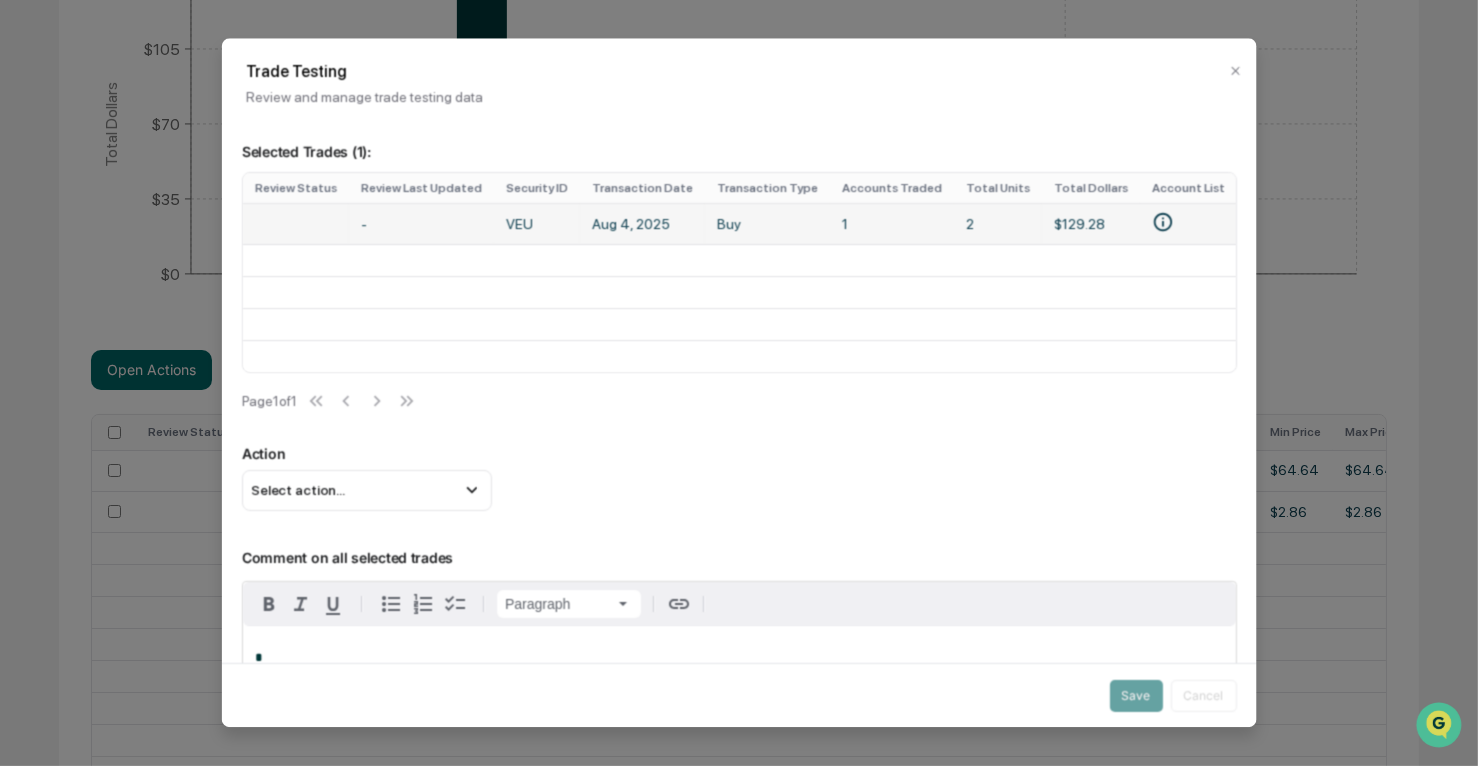 click 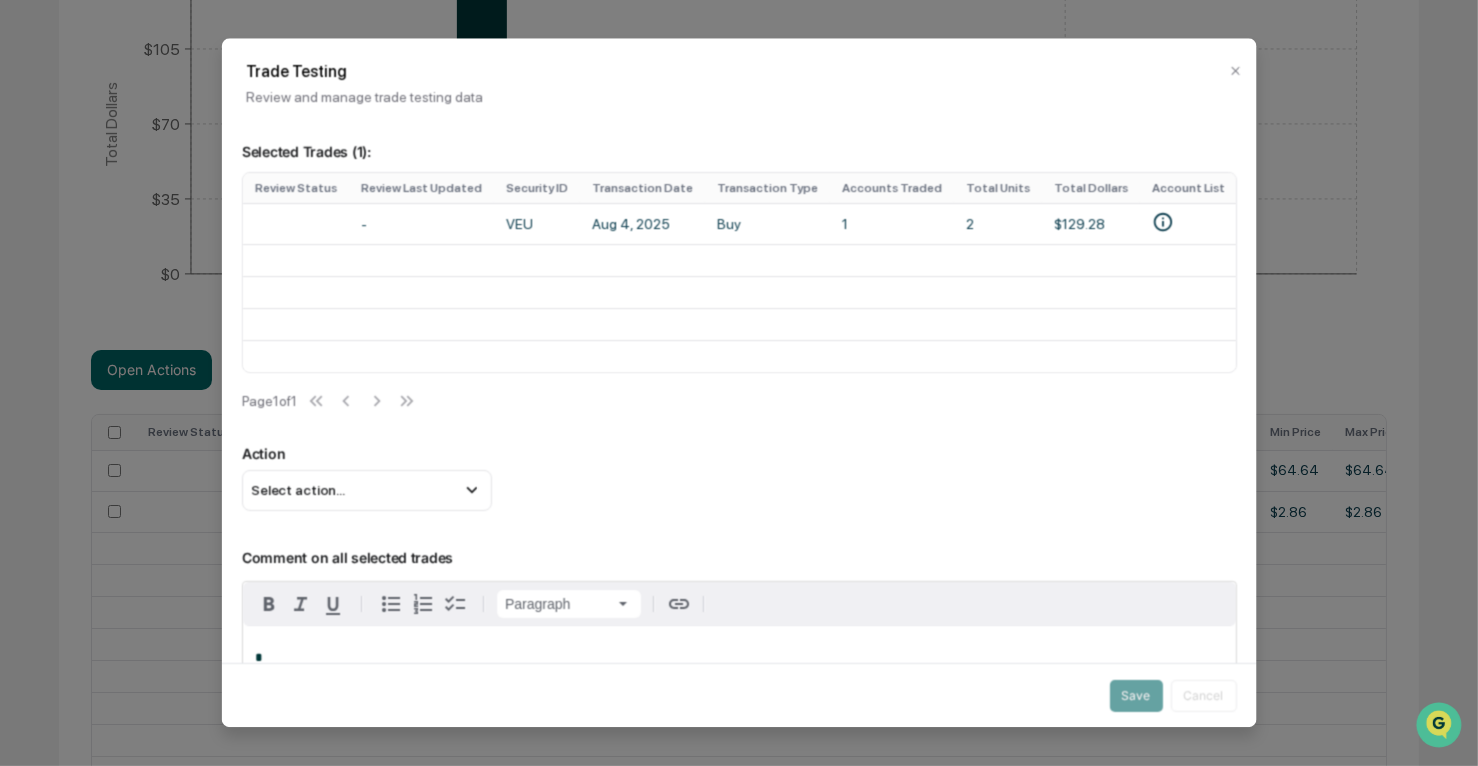 scroll, scrollTop: 0, scrollLeft: 277, axis: horizontal 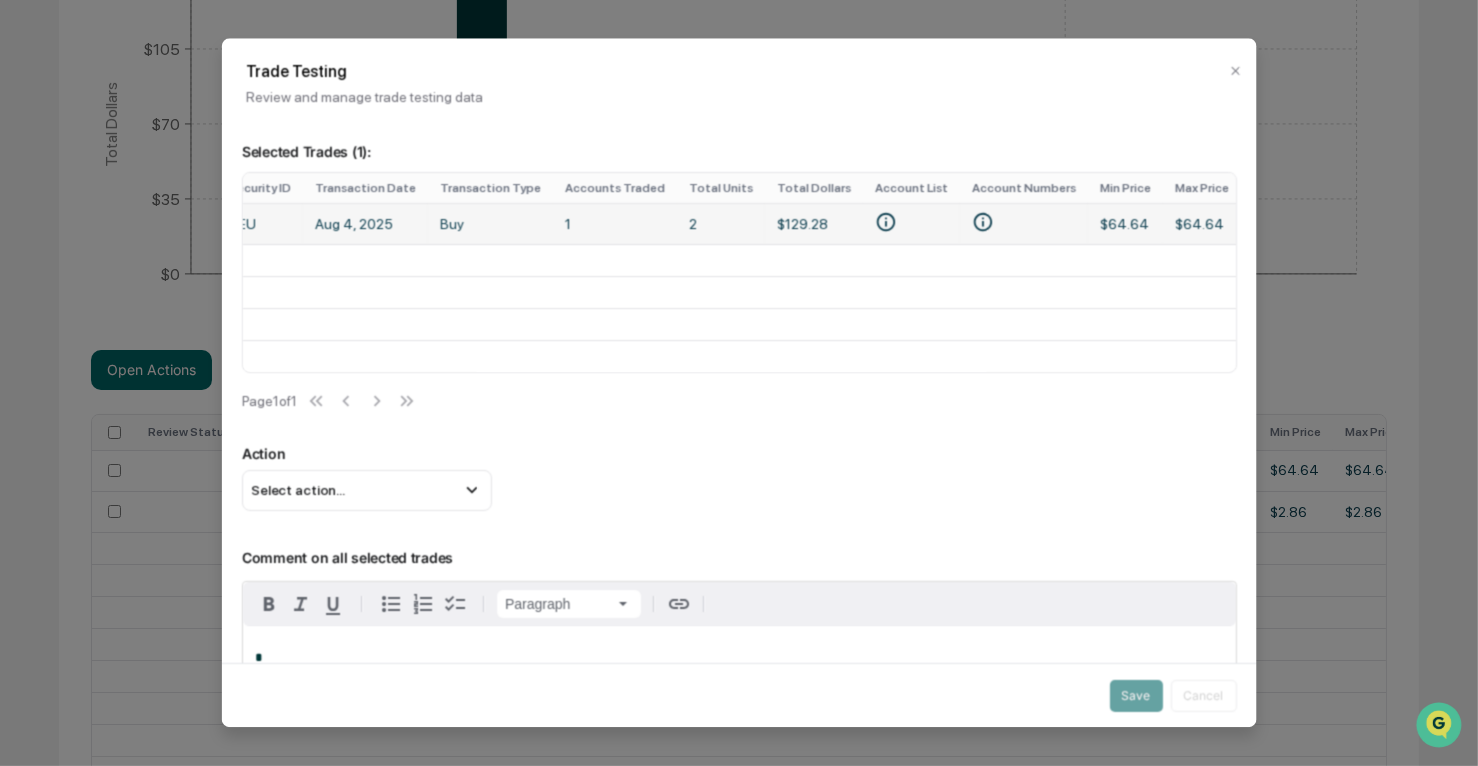 click 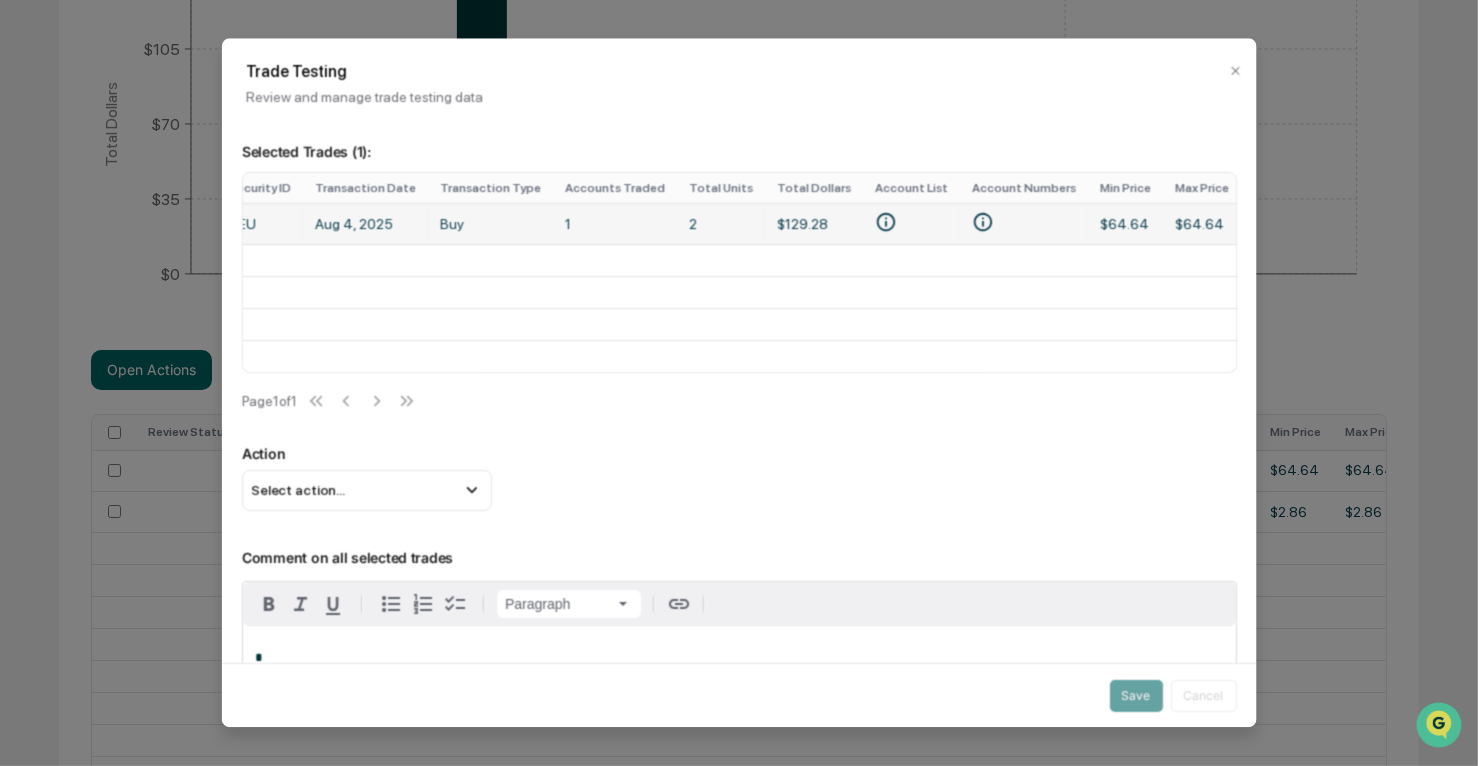 click 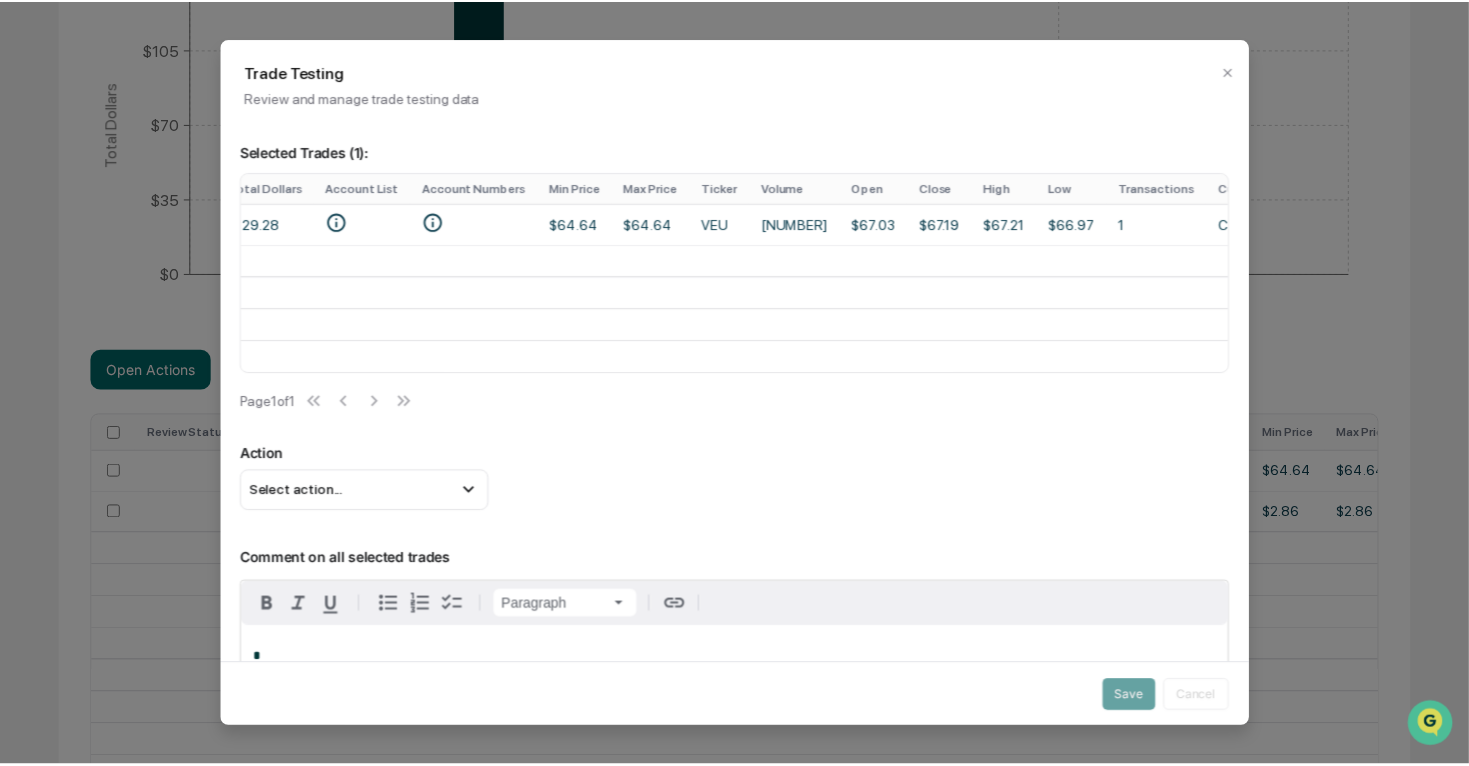 scroll, scrollTop: 0, scrollLeft: 0, axis: both 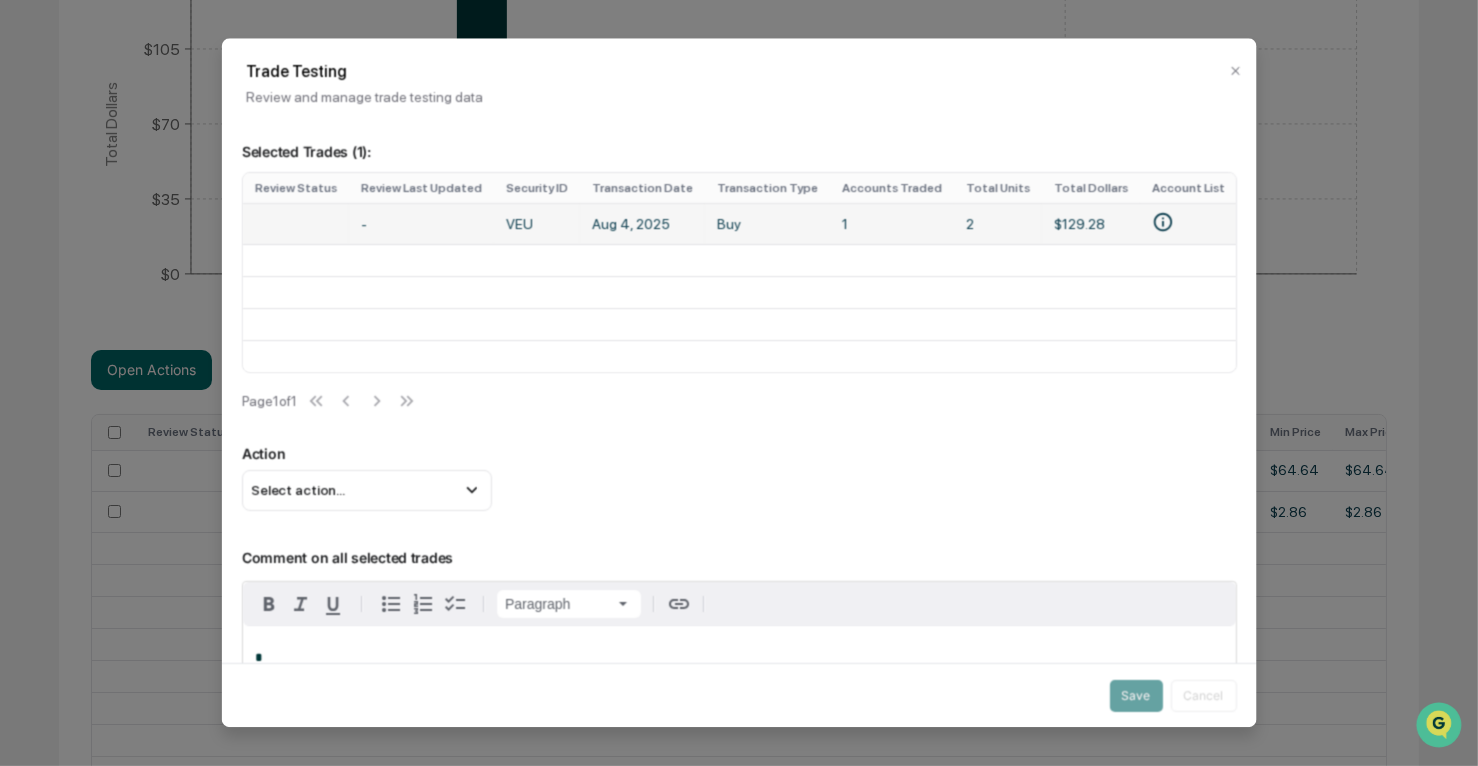 click on "-" at bounding box center [421, 223] 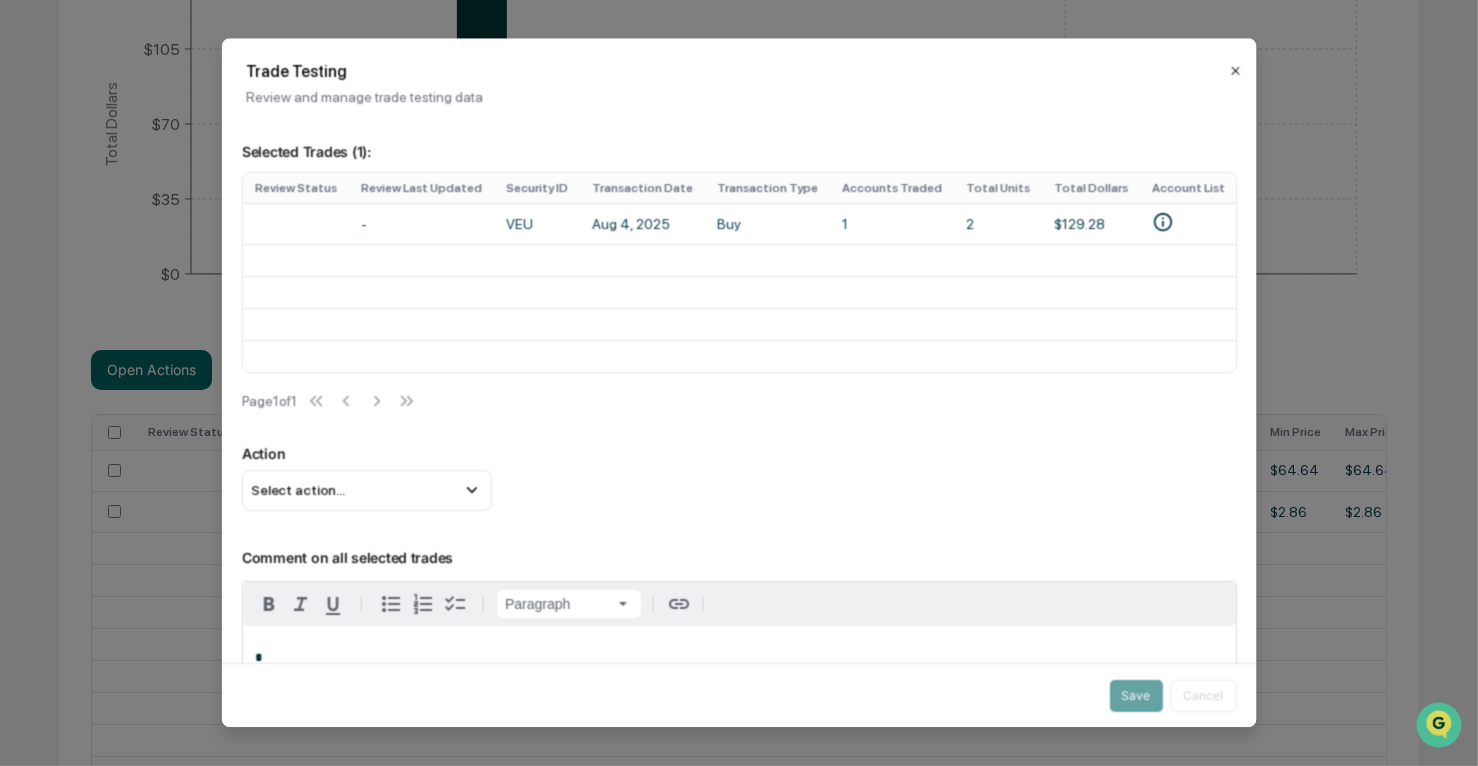 click on "✕" at bounding box center (1235, 70) 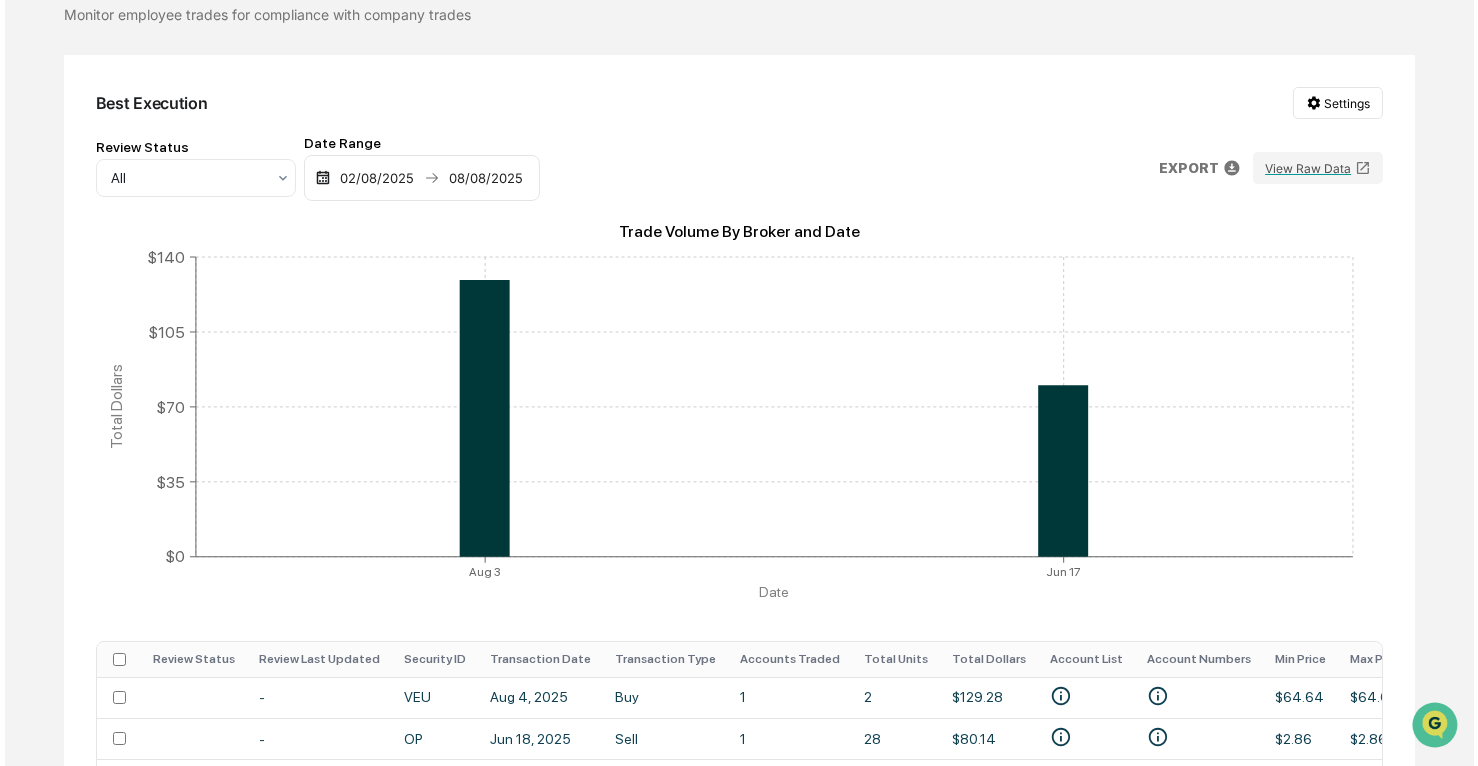 scroll, scrollTop: 272, scrollLeft: 0, axis: vertical 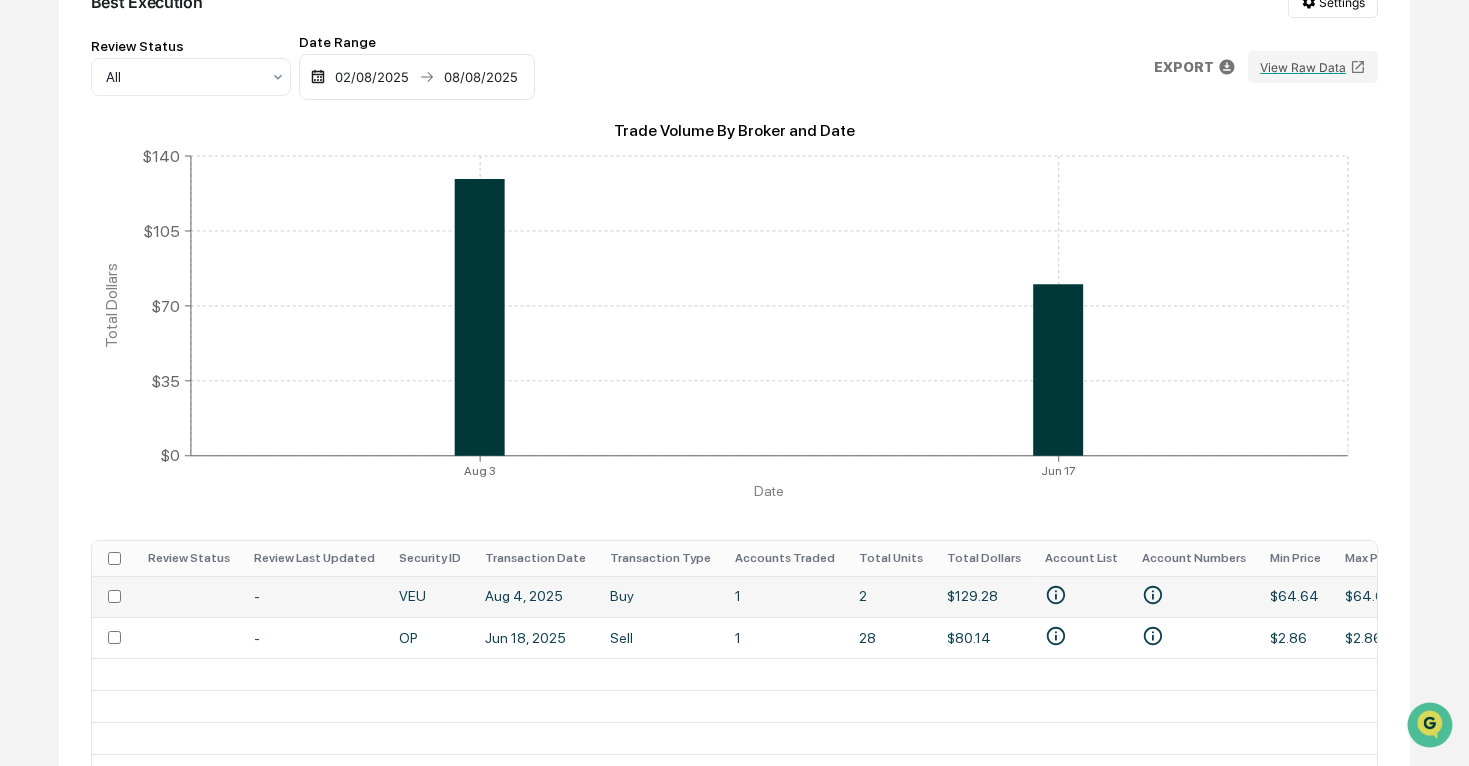 click on "$64.64" at bounding box center [1295, 596] 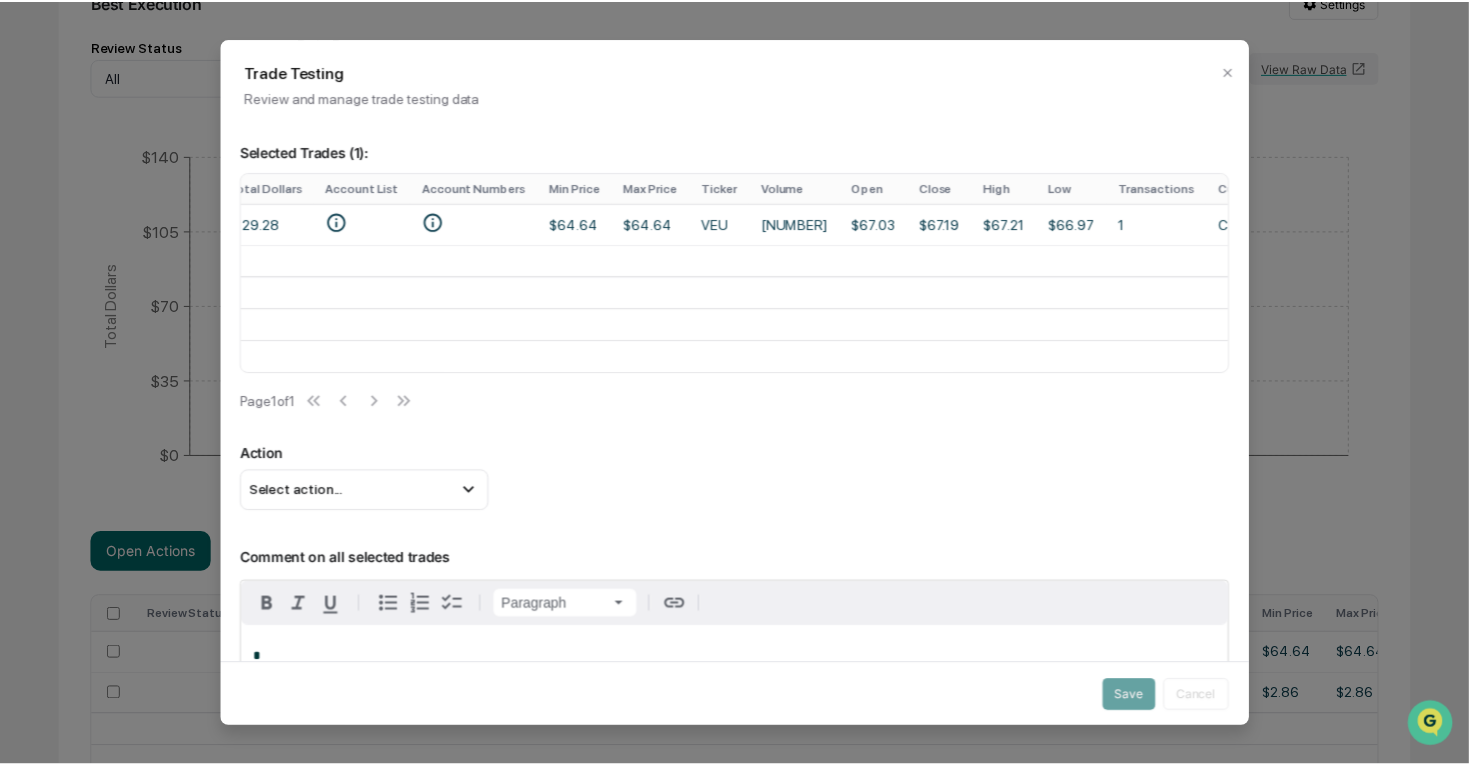 scroll, scrollTop: 0, scrollLeft: 0, axis: both 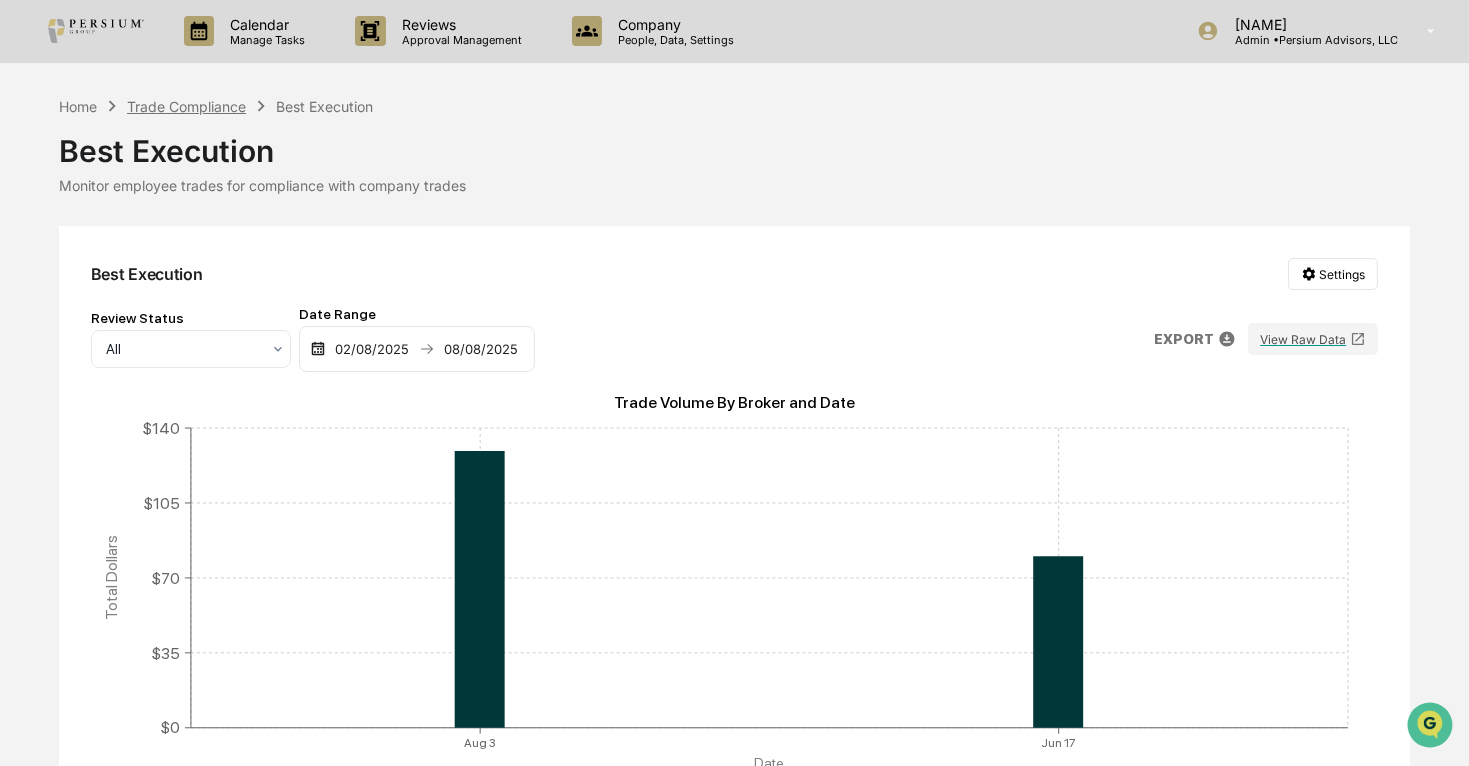 click on "Trade Compliance" at bounding box center (186, 106) 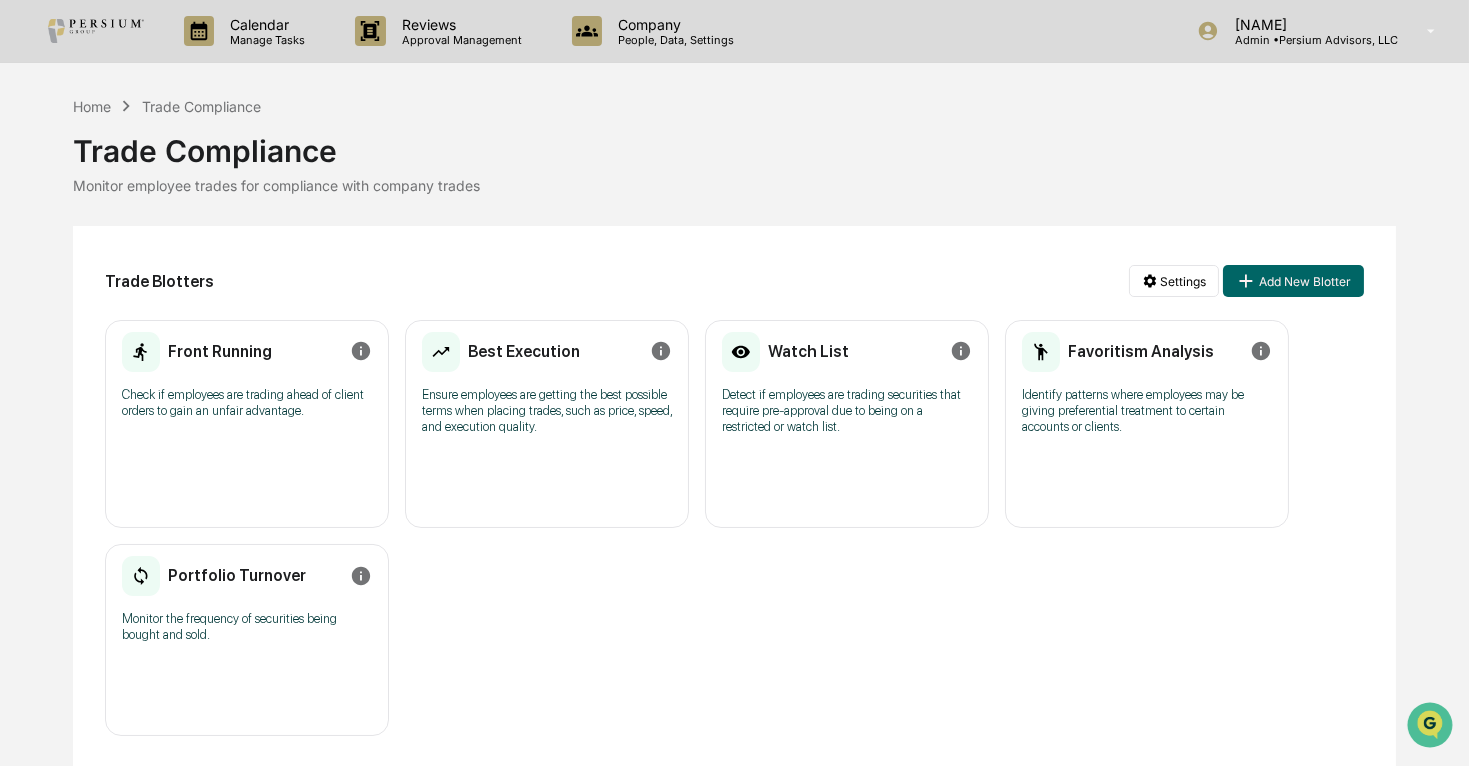 click on "Watch List Detect if employees are trading securities that require pre-approval due to being on a restricted or watch list." at bounding box center (847, 388) 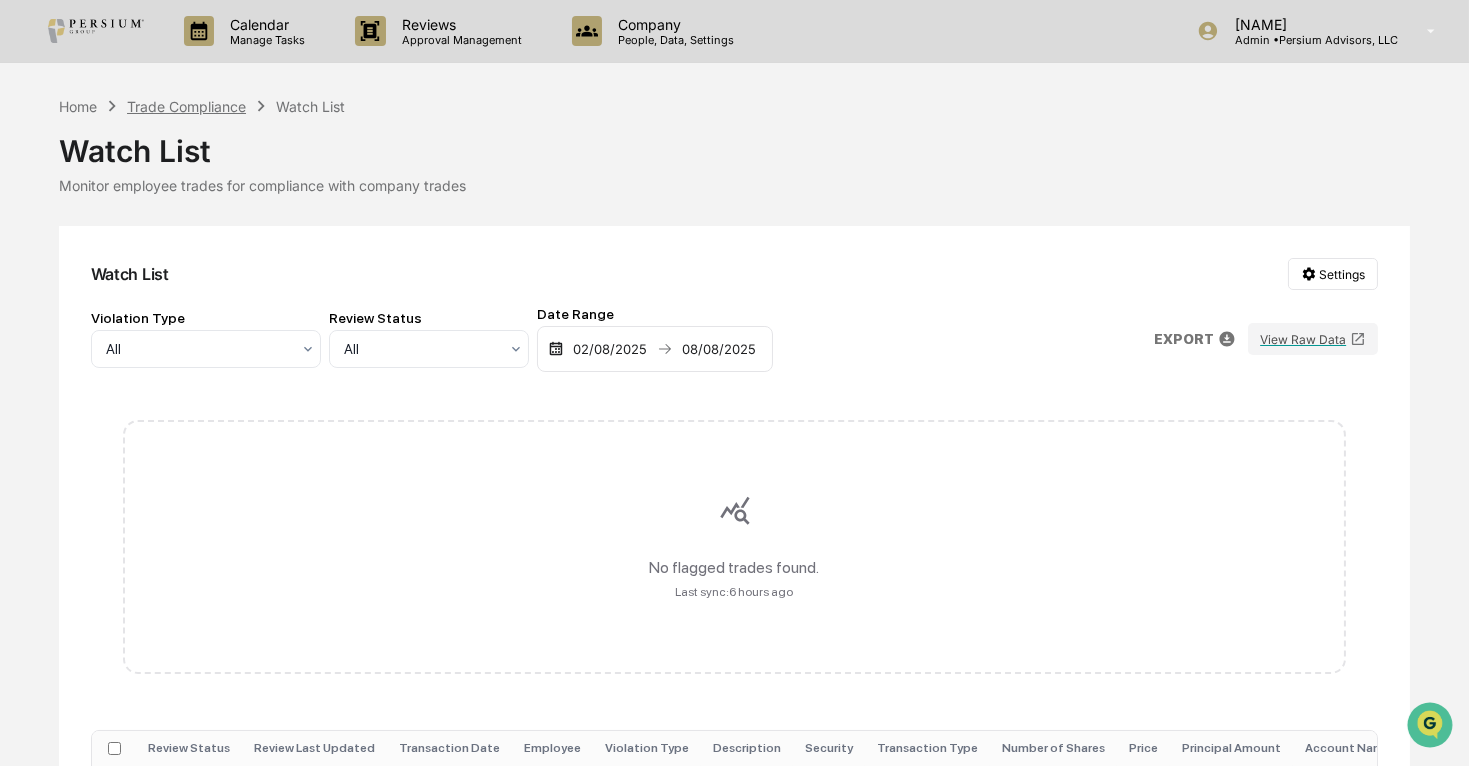 click on "Trade Compliance" at bounding box center [186, 106] 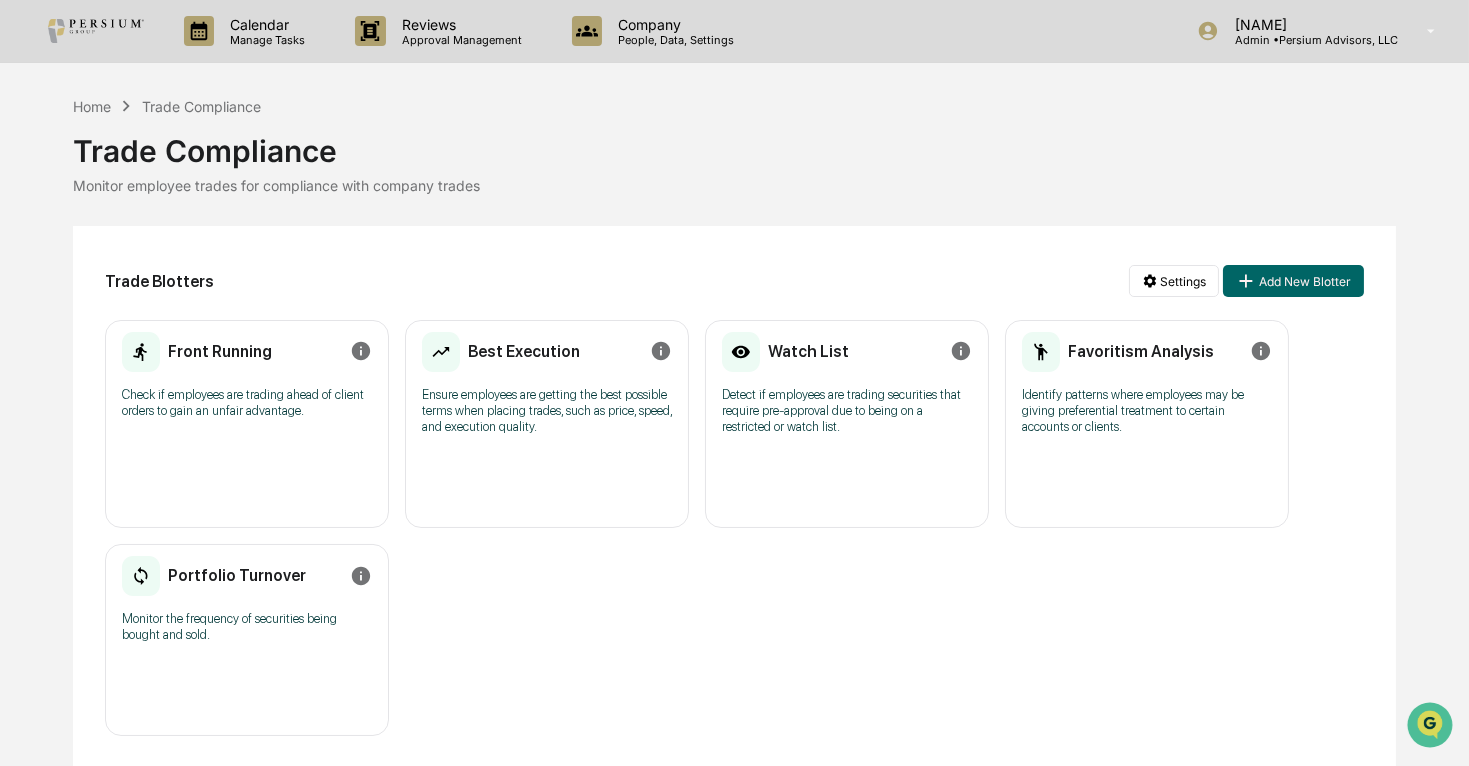 click on "Identify patterns where employees may be giving preferential treatment to certain accounts or clients." at bounding box center (1147, 411) 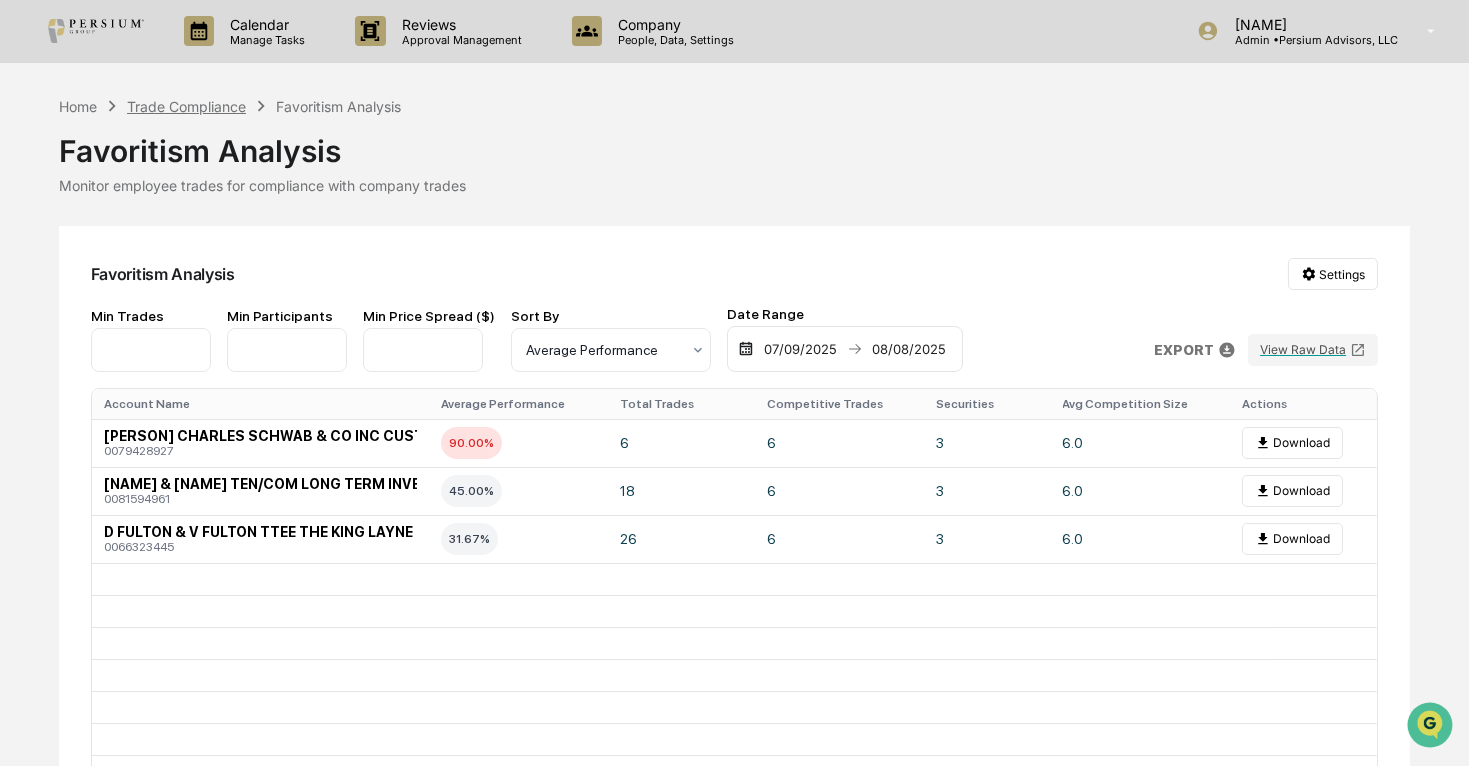 click on "Trade Compliance" at bounding box center [186, 106] 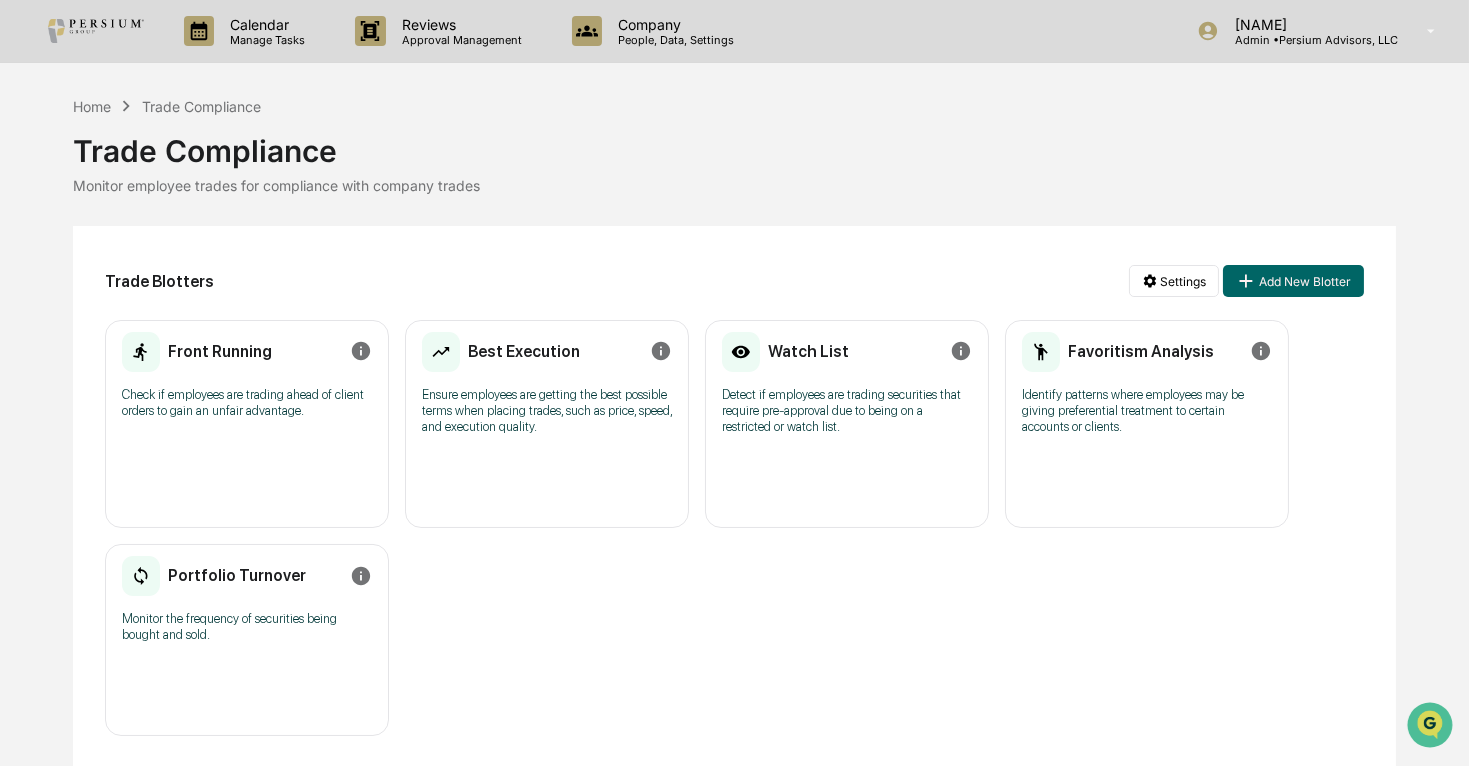 click on "Favoritism Analysis Identify patterns where employees may be giving preferential treatment to certain accounts or clients. No entries" at bounding box center [1147, 424] 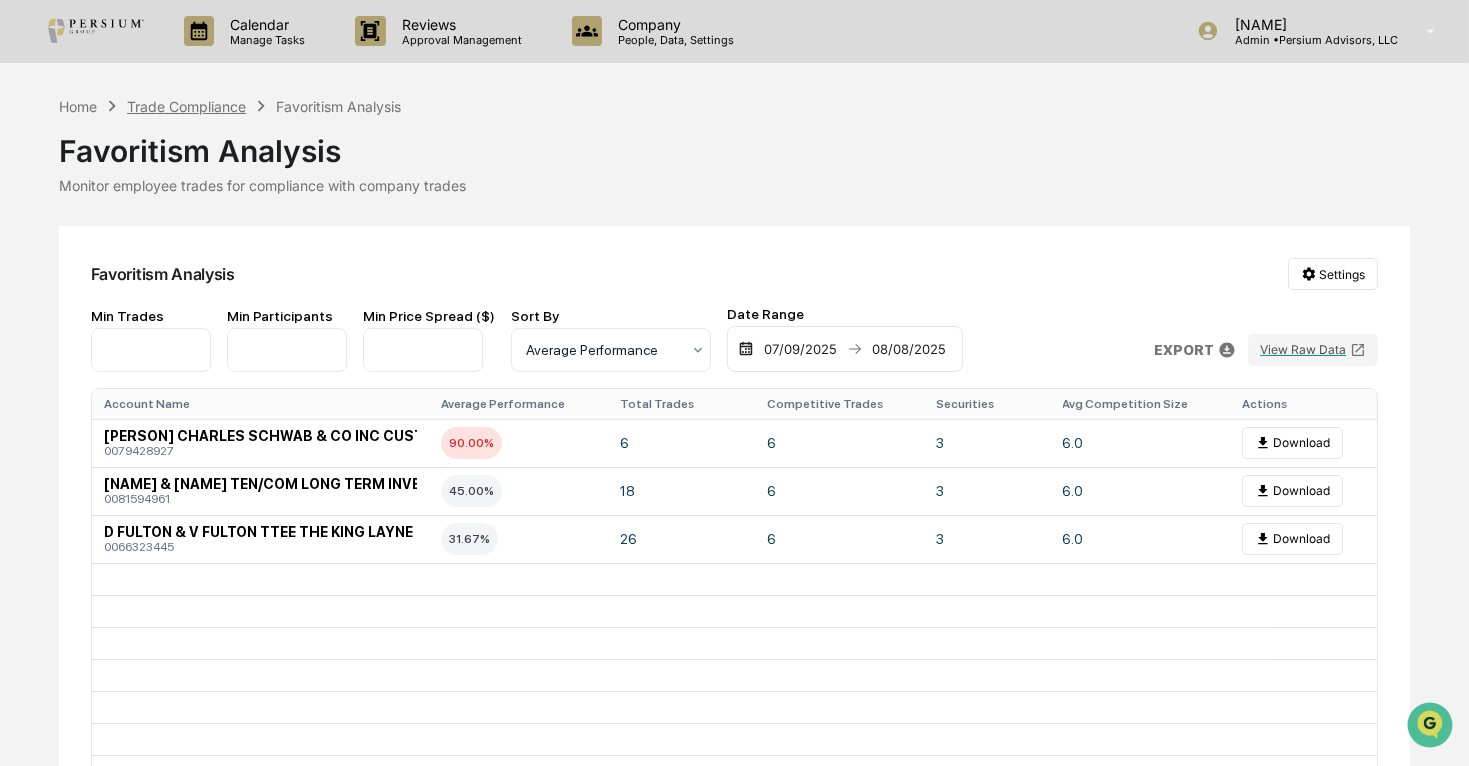 click on "Trade Compliance" at bounding box center (186, 106) 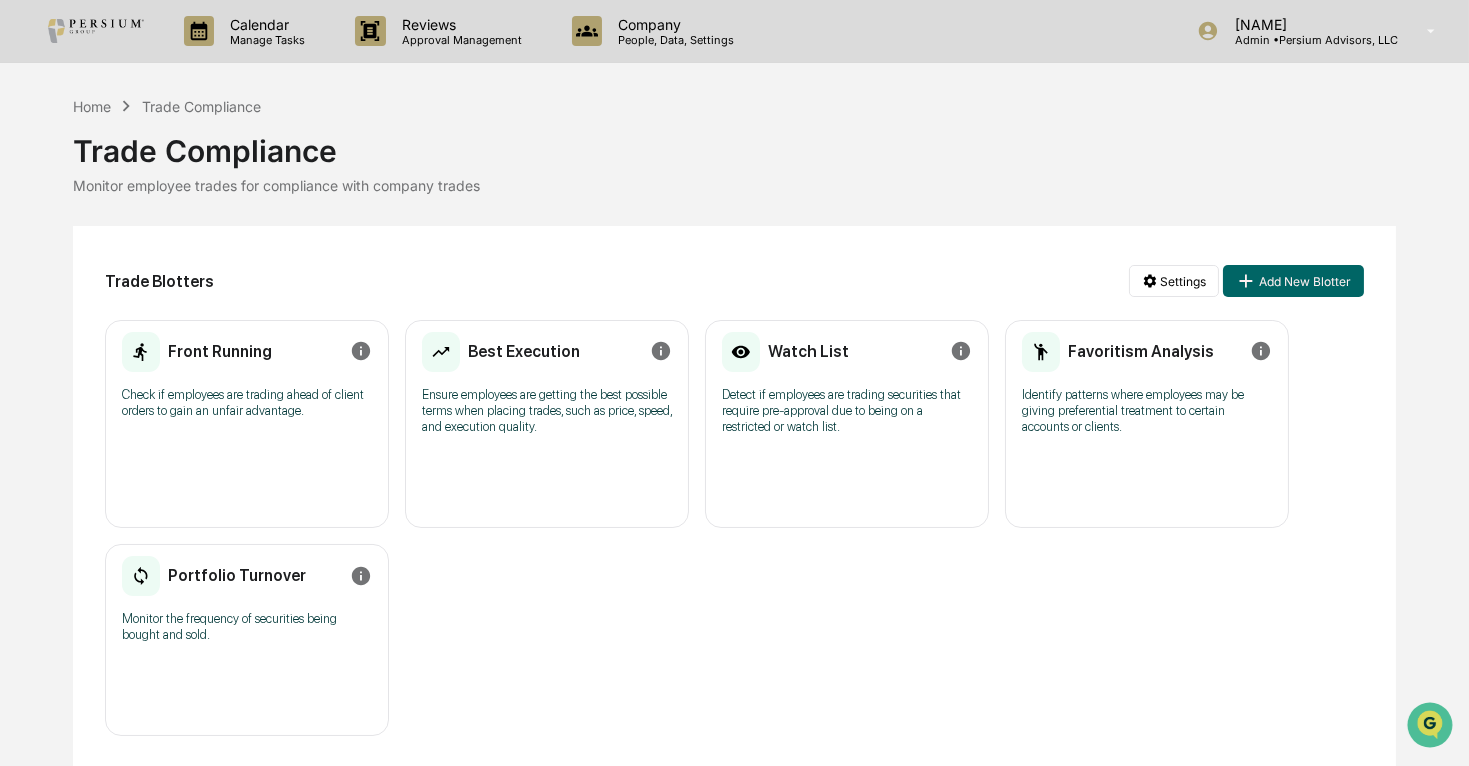 click on "Monitor the frequency of securities being bought and sold." at bounding box center (247, 627) 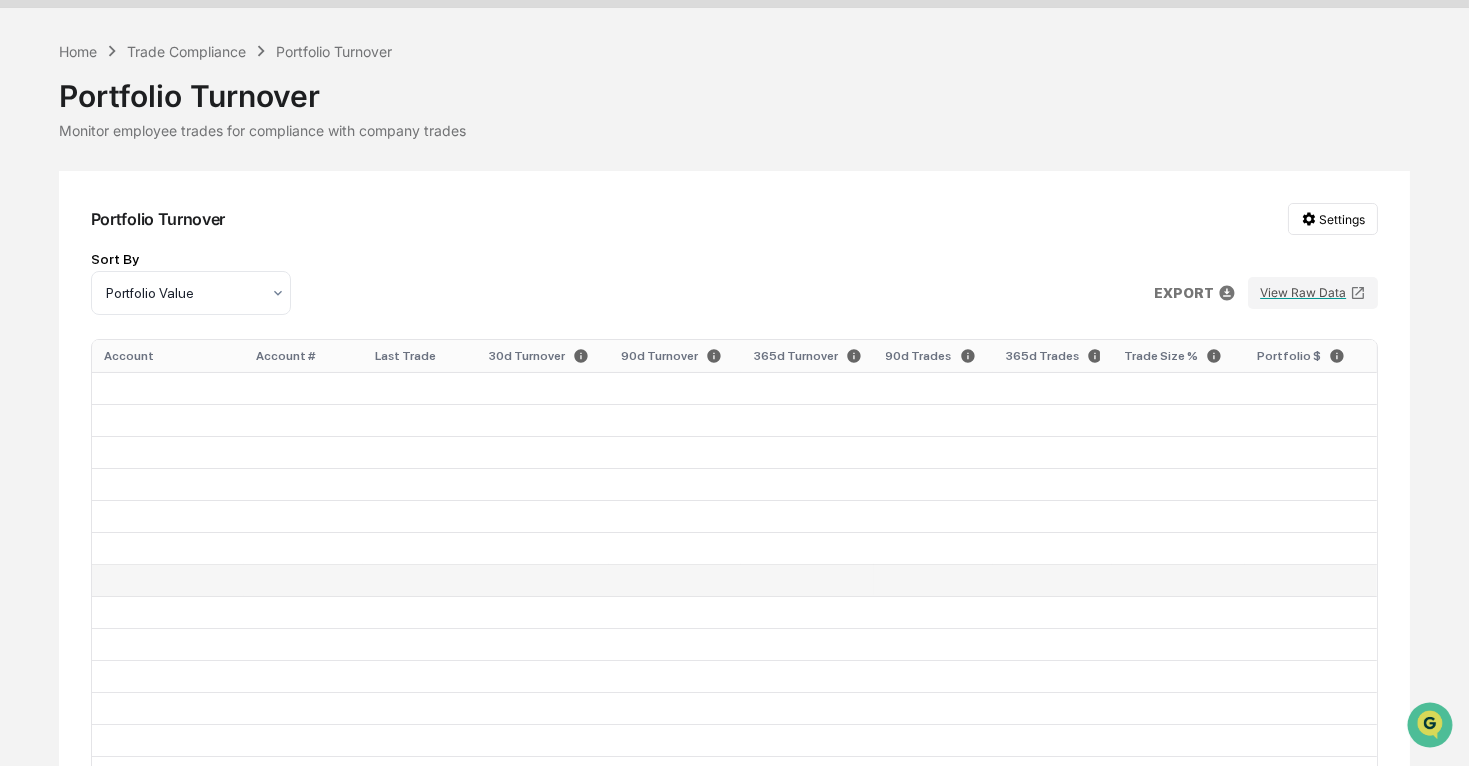 scroll, scrollTop: 0, scrollLeft: 0, axis: both 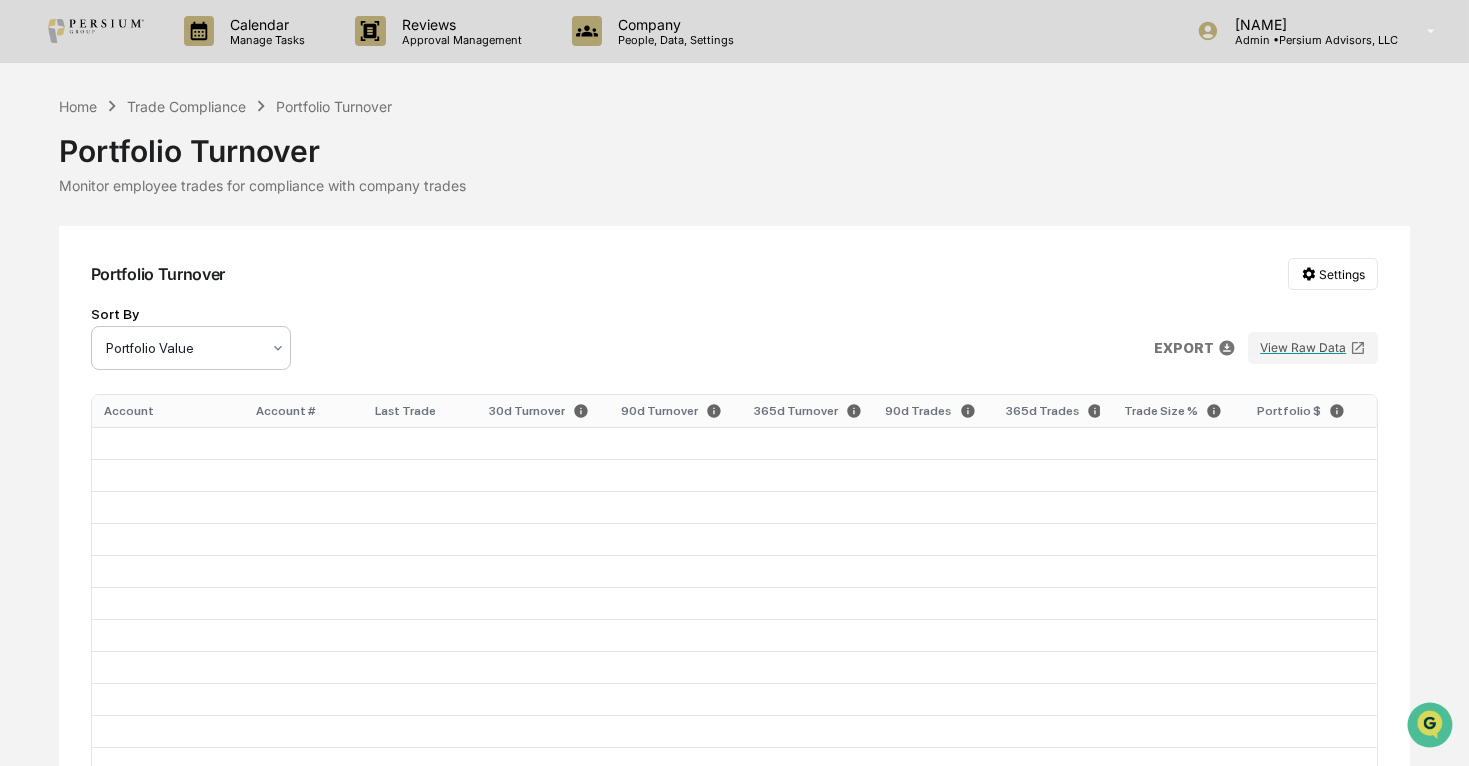 click at bounding box center [183, 348] 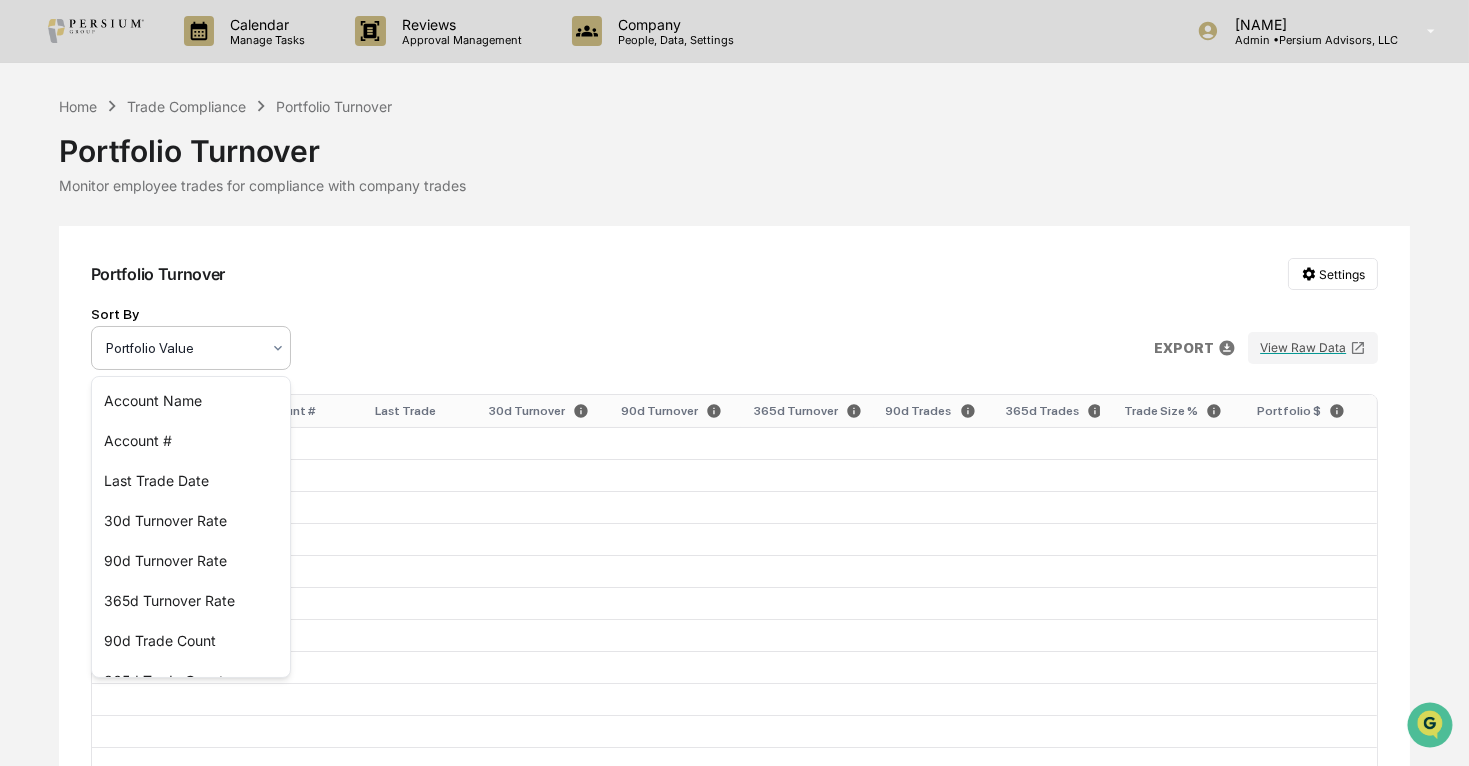 click on "Sort By 10 results available. Use Up and Down to choose options, press Enter to select the currently focused option, press Escape to exit the menu, press Tab to select the option and exit the menu. Portfolio Value EXPORT   View Raw Data" at bounding box center (734, 338) 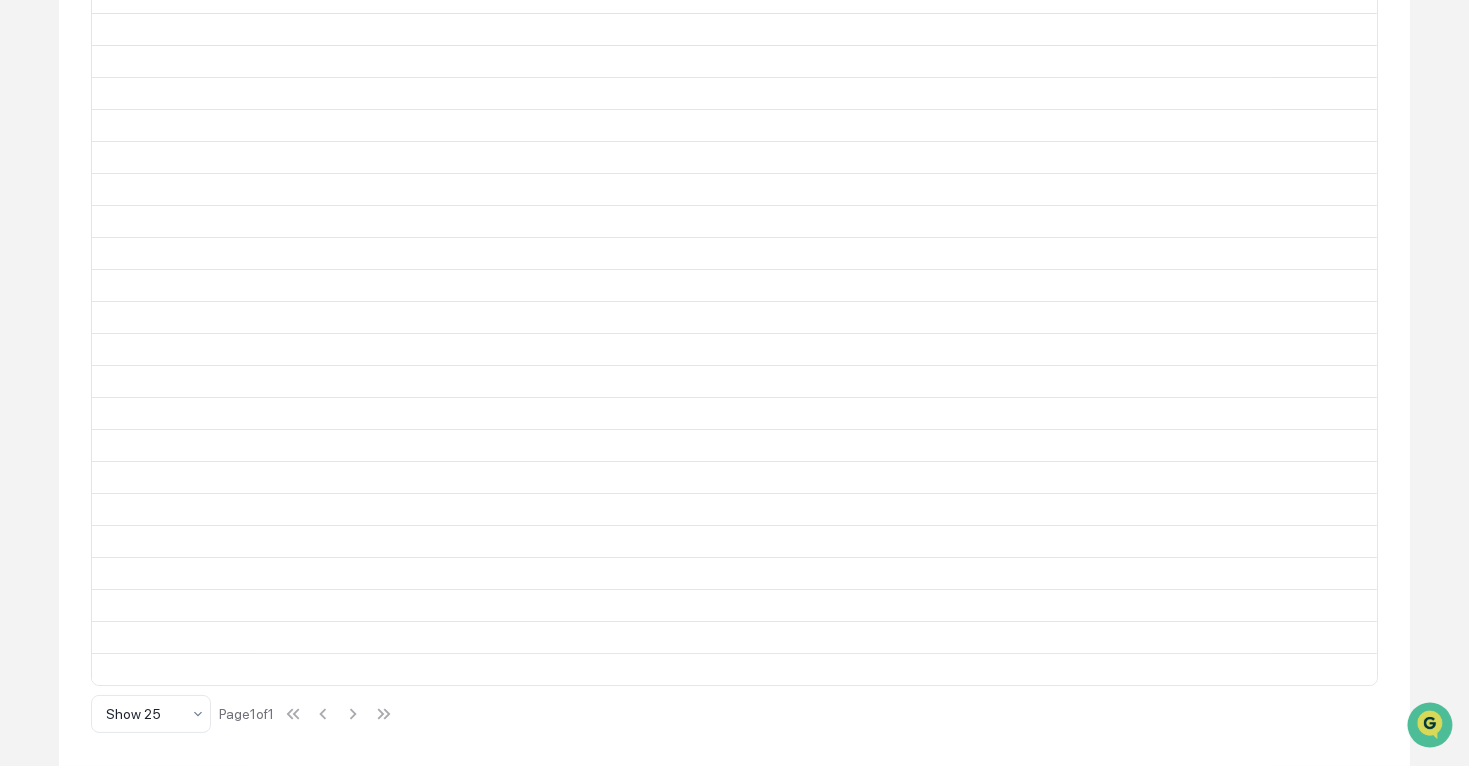 scroll, scrollTop: 0, scrollLeft: 0, axis: both 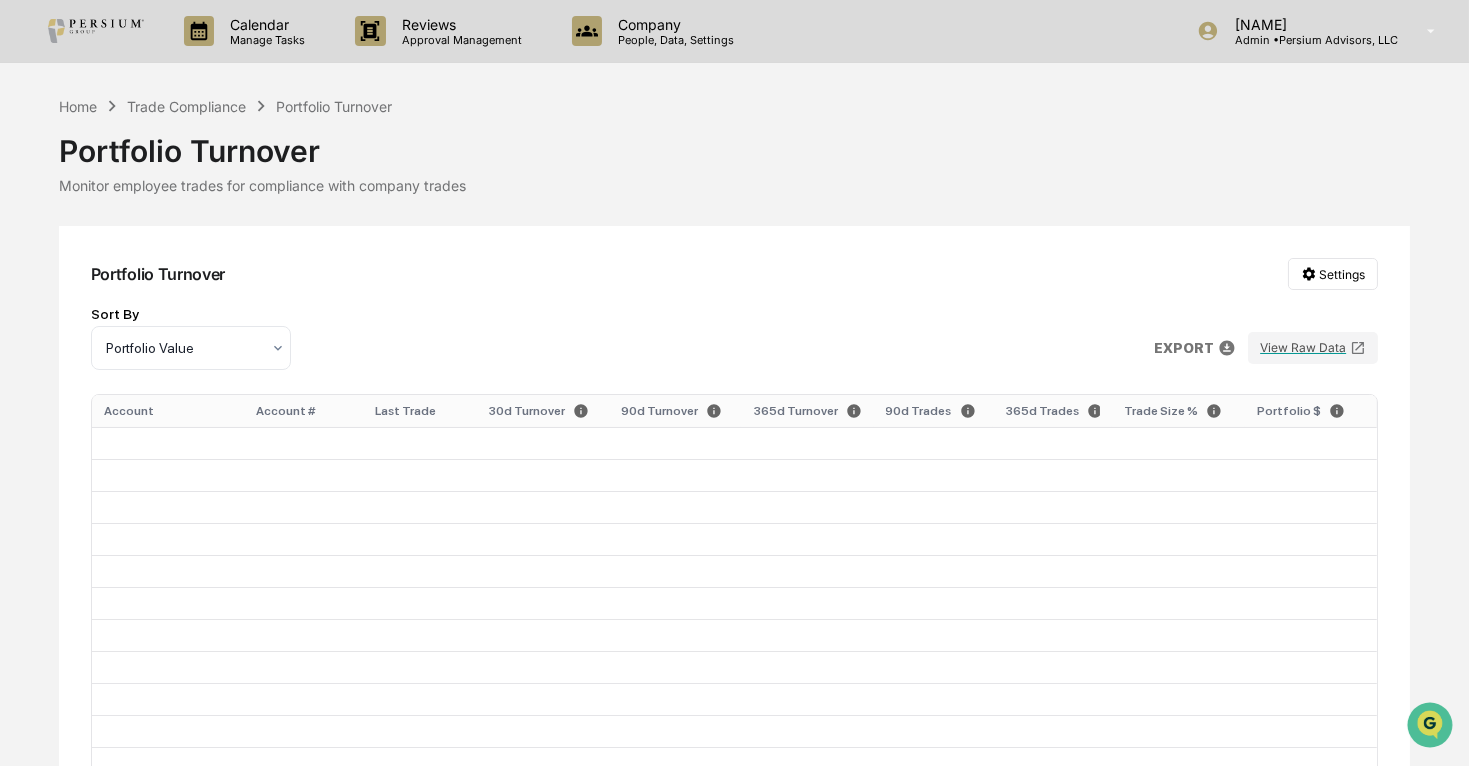 click on "Portfolio Turnover Settings Sort By Portfolio Value EXPORT View Raw Data Account Account # Last Trade 30d Turnover 90d Turnover 365d Turnover 90d Trades 365d Trades Trade Size % Portfolio $ Show 25 Page 1 of 1" at bounding box center [734, 767] 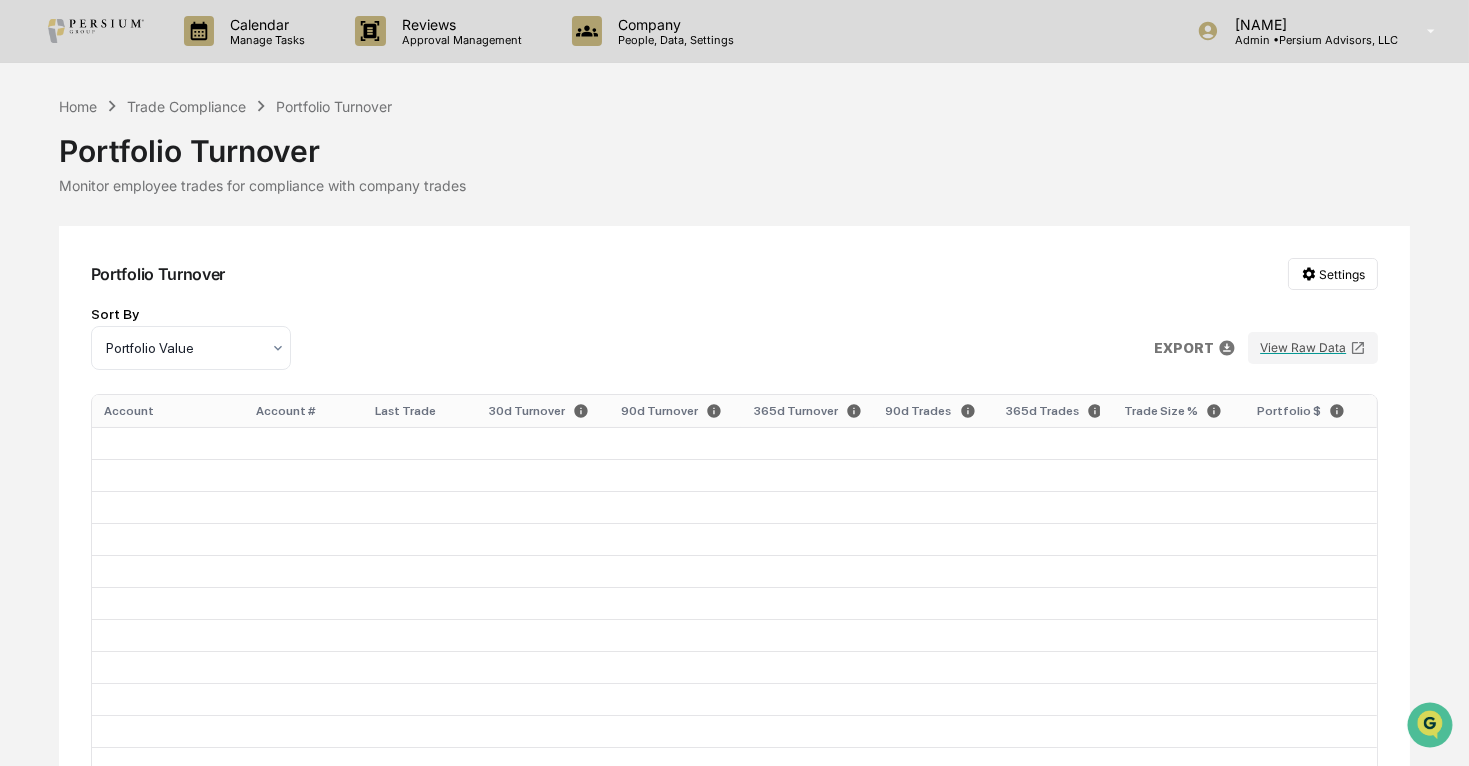 click on "Calendar Manage Tasks Reviews Approval Management Company People, Data, Settings [FIRST] [LAST] Admin • Persium Advisors, LLC Home Trade Compliance Portfolio Turnover Portfolio Turnover Monitor employee trades for compliance with company trades Portfolio Turnover Settings Sort By Portfolio Value EXPORT View Raw Data Account Account # Last Trade 30d Turnover 90d Turnover 365d Turnover 90d Trades 365d Trades Trade Size % Portfolio $" at bounding box center [734, 654] 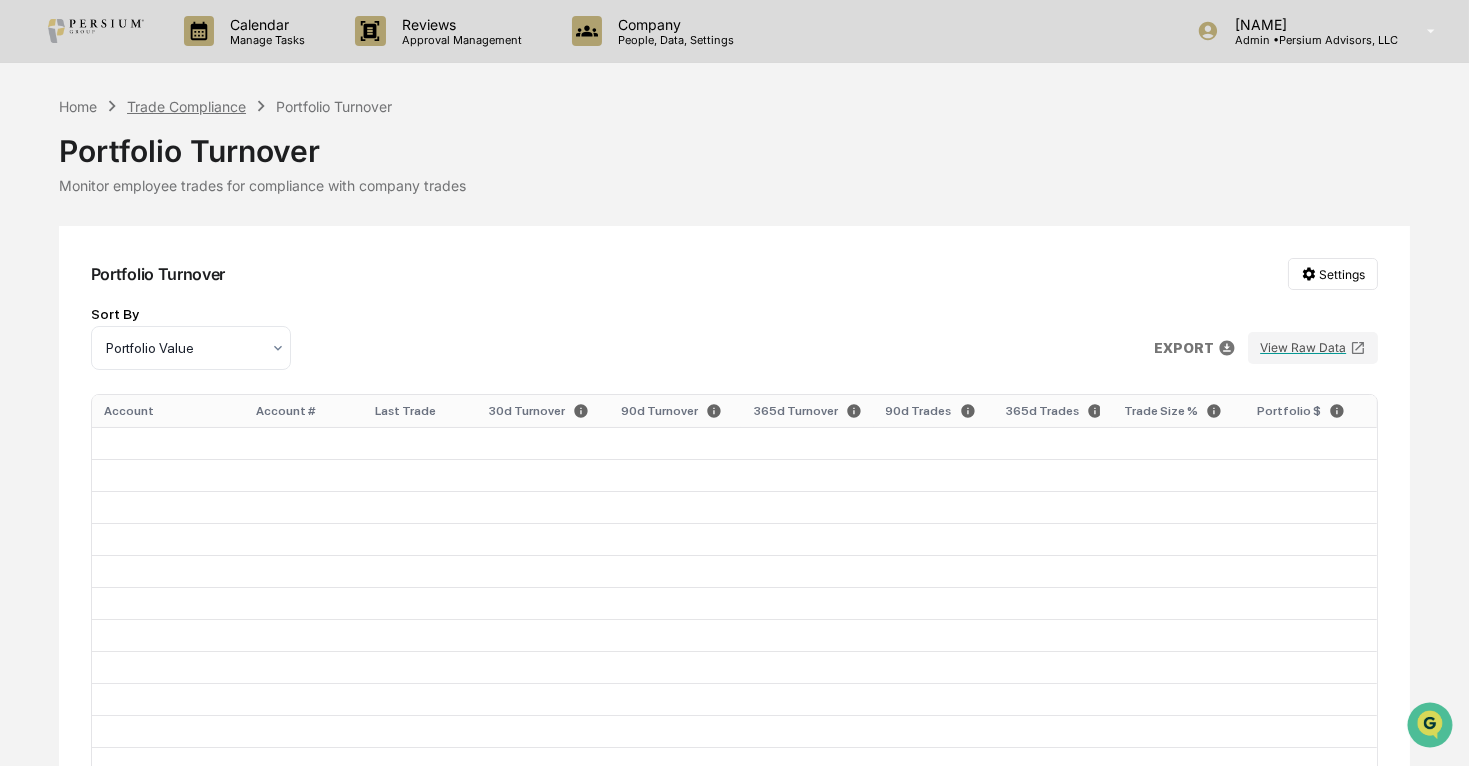 click on "Trade Compliance" at bounding box center [186, 106] 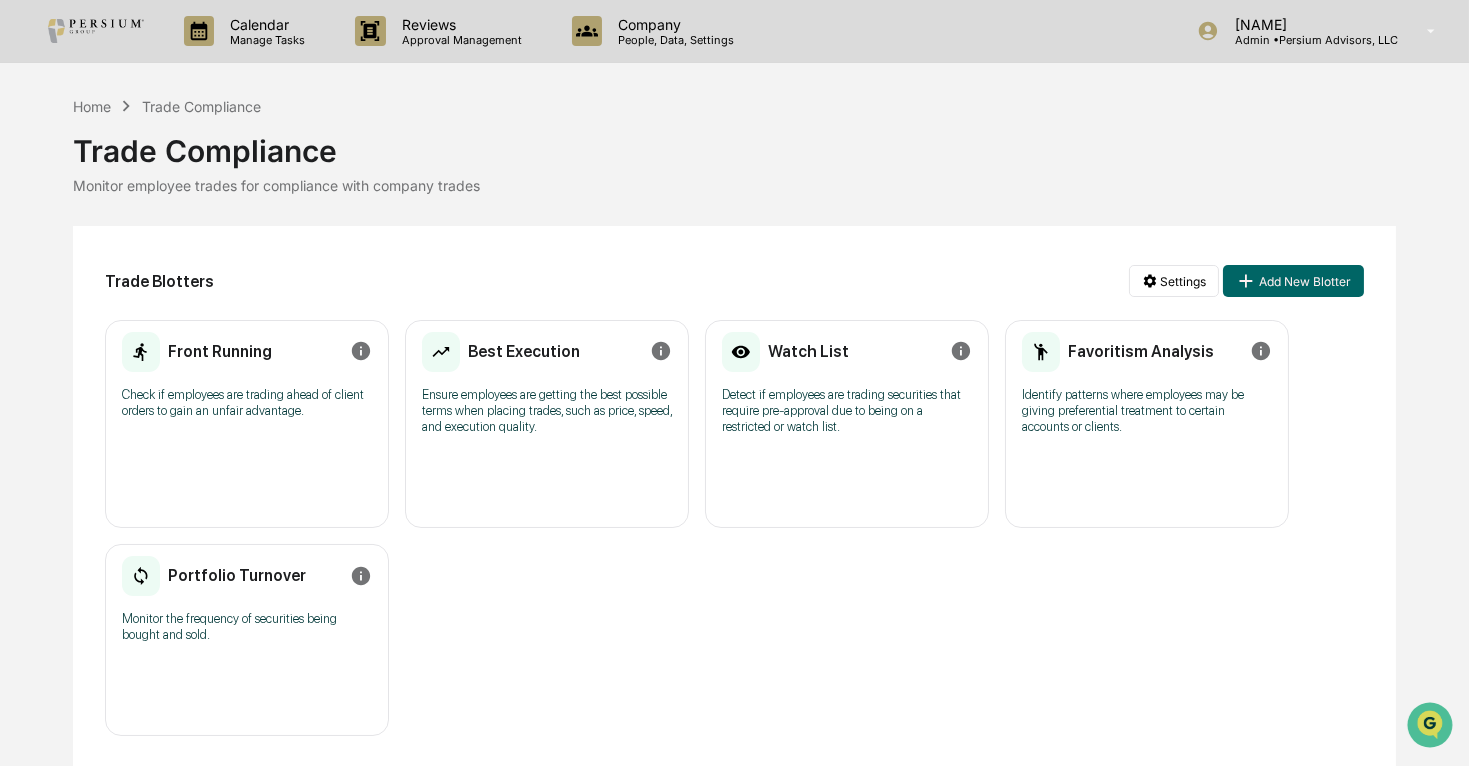 click on "Trade Blotters Settings Add New Blotter" at bounding box center (734, 281) 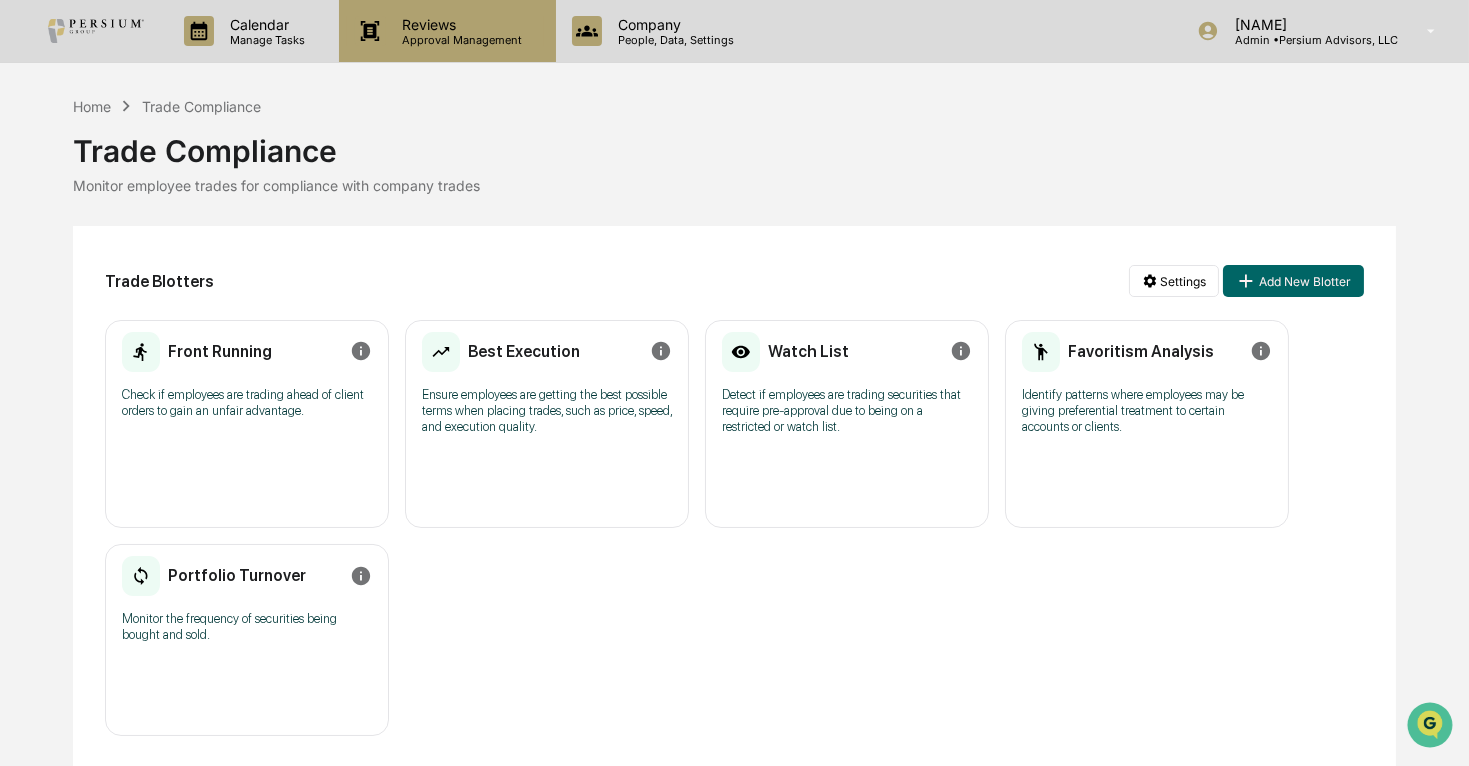 click on "Approval Management" at bounding box center (459, 40) 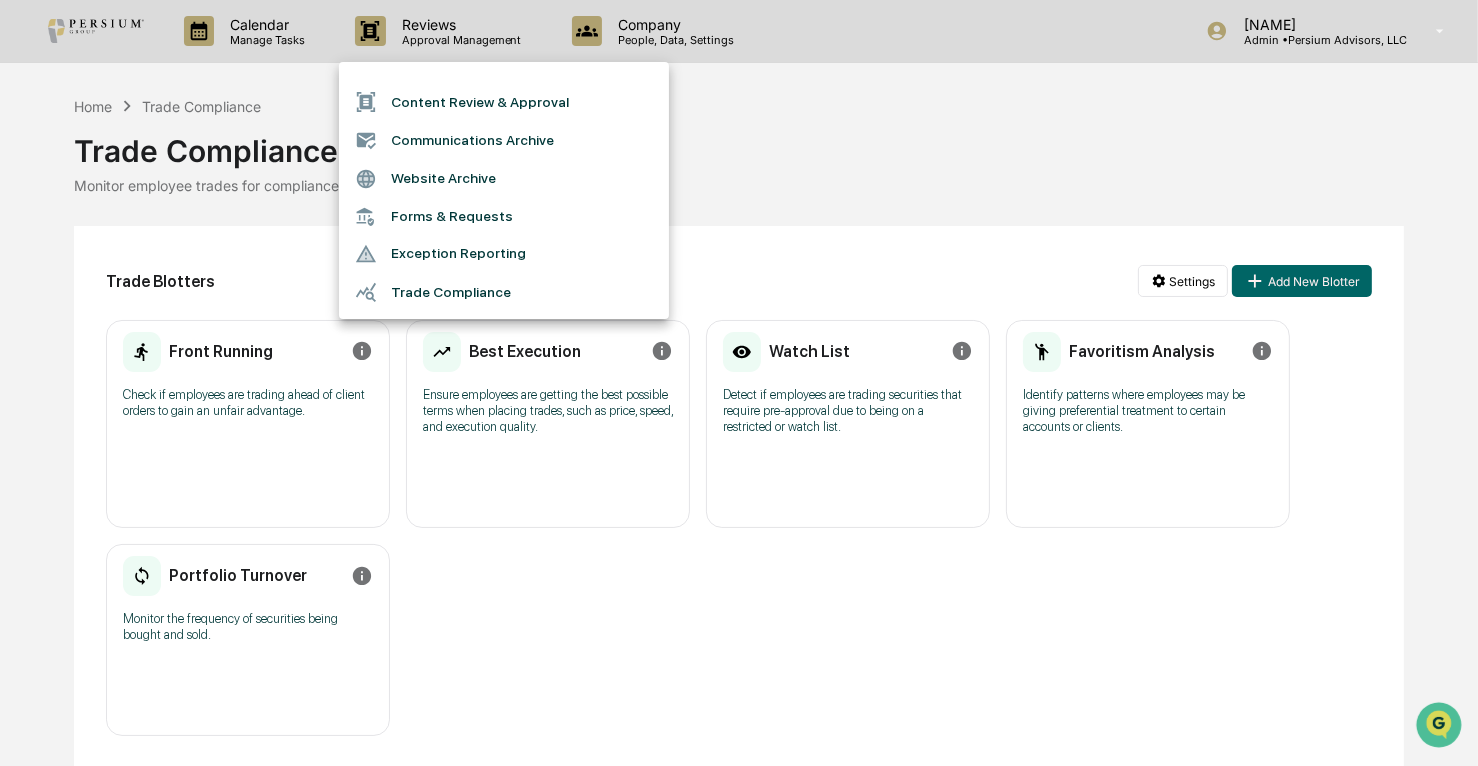 click on "Exception Reporting" at bounding box center (504, 254) 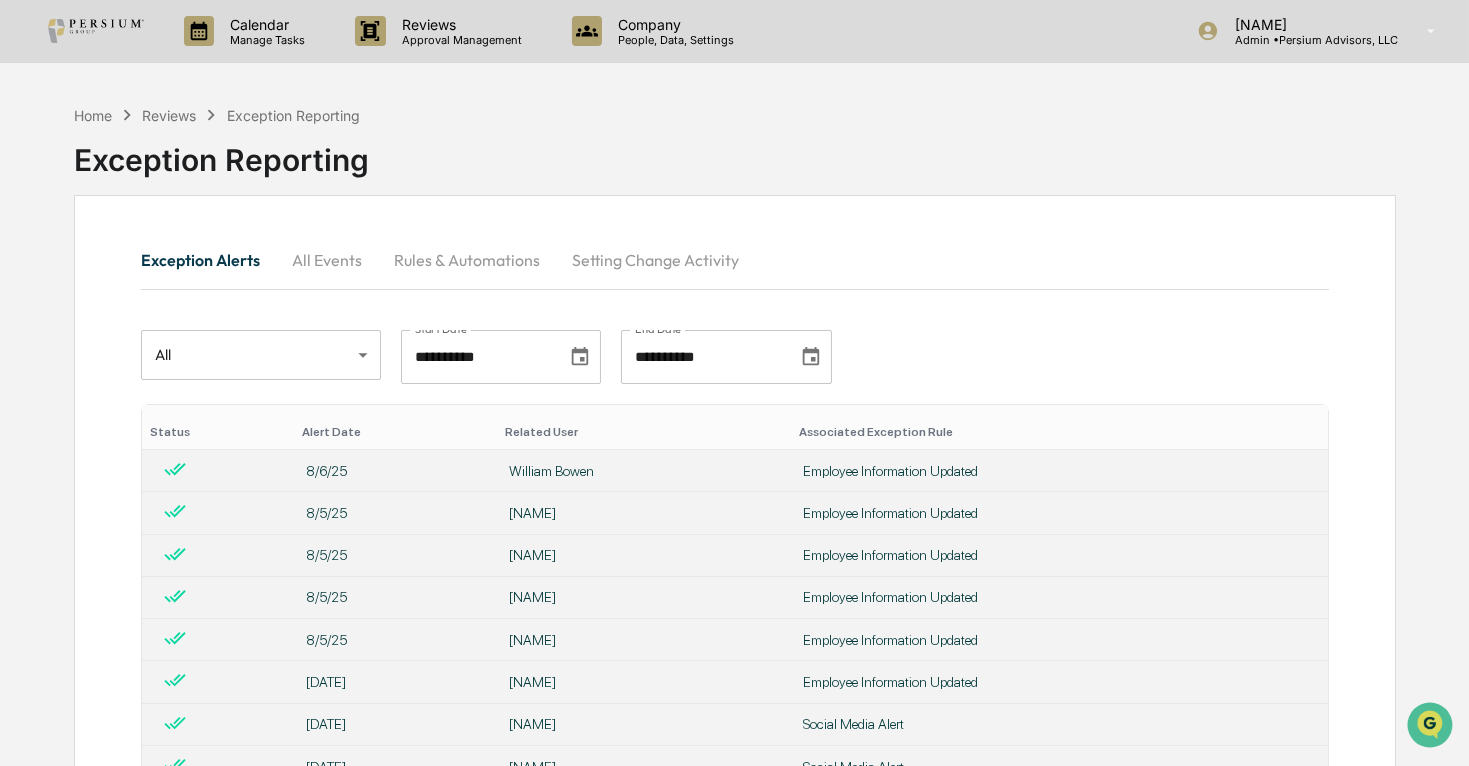 click on "Rules & Automations" at bounding box center [467, 260] 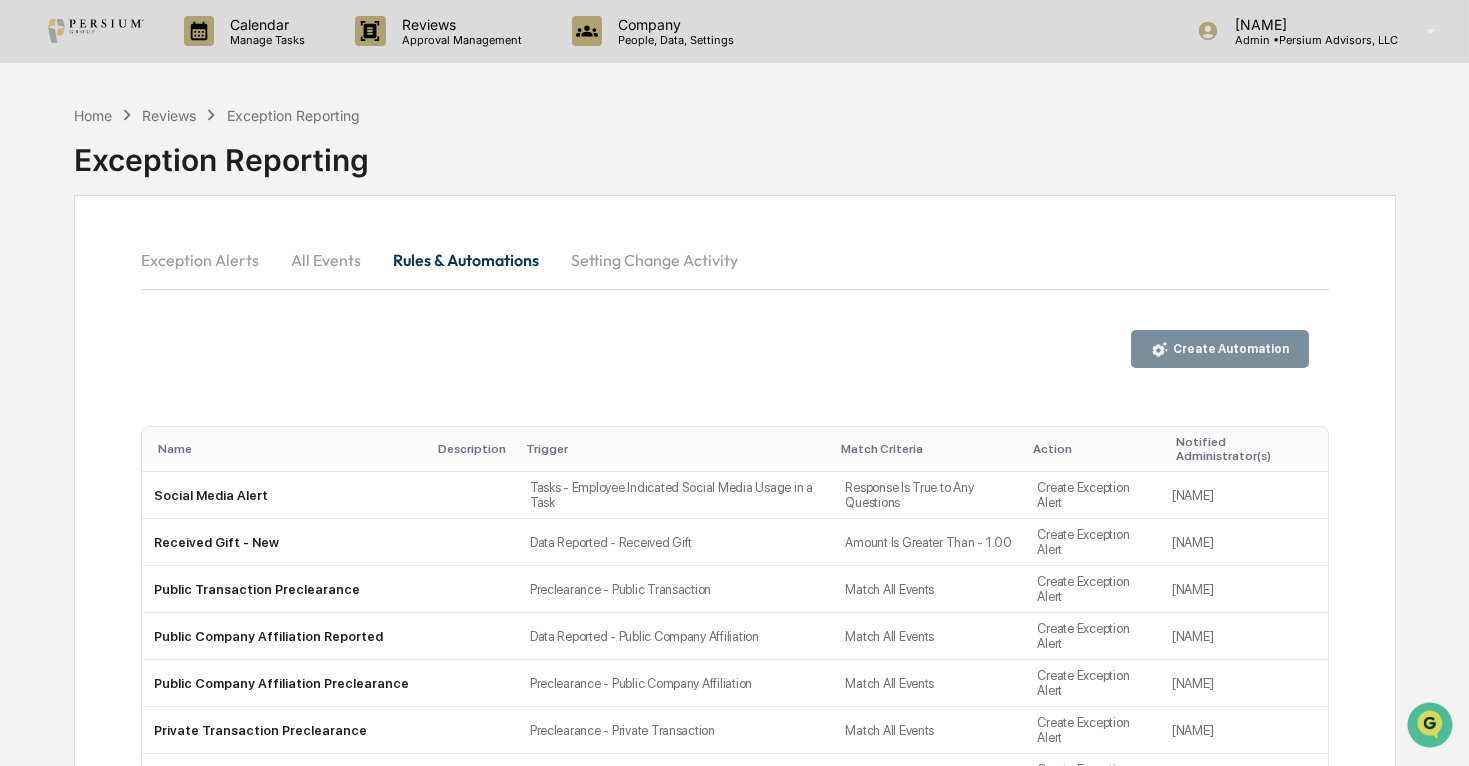 click on "Setting Change Activity" at bounding box center [654, 260] 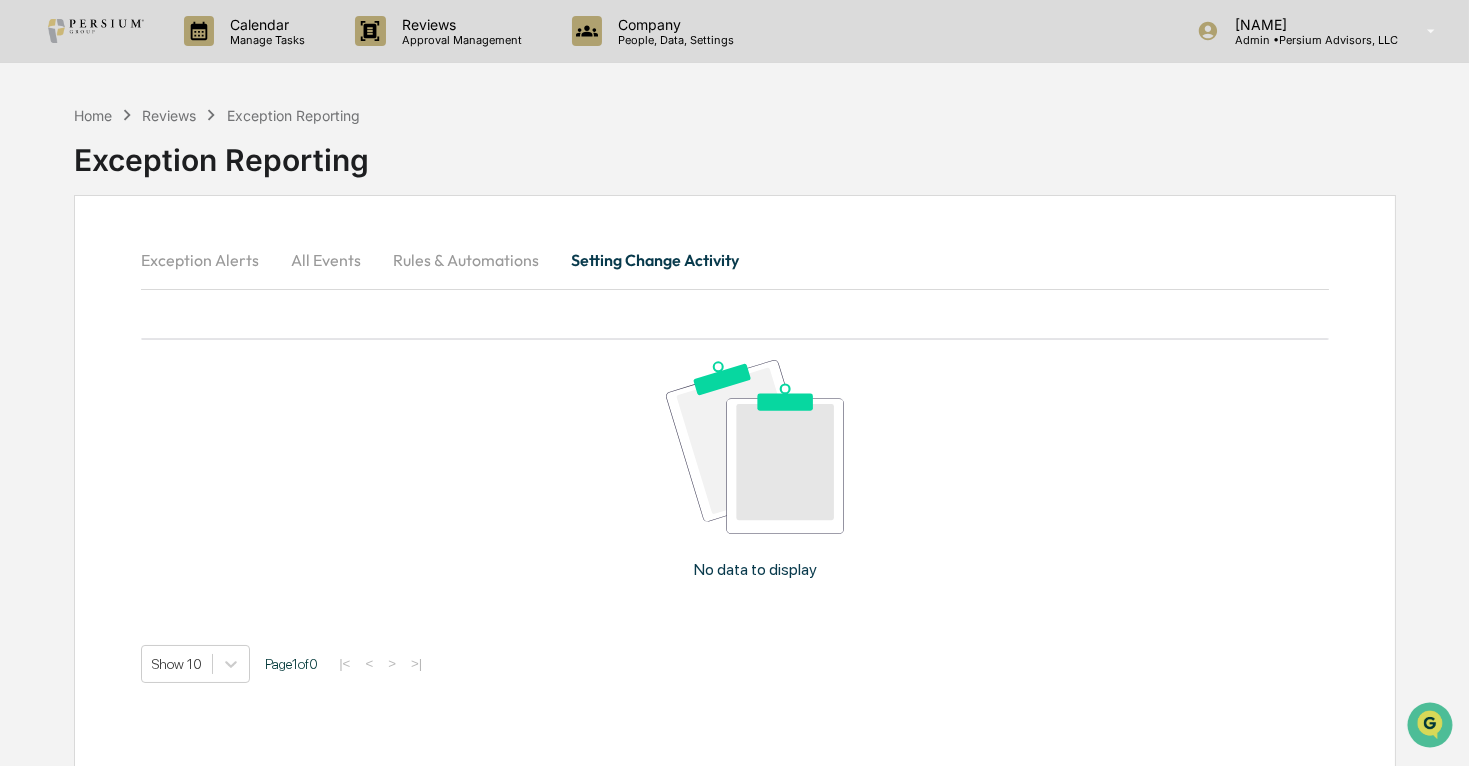click on "Exception Alerts" at bounding box center [208, 260] 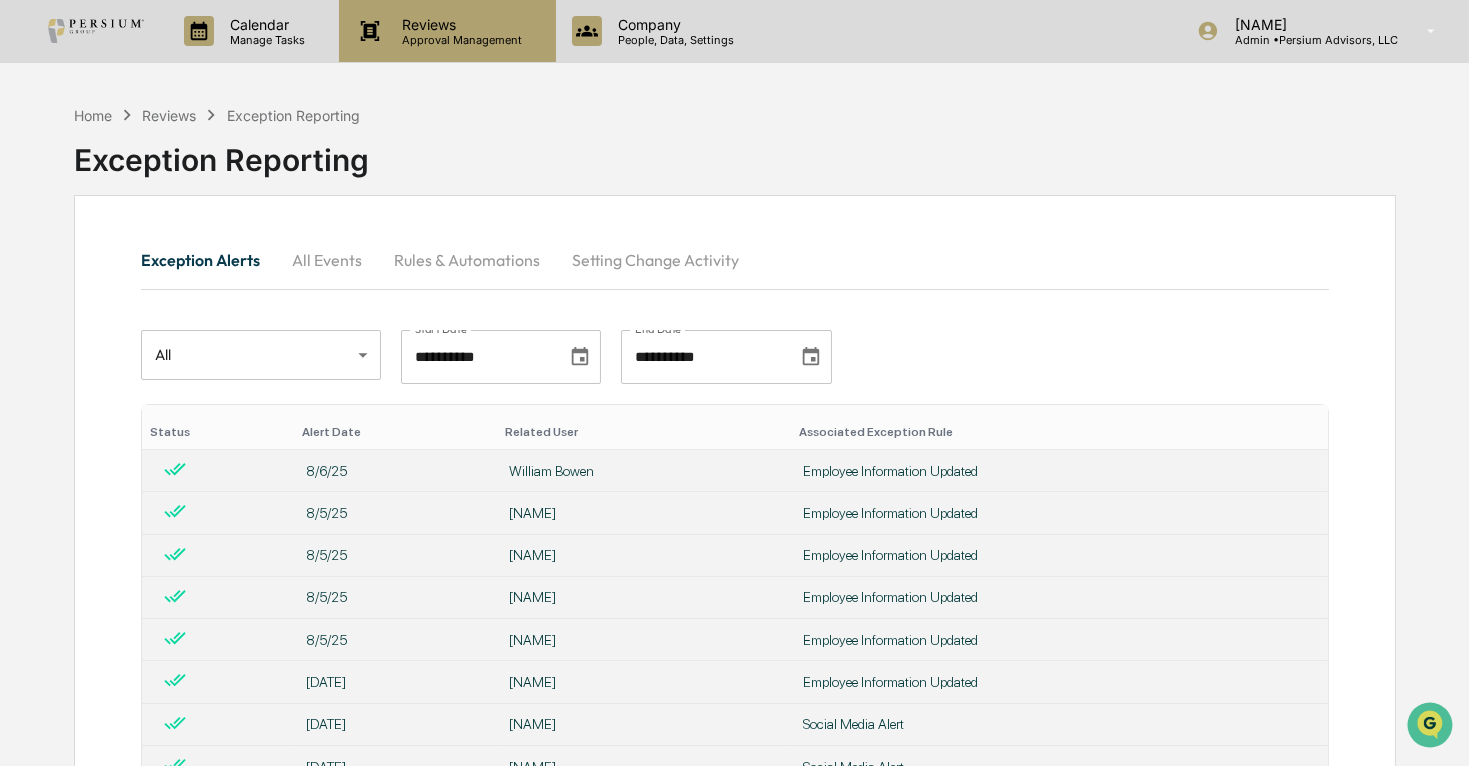 click on "Reviews Approval Management" at bounding box center [447, 31] 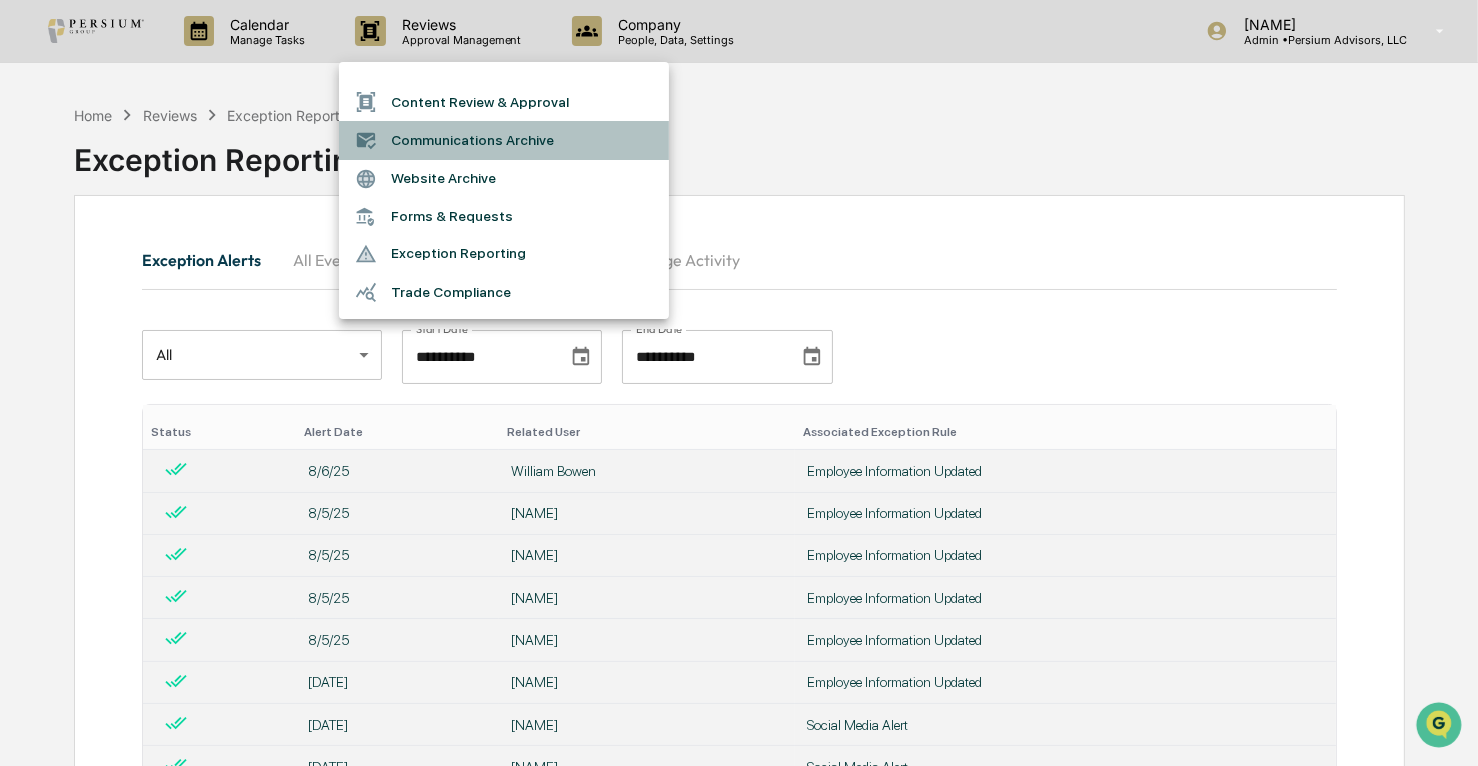 click on "Communications Archive" at bounding box center (504, 140) 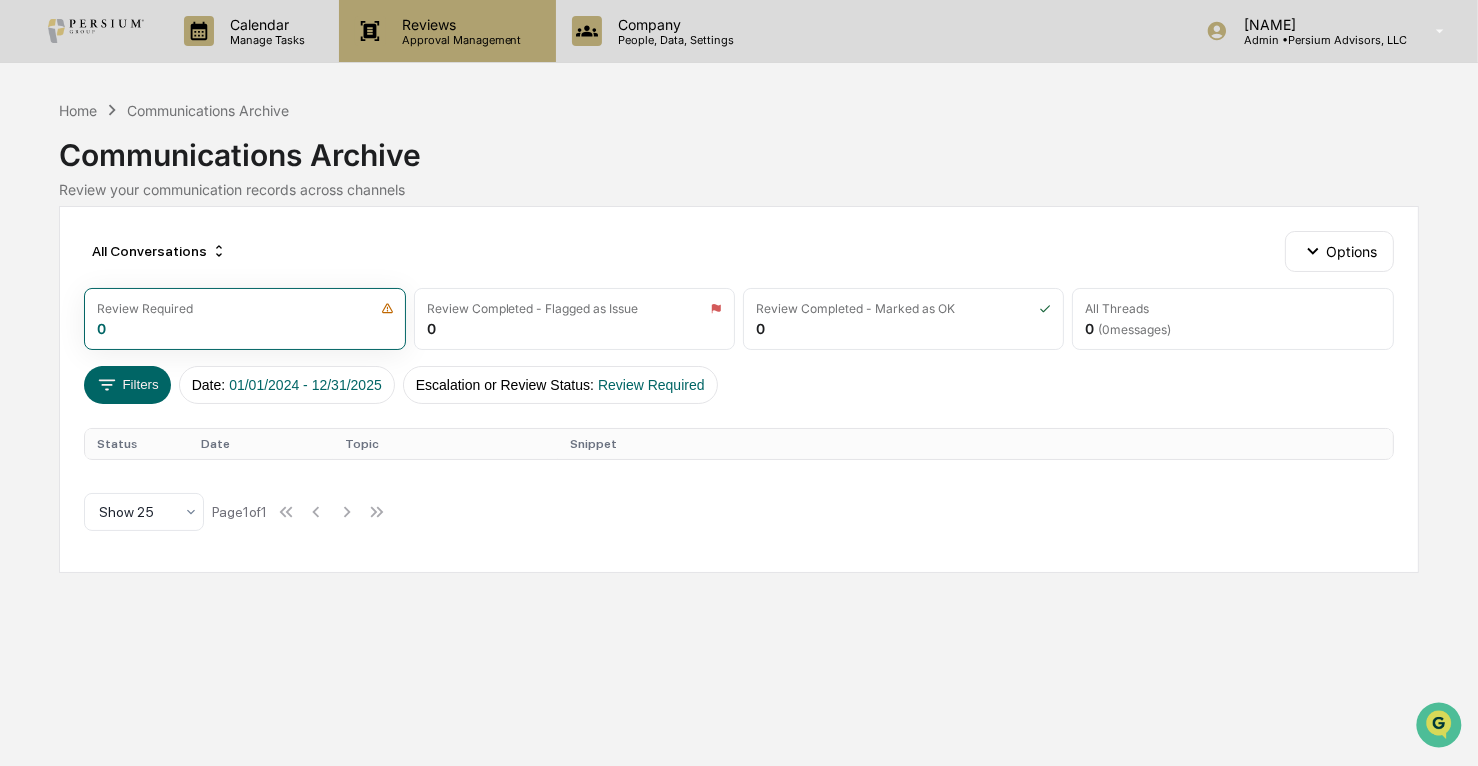 click on "Reviews Approval Management" at bounding box center (447, 31) 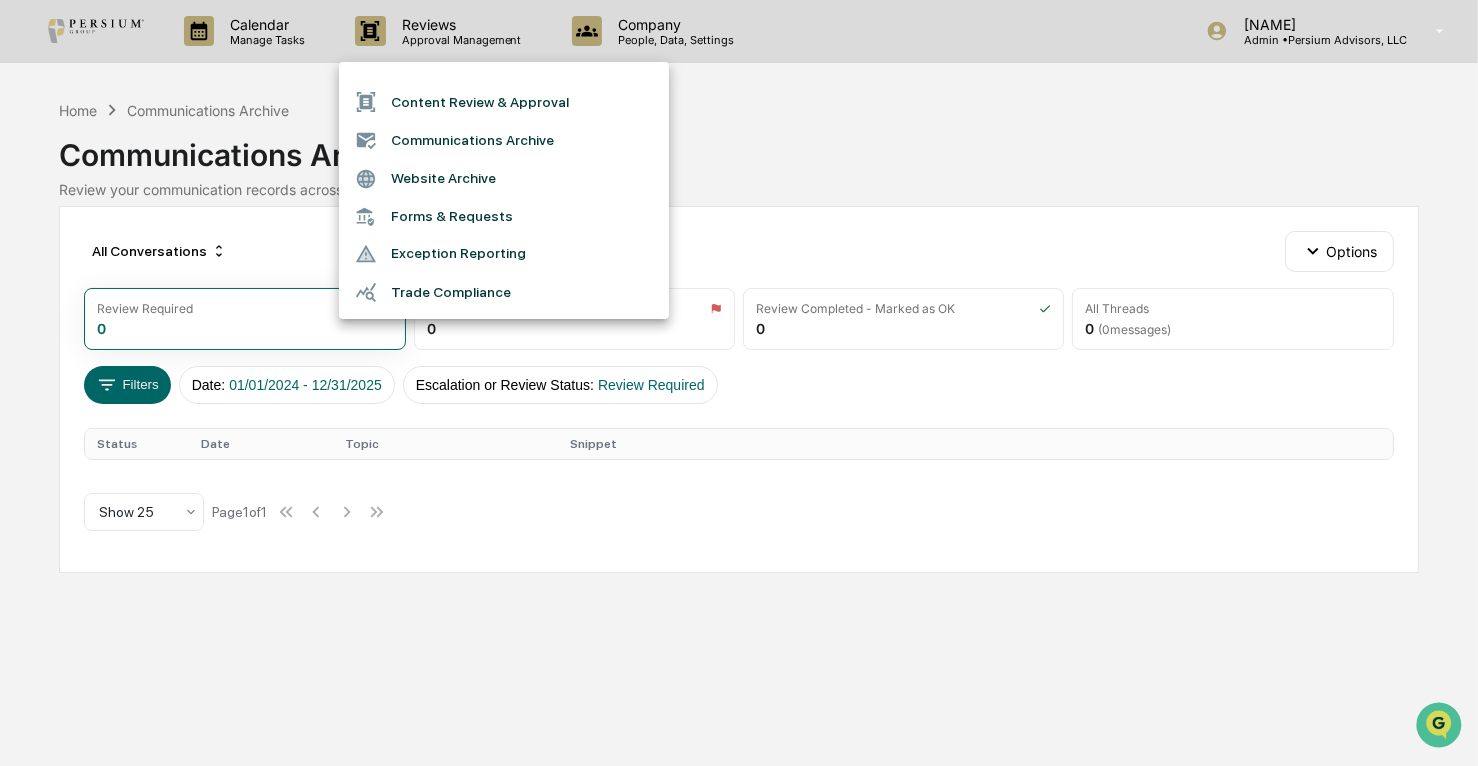click at bounding box center (739, 383) 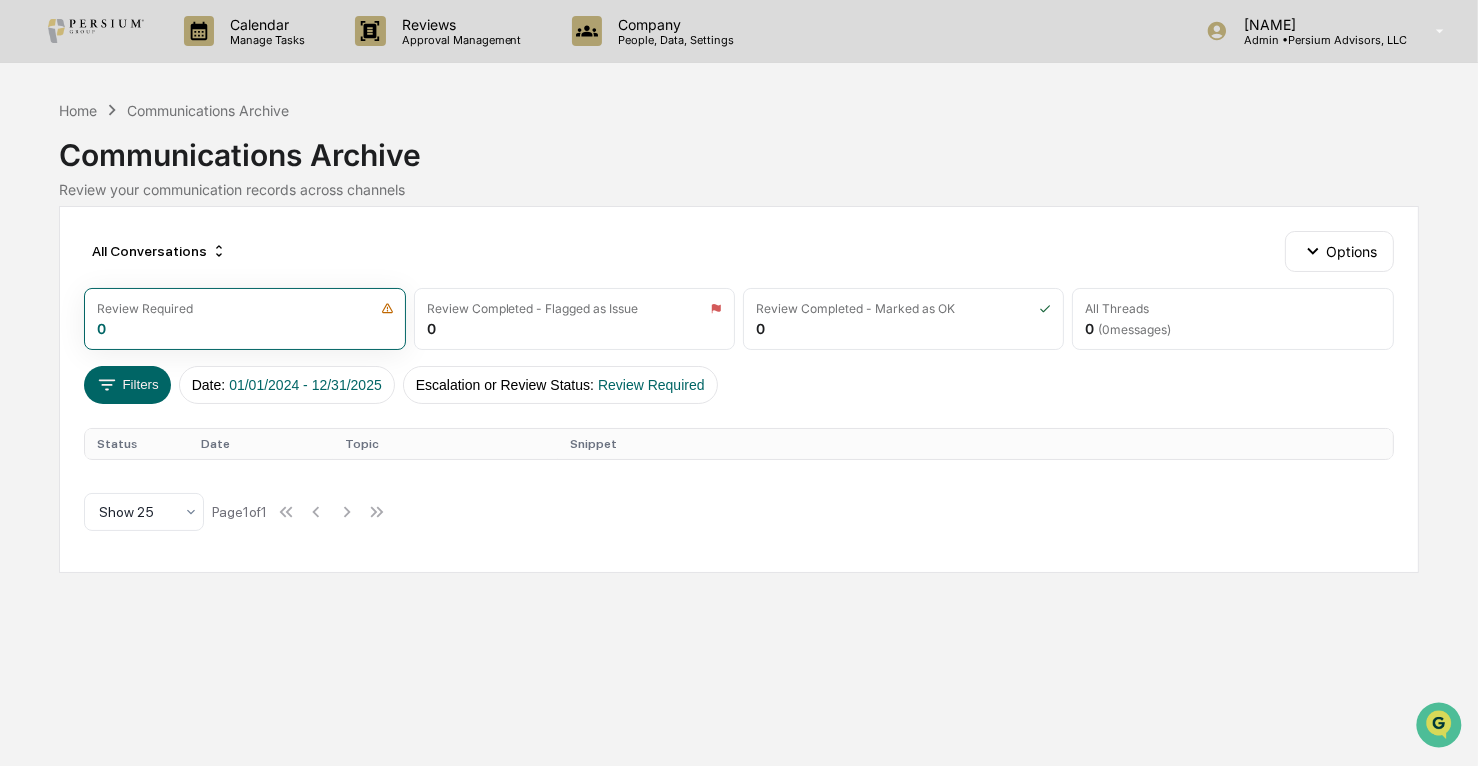 click on "Company" at bounding box center (673, 24) 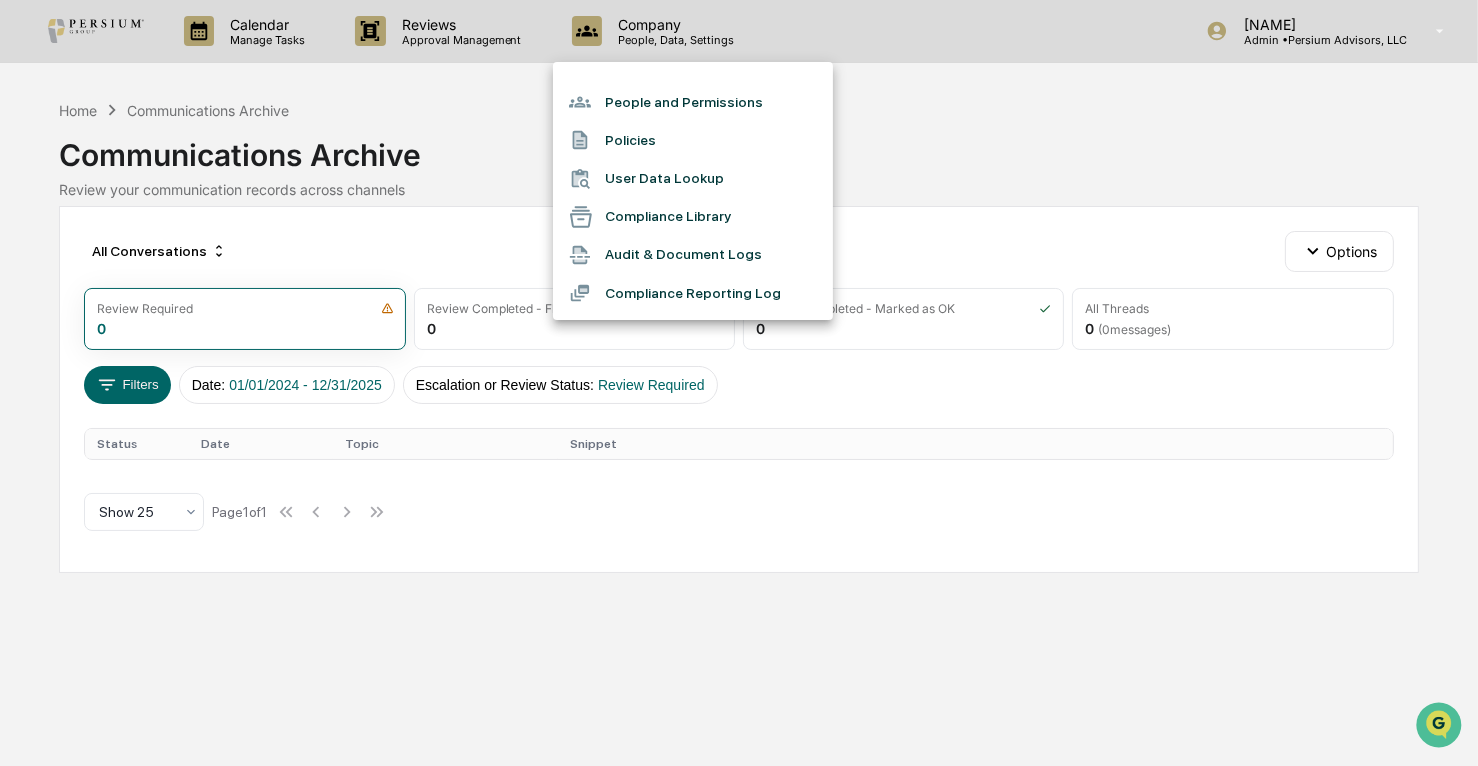 click on "Audit & Document Logs" at bounding box center (693, 255) 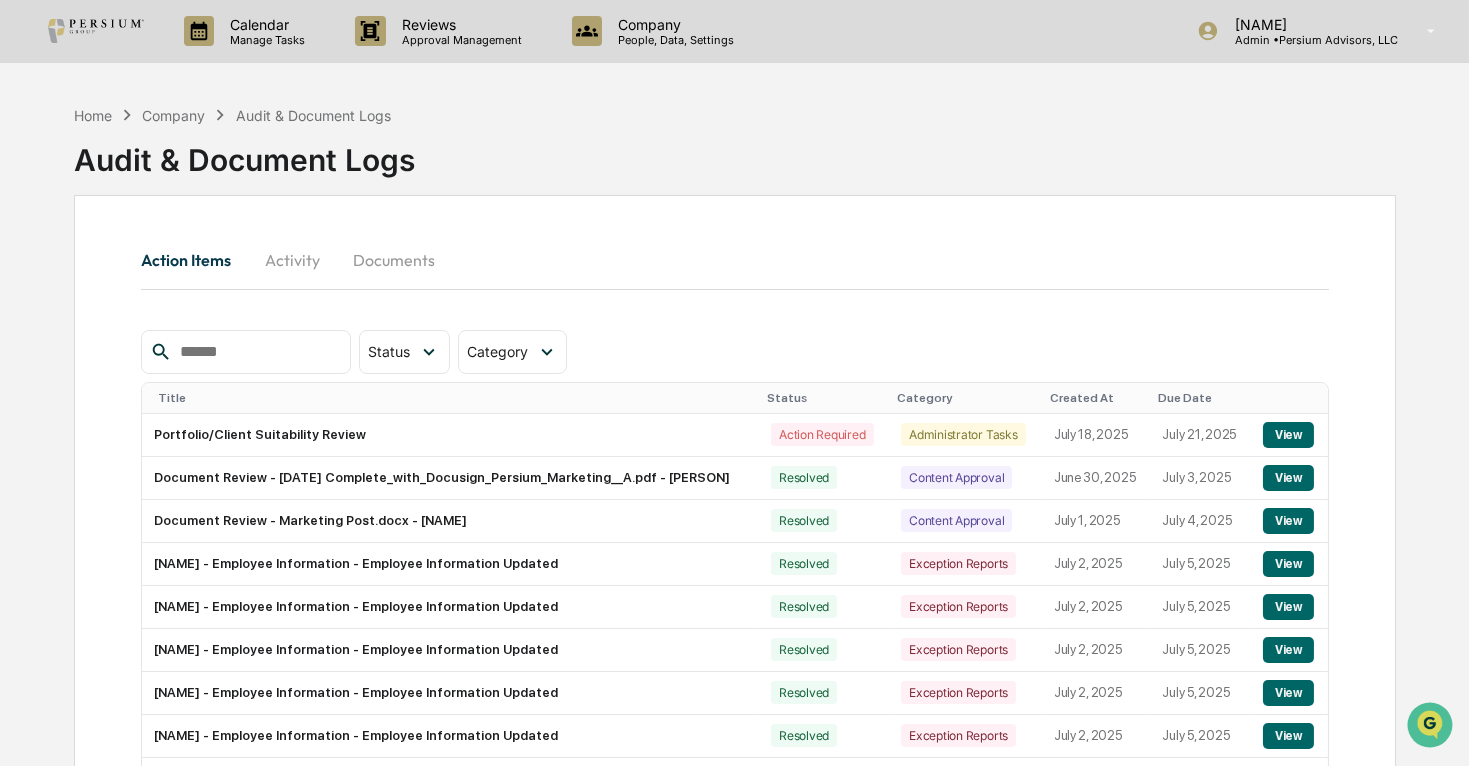 click on "Activity" at bounding box center [292, 260] 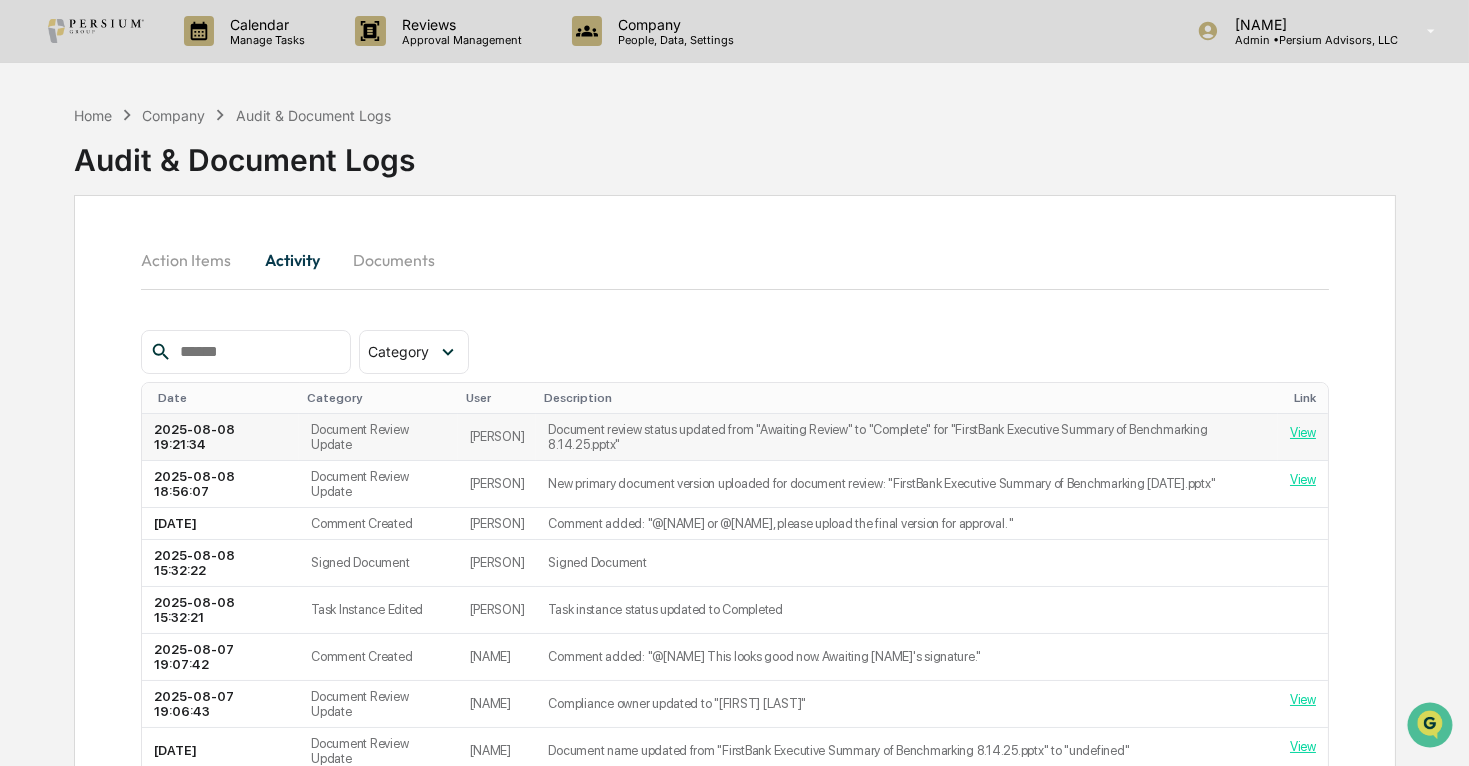 click on "View" at bounding box center (1303, 432) 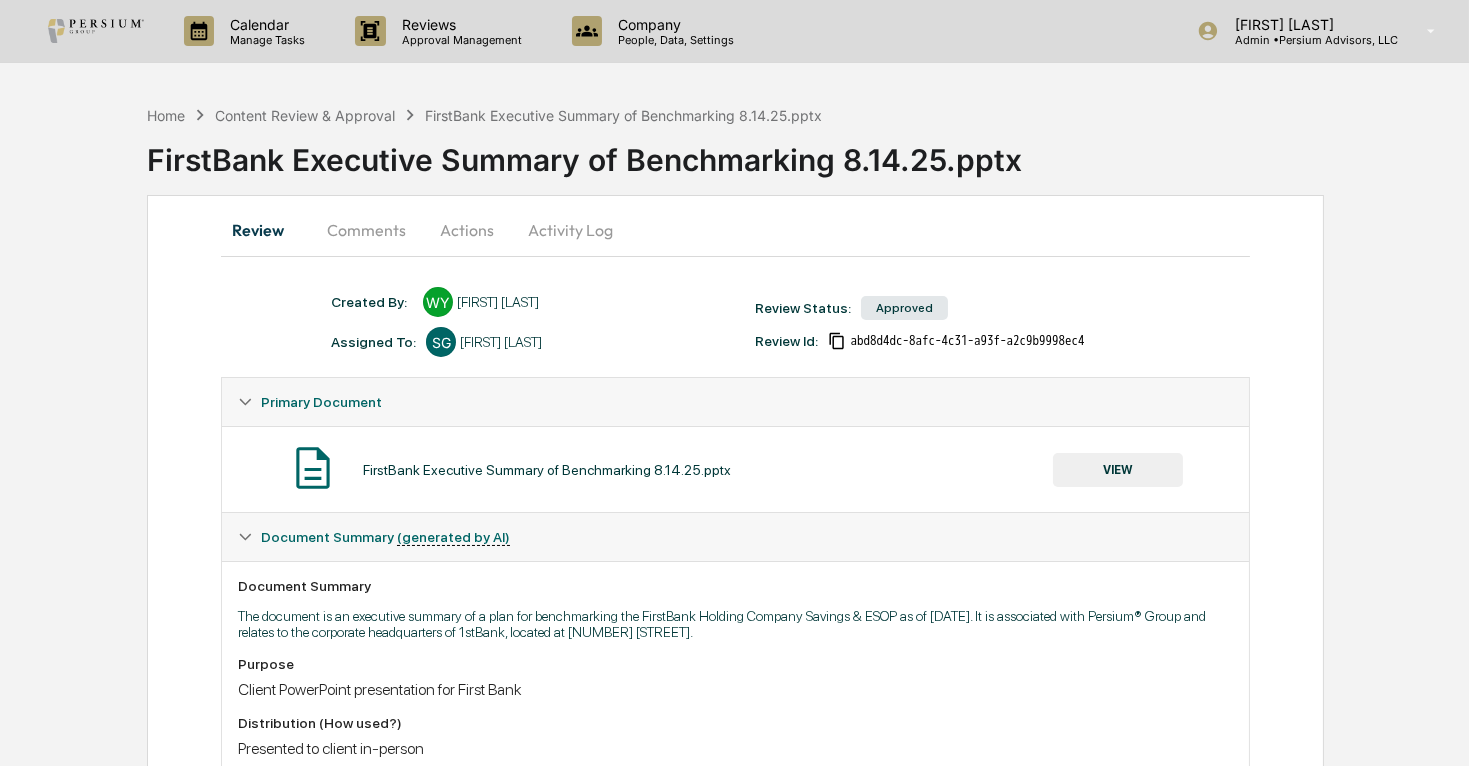 scroll, scrollTop: 0, scrollLeft: 0, axis: both 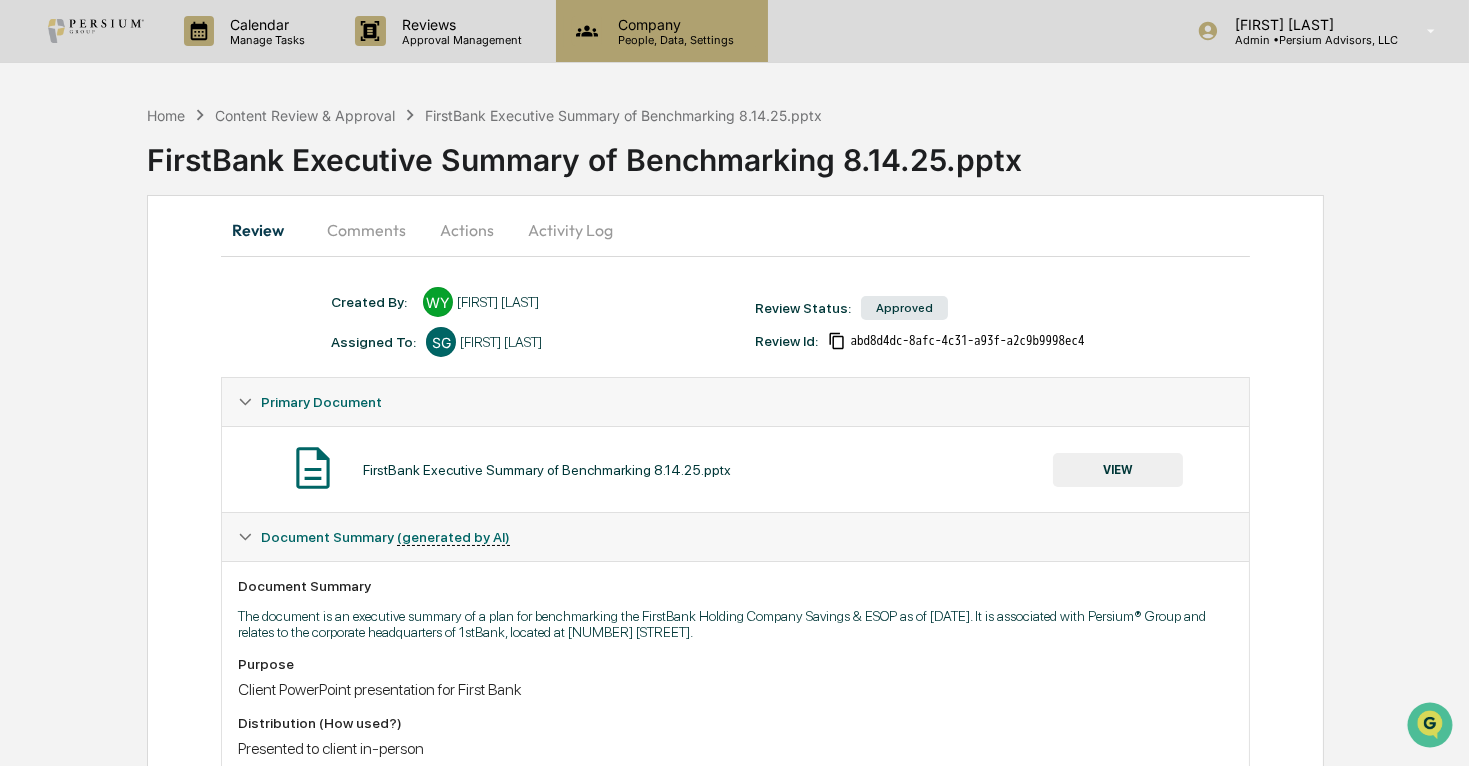 click on "People, Data, Settings" at bounding box center [673, 40] 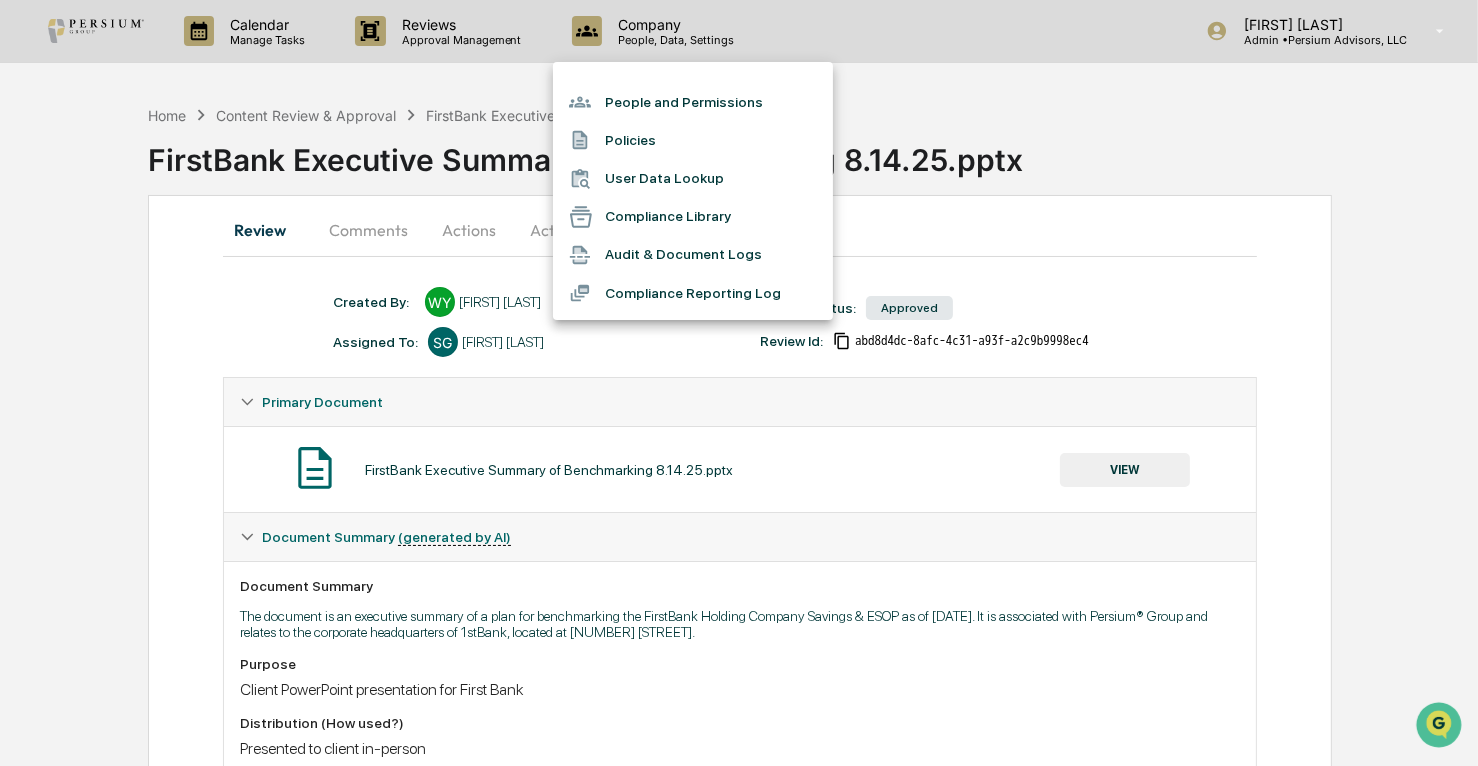 click at bounding box center [739, 383] 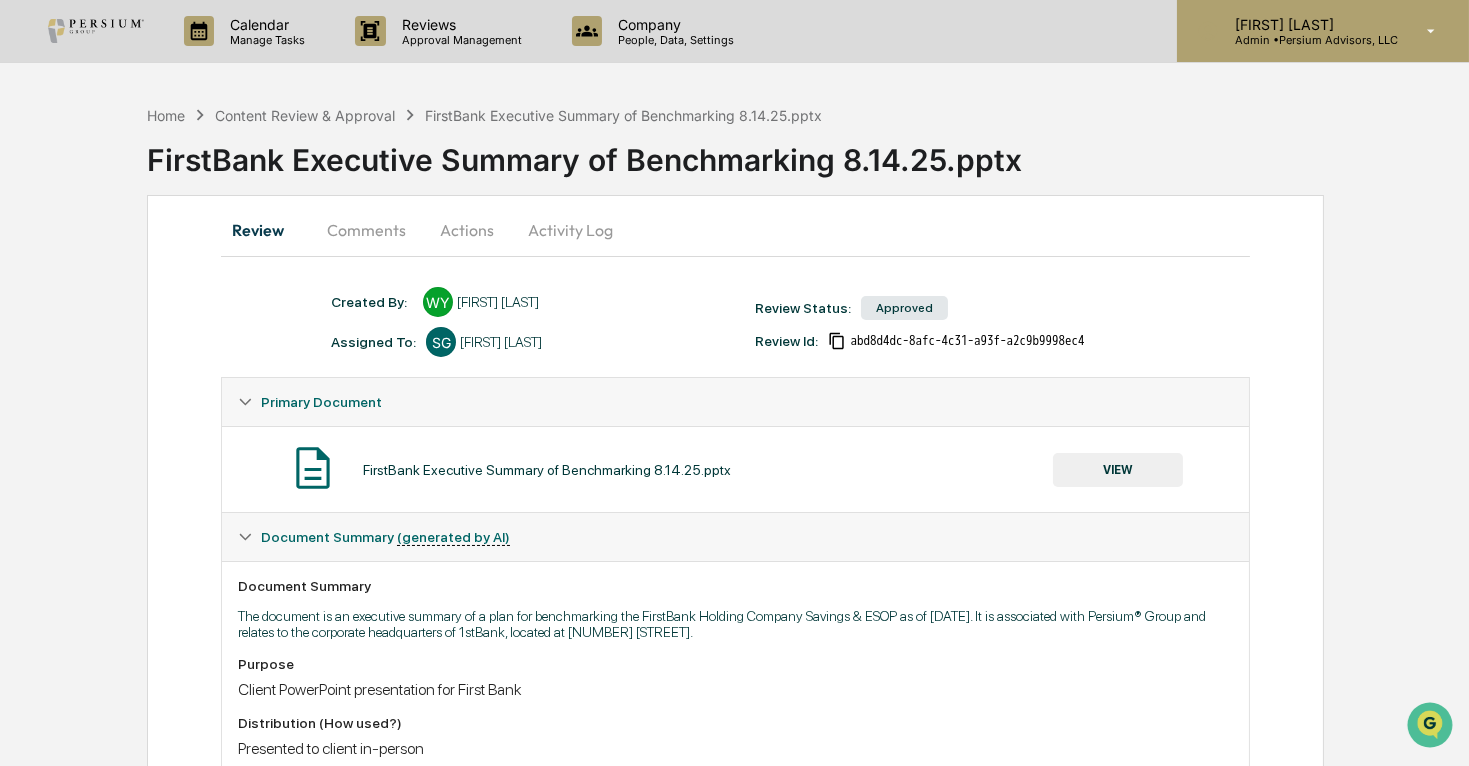 click on "Admin •  Persium Advisors, LLC" at bounding box center [1308, 40] 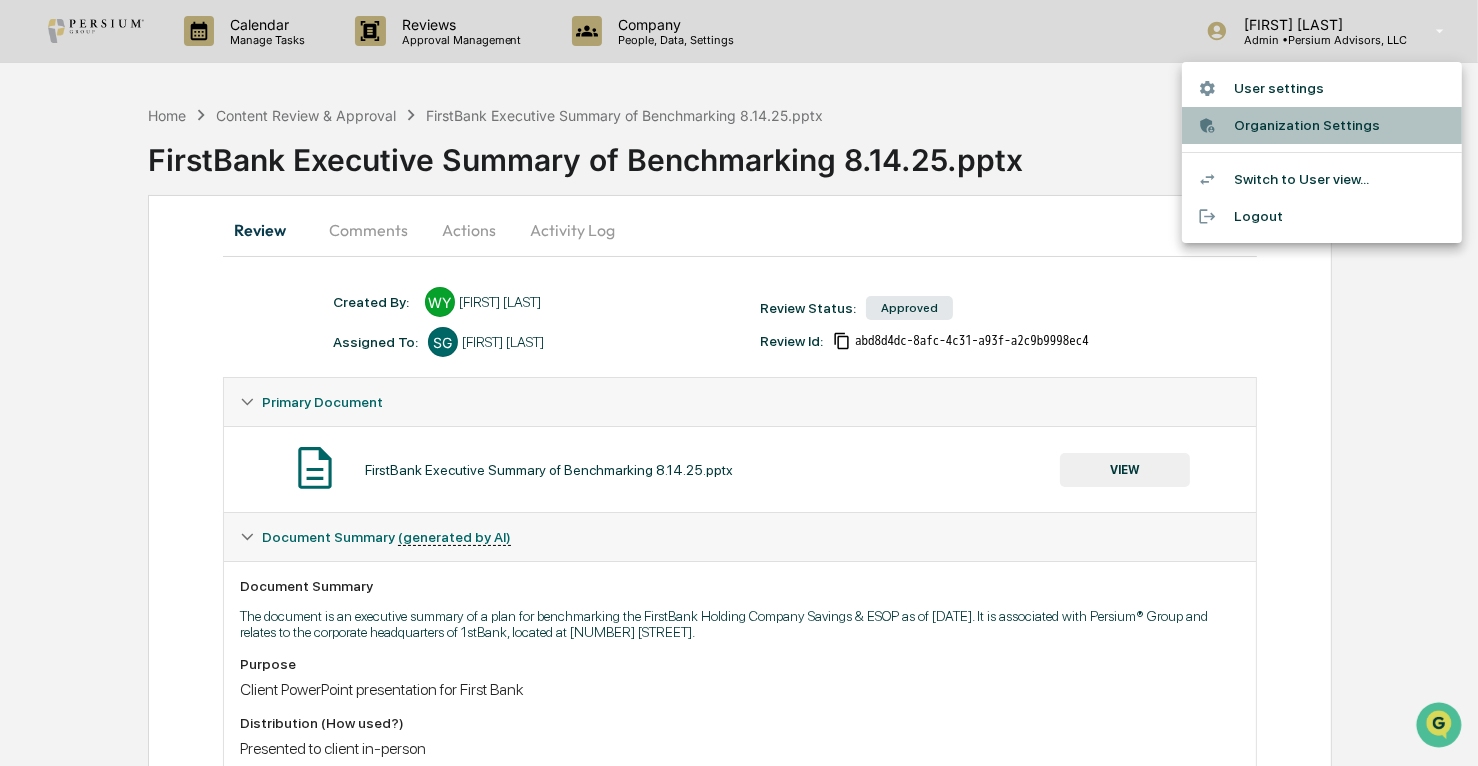 click on "Organization Settings" at bounding box center [1322, 125] 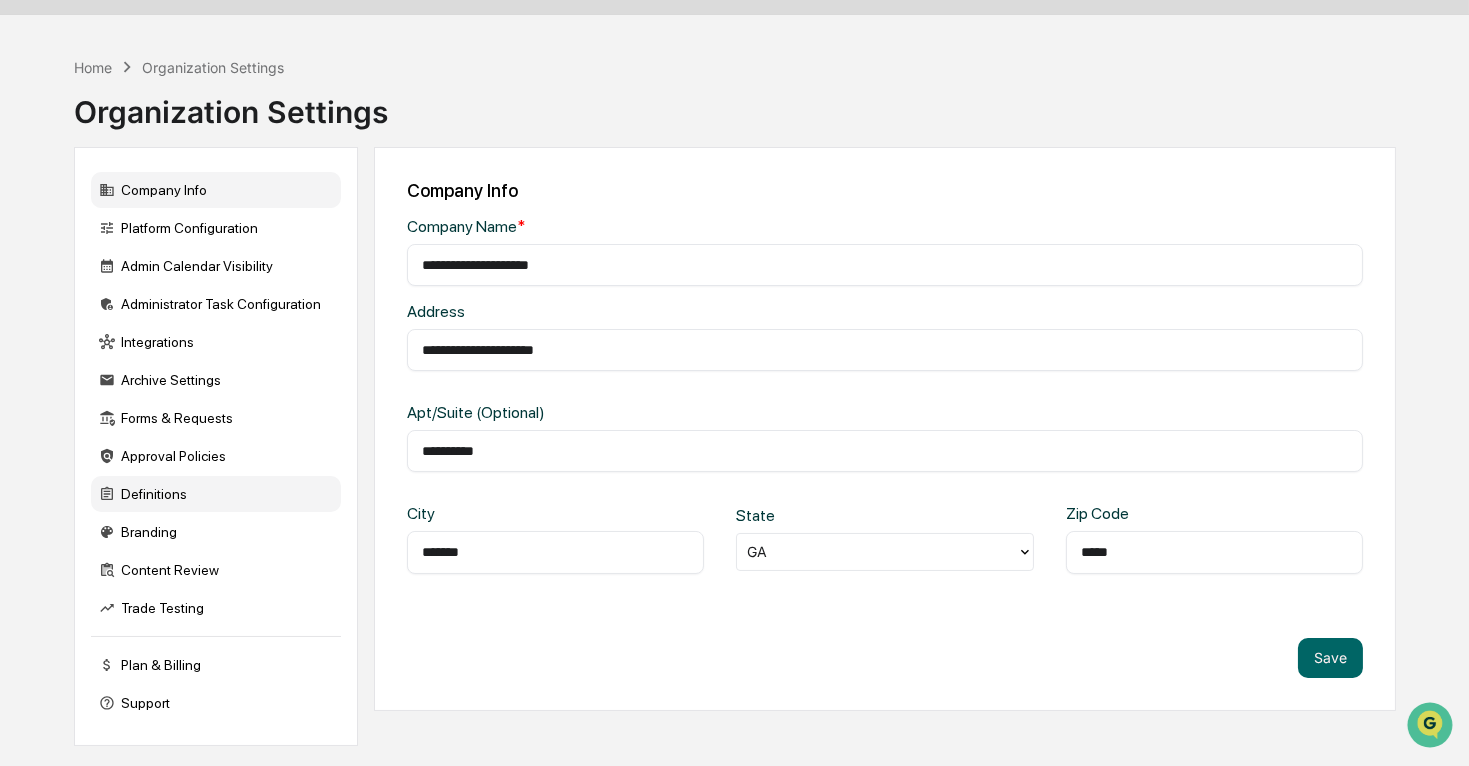 scroll, scrollTop: 94, scrollLeft: 0, axis: vertical 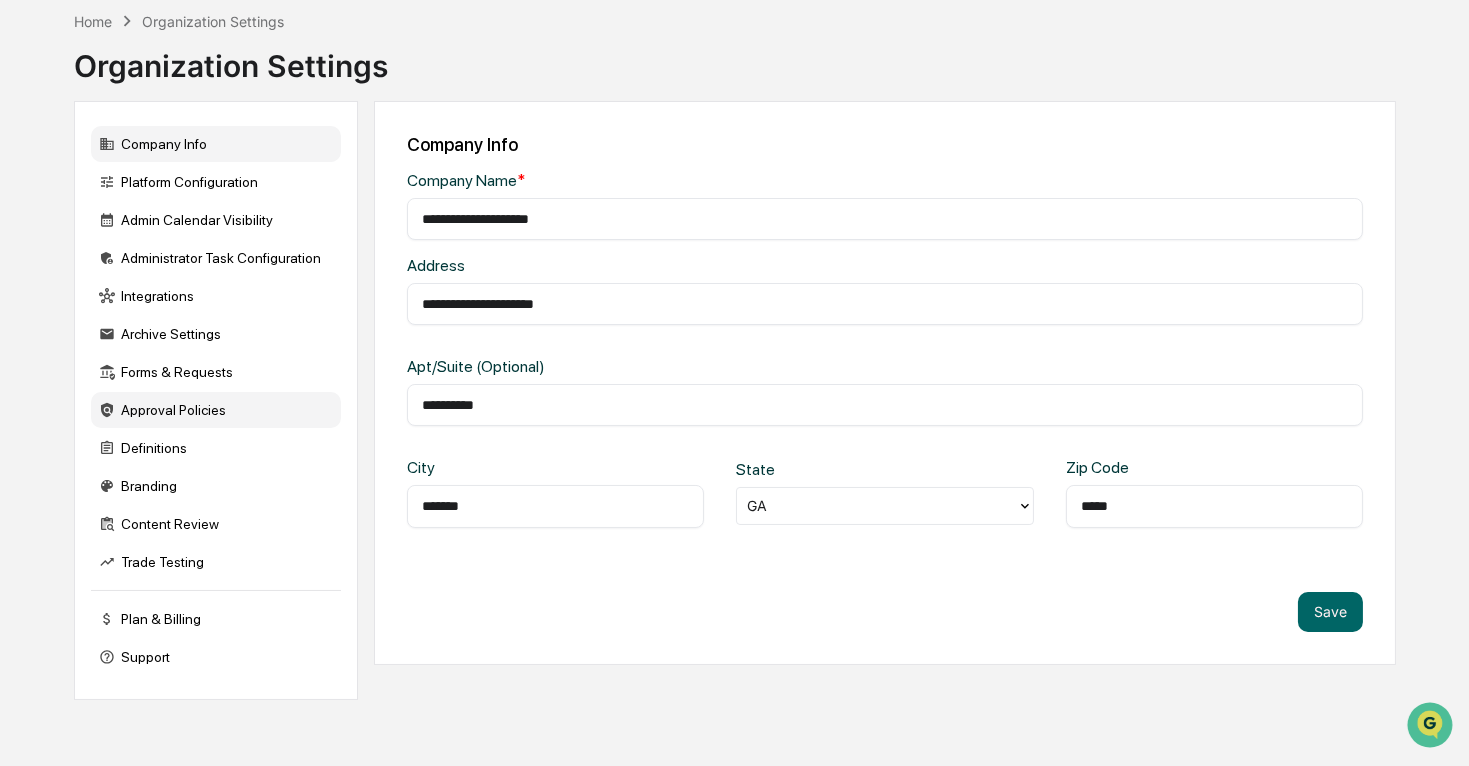 click on "Approval Policies" at bounding box center [216, 410] 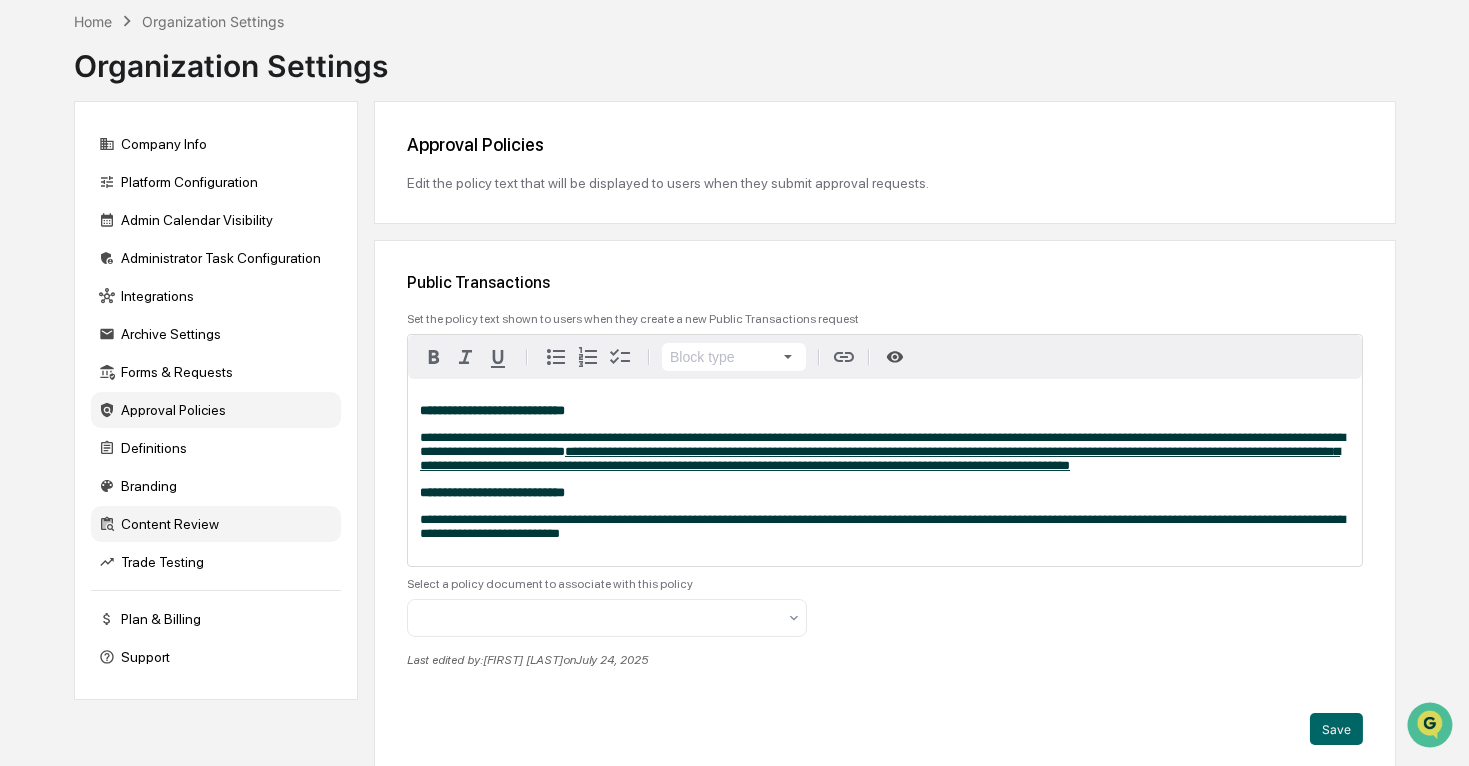 click on "Content Review" at bounding box center (216, 524) 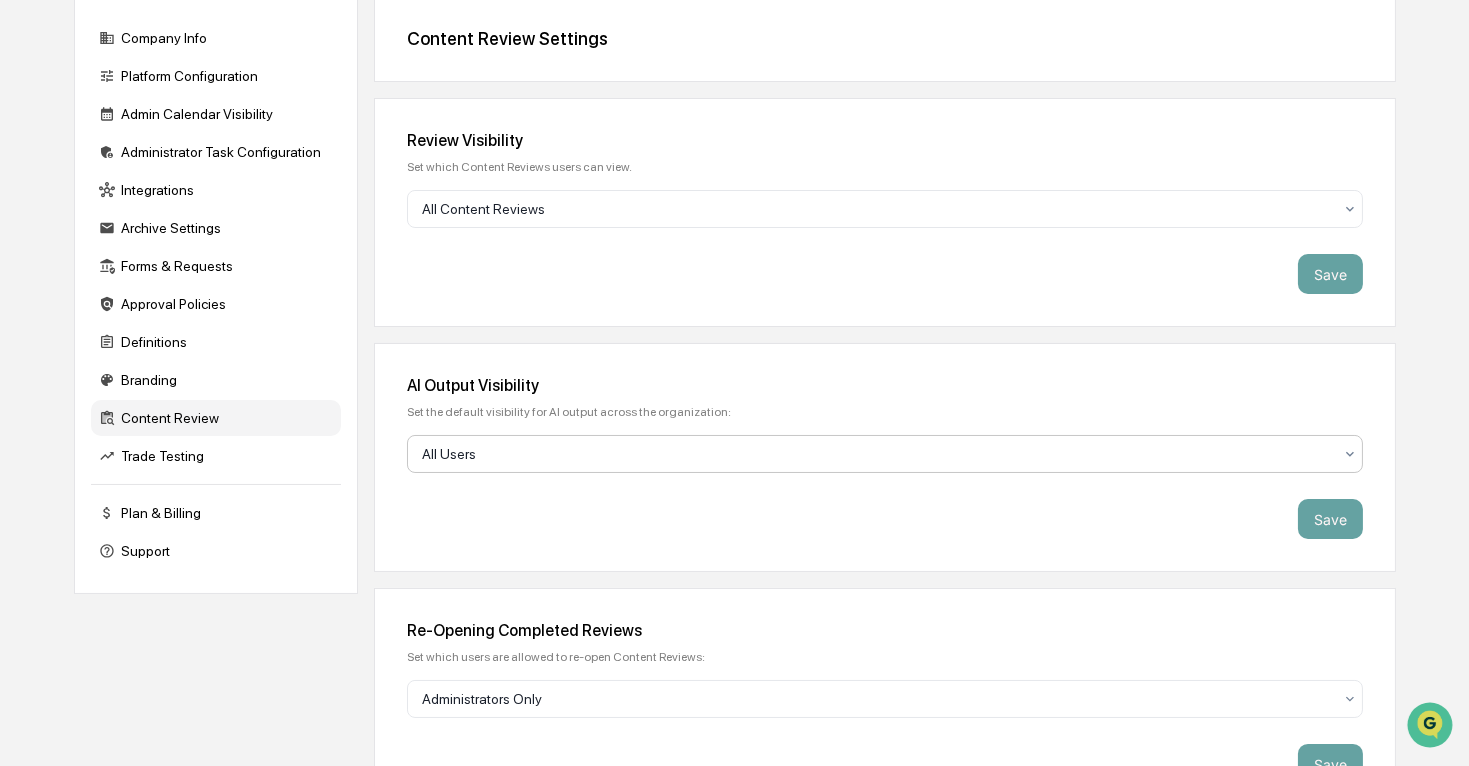scroll, scrollTop: 185, scrollLeft: 0, axis: vertical 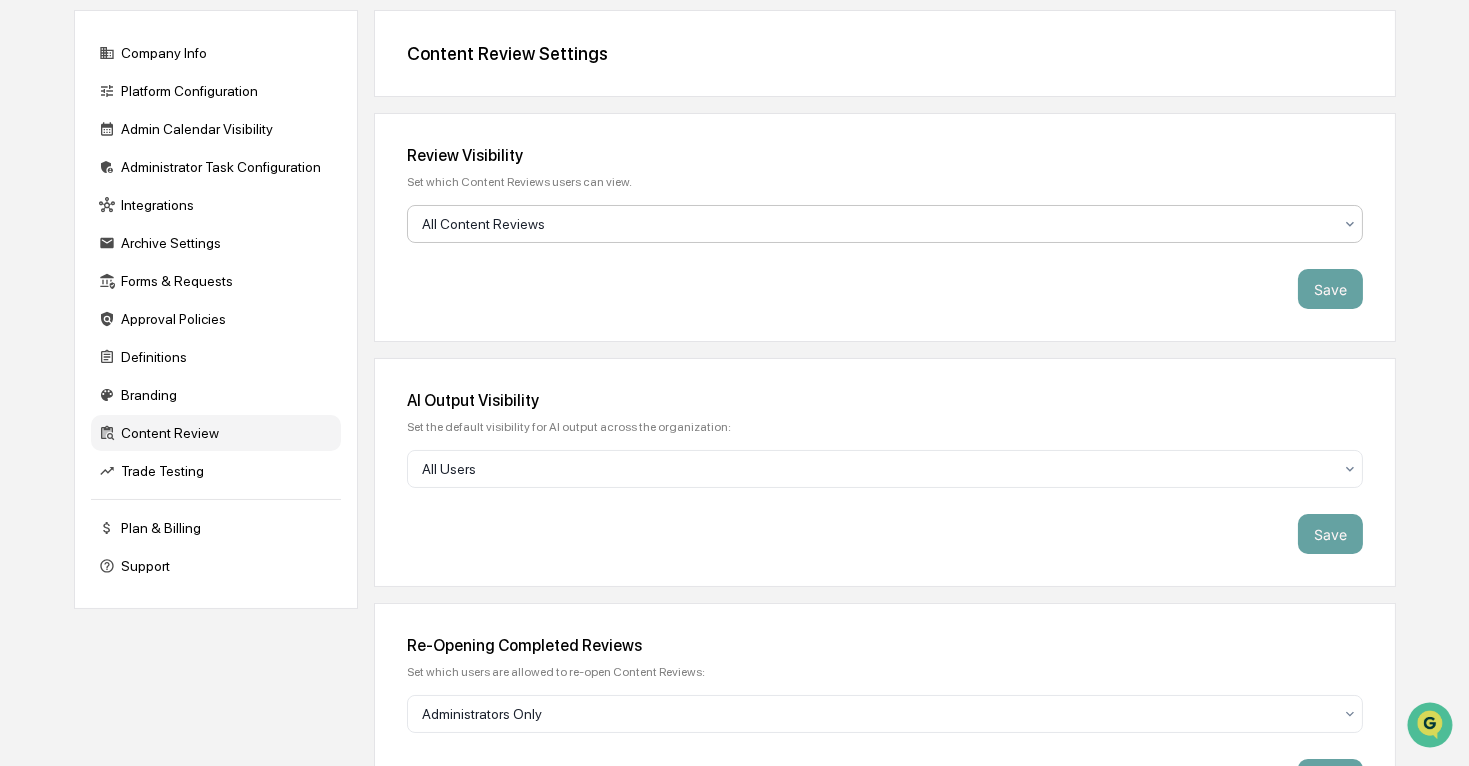 click at bounding box center (877, 224) 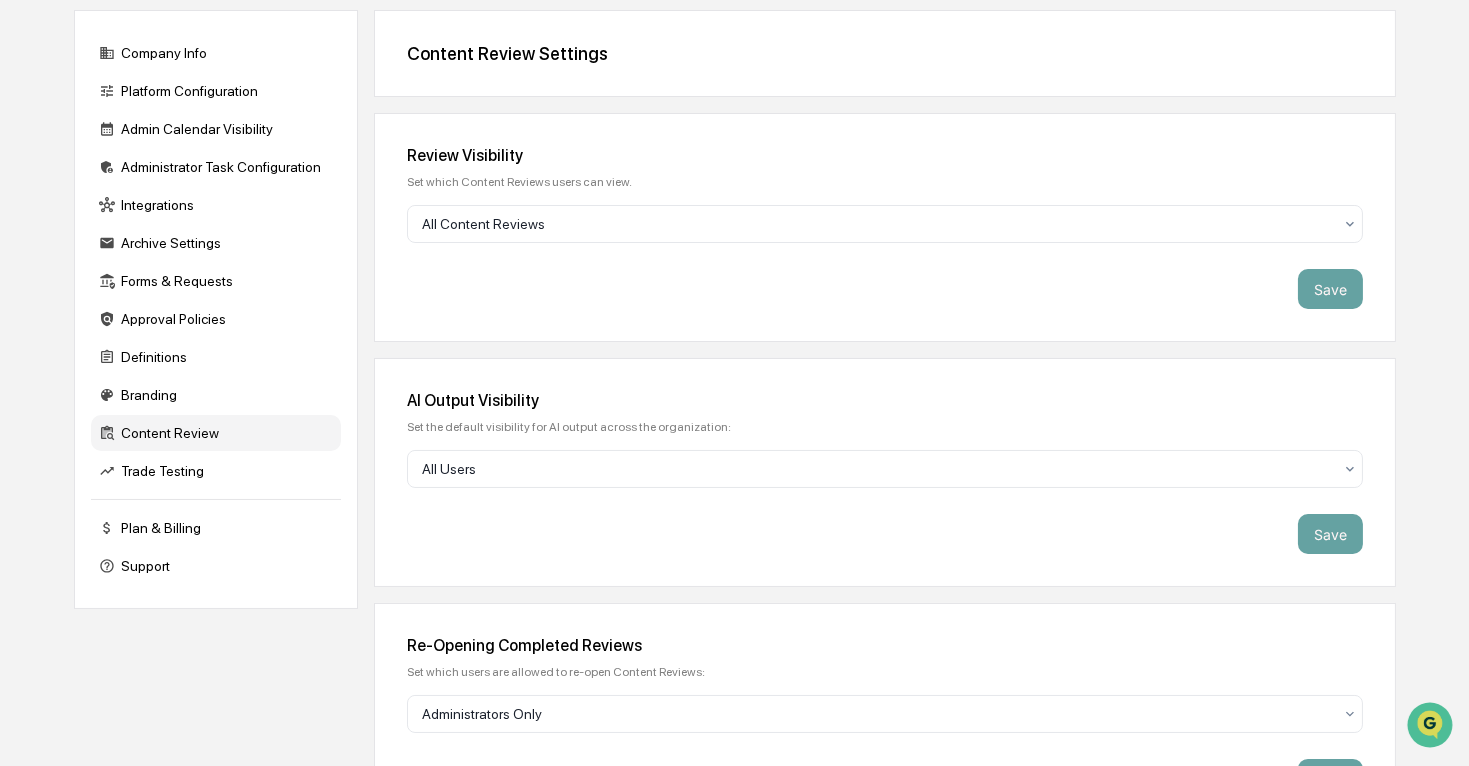 click on "Review Visibility Set which Content Reviews users can view. All Content Reviews Save" at bounding box center [885, 227] 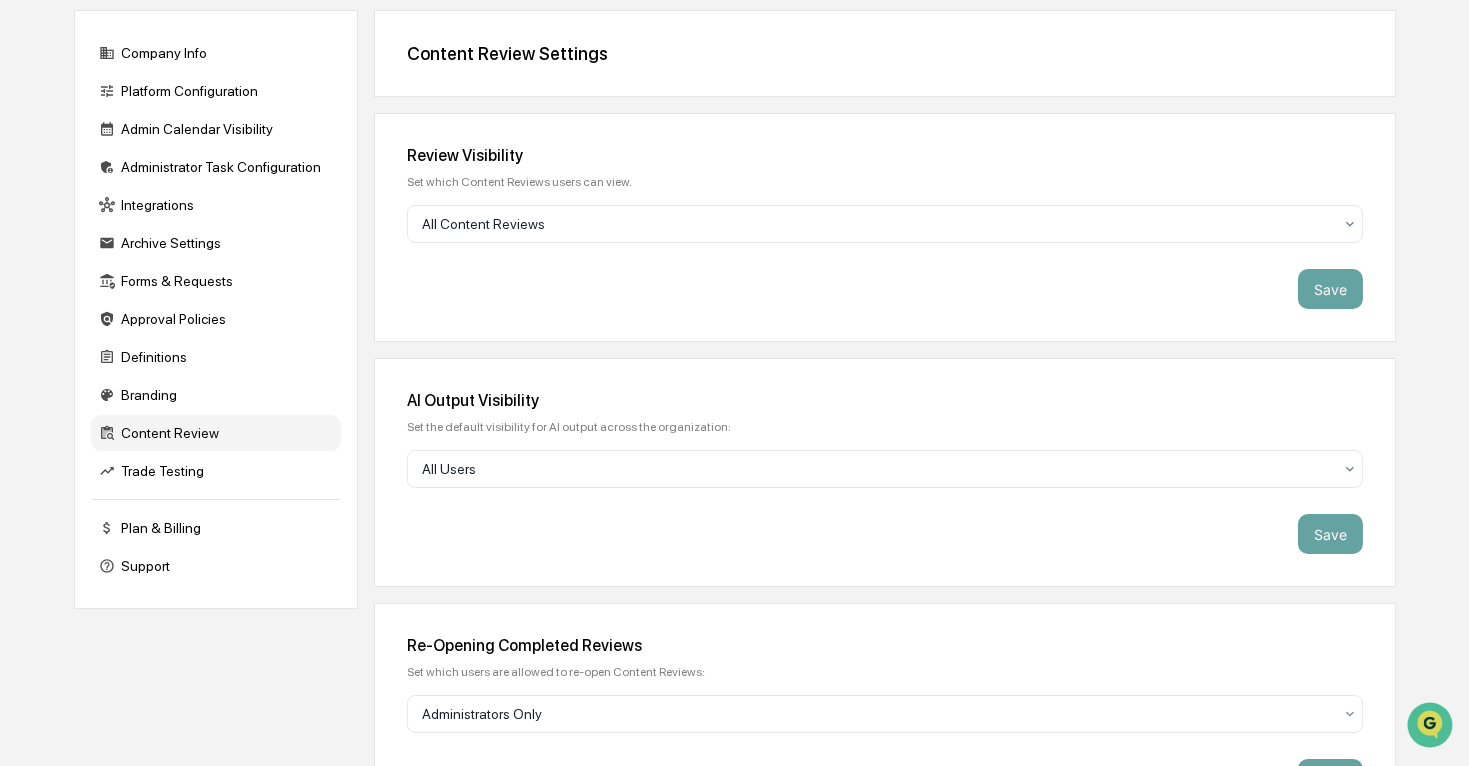 click on "Save" at bounding box center (885, 289) 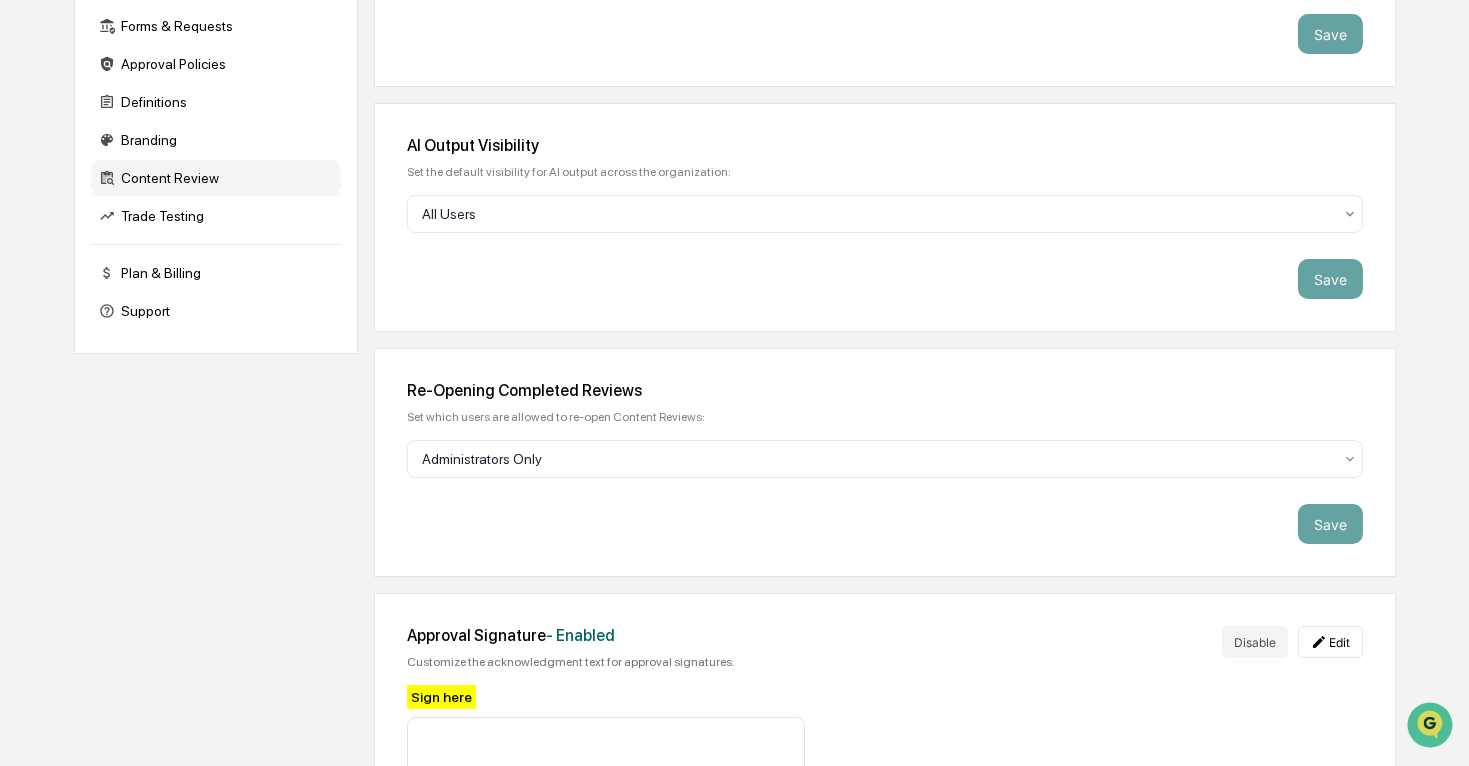 scroll, scrollTop: 458, scrollLeft: 0, axis: vertical 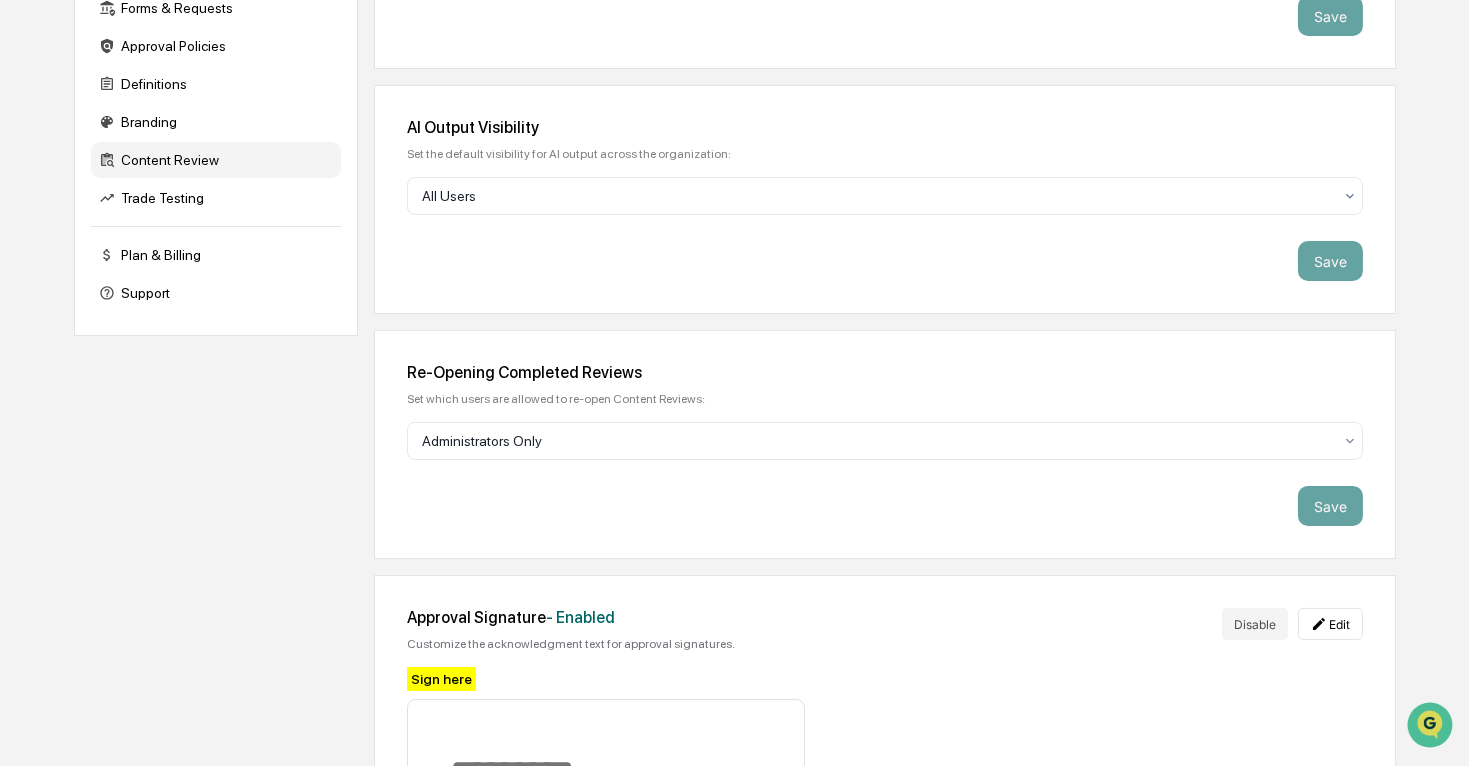 click on "Company Info Platform Configuration Admin Calendar Visibility Administrator Task Configuration Integrations Archive Settings Forms & Requests Approval Policies Definitions Branding Content Review Trade Testing Plan & Billing Support Content Review Settings Review Visibility Set which Content Reviews users can view. All Content Reviews Save AI Output Visibility Set the default visibility for AI output across the organization: All Users Save Re-Opening Completed Reviews Set which users are allowed to re-open Content Reviews: Administrators Only Save Approval Signature  - Enabled Customize the acknowledgment text for approval signatures. Disable Edit Sign here By clicking "Approve," I confirm that I have reviewed this marketing material and verify it complies with all applicable regulatory requirements and firm policies. I acknowledge that my electronic approval carries the same weight as a written signature for compliance purposes." at bounding box center [735, 327] 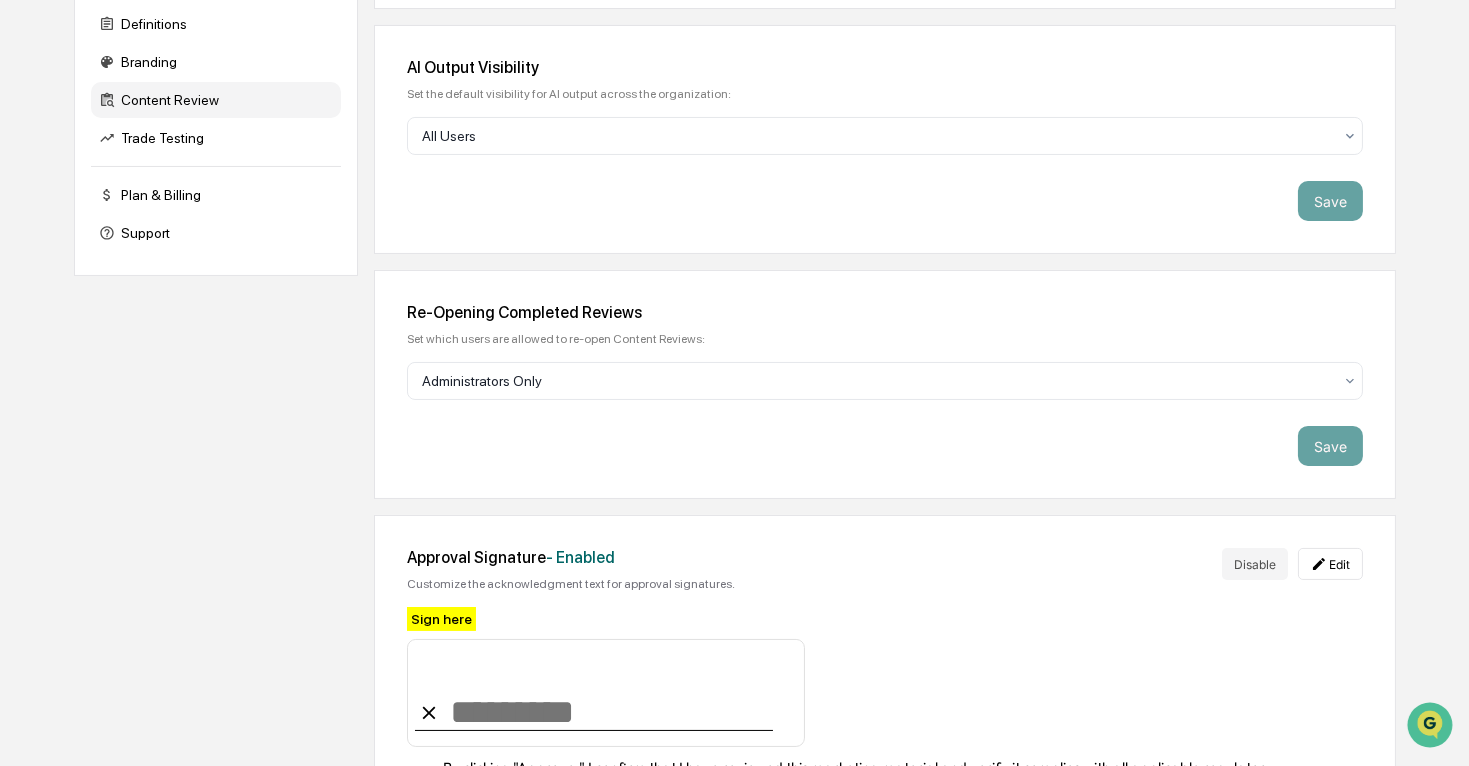 scroll, scrollTop: 163, scrollLeft: 0, axis: vertical 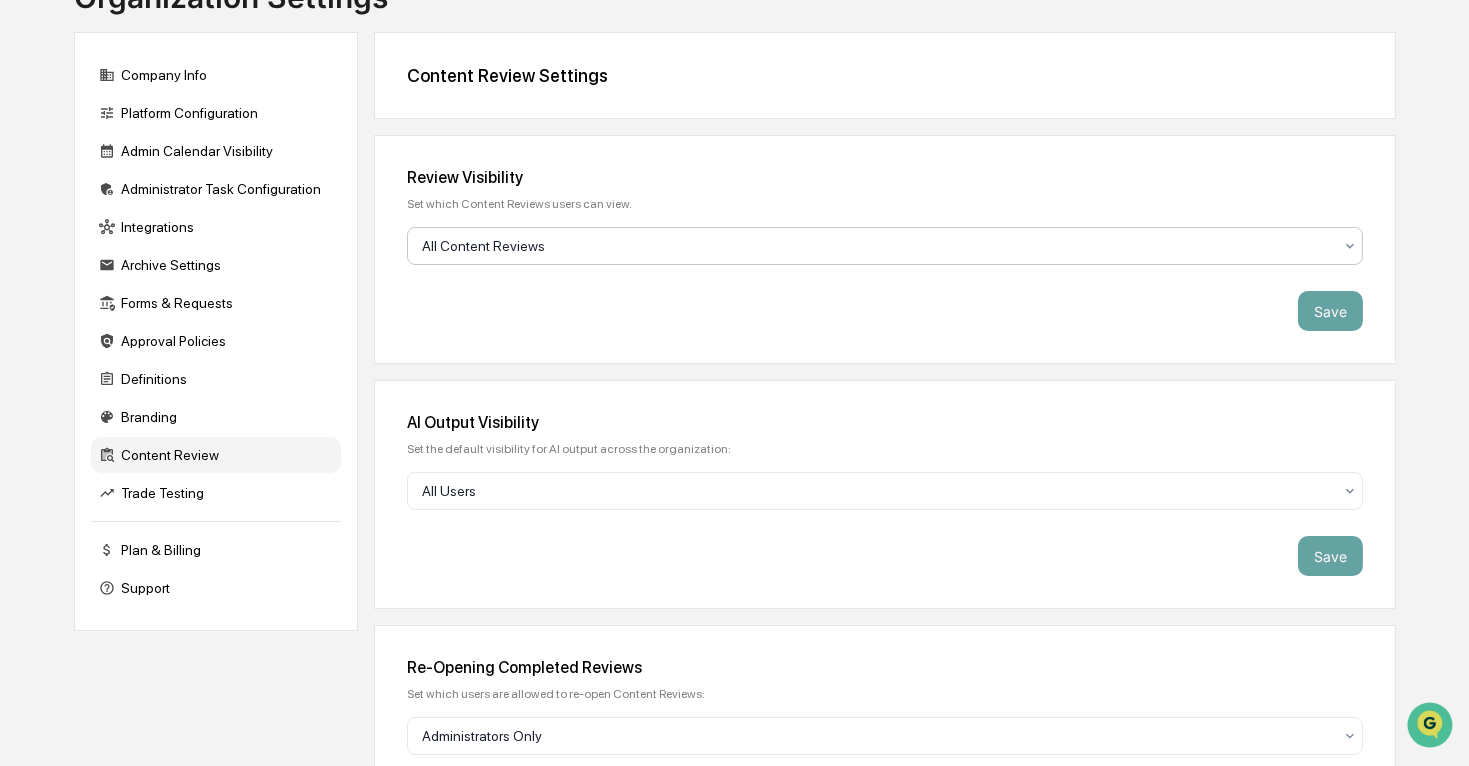 click on "All Content Reviews" at bounding box center [877, 246] 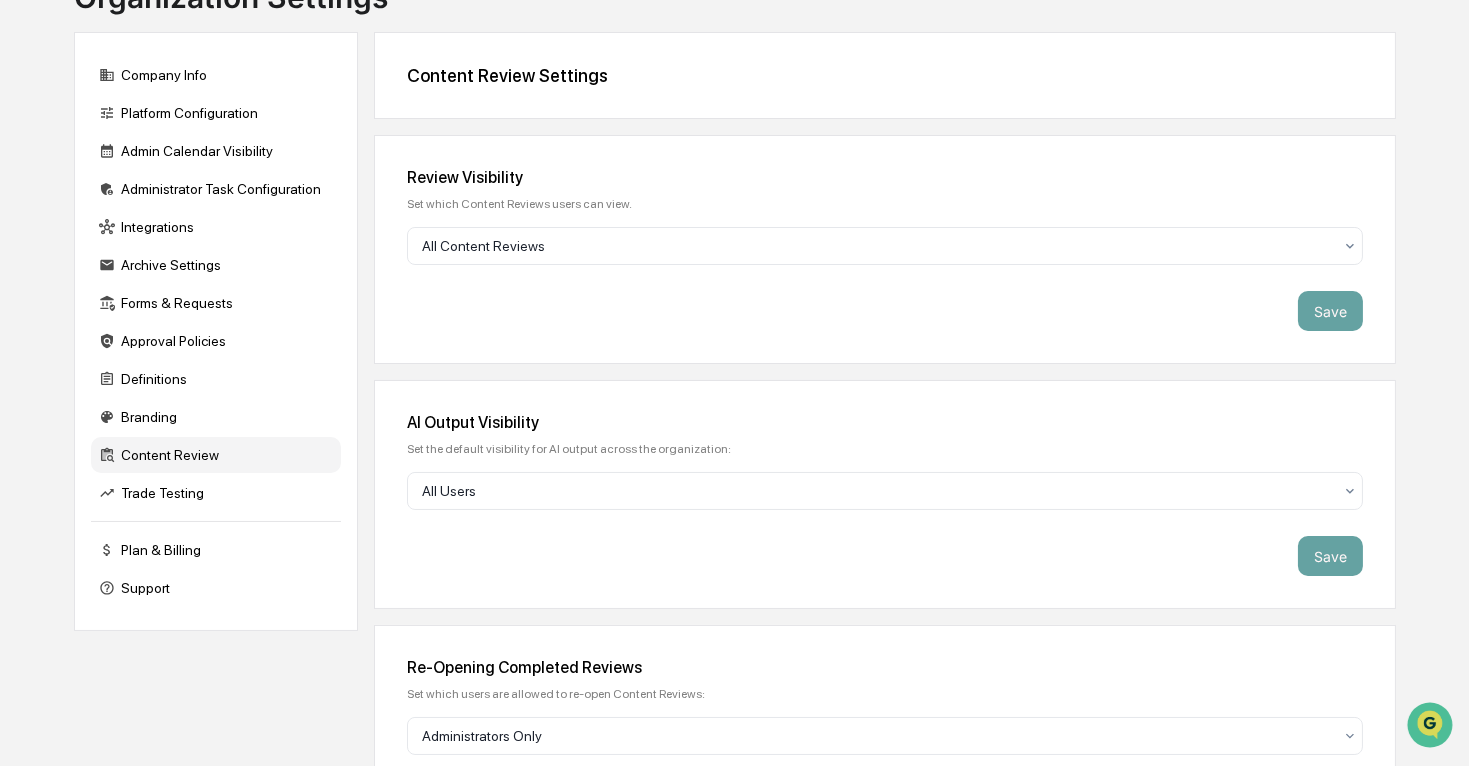 click on "Review Visibility Set which Content Reviews users can view. All Content Reviews Save" at bounding box center [885, 249] 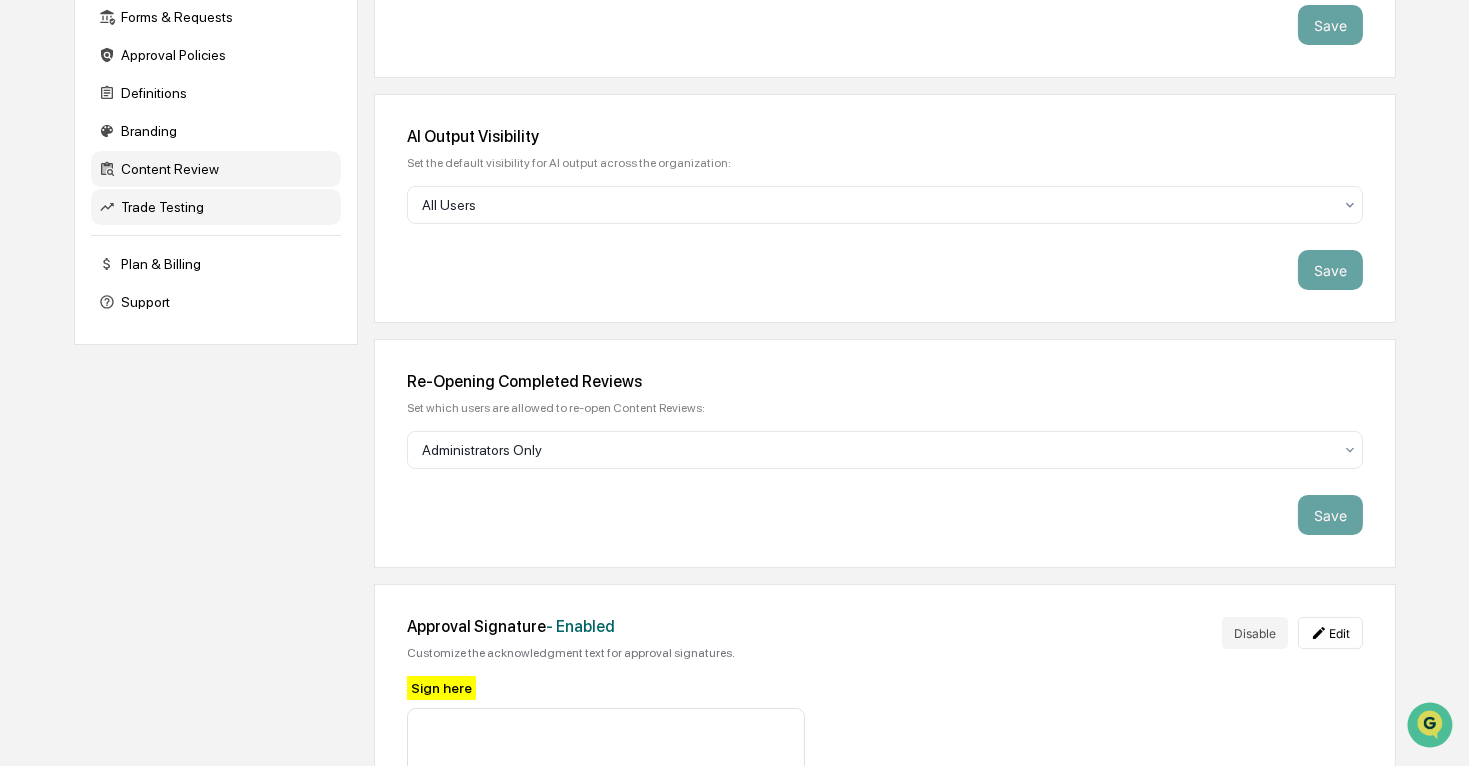 scroll, scrollTop: 72, scrollLeft: 0, axis: vertical 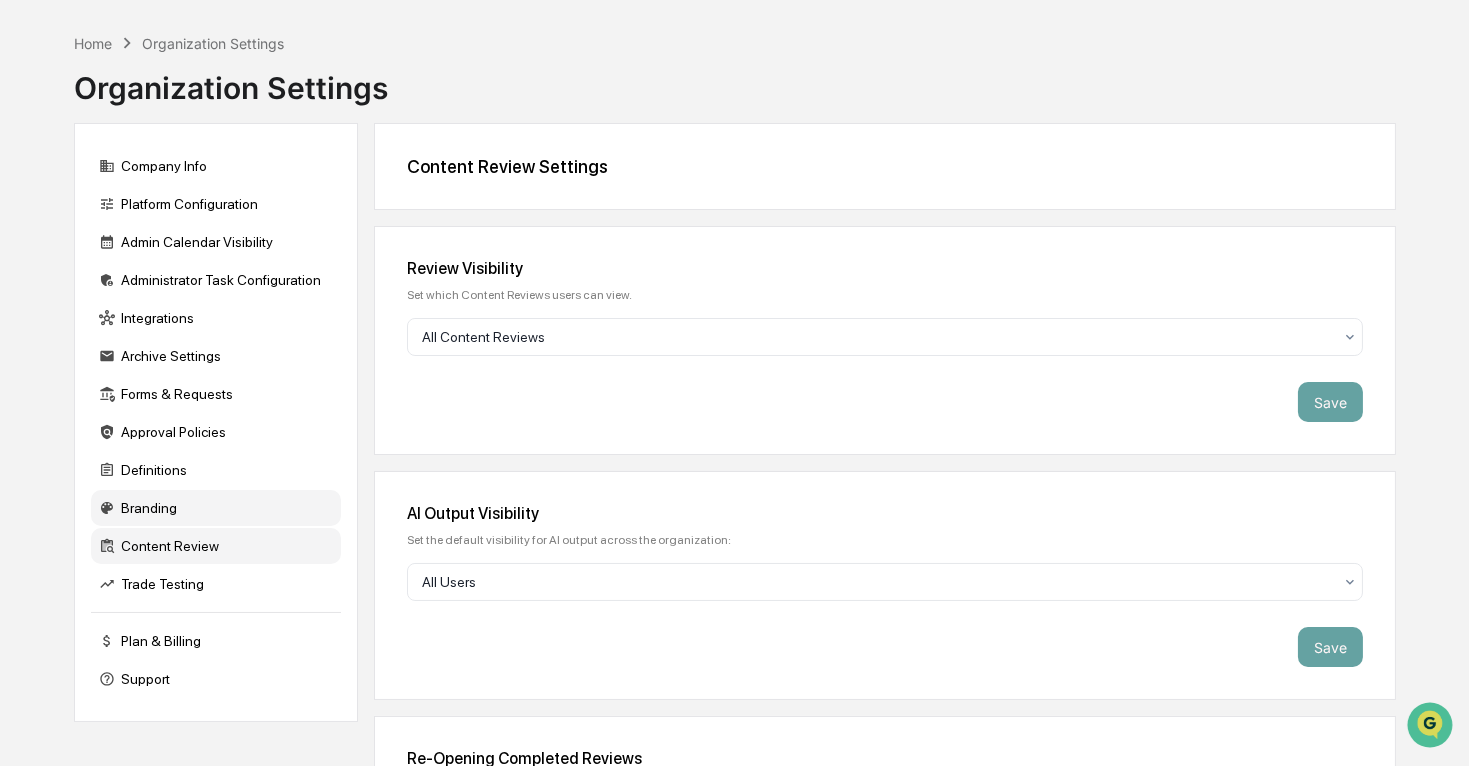 click on "Branding" at bounding box center (216, 508) 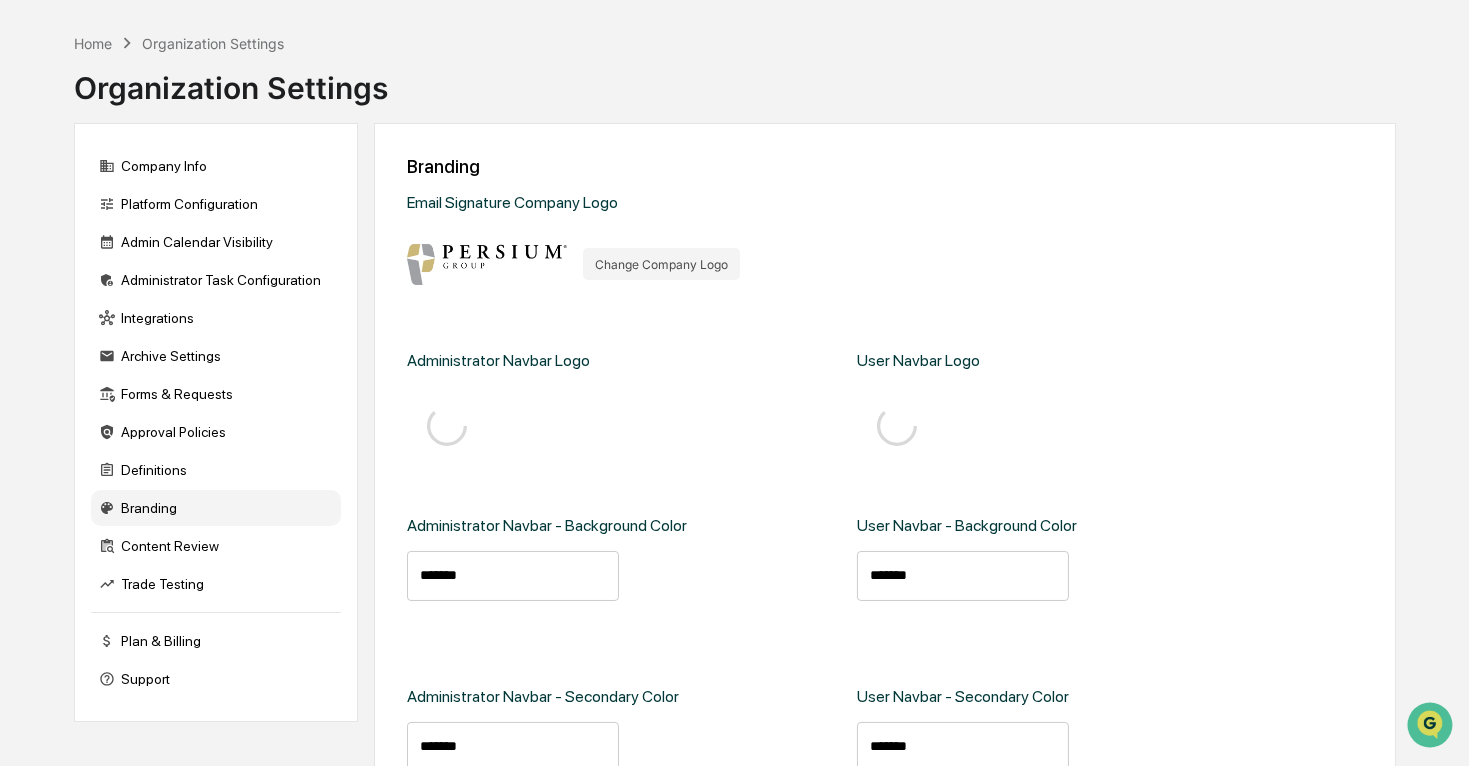 type on "*******" 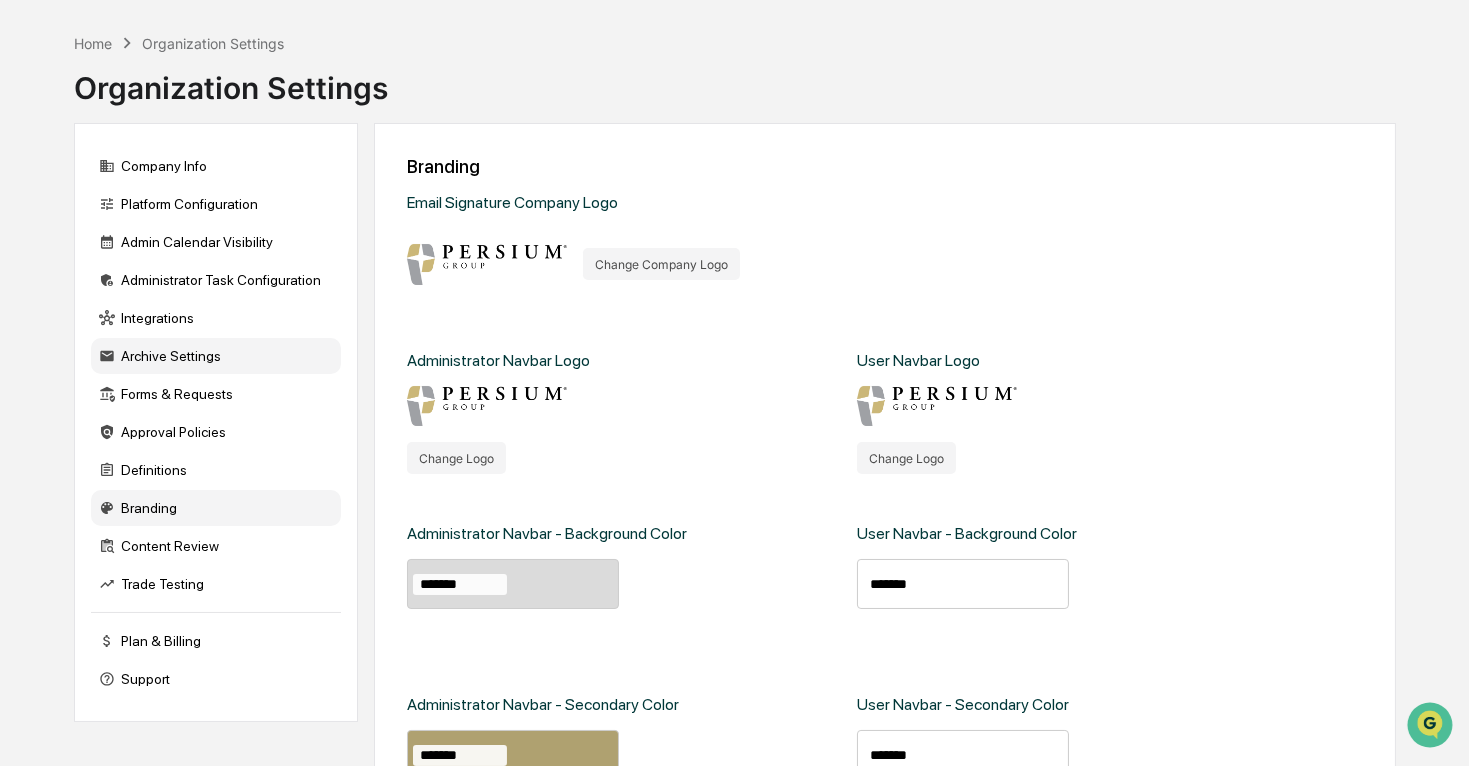 click on "Archive Settings" at bounding box center (216, 356) 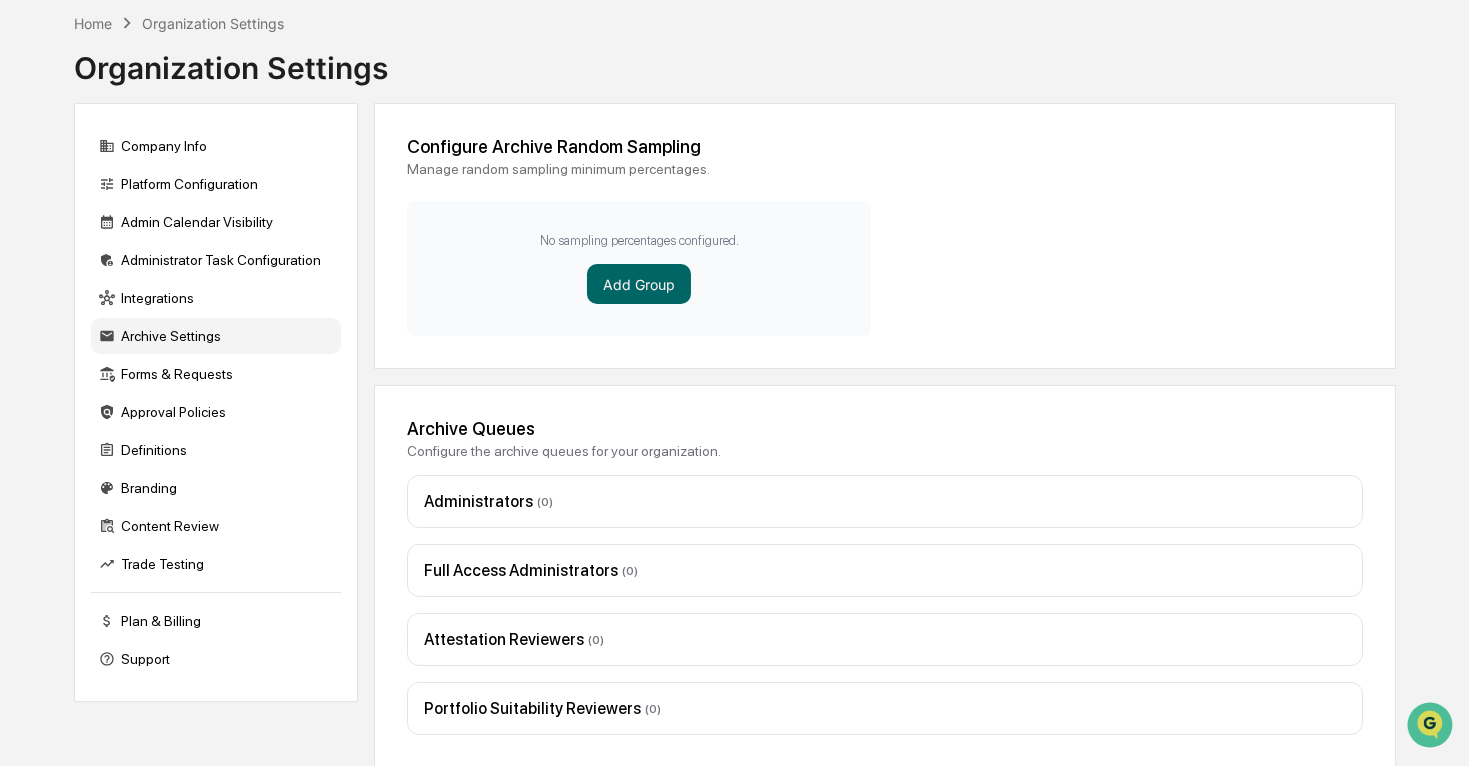 scroll, scrollTop: 97, scrollLeft: 0, axis: vertical 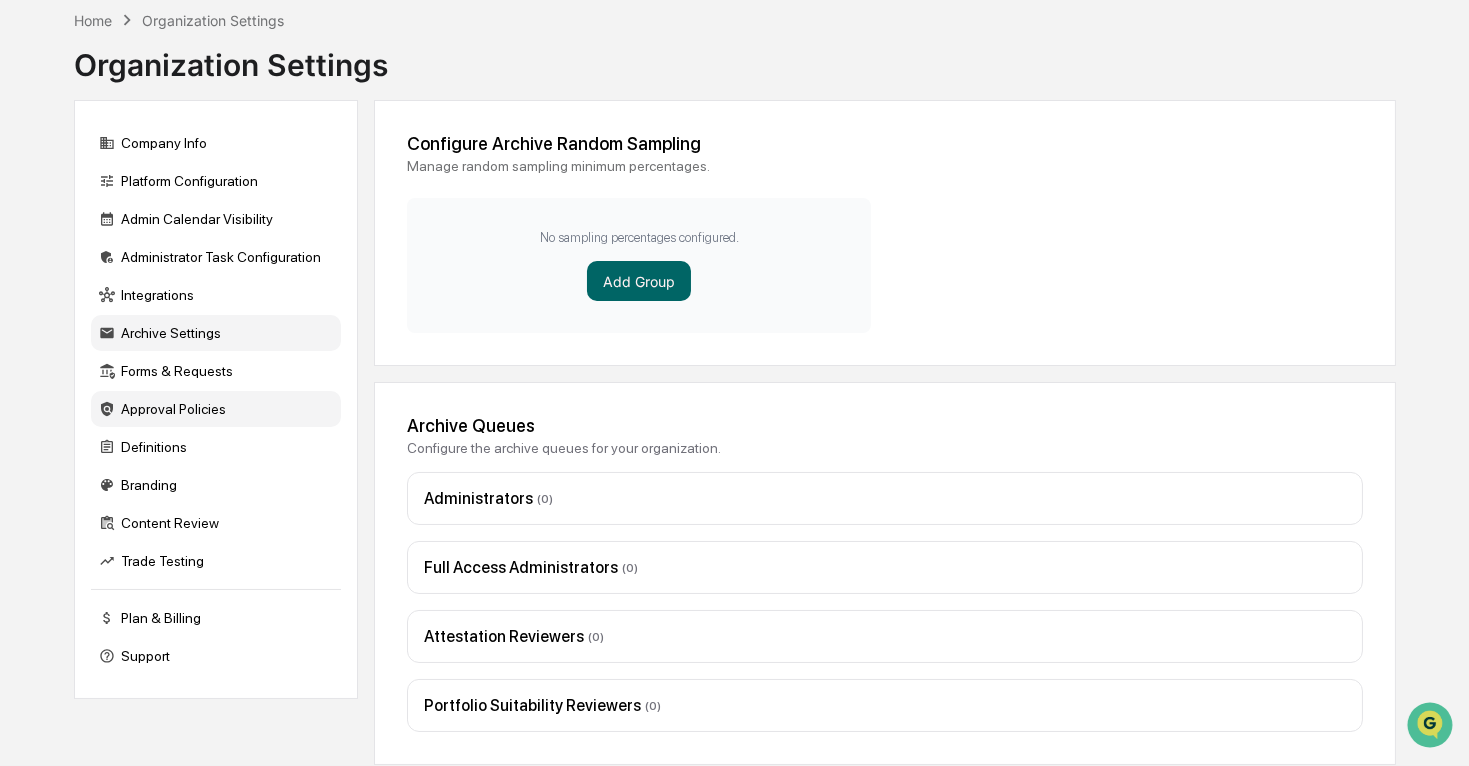 click on "Approval Policies" at bounding box center [216, 409] 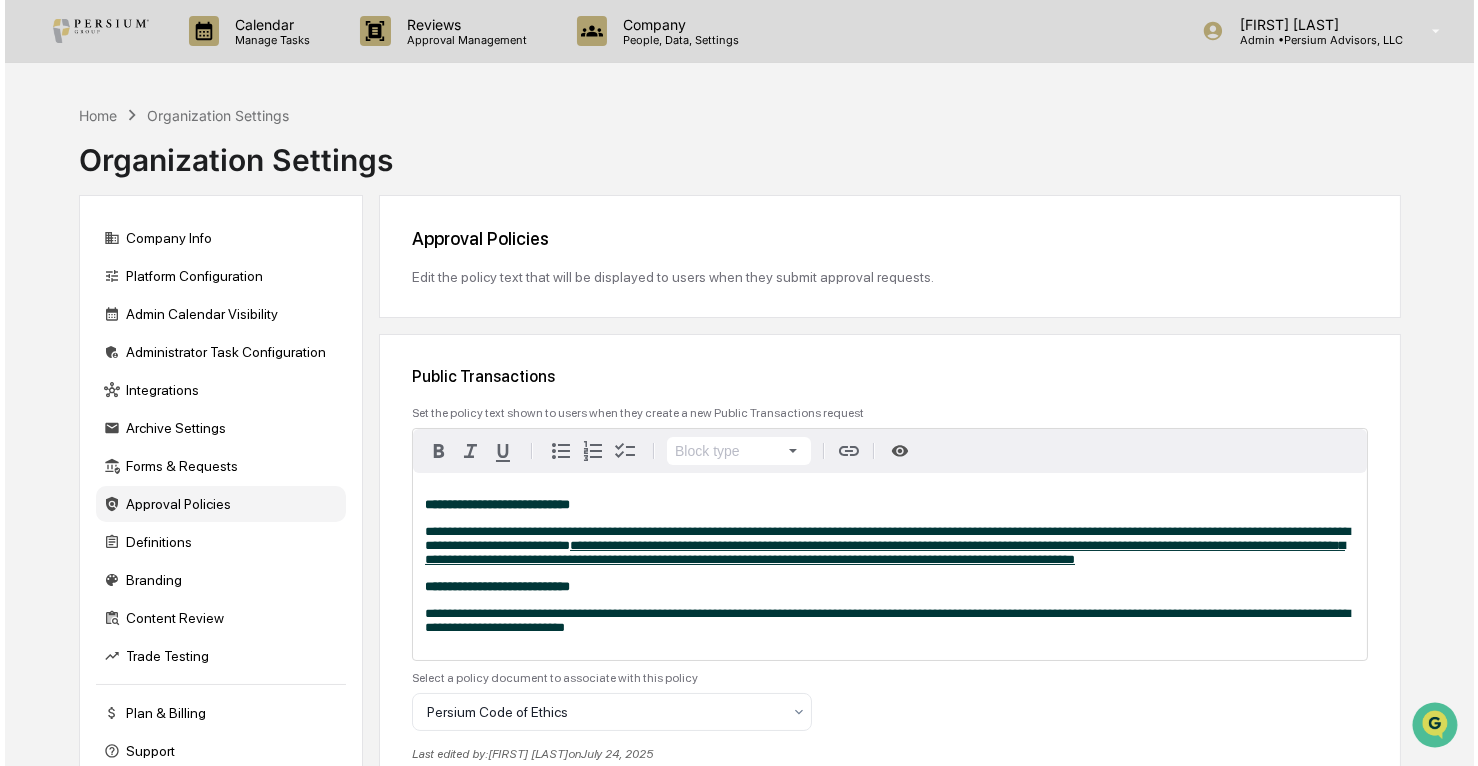 scroll, scrollTop: 0, scrollLeft: 0, axis: both 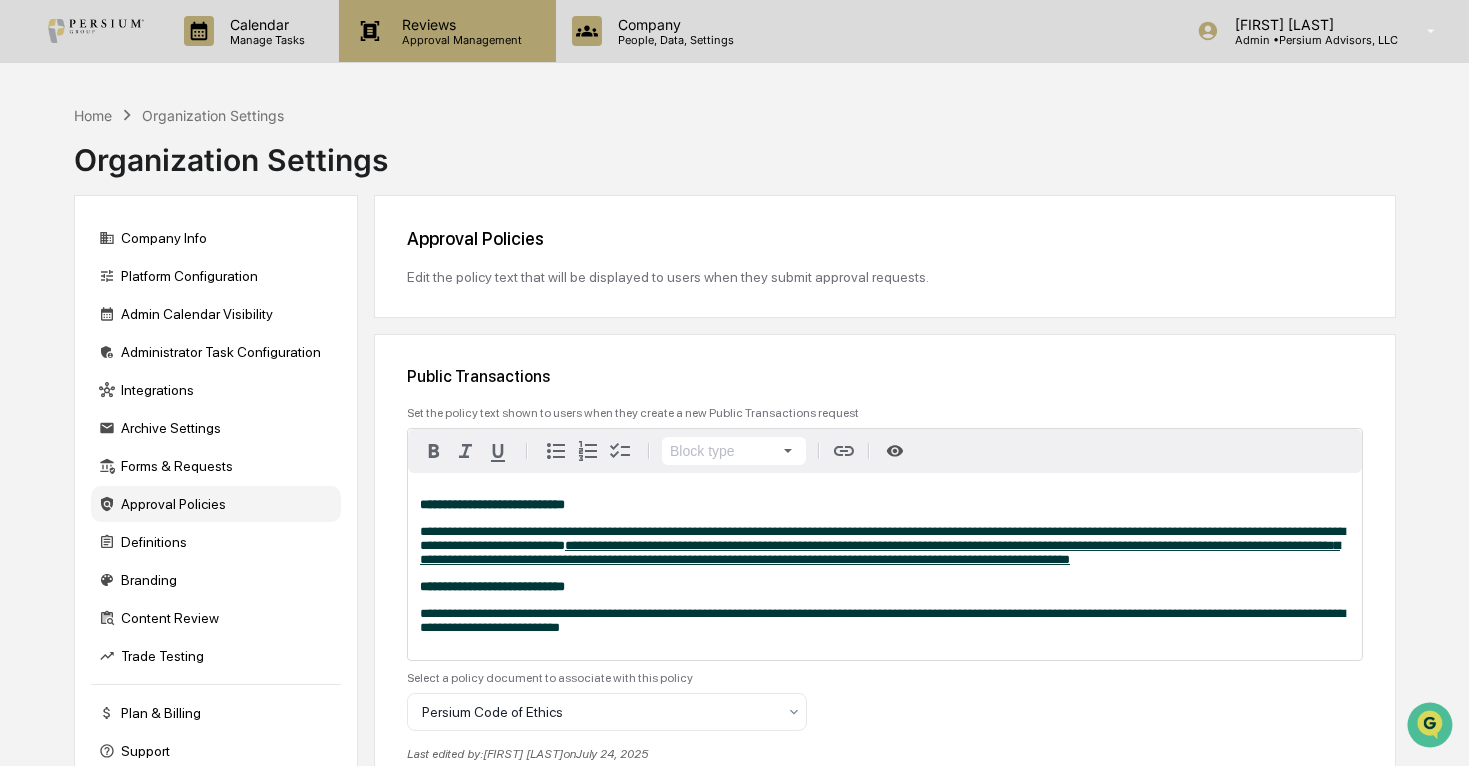 click on "Reviews Approval Management" at bounding box center [447, 31] 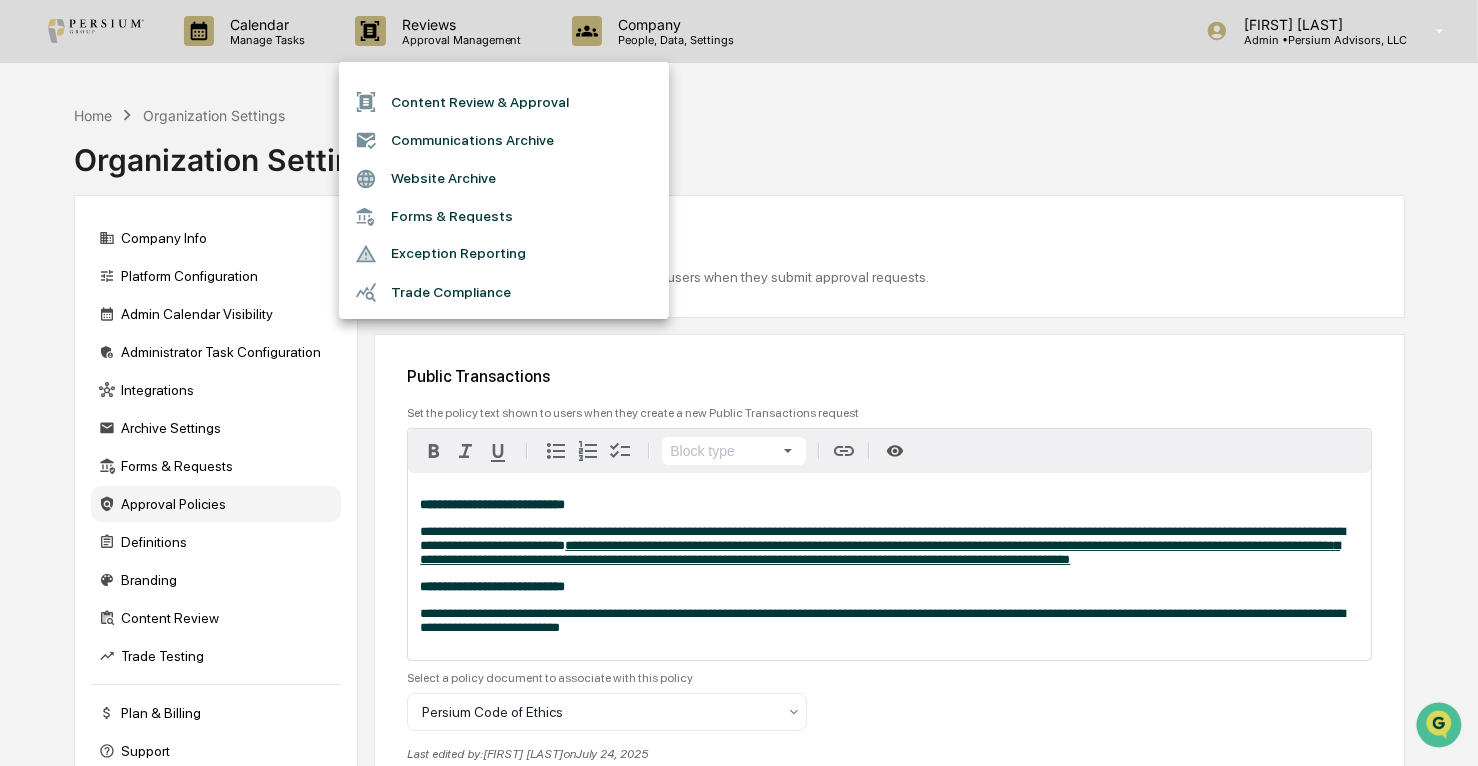 click on "Website Archive" at bounding box center (504, 179) 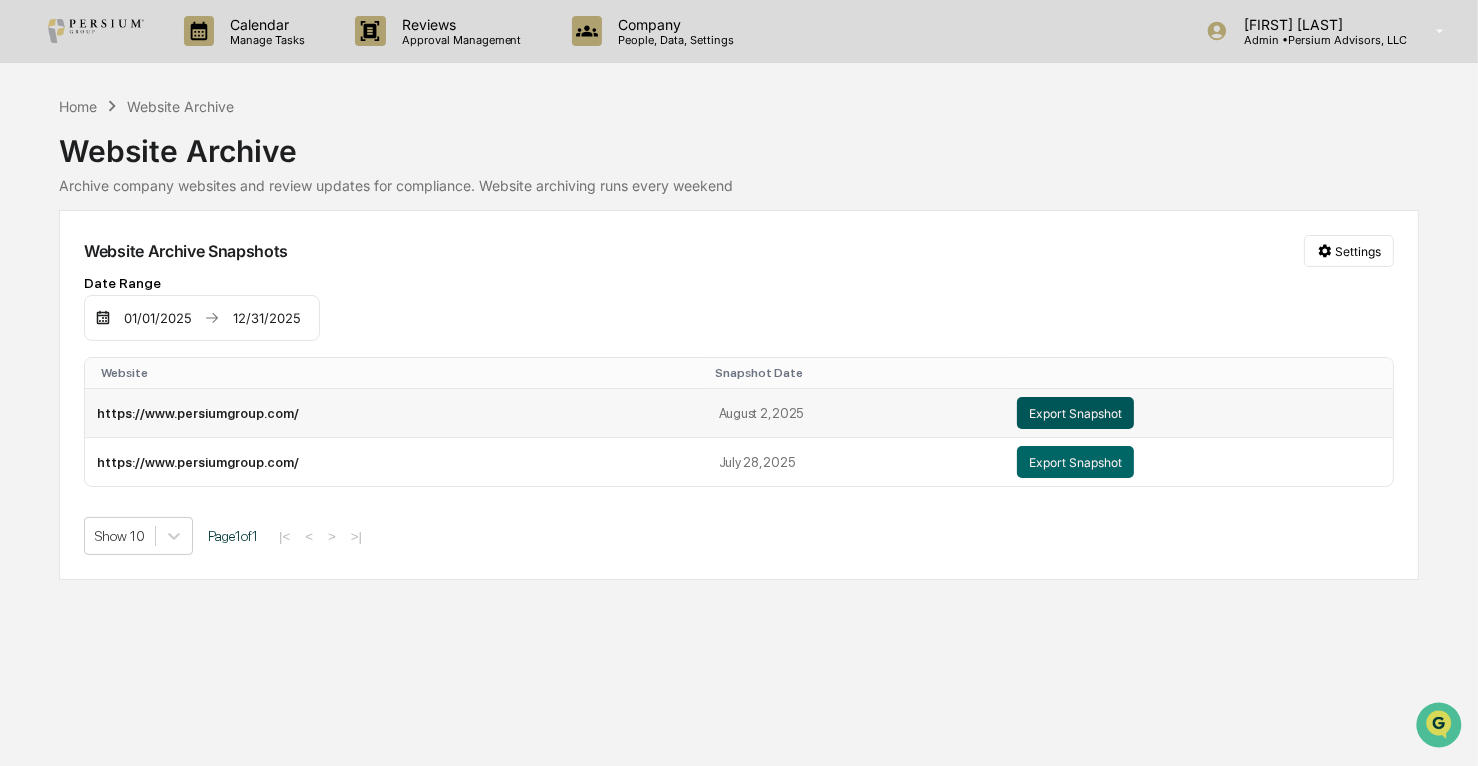 click on "Export Snapshot" at bounding box center [1075, 413] 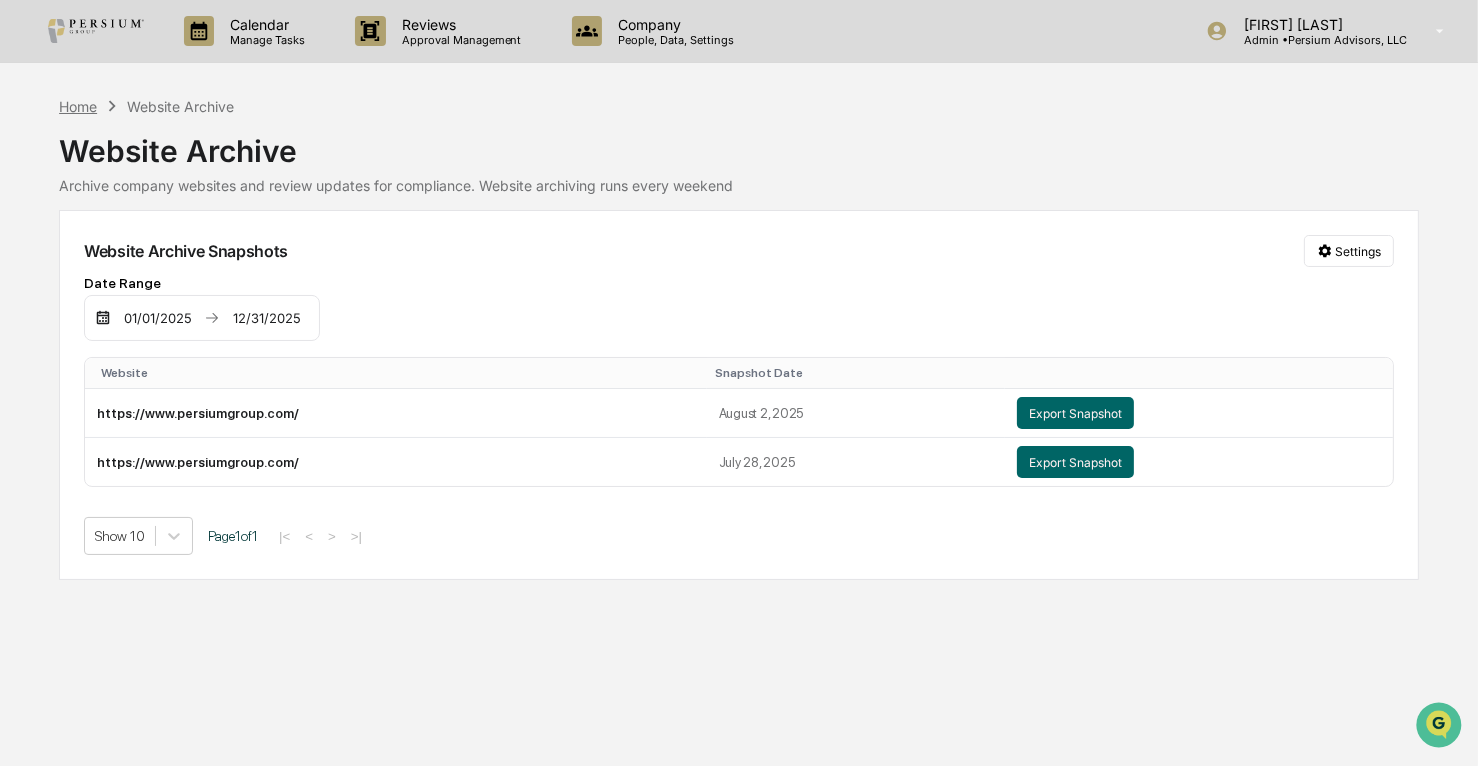 click on "Home" at bounding box center (78, 106) 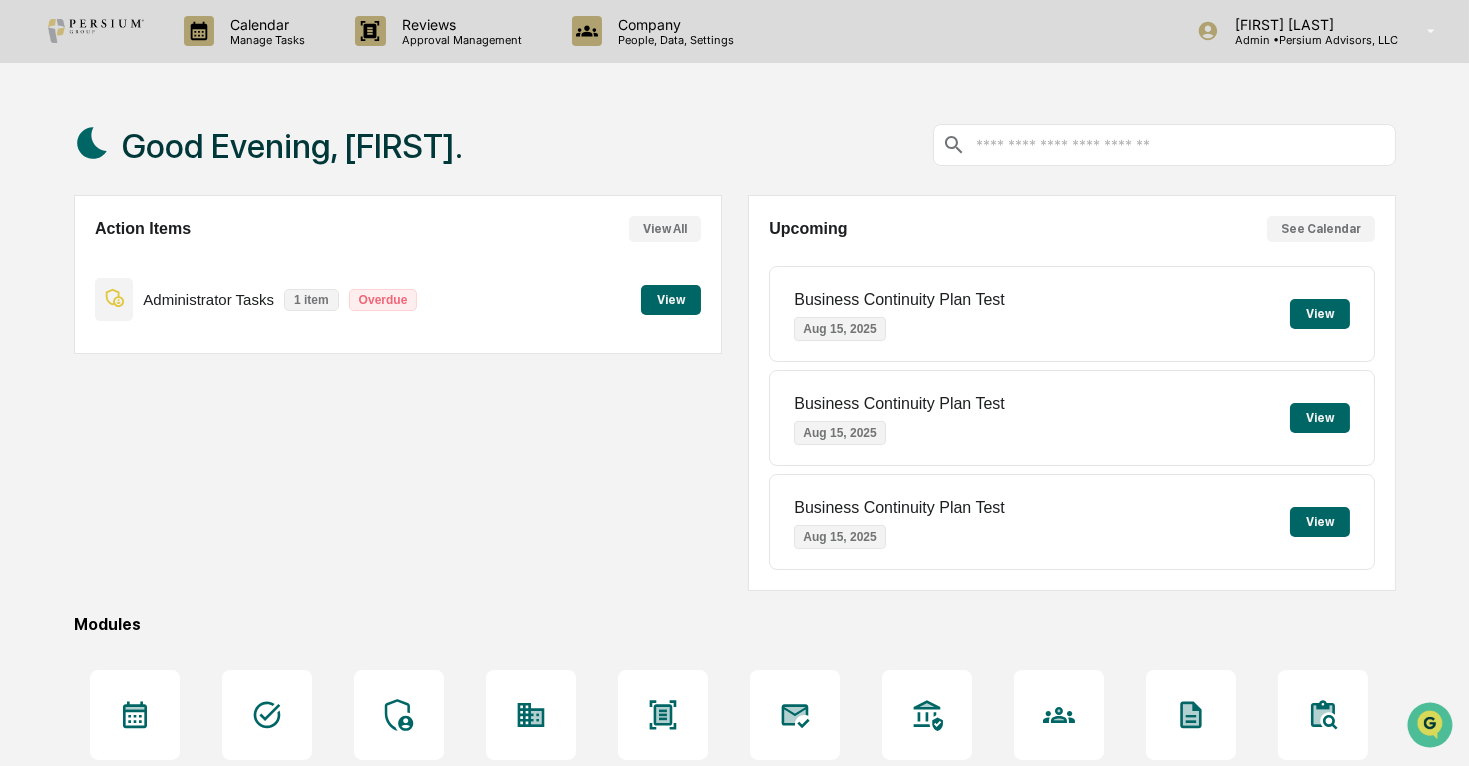 click on "View" at bounding box center (1320, 314) 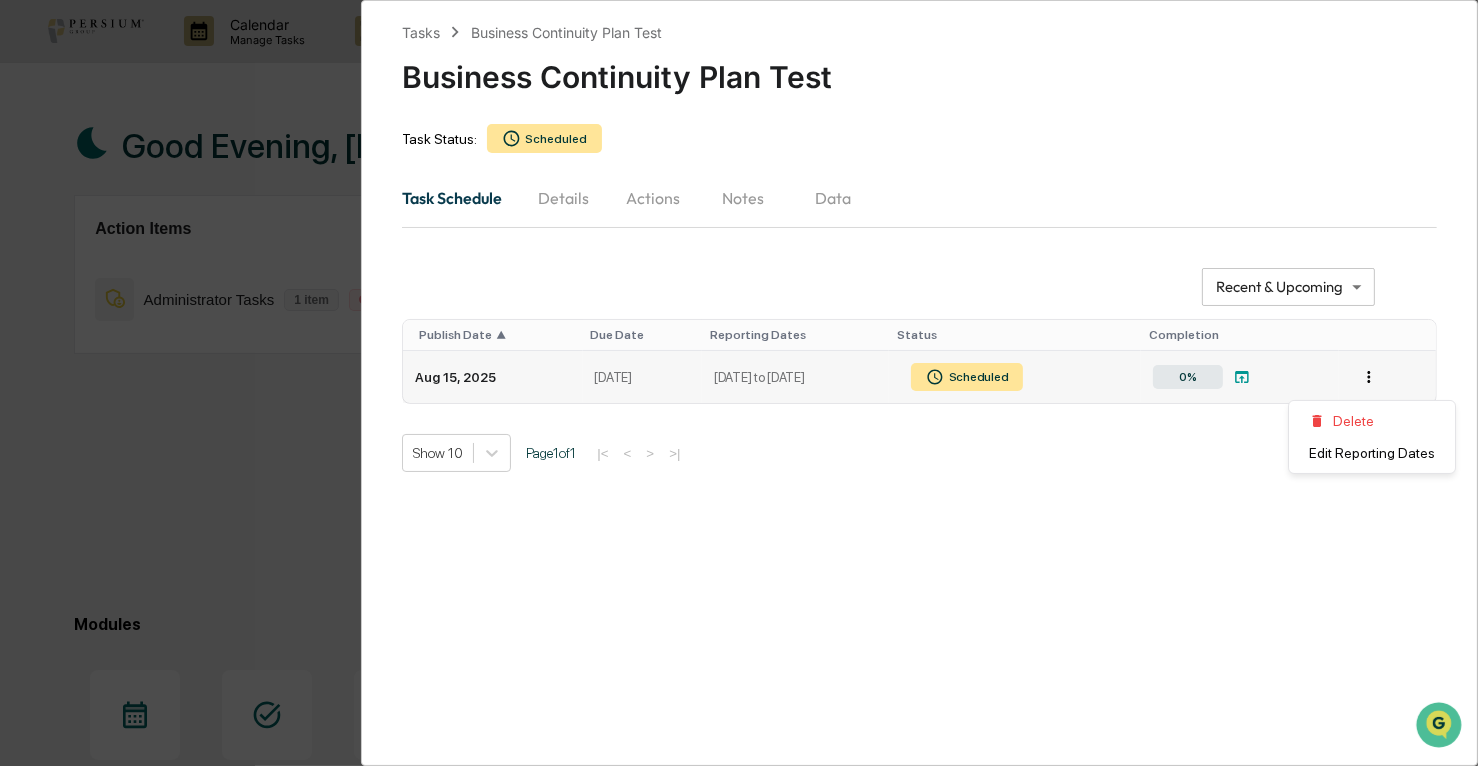click on "**********" at bounding box center [739, 383] 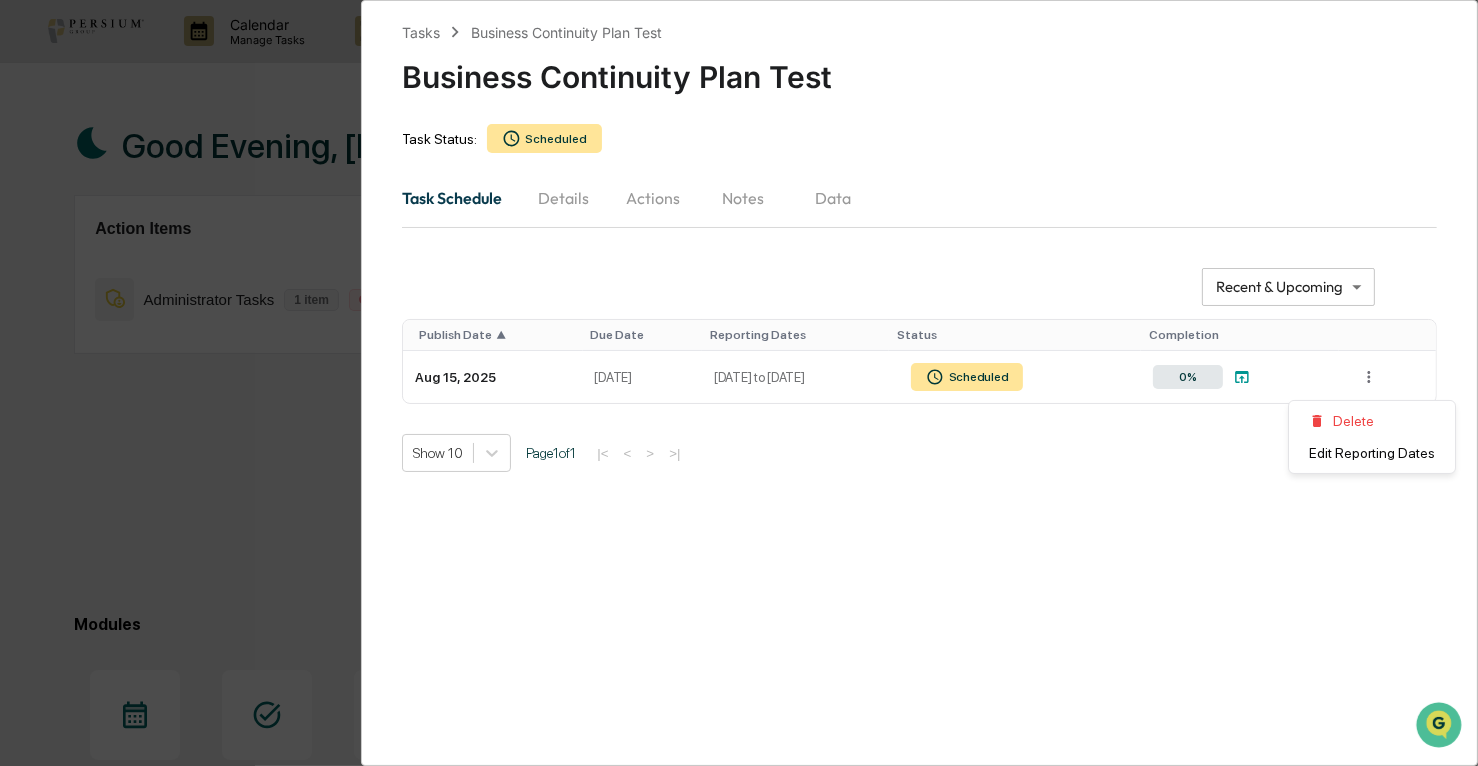 click on "**********" at bounding box center [739, 383] 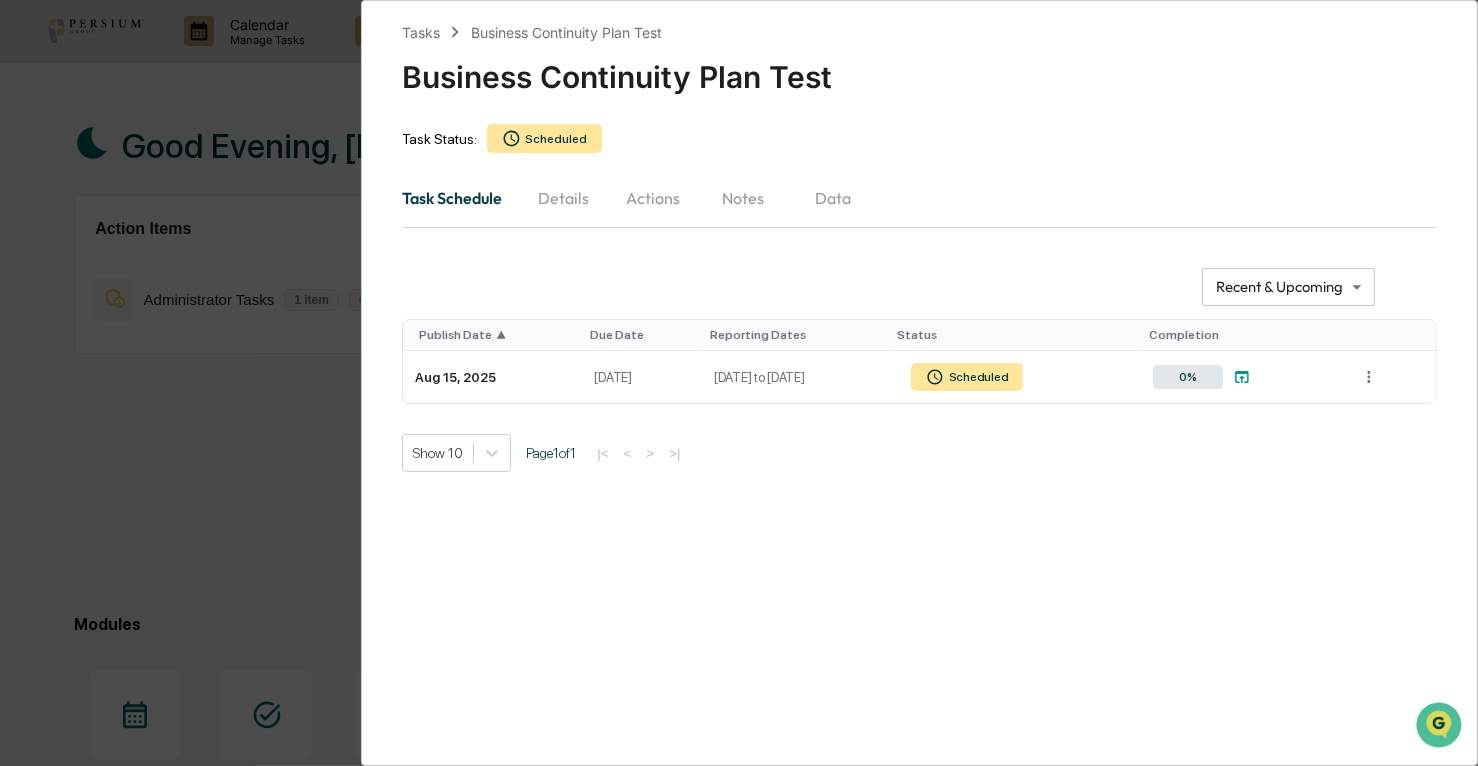 click on "Details" at bounding box center [563, 198] 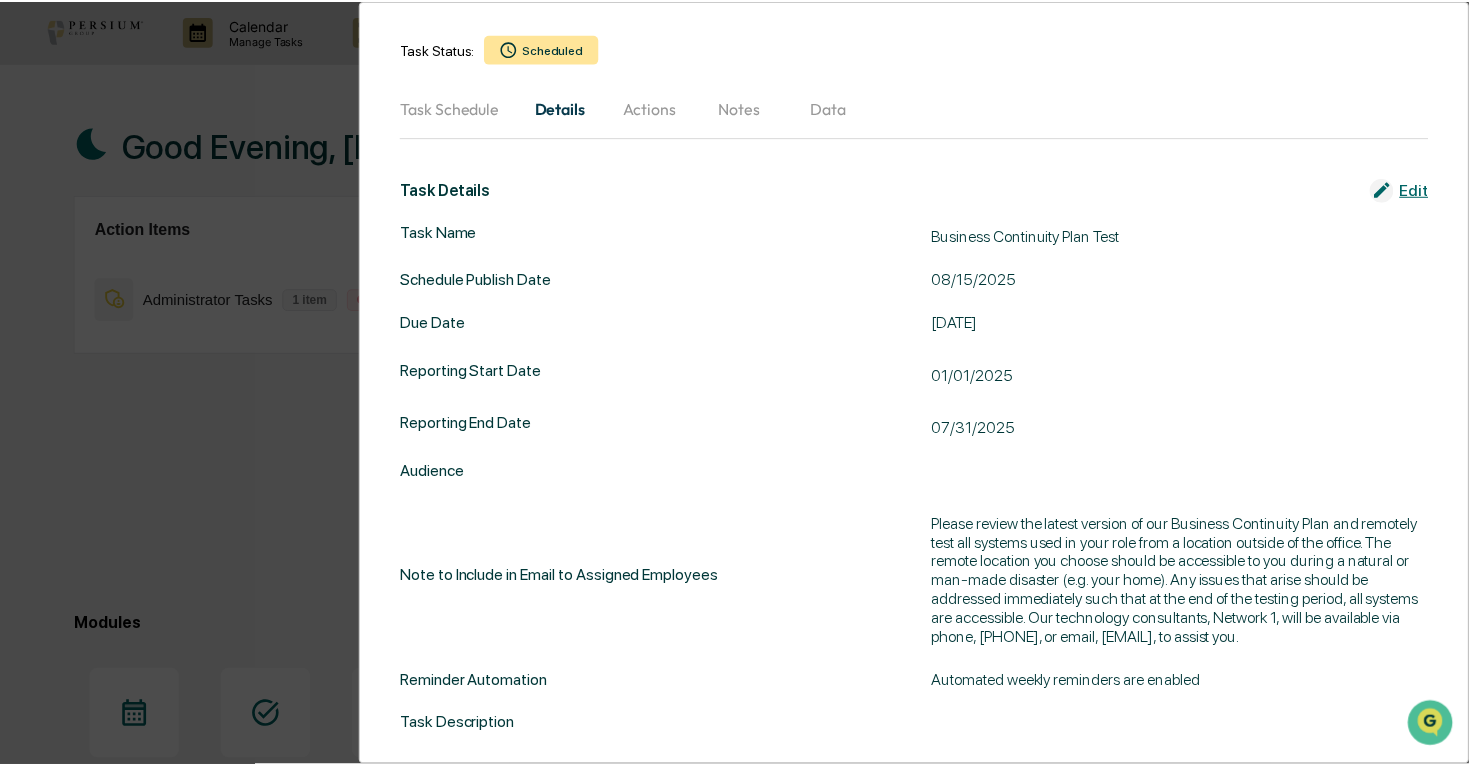 scroll, scrollTop: 140, scrollLeft: 0, axis: vertical 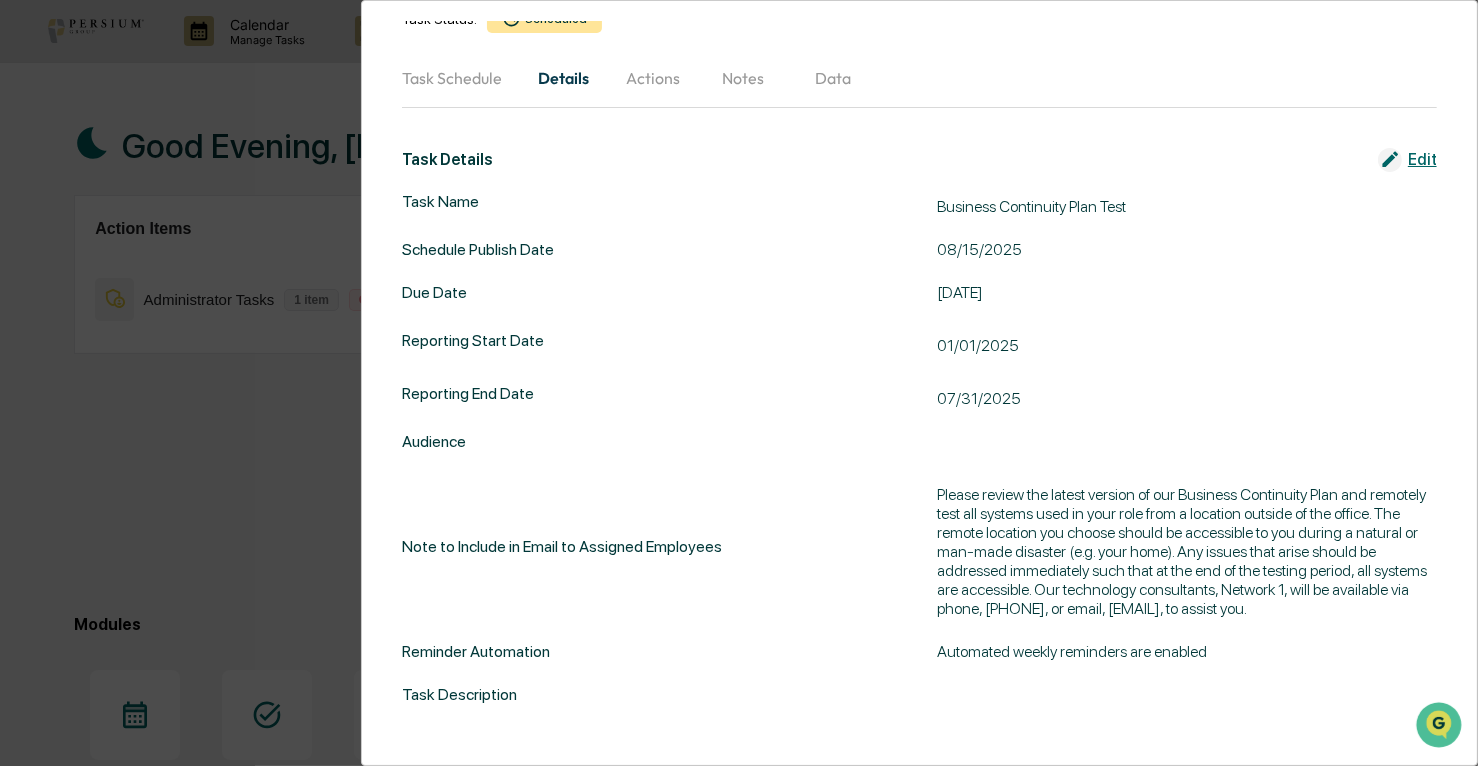 click on "Tasks Business Continuity Plan Test Business Continuity Plan Test Task Status:  Scheduled Task Schedule Details Actions Notes Data Task Details Edit Task Name Business Continuity Plan Test Schedule Publish Date [DATE] Due Date [DATE] Reporting Start Date [DATE] Reporting End Date [DATE] Audience Note to Include in Email to Assigned Employees Please review the latest version of our Business Continuity Plan and remotely test all systems used in your role from a location outside of the office. The remote location you choose should be accessible to you during a natural or man-made disaster (e.g. your home). Any issues that arise should be addressed immediately such that at the end of the testing period, all systems are accessible. Our technology consultants, Network 1, will be available via phone, [PHONE], or email, [EMAIL], to assist you. Reminder Automation Automated weekly reminders are enabled Task Description" at bounding box center (739, 383) 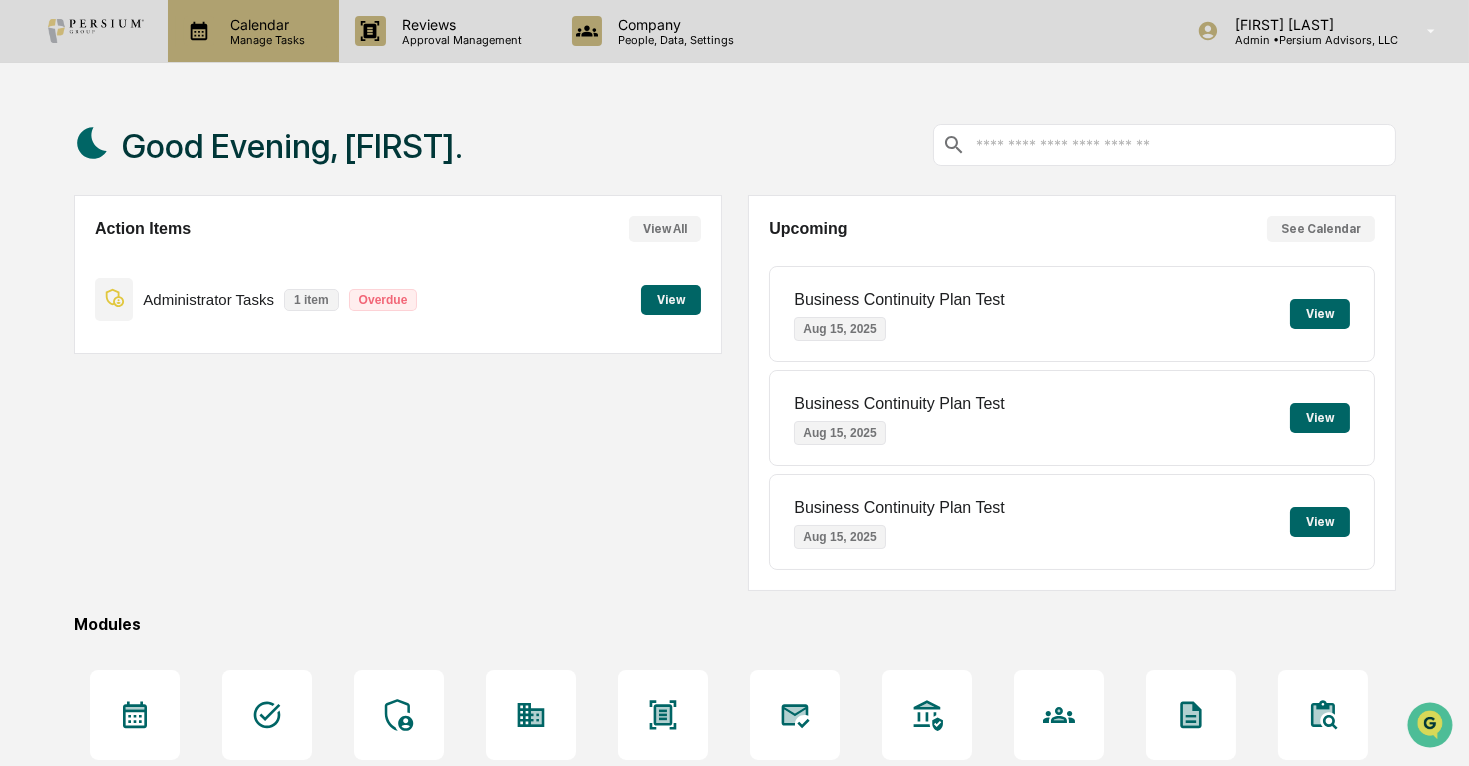 click on "Calendar" at bounding box center [264, 24] 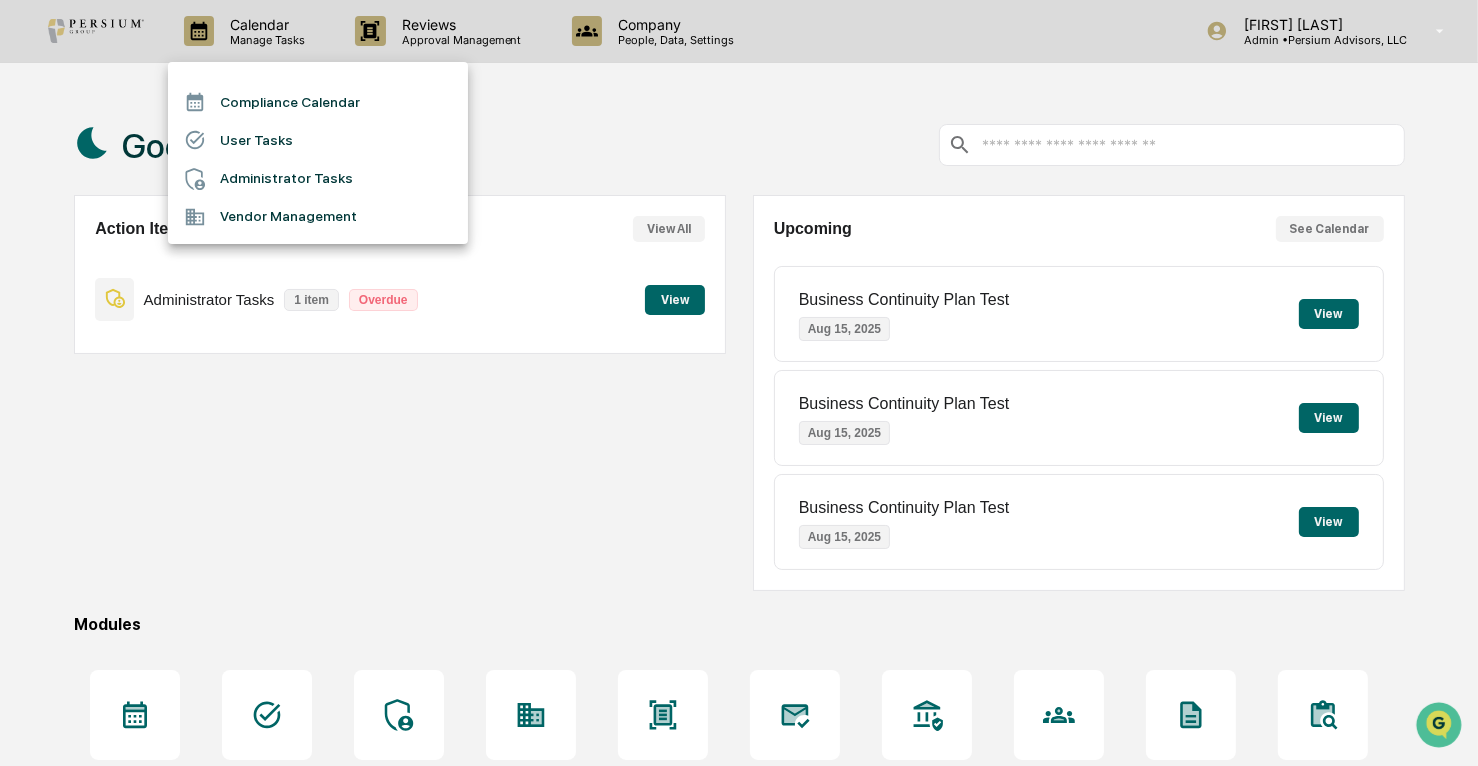 click at bounding box center (739, 383) 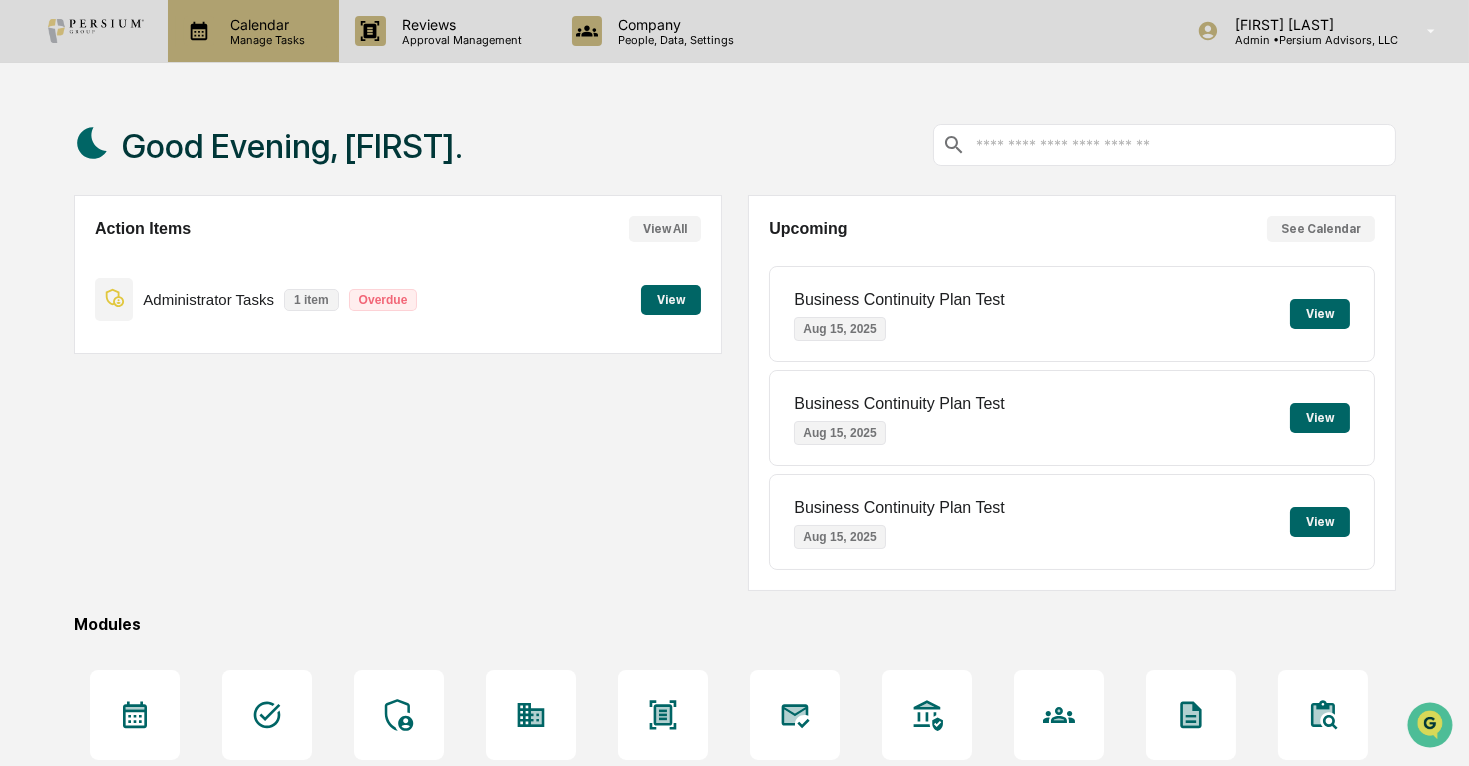click on "Calendar" at bounding box center (264, 24) 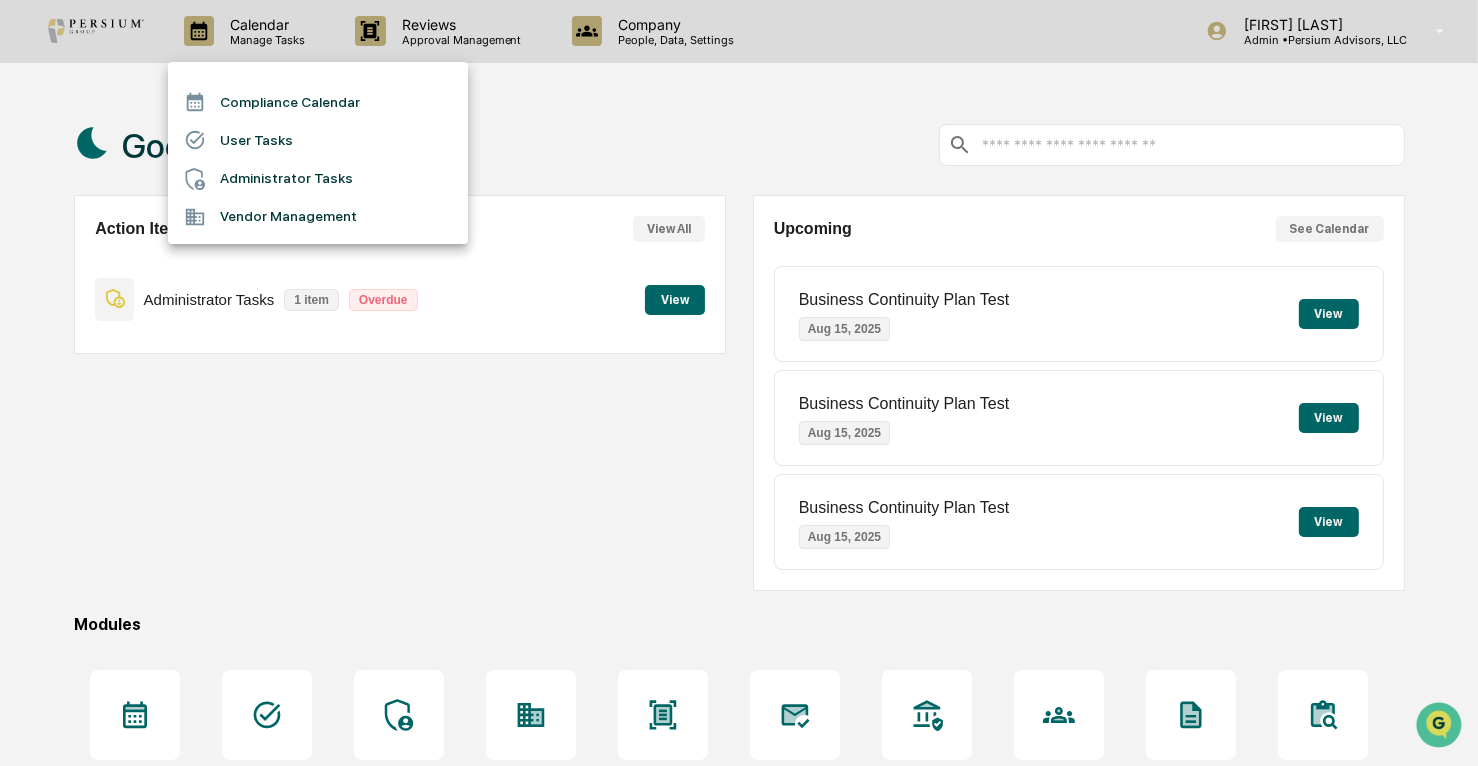 click on "Vendor Management" at bounding box center (318, 217) 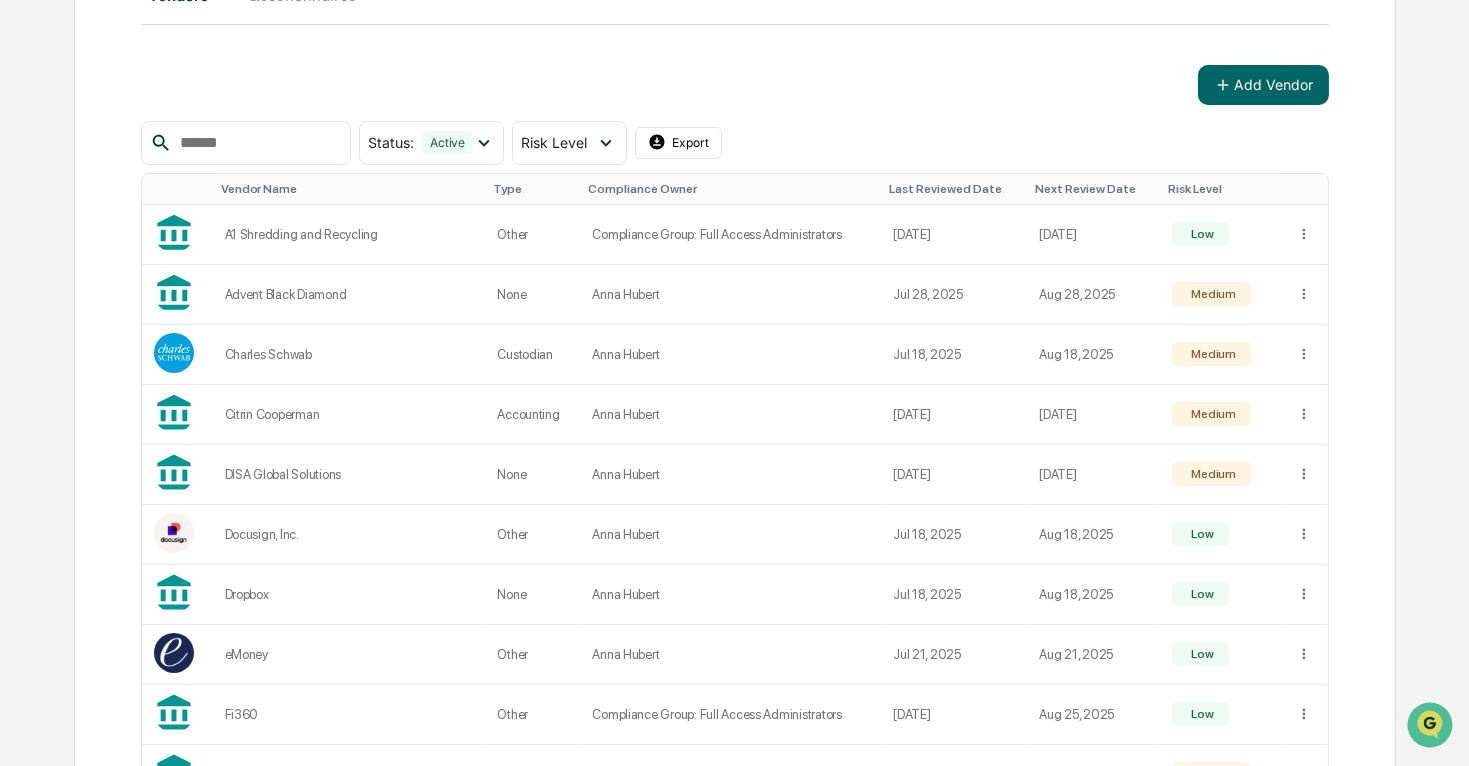 scroll, scrollTop: 272, scrollLeft: 0, axis: vertical 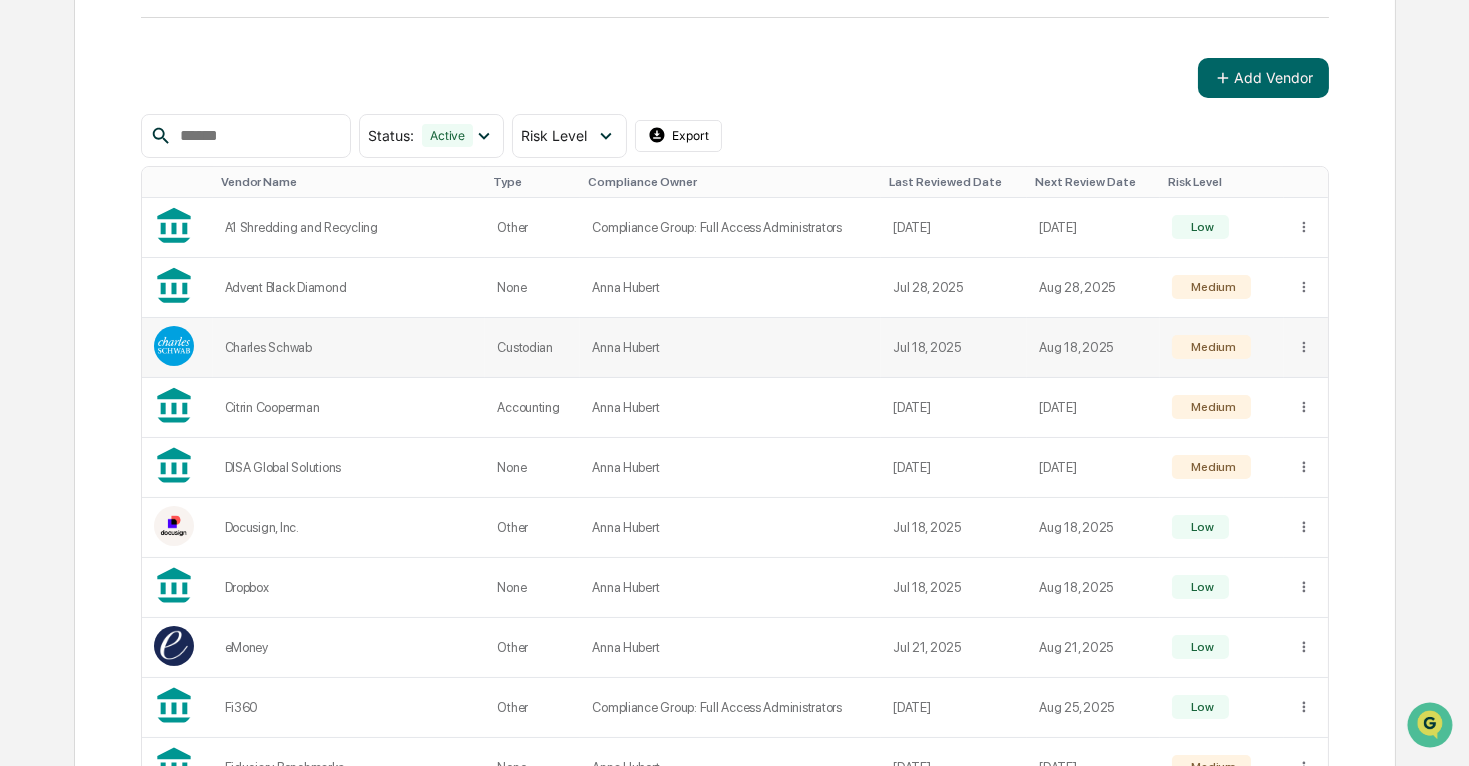 click on "Anna Hubert" at bounding box center [730, 348] 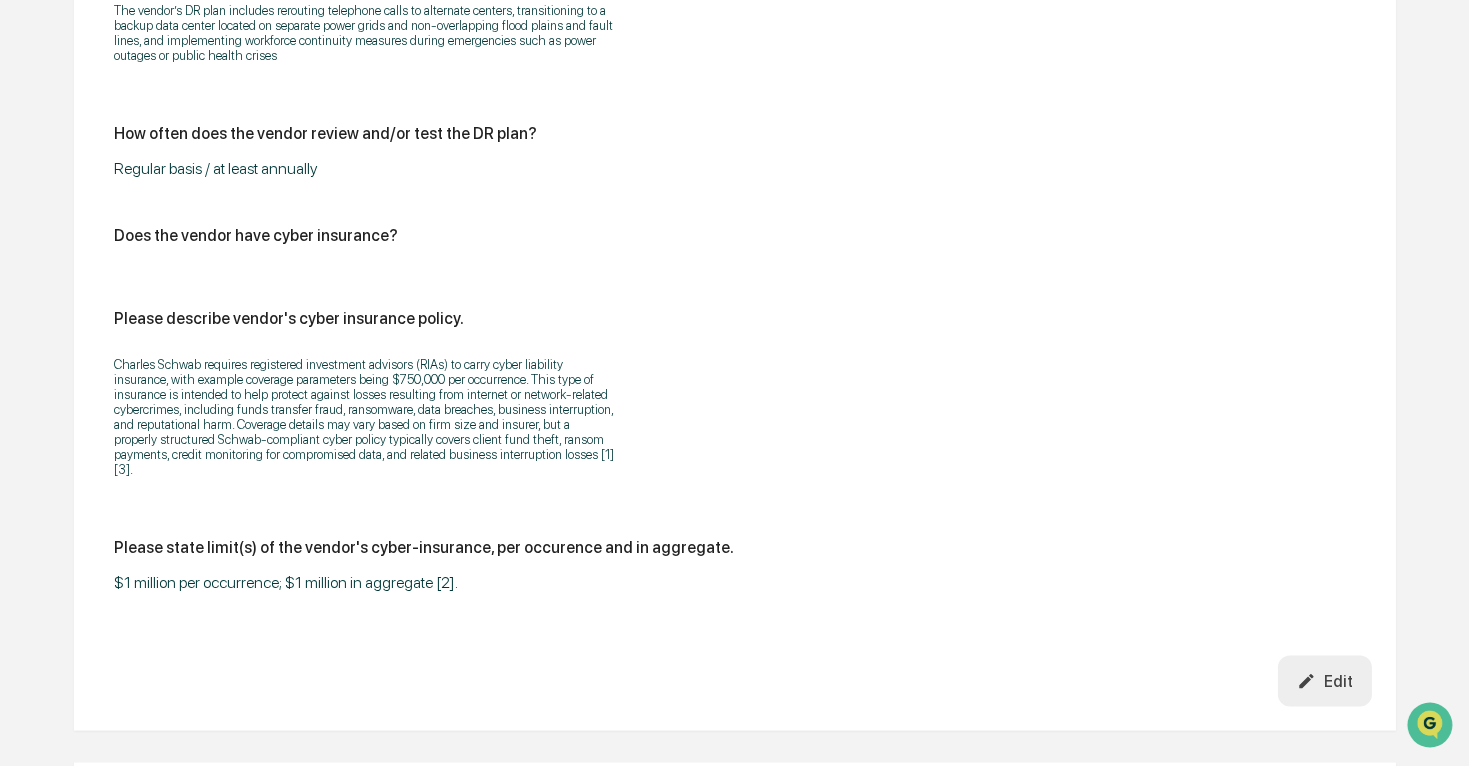 scroll, scrollTop: 6000, scrollLeft: 0, axis: vertical 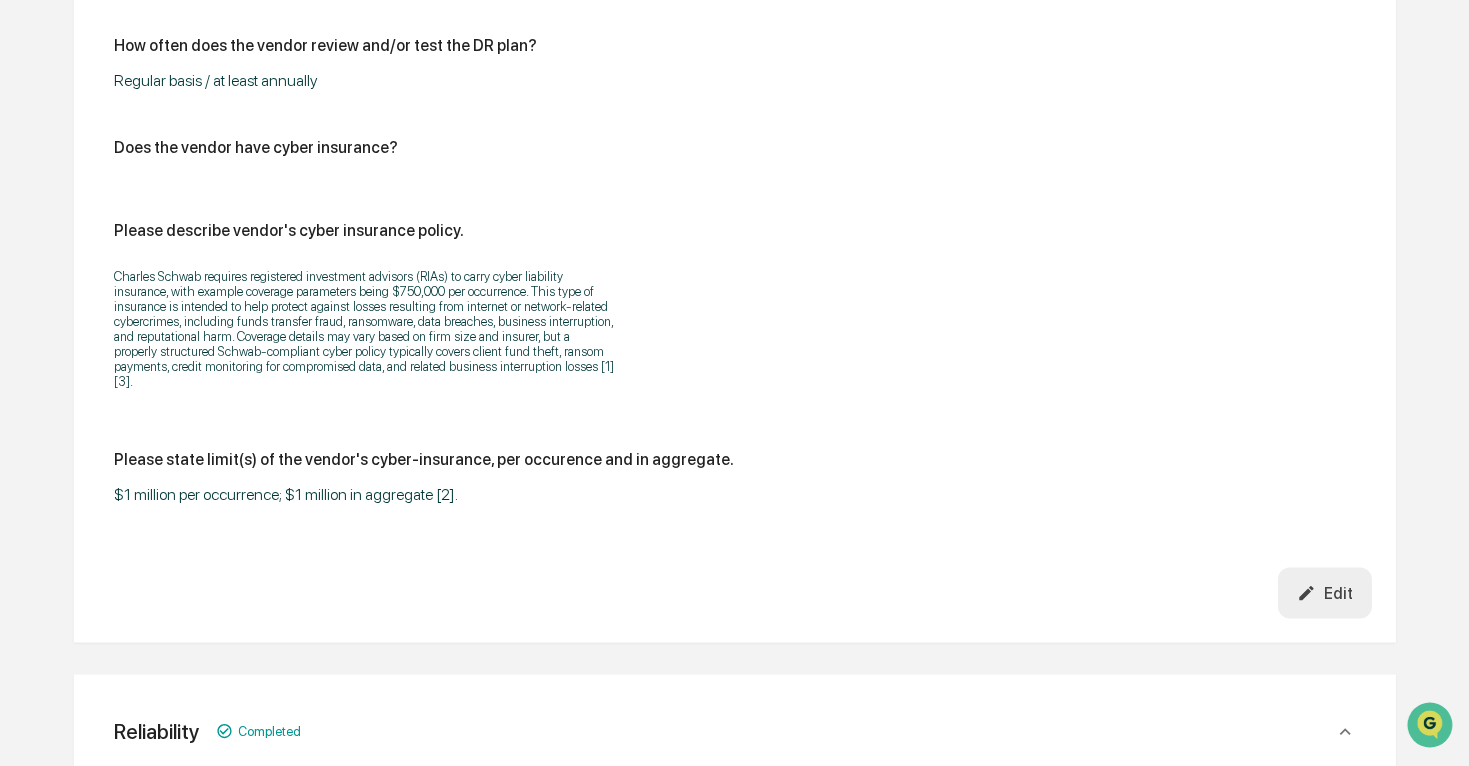 click on "Does the vendor have cyber insurance?" at bounding box center (192, -3759) 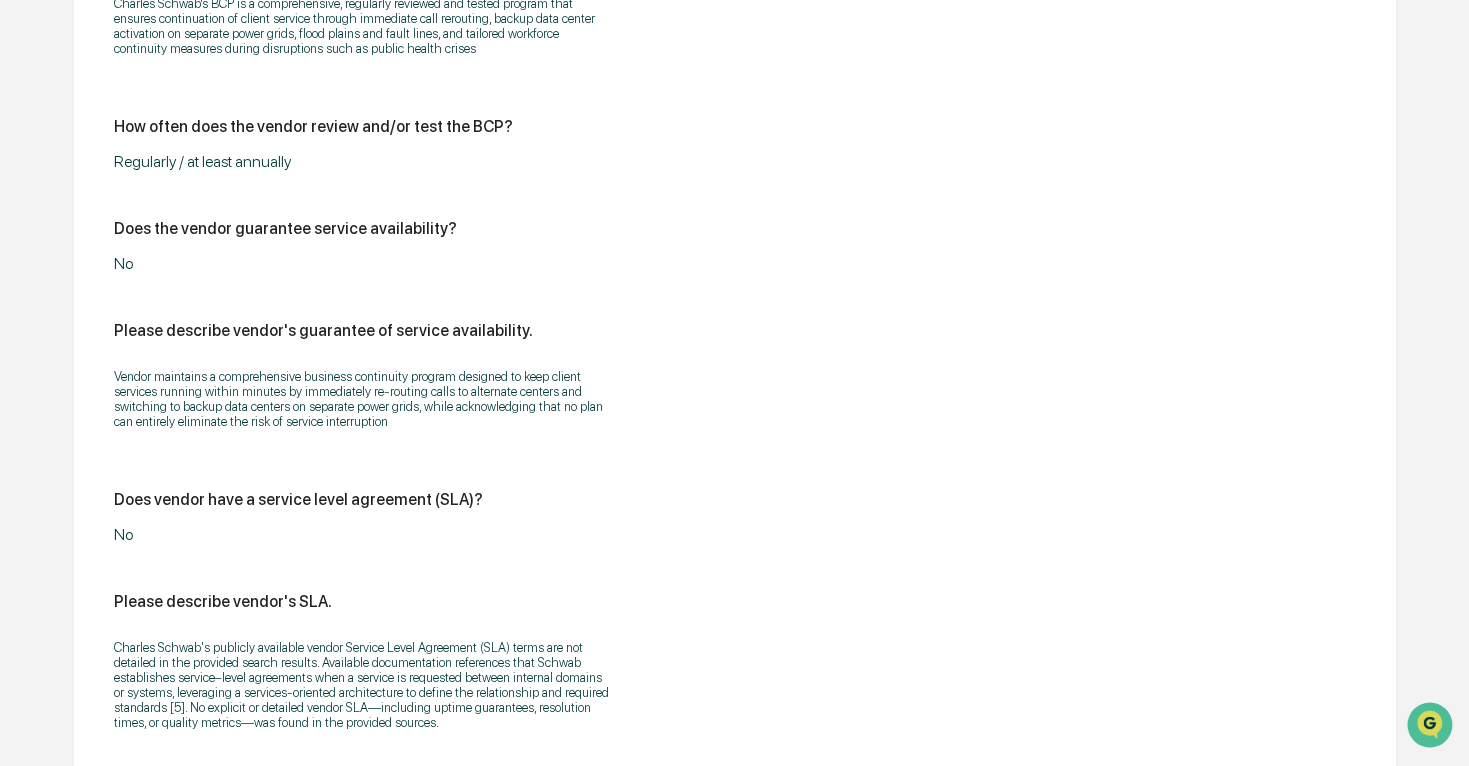 scroll, scrollTop: 7090, scrollLeft: 0, axis: vertical 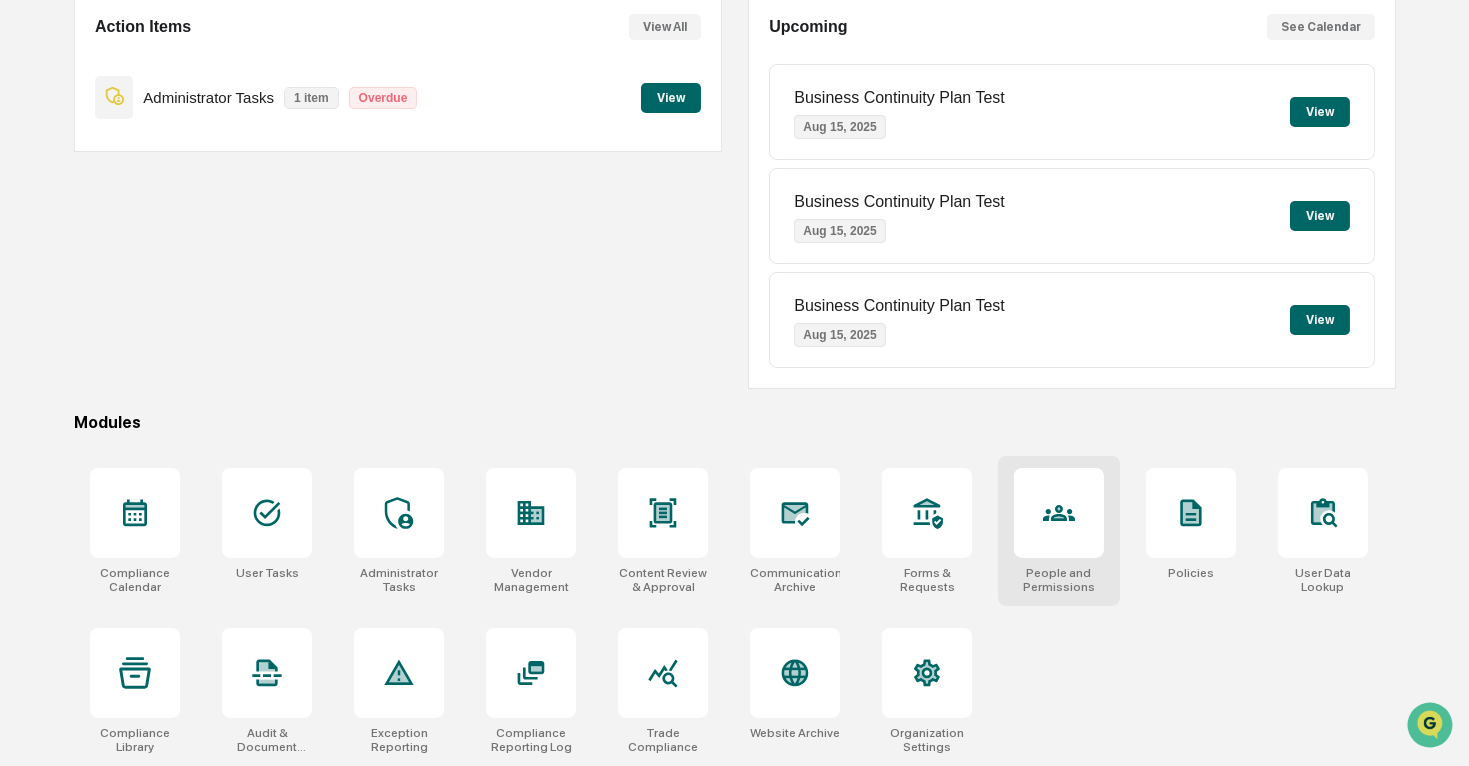click at bounding box center (1059, 513) 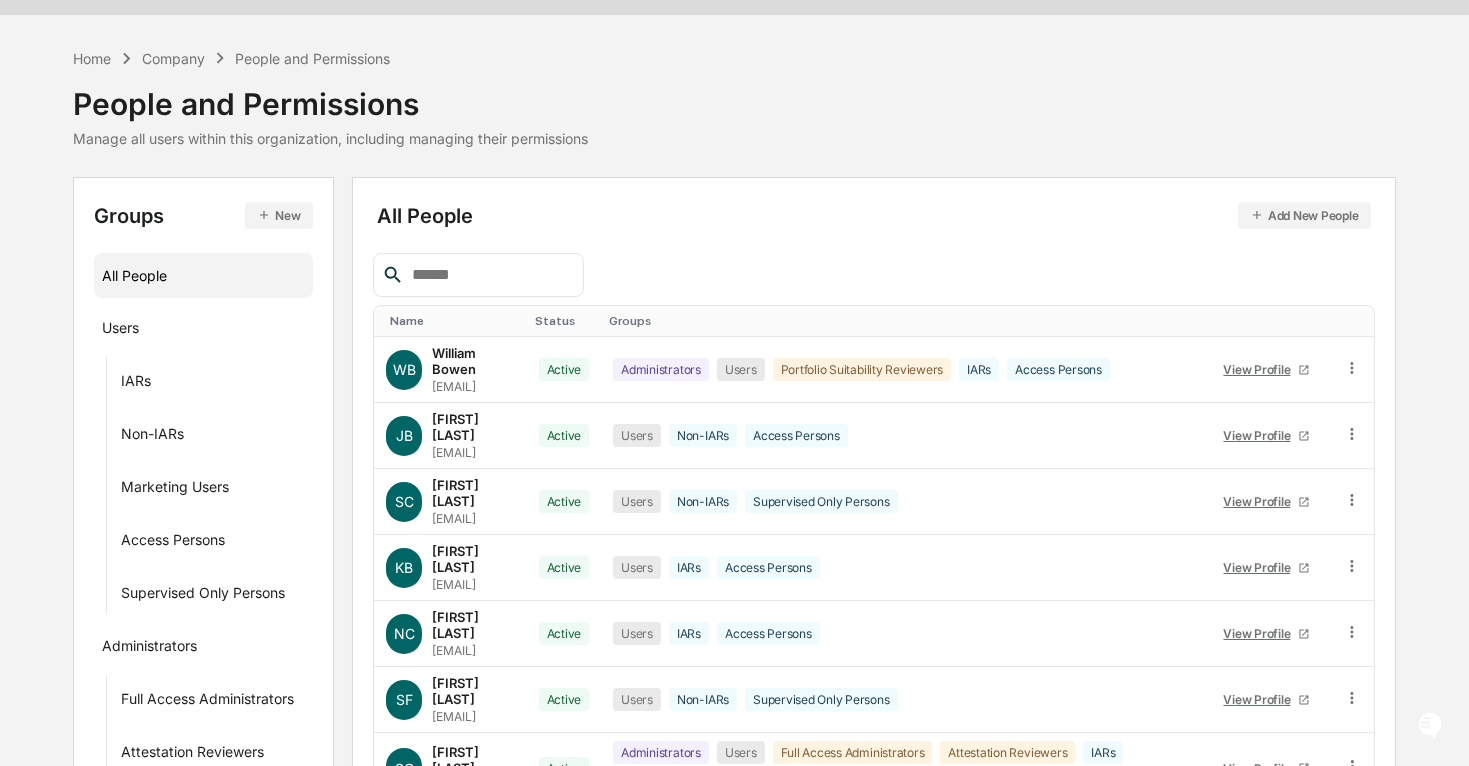 scroll, scrollTop: 0, scrollLeft: 0, axis: both 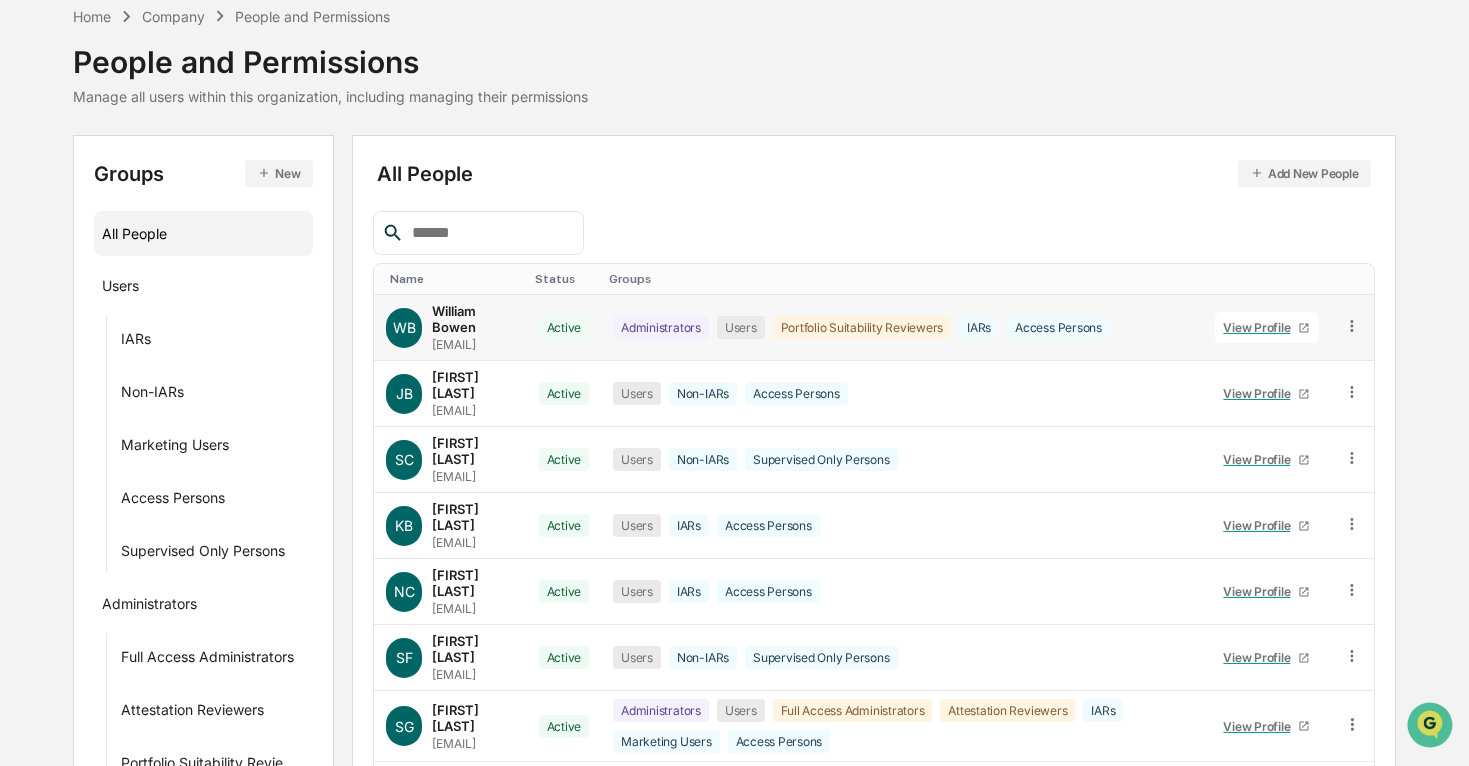 click on "View Profile" at bounding box center (1261, 327) 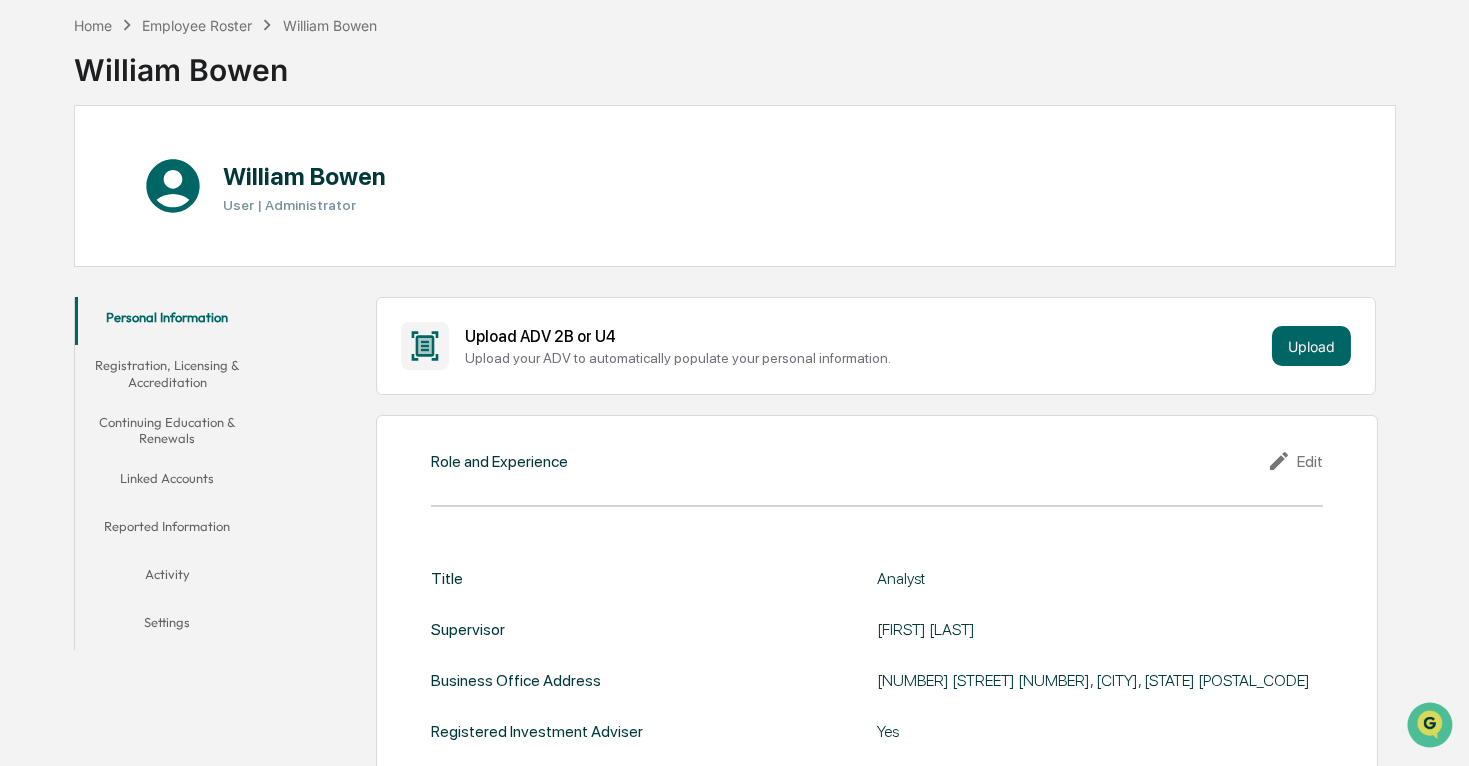 click on "Linked Accounts" at bounding box center (167, 482) 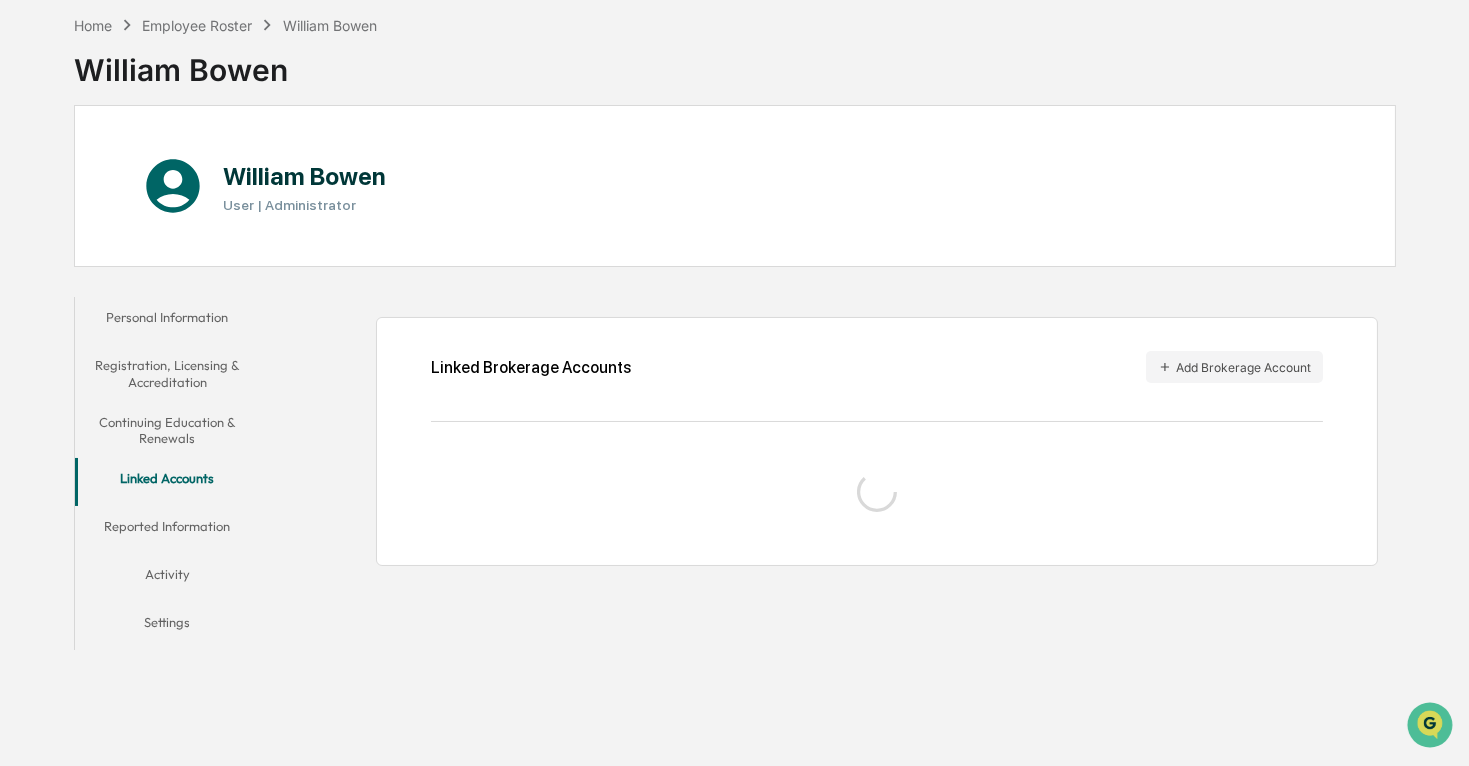 scroll, scrollTop: 94, scrollLeft: 0, axis: vertical 